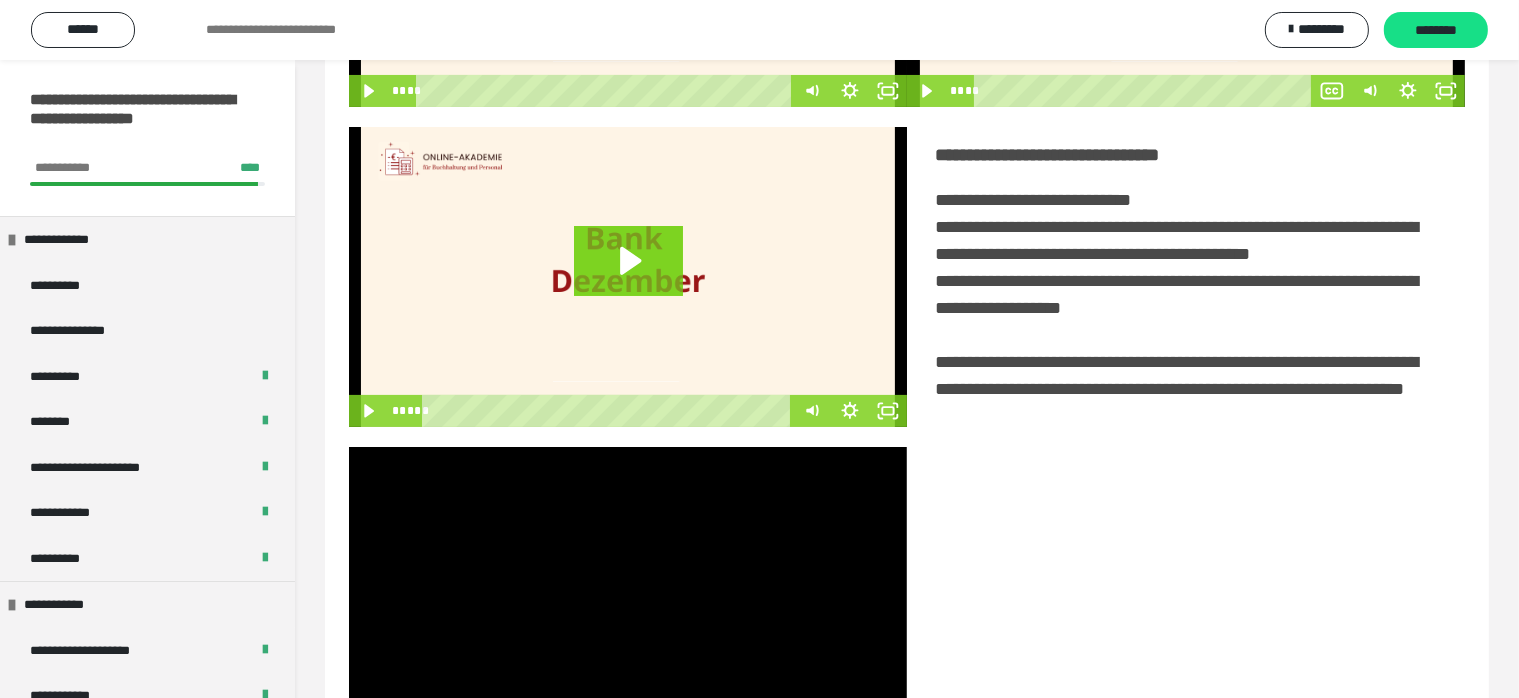 scroll, scrollTop: 0, scrollLeft: 0, axis: both 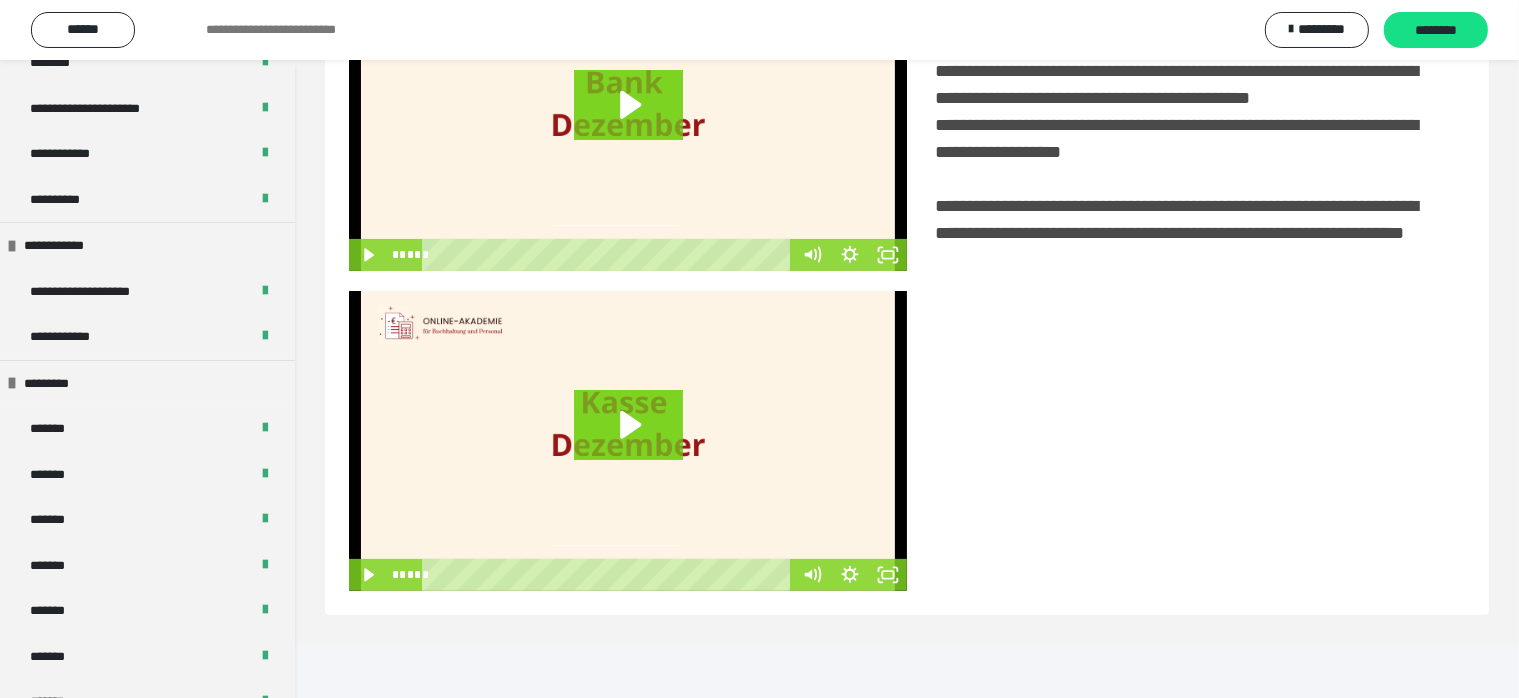 click on "*******" at bounding box center [147, 429] 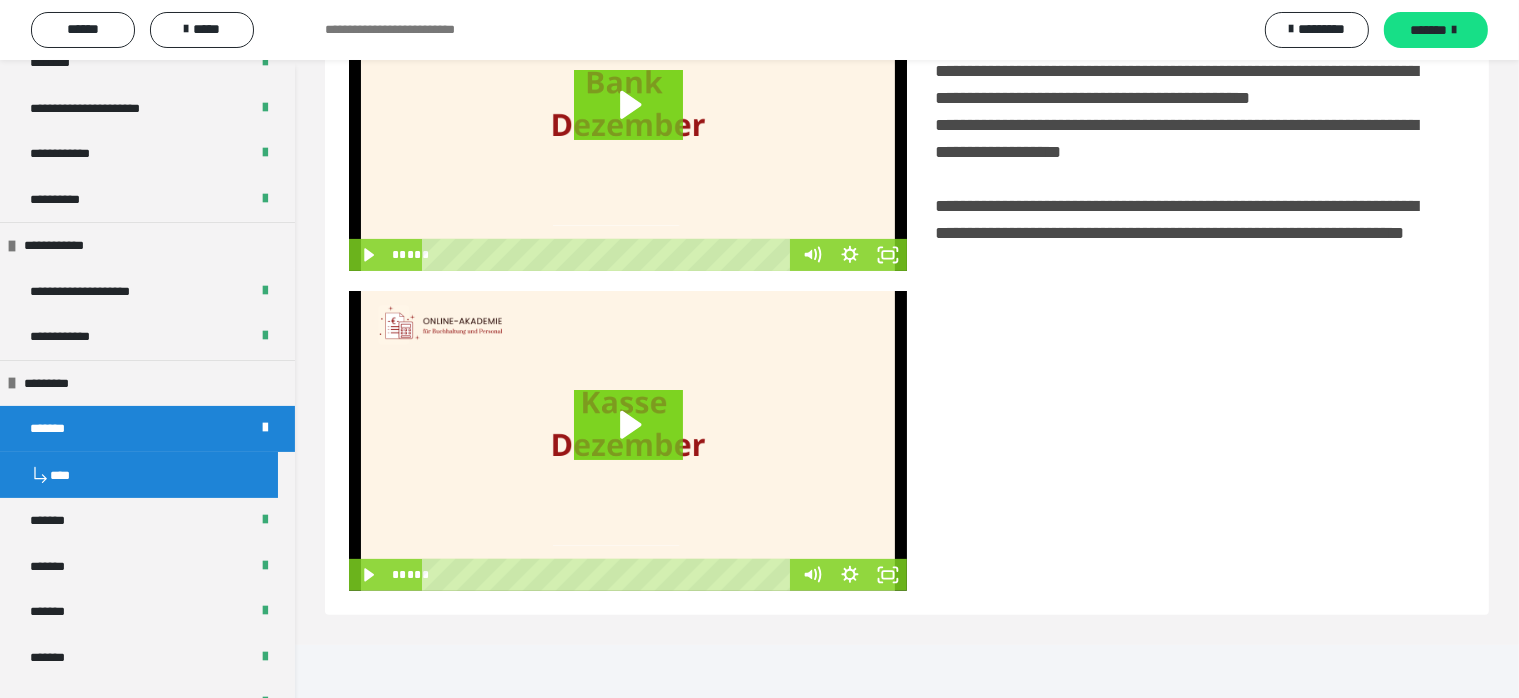 scroll, scrollTop: 1036, scrollLeft: 0, axis: vertical 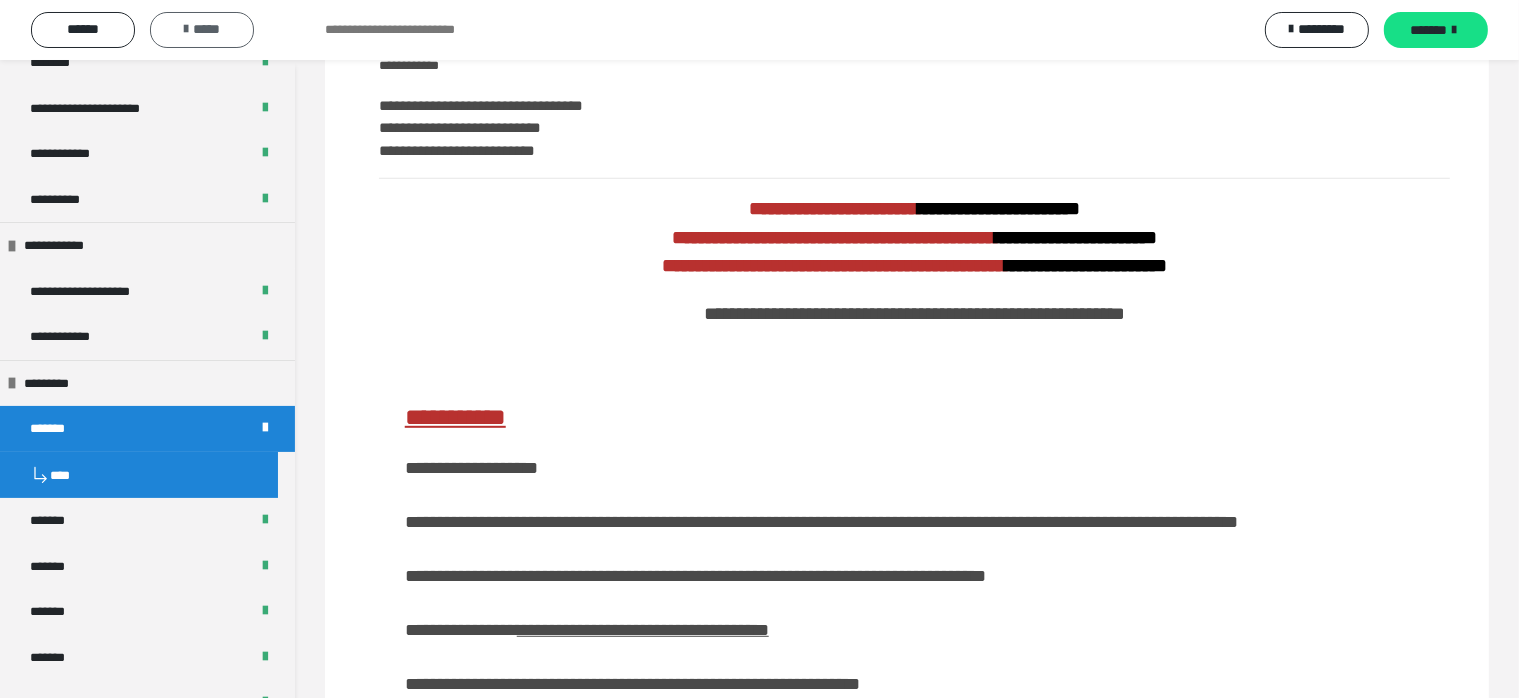 click on "*****" at bounding box center [202, 29] 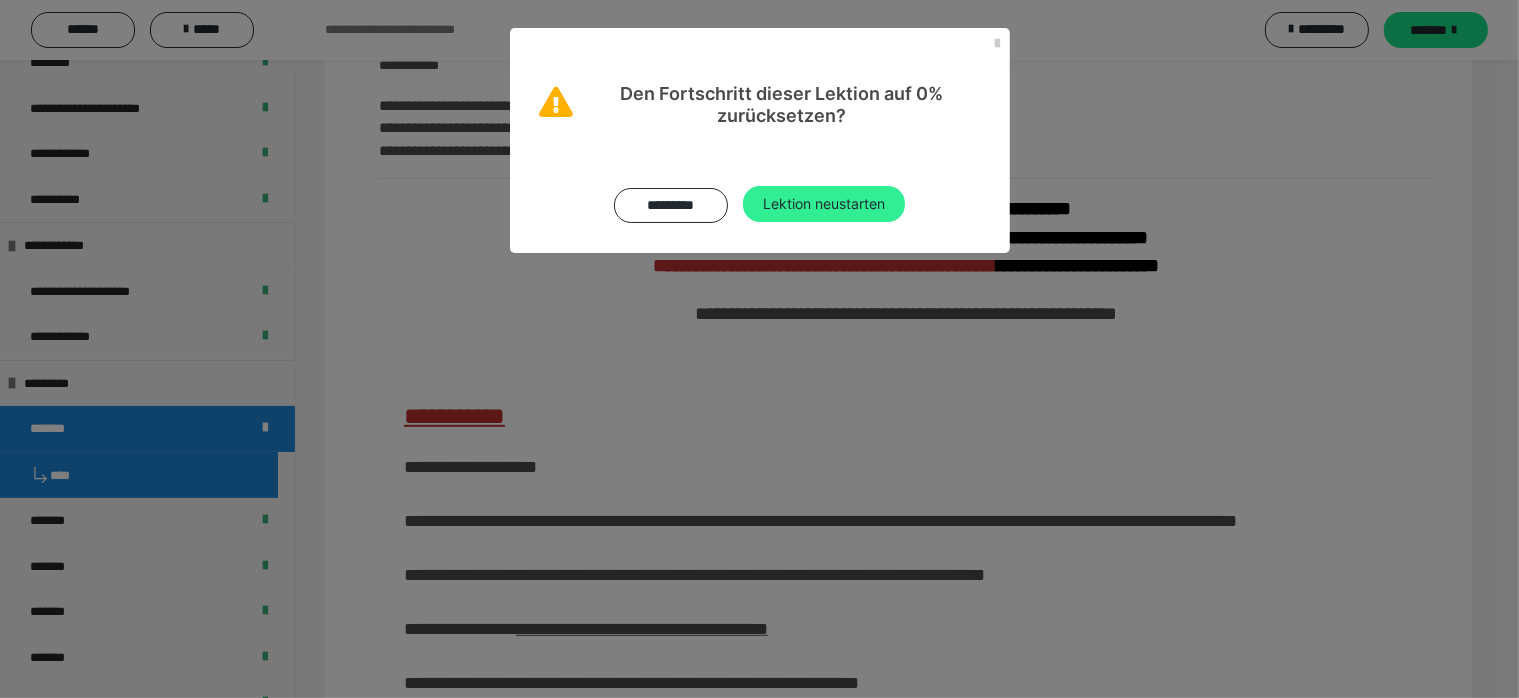 click on "Lektion neustarten" at bounding box center (824, 204) 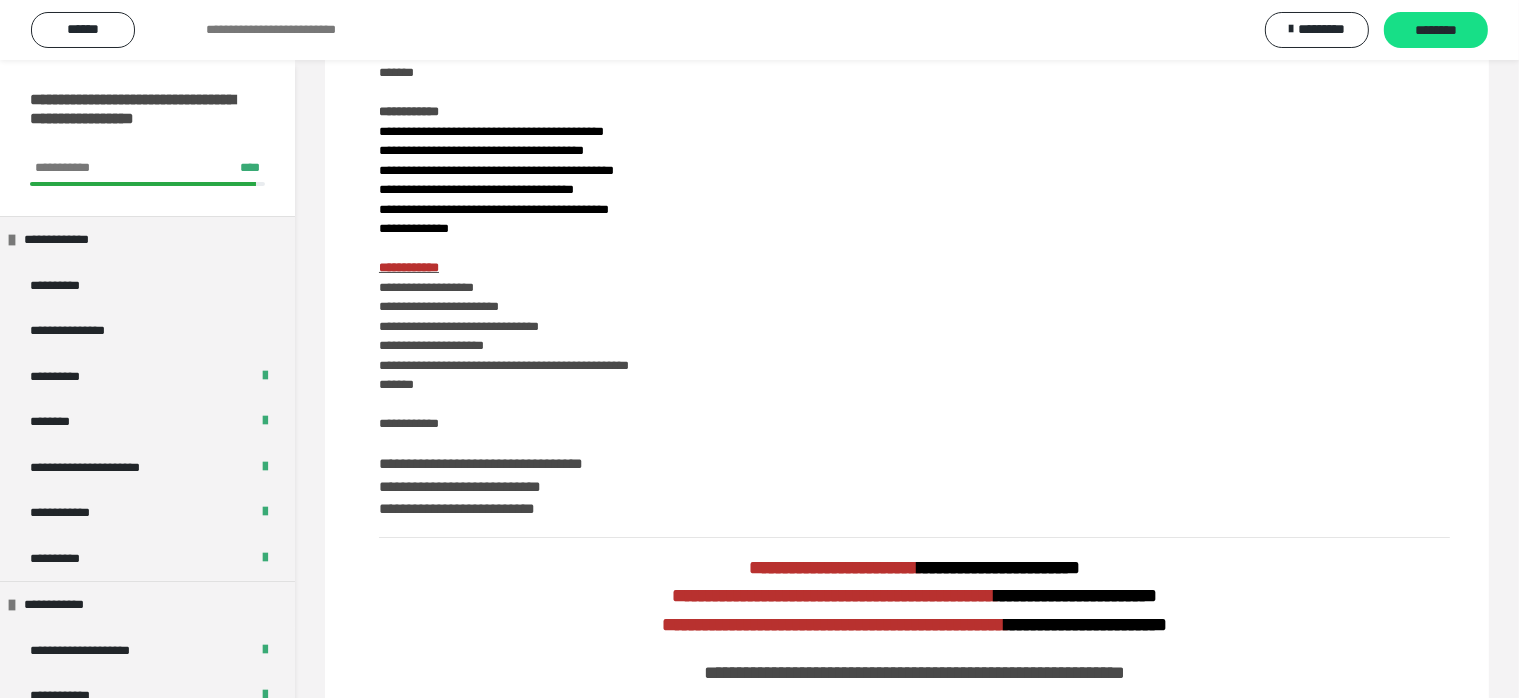 scroll, scrollTop: 0, scrollLeft: 0, axis: both 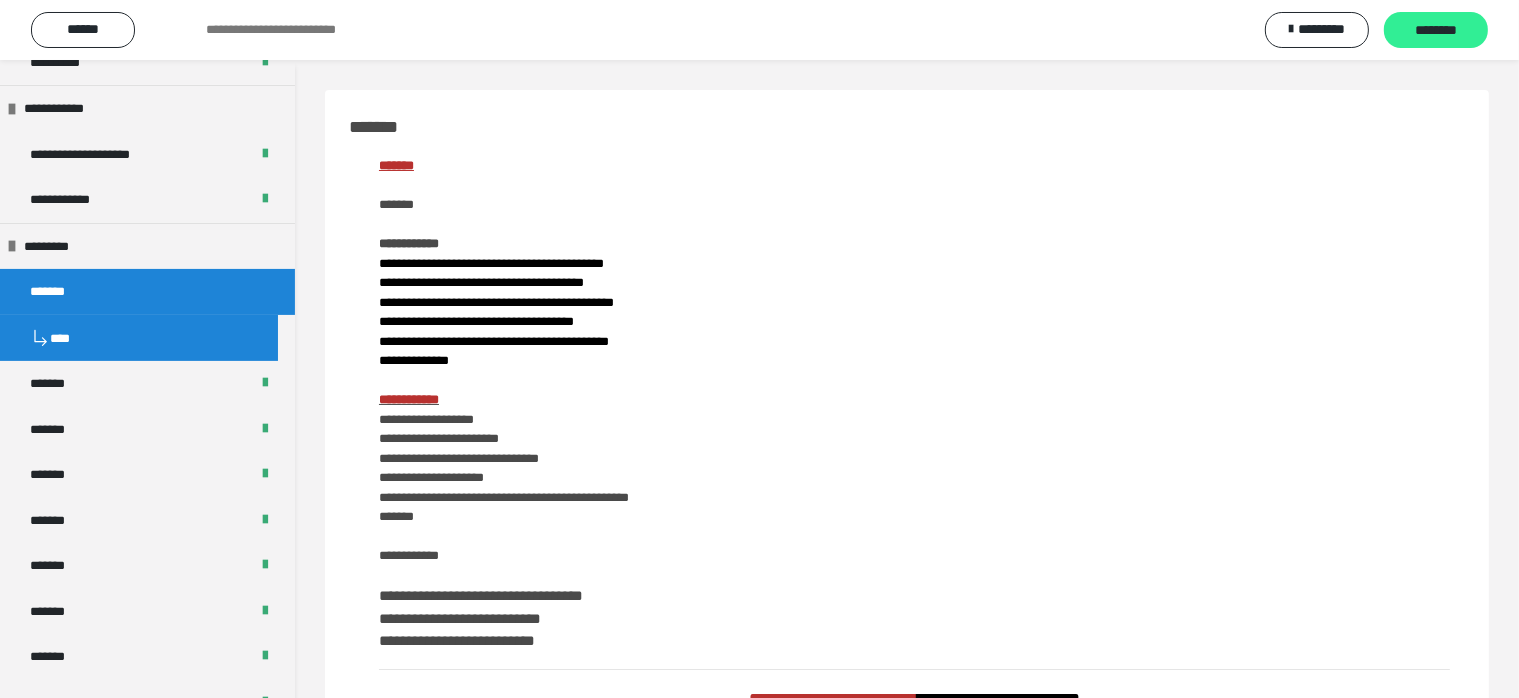 click on "********" at bounding box center [1436, 31] 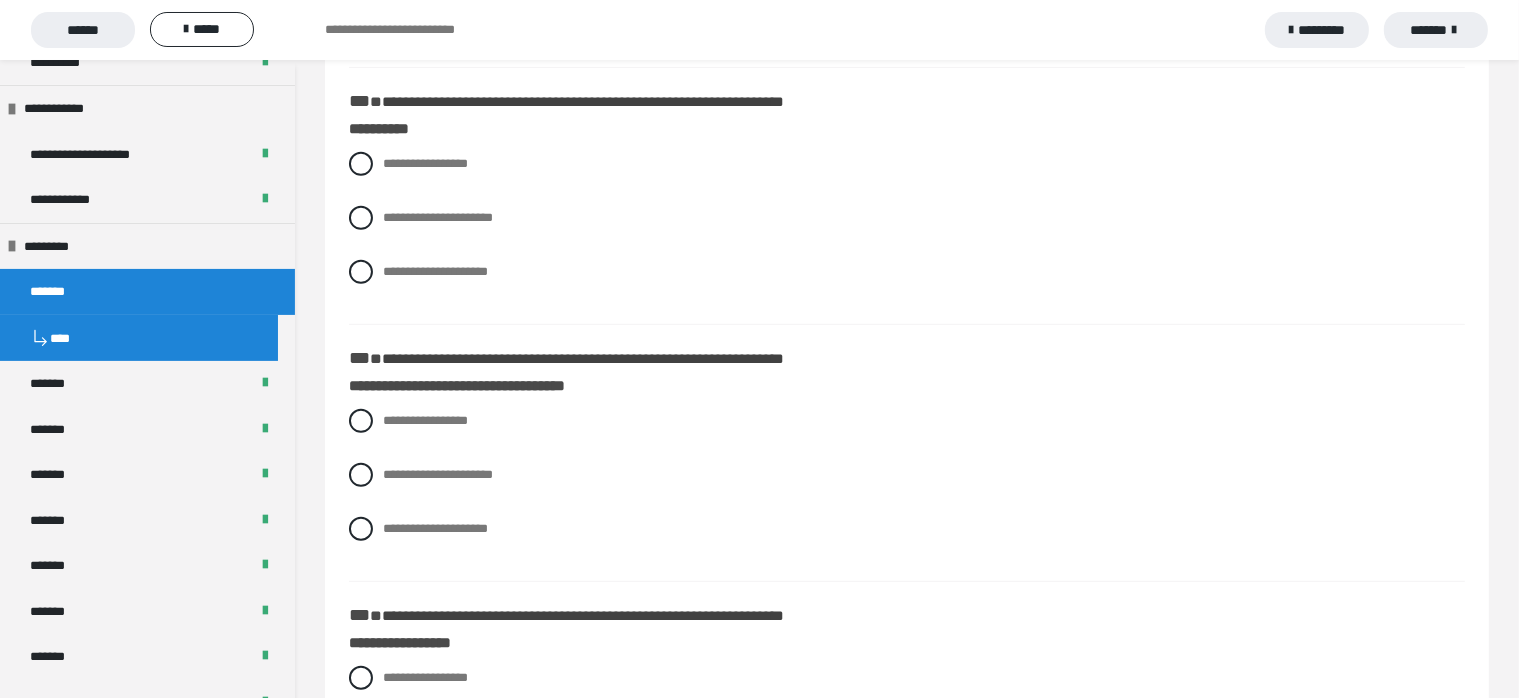 scroll, scrollTop: 1000, scrollLeft: 0, axis: vertical 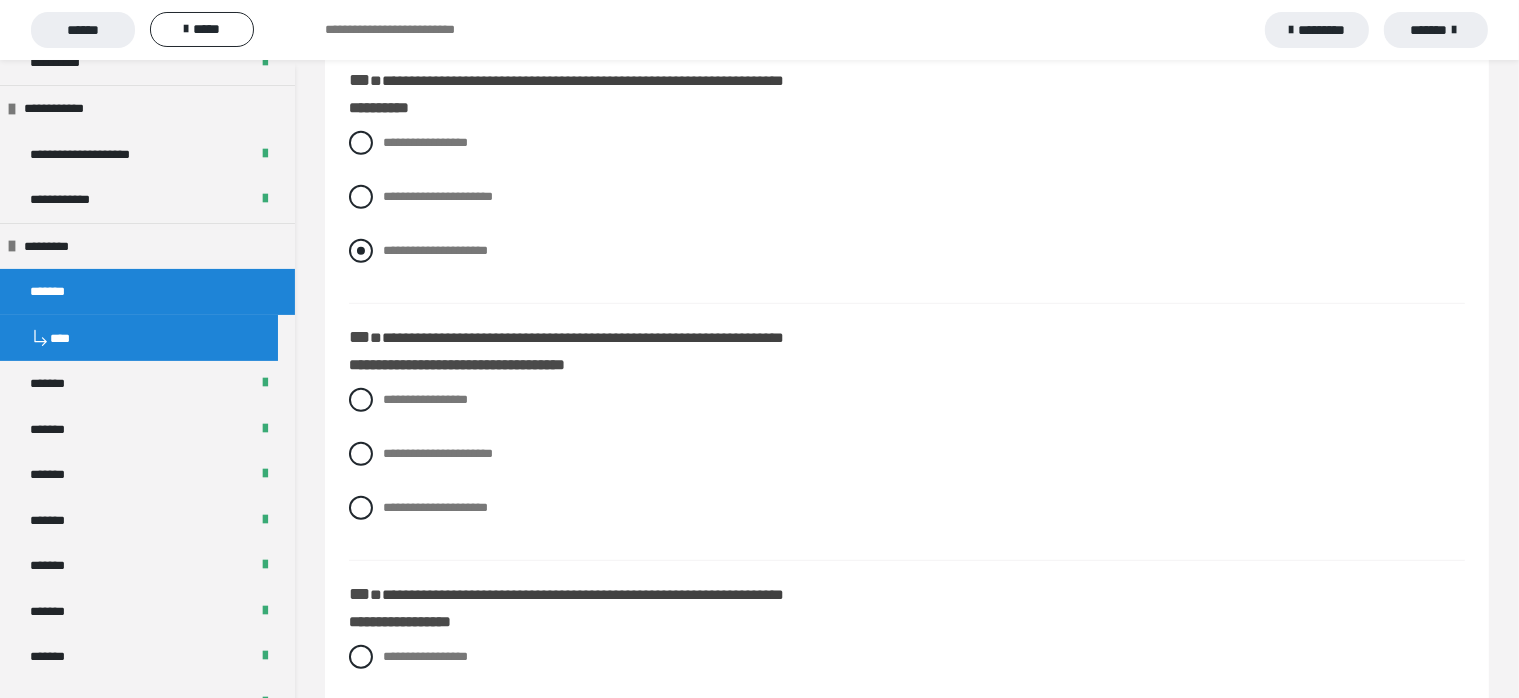 click at bounding box center [361, 251] 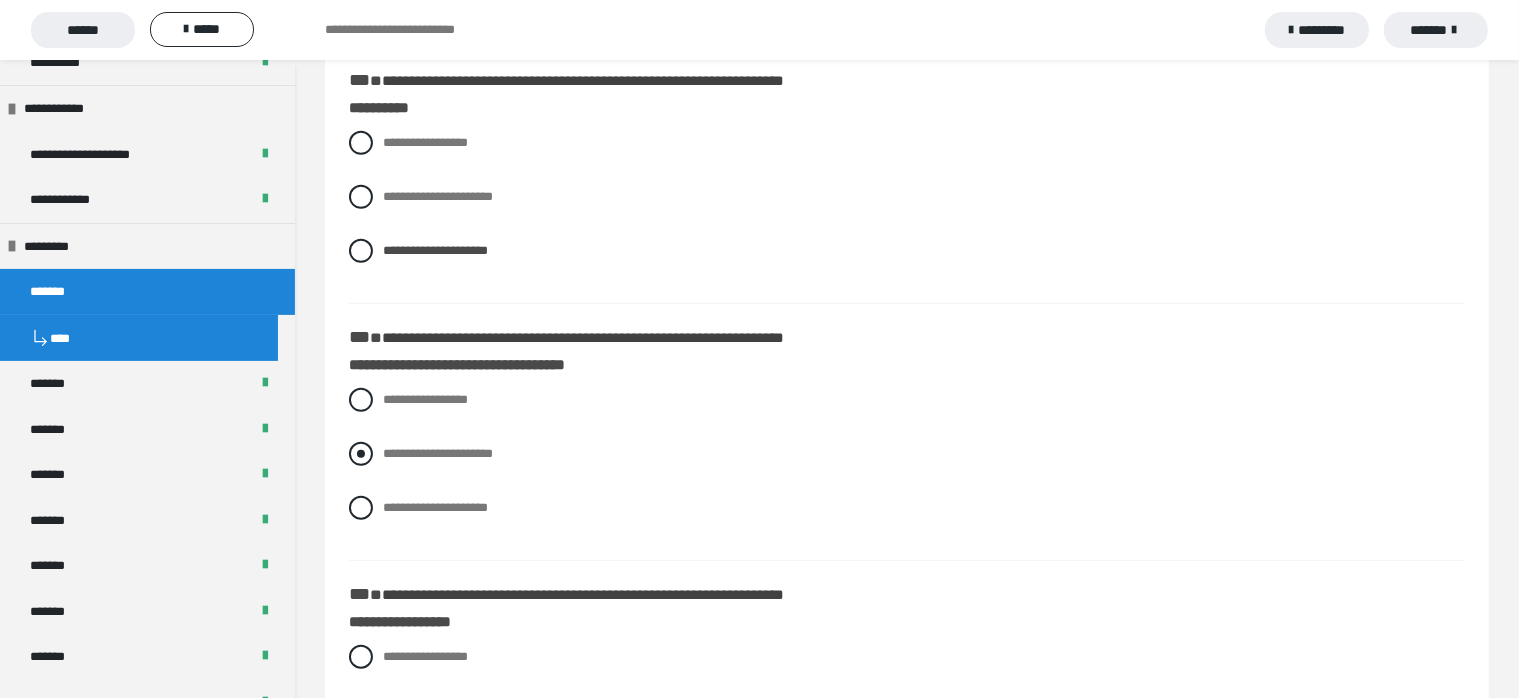 click at bounding box center [361, 454] 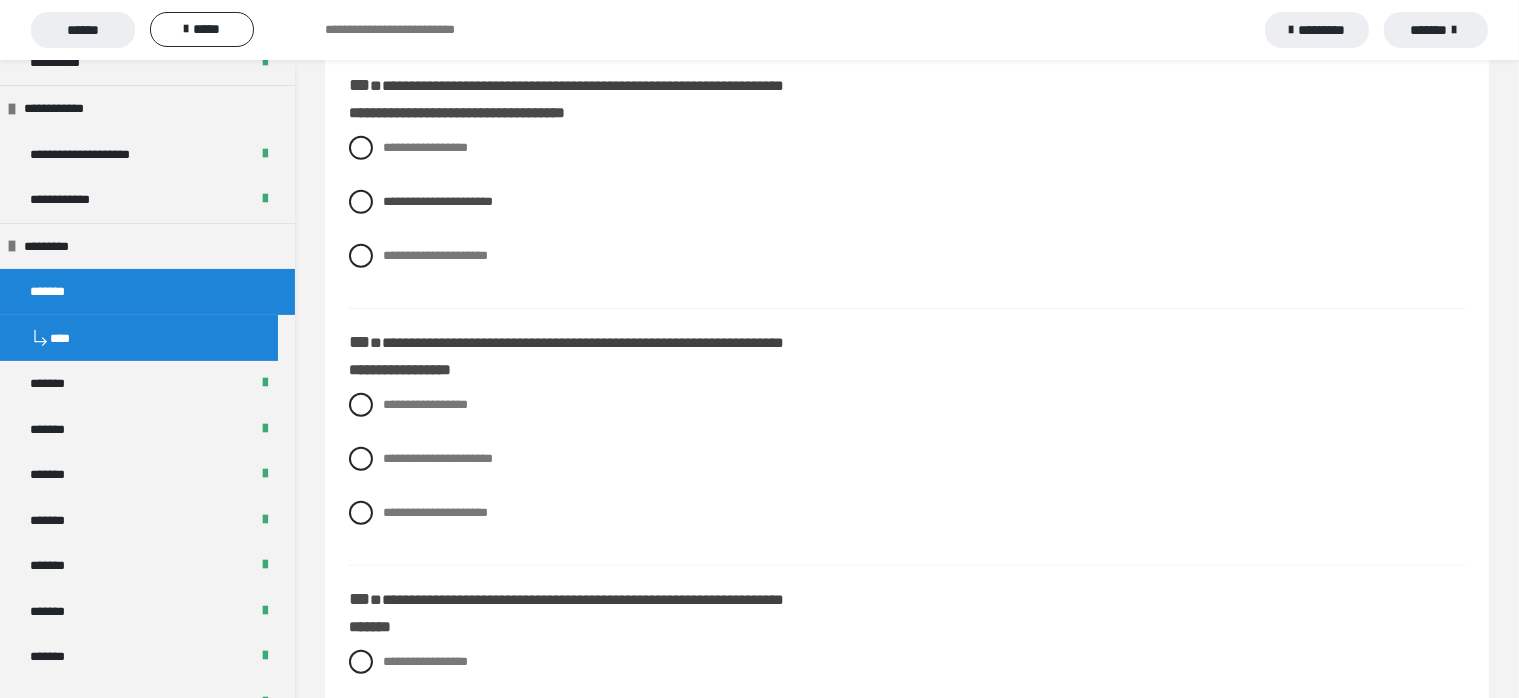 scroll, scrollTop: 1300, scrollLeft: 0, axis: vertical 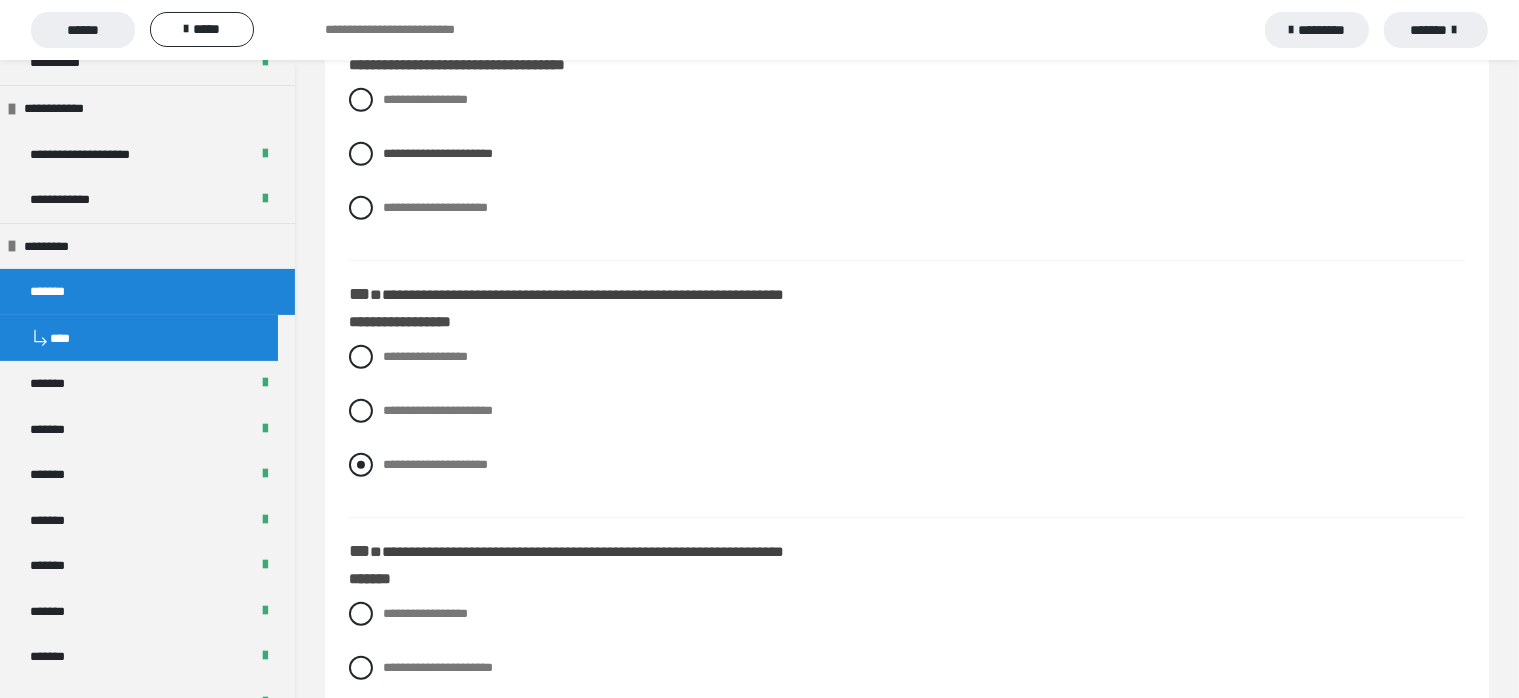 click at bounding box center [361, 465] 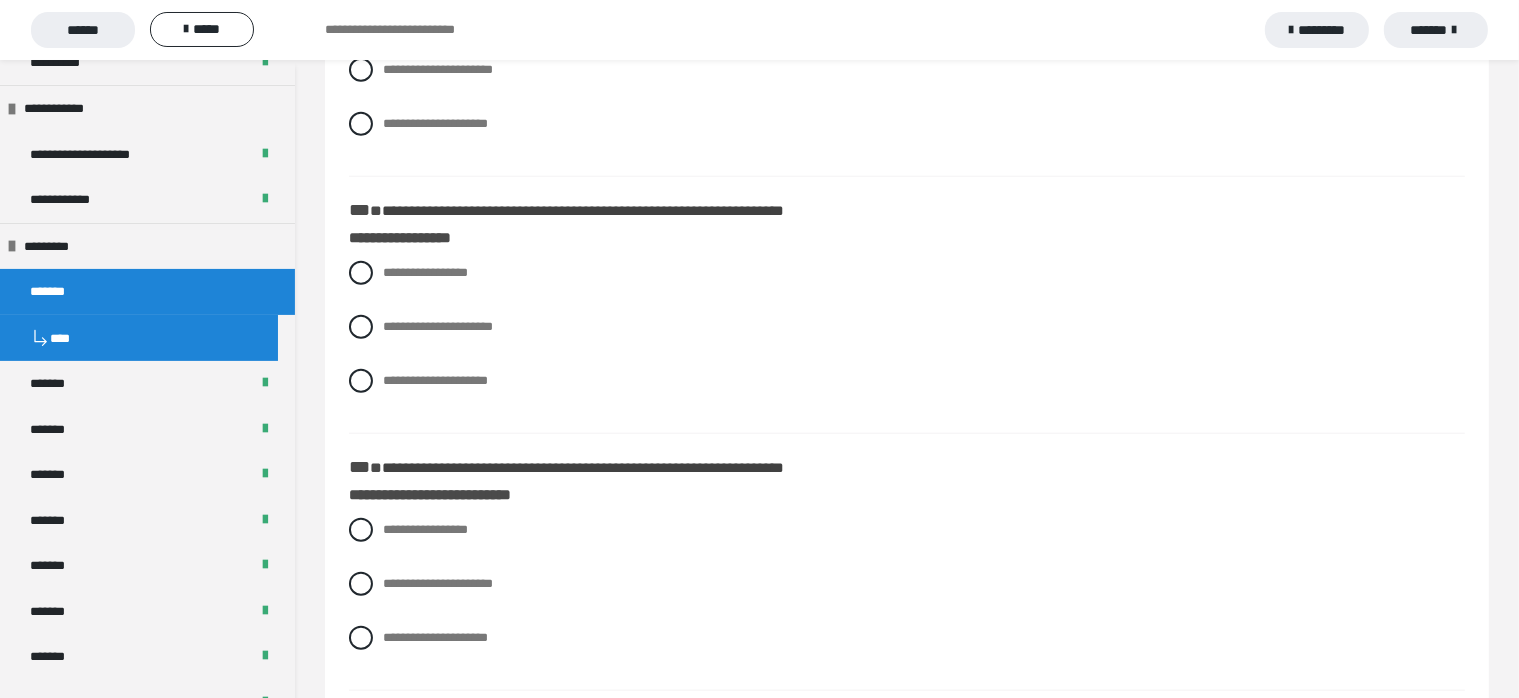 scroll, scrollTop: 1900, scrollLeft: 0, axis: vertical 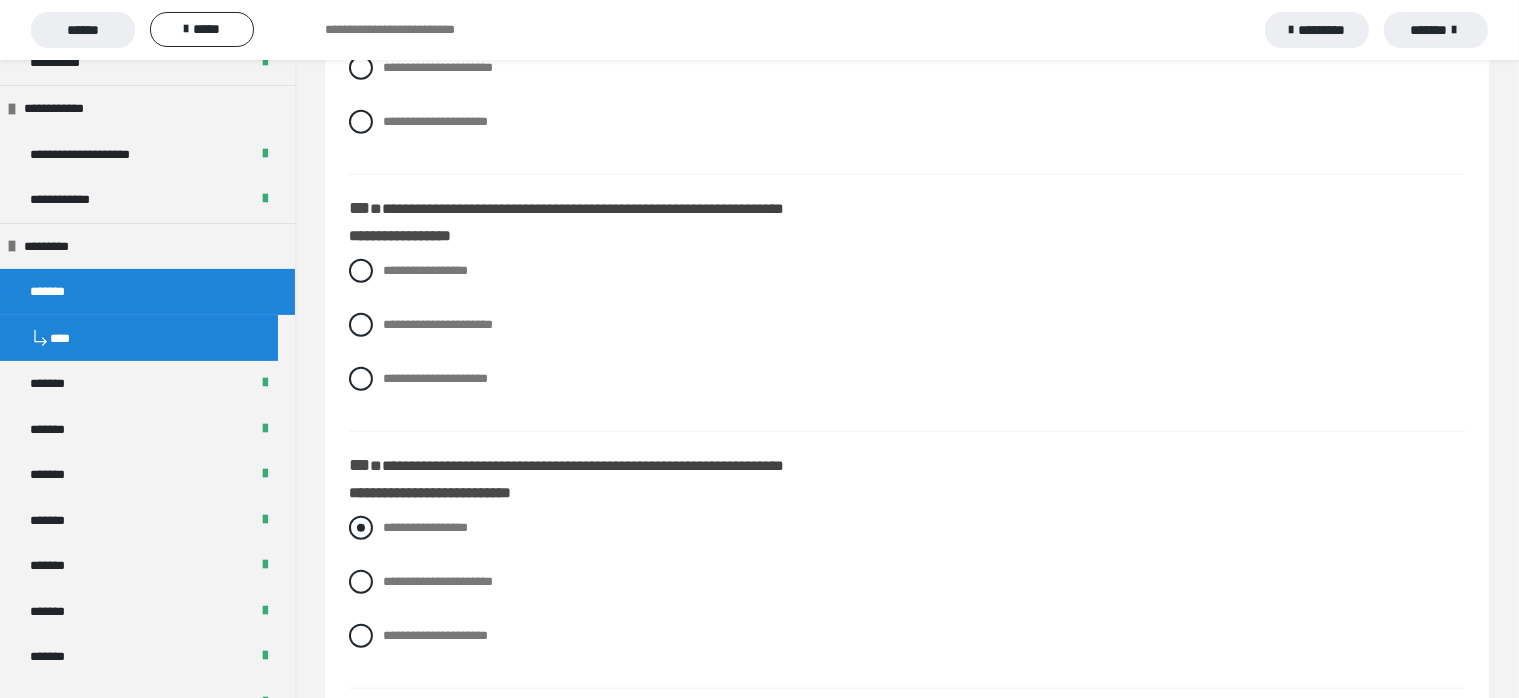 drag, startPoint x: 354, startPoint y: 524, endPoint x: 390, endPoint y: 520, distance: 36.221542 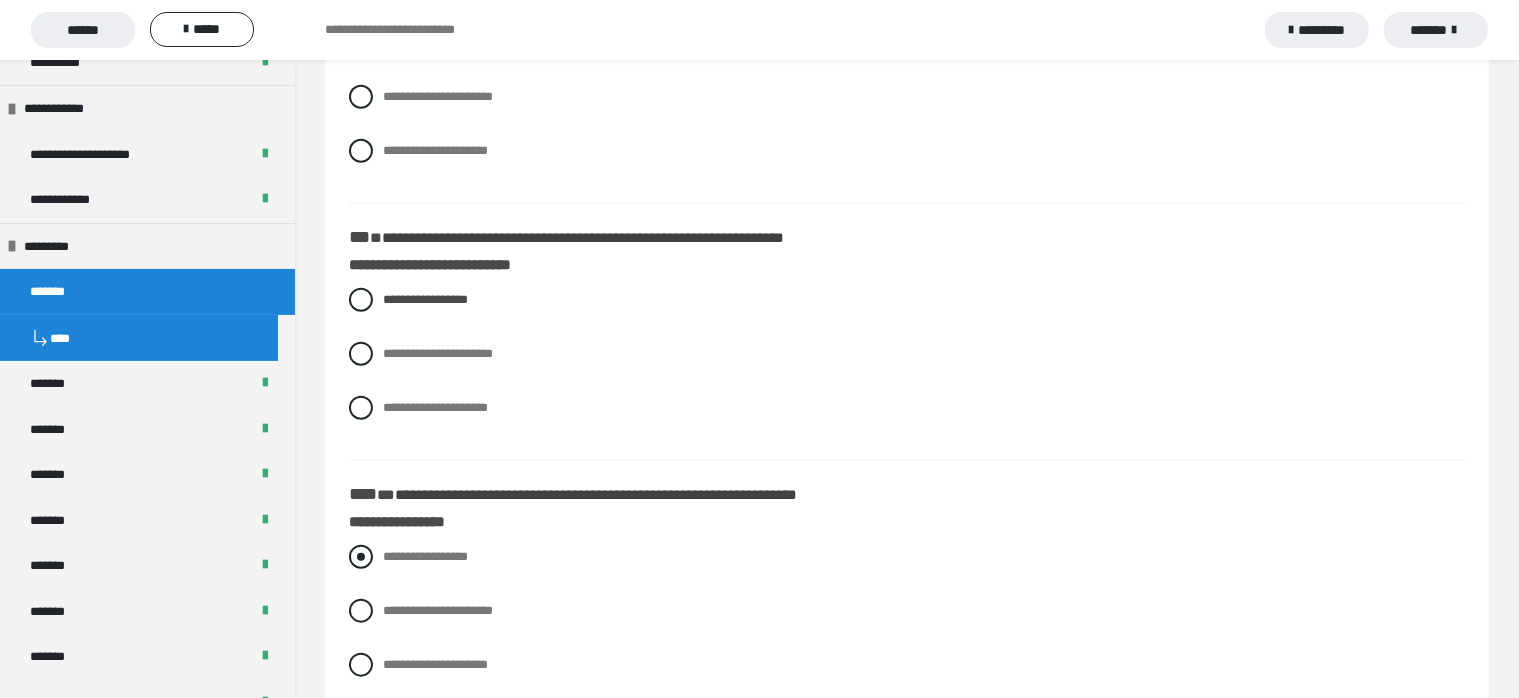 scroll, scrollTop: 2200, scrollLeft: 0, axis: vertical 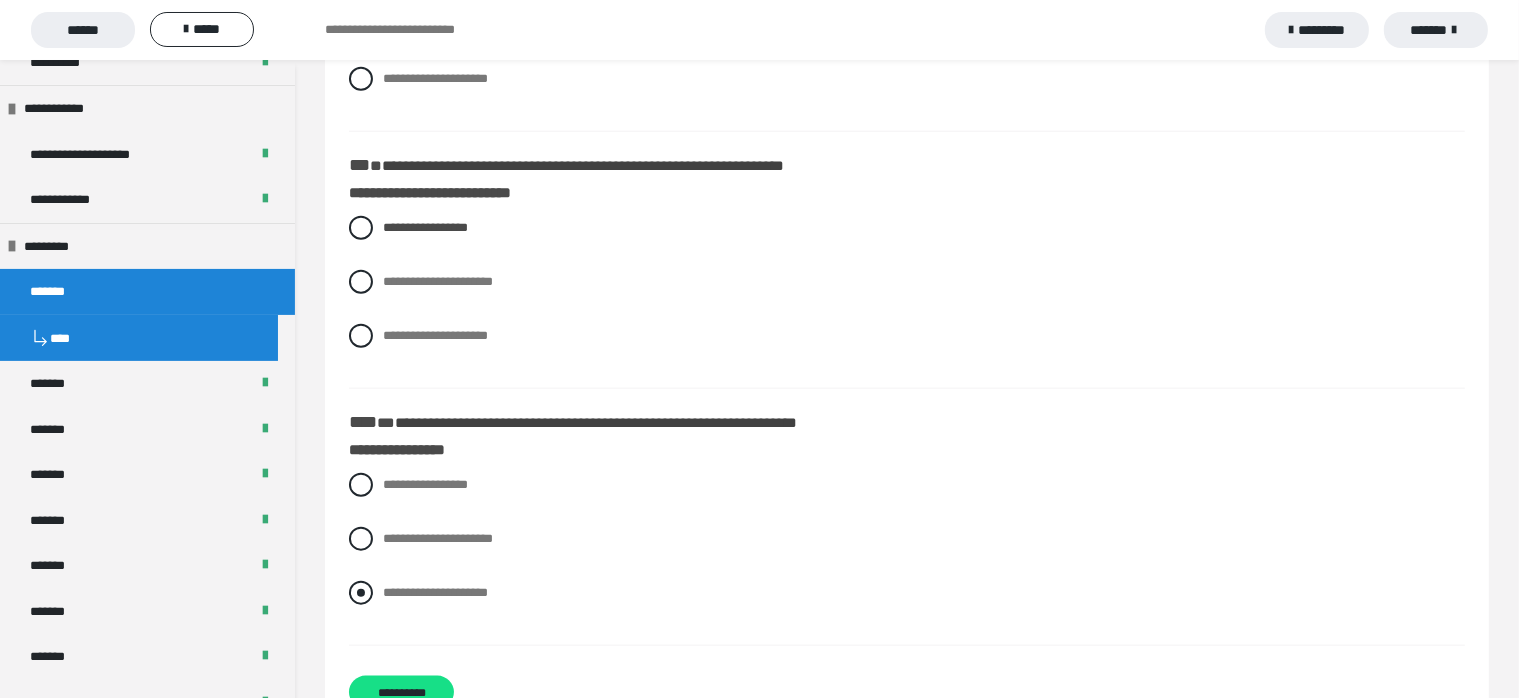 click at bounding box center (361, 593) 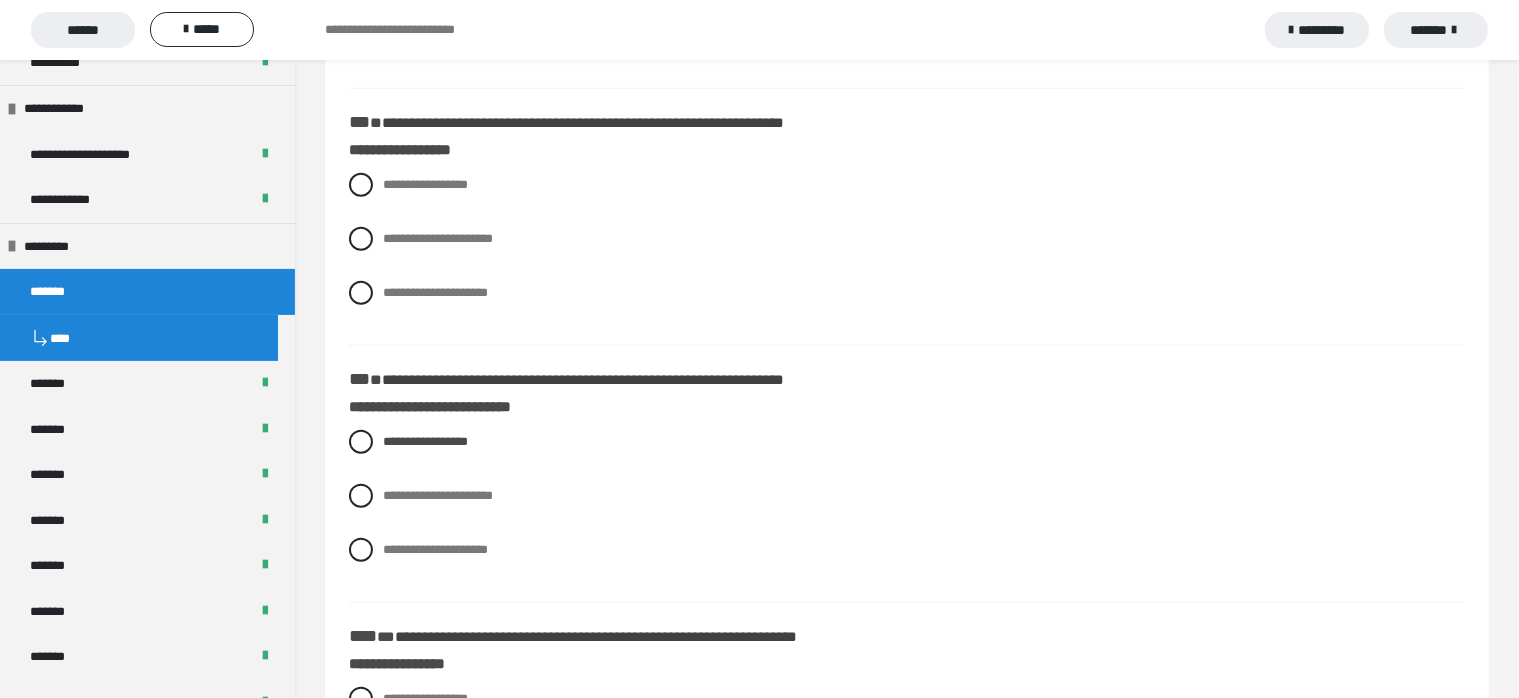 scroll, scrollTop: 1962, scrollLeft: 0, axis: vertical 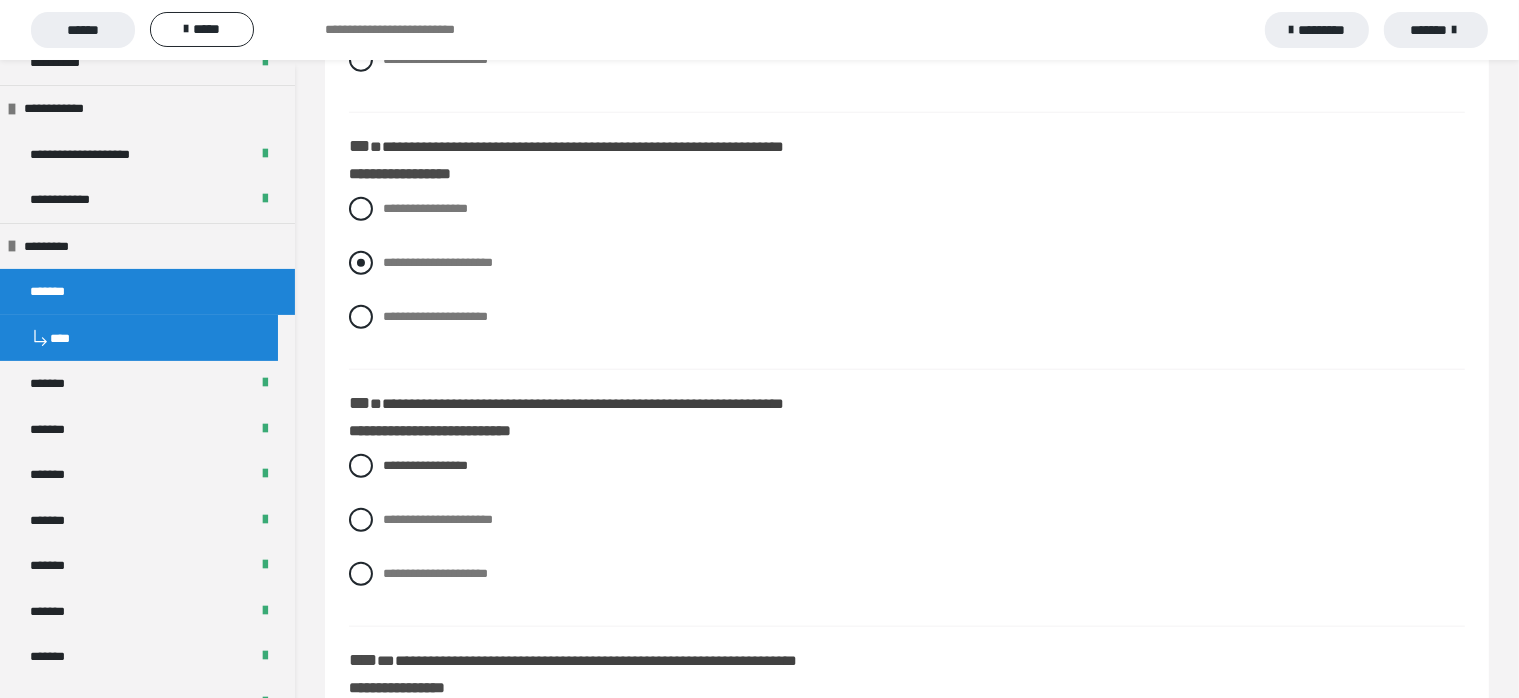 click at bounding box center (361, 263) 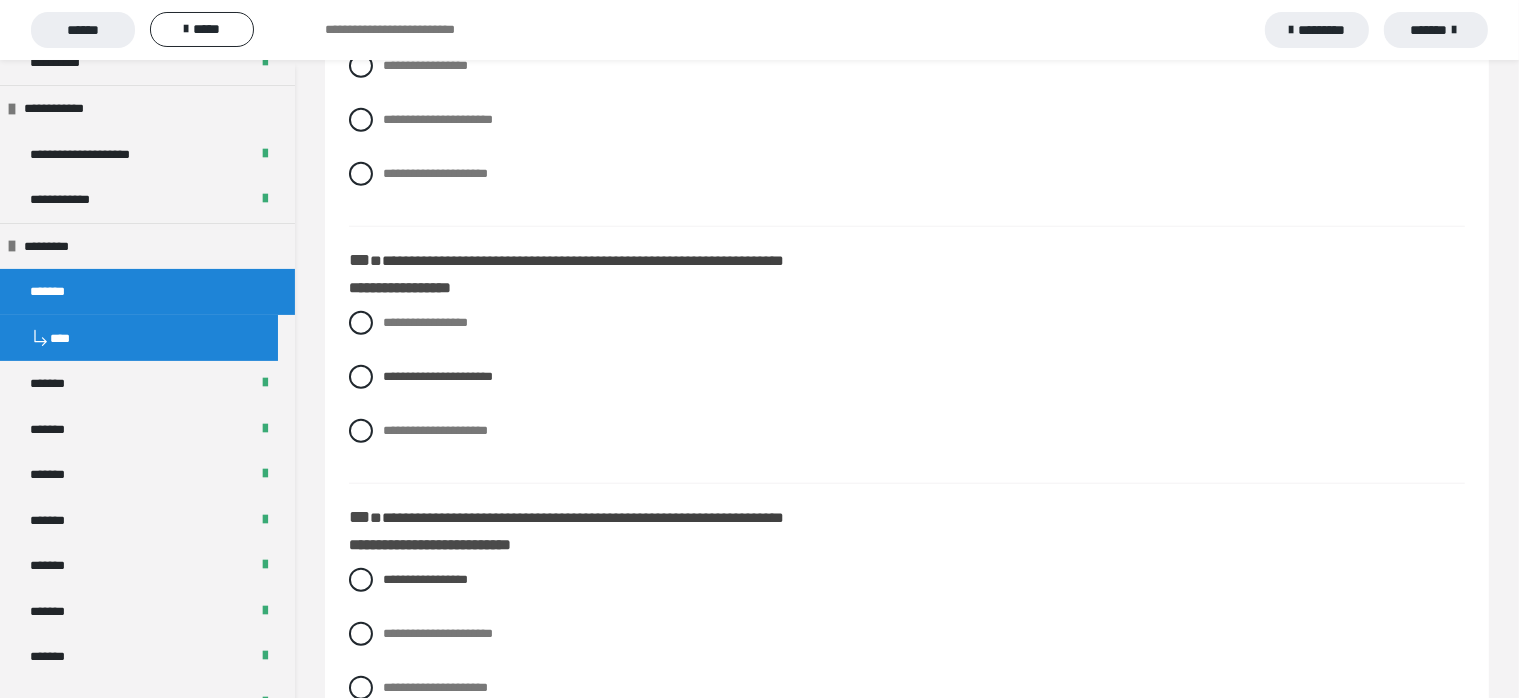 scroll, scrollTop: 1662, scrollLeft: 0, axis: vertical 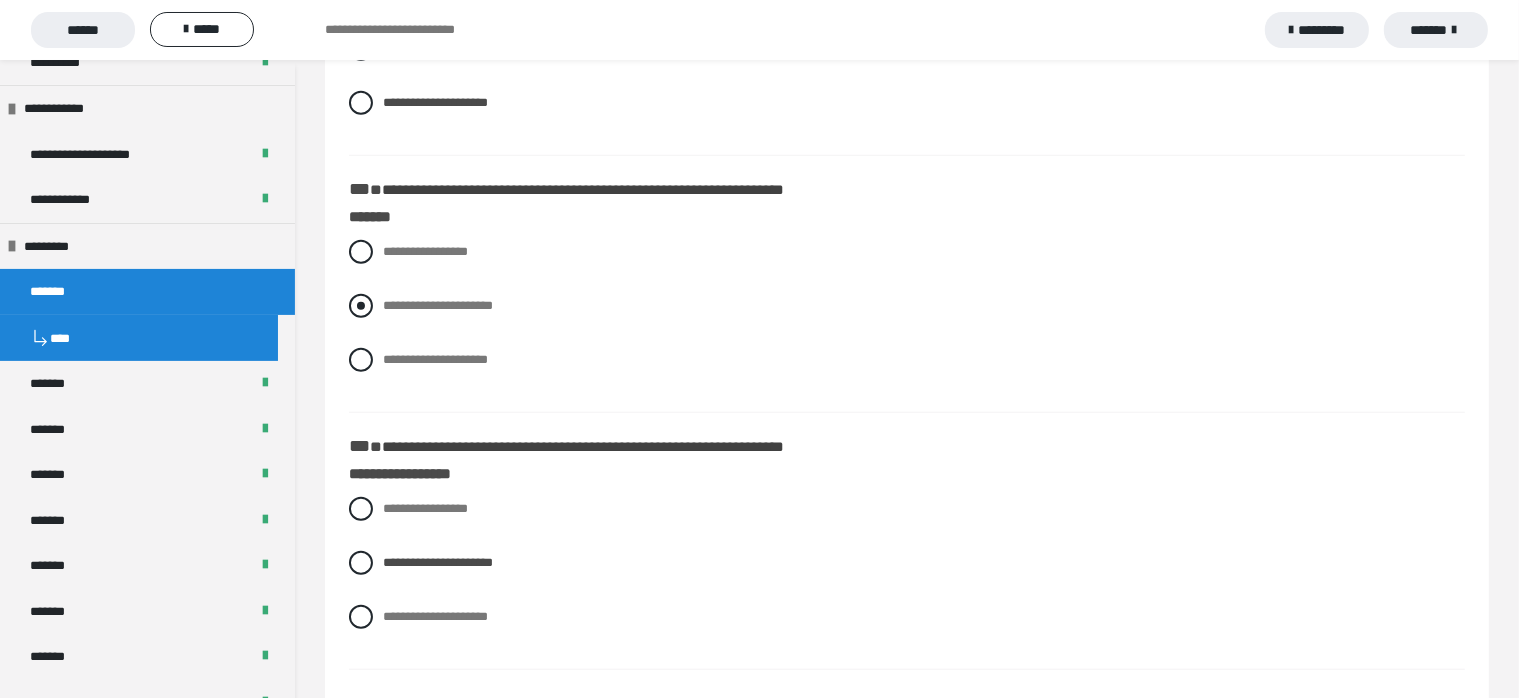 click at bounding box center (361, 306) 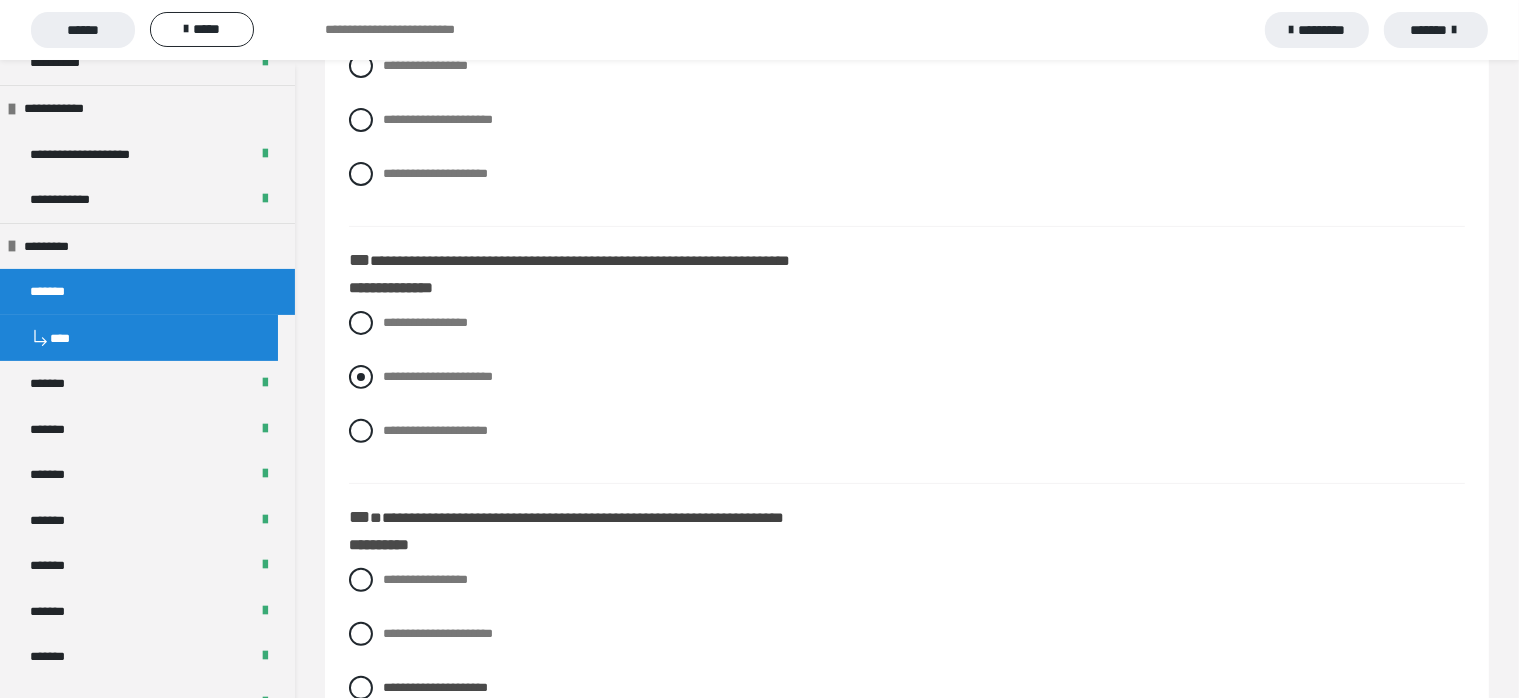 scroll, scrollTop: 562, scrollLeft: 0, axis: vertical 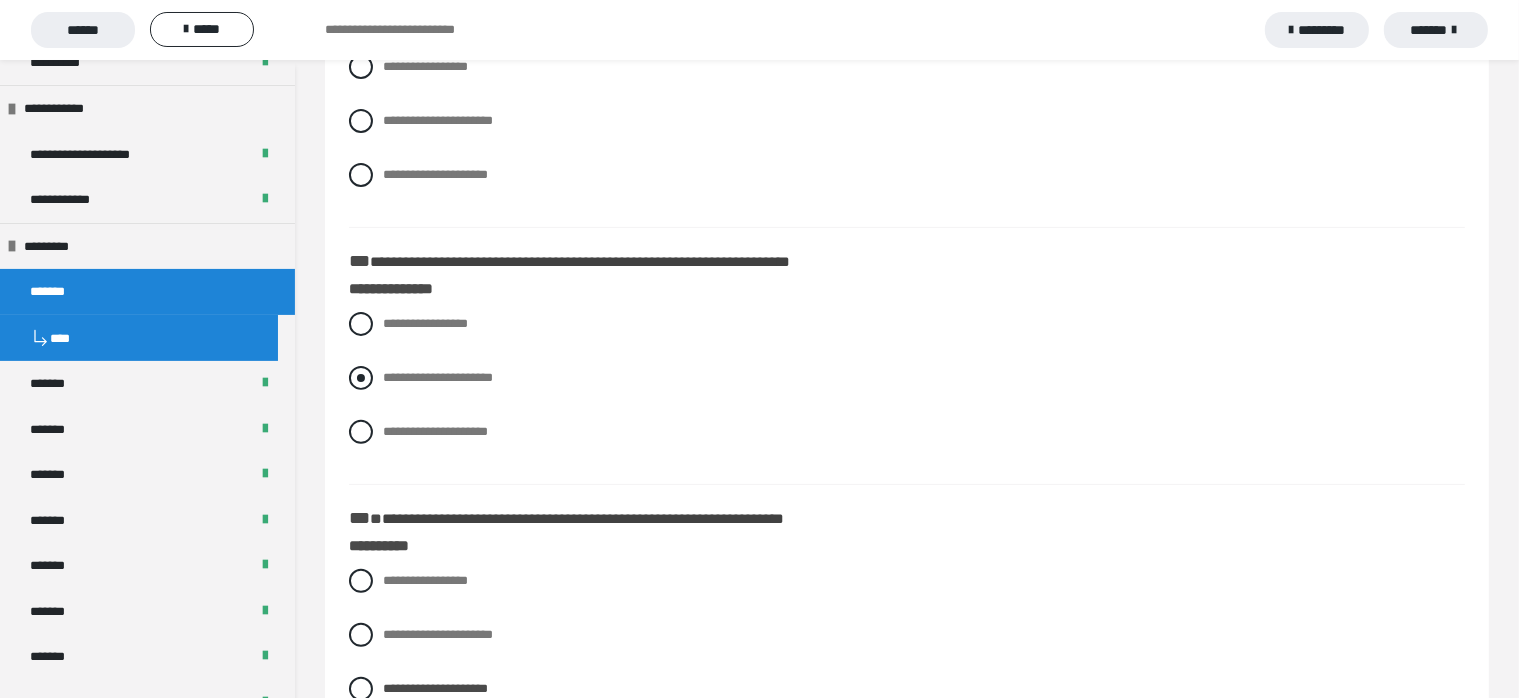 click at bounding box center (361, 378) 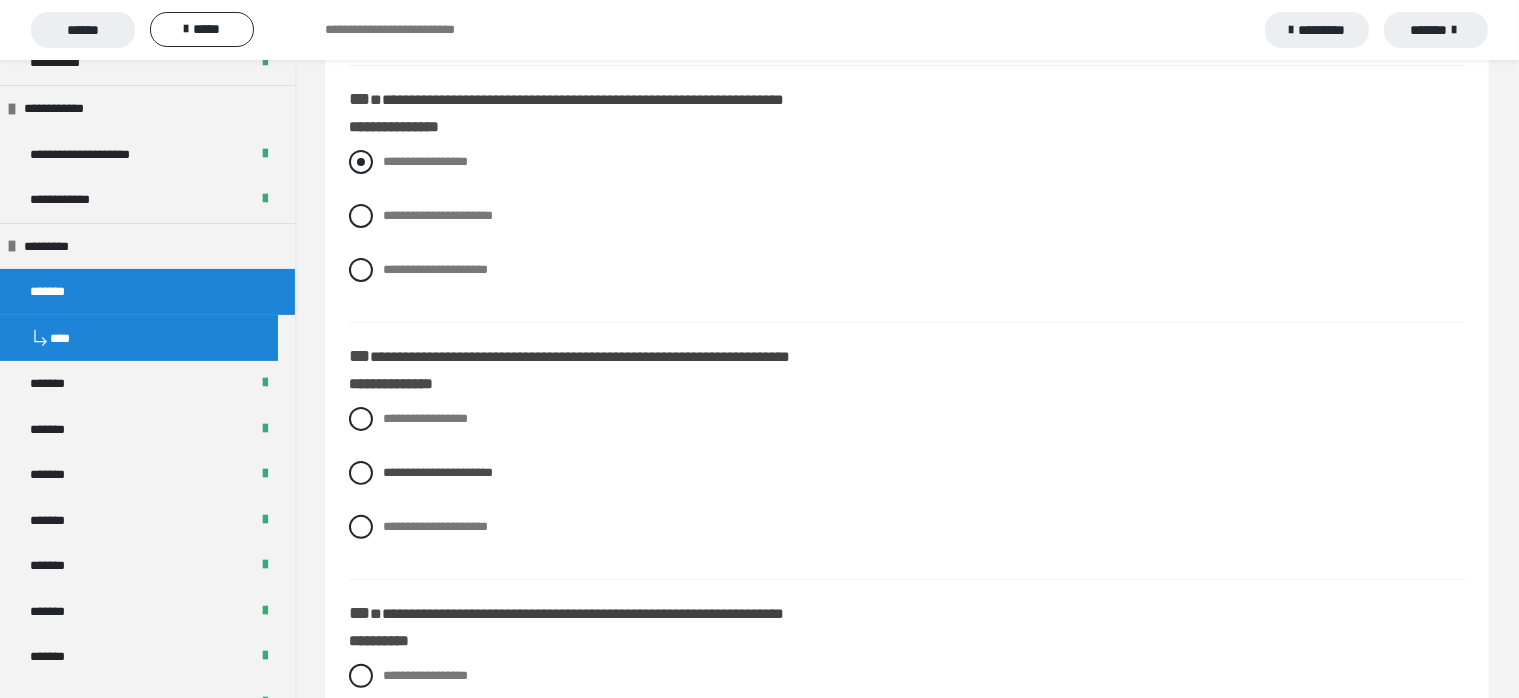 scroll, scrollTop: 262, scrollLeft: 0, axis: vertical 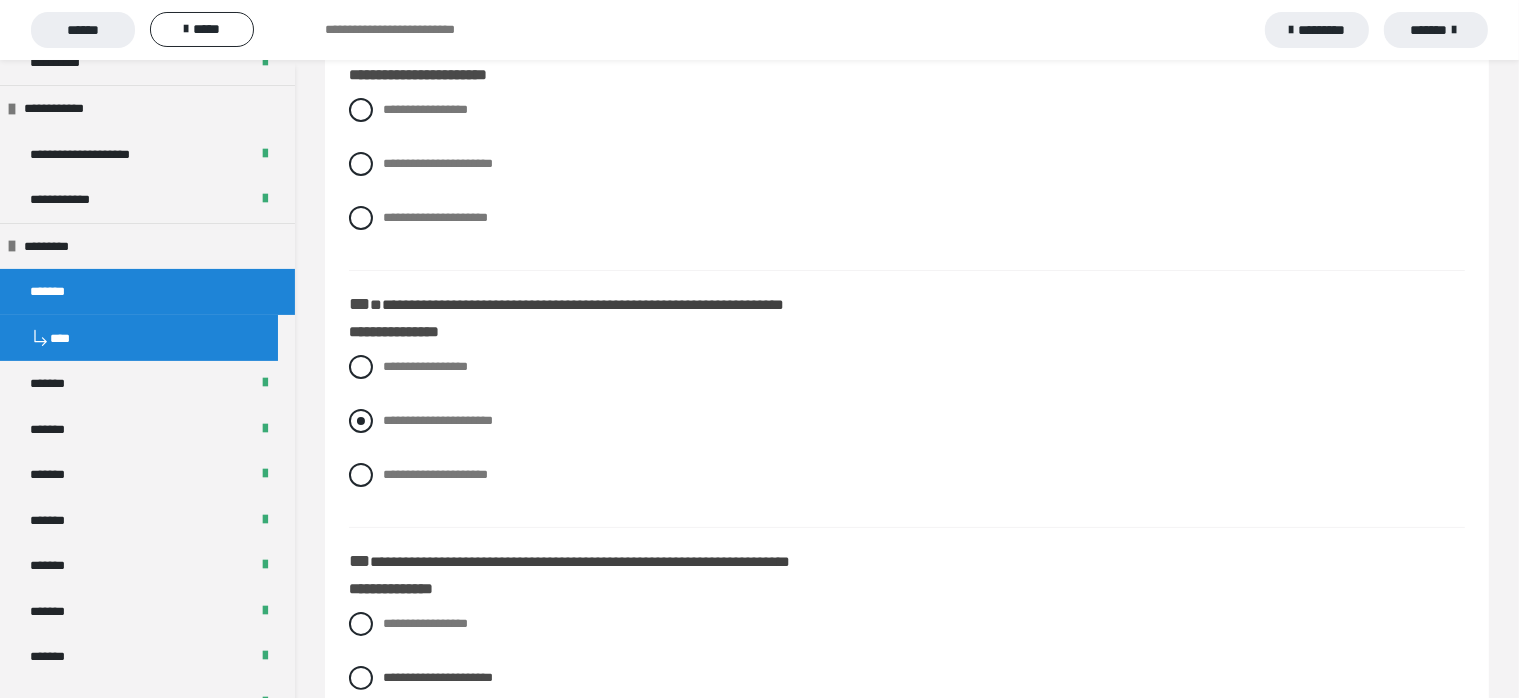 click at bounding box center (361, 421) 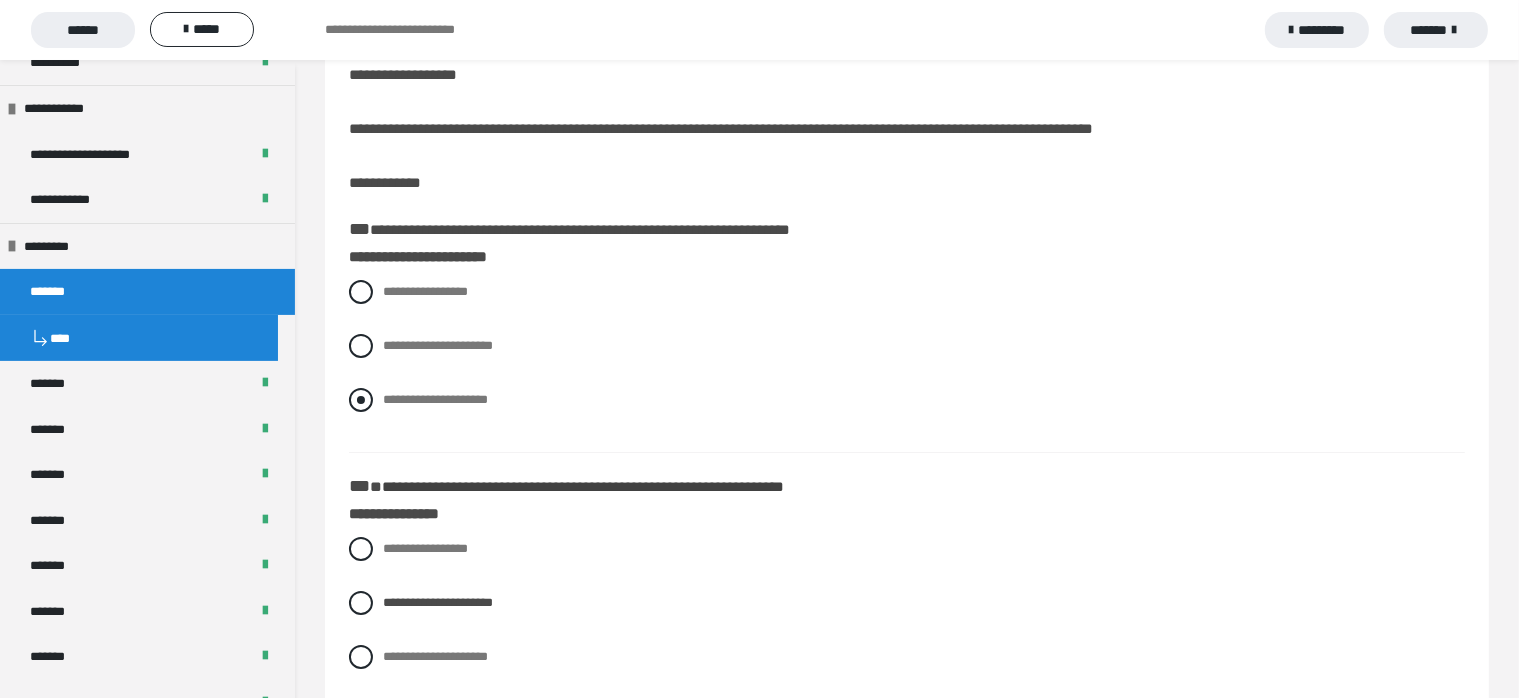 scroll, scrollTop: 62, scrollLeft: 0, axis: vertical 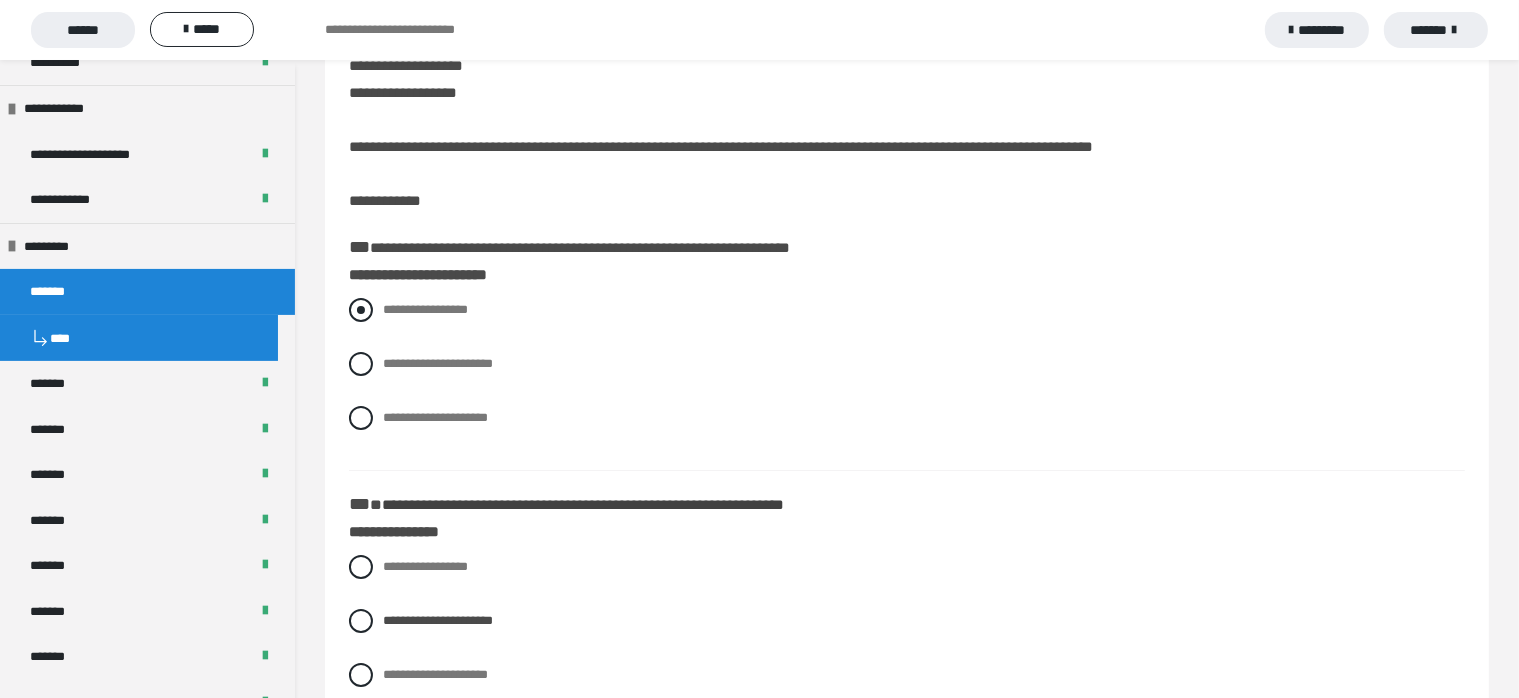 drag, startPoint x: 362, startPoint y: 314, endPoint x: 372, endPoint y: 317, distance: 10.440307 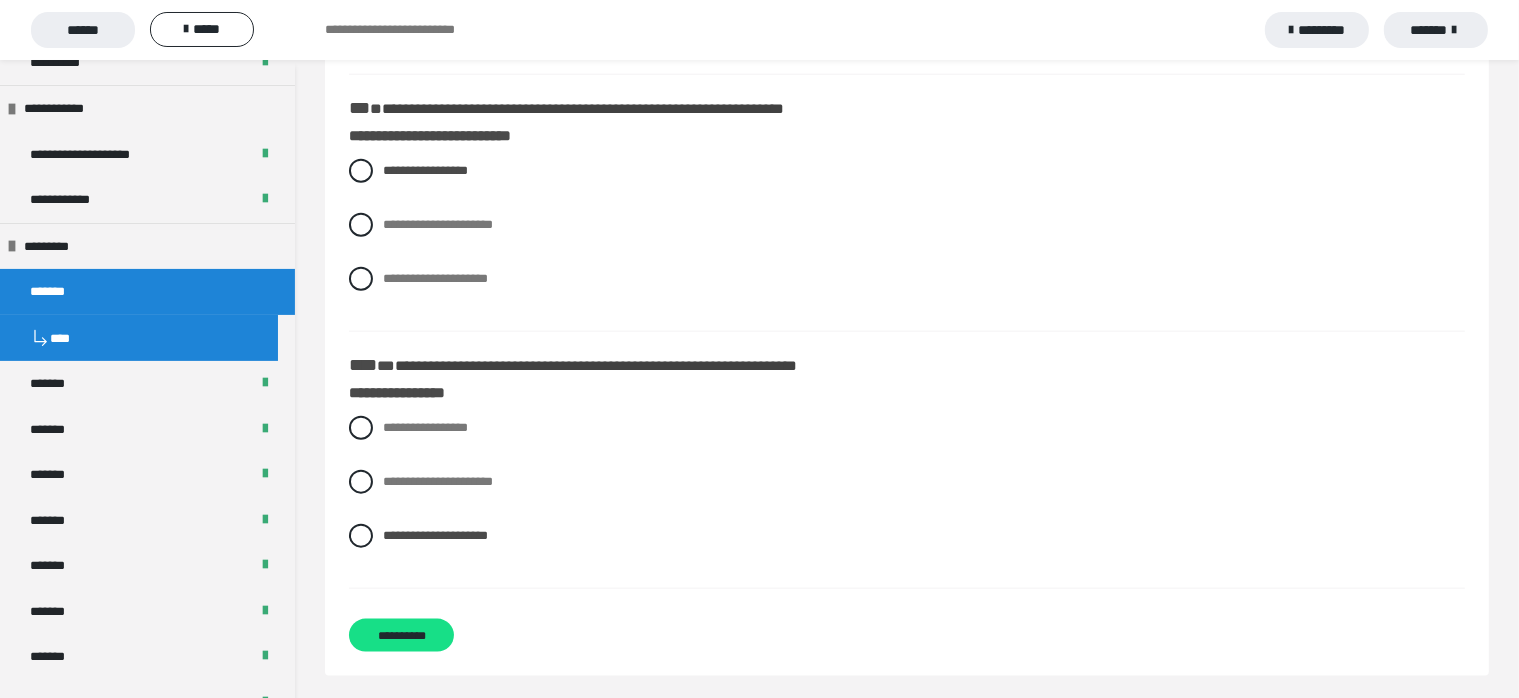 scroll, scrollTop: 2262, scrollLeft: 0, axis: vertical 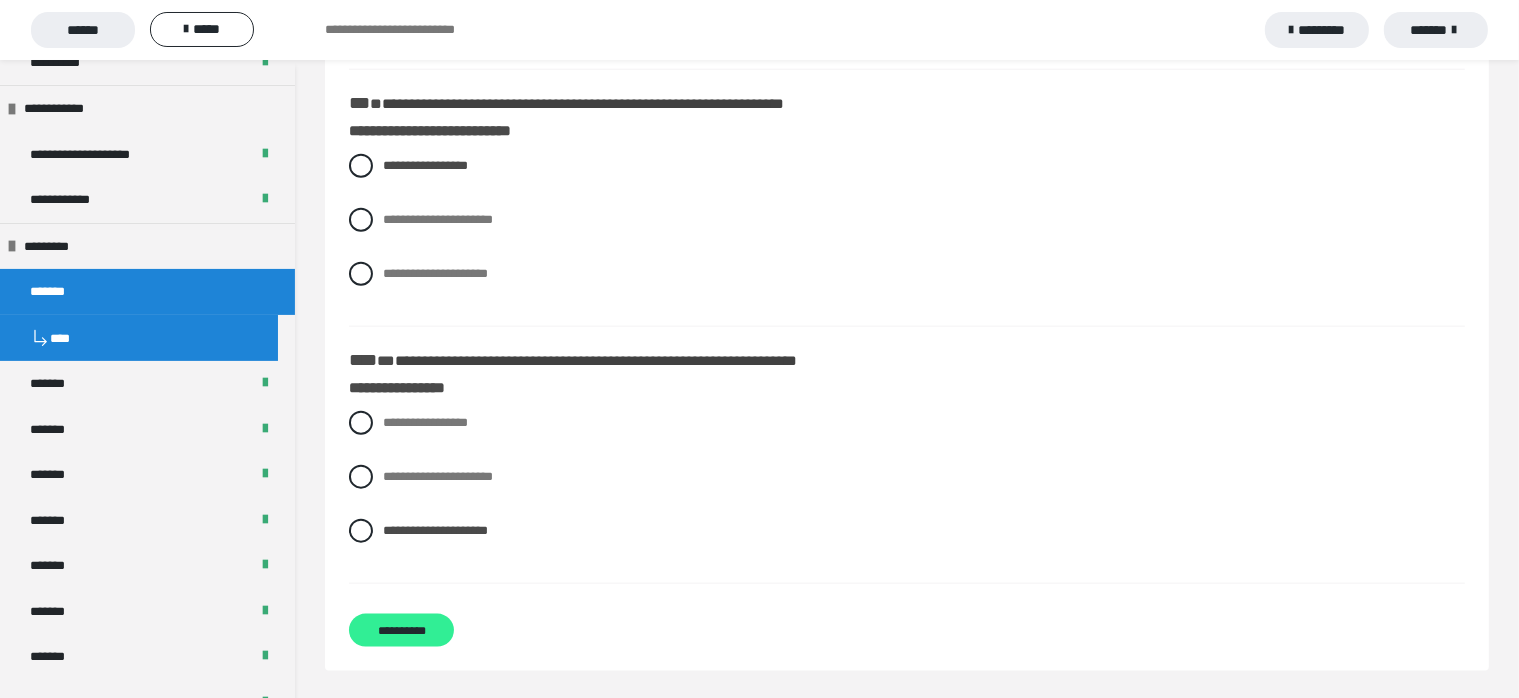 click on "**********" at bounding box center [401, 630] 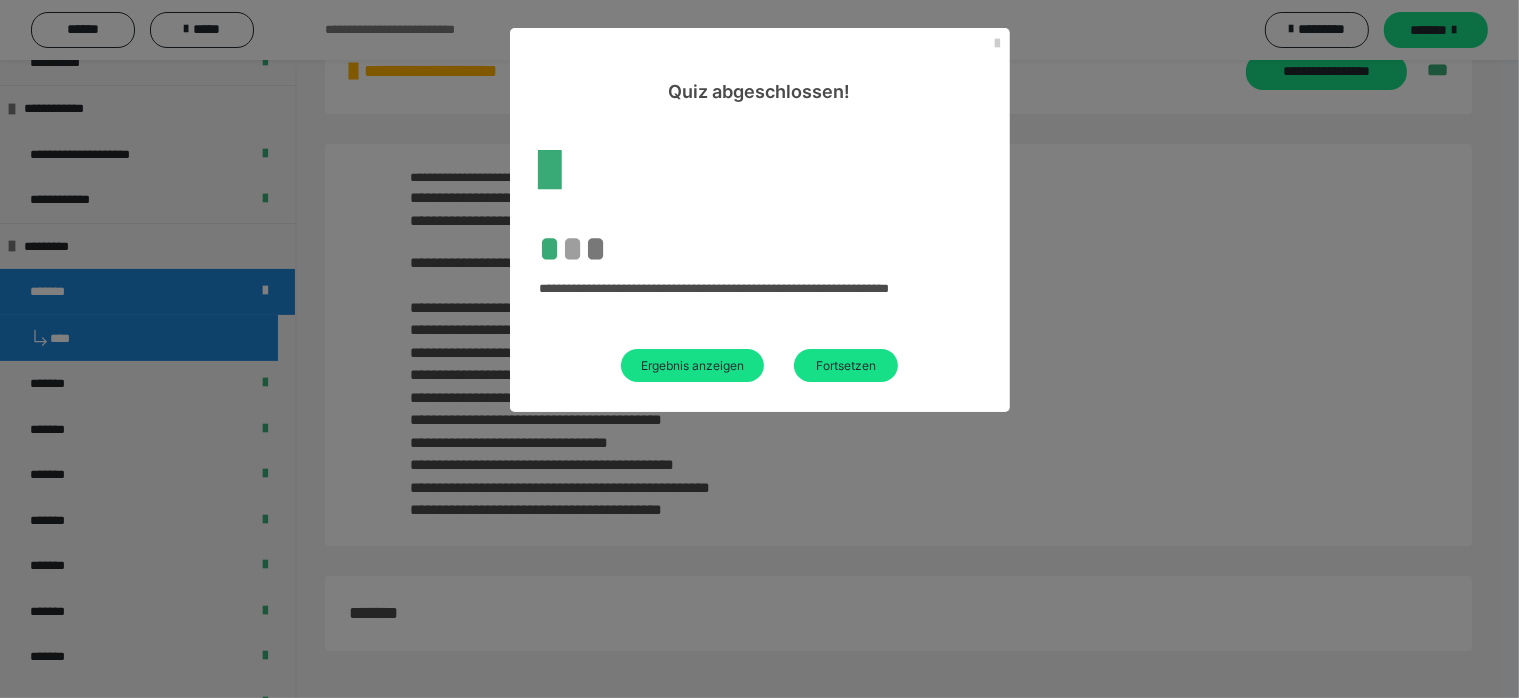 scroll, scrollTop: 2262, scrollLeft: 0, axis: vertical 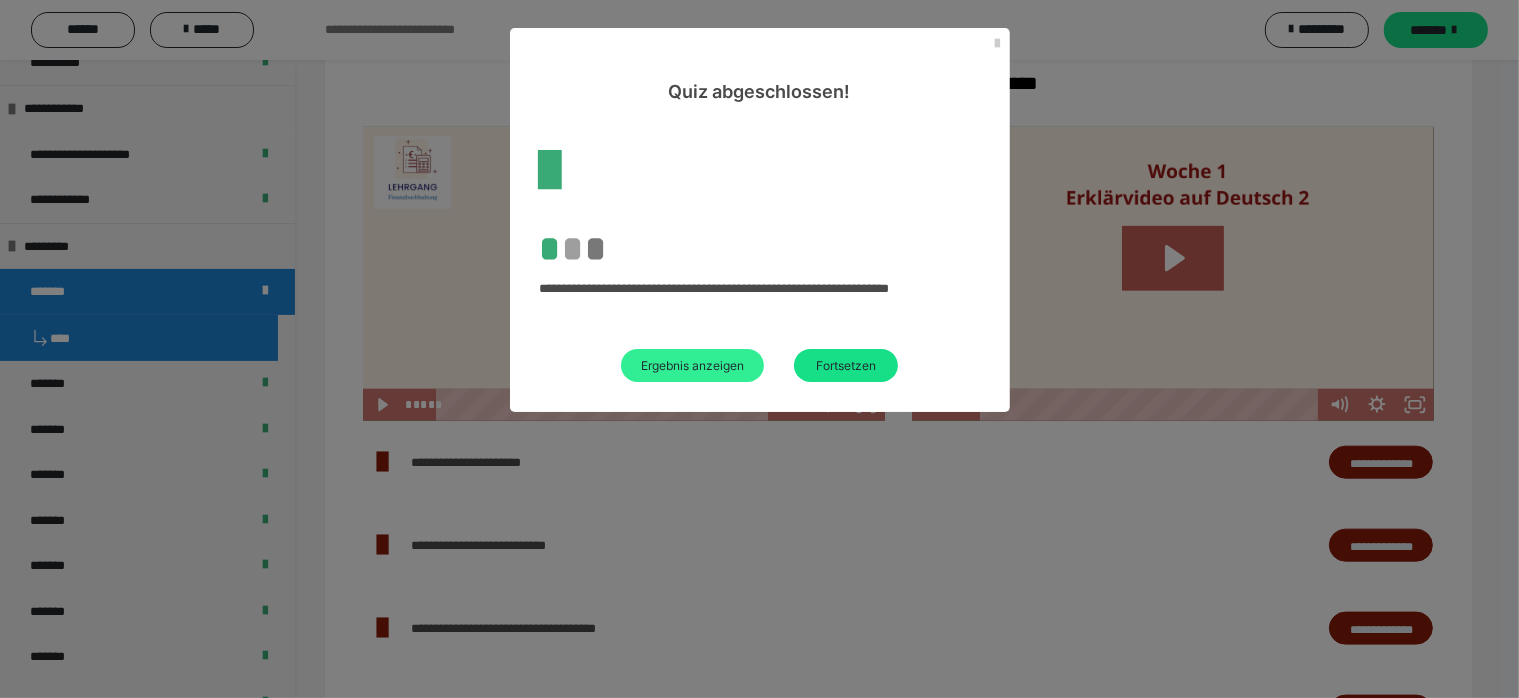 click on "Ergebnis anzeigen" at bounding box center (692, 365) 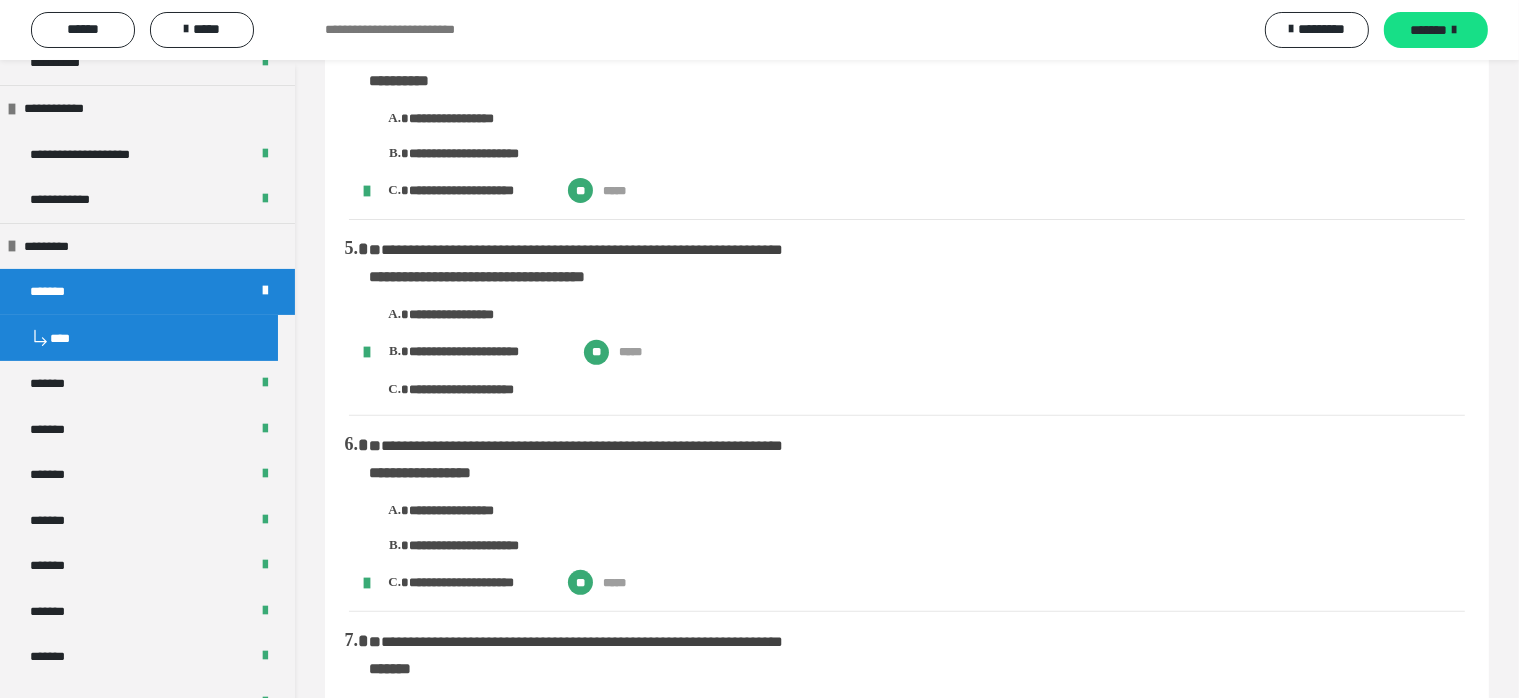 scroll, scrollTop: 1000, scrollLeft: 0, axis: vertical 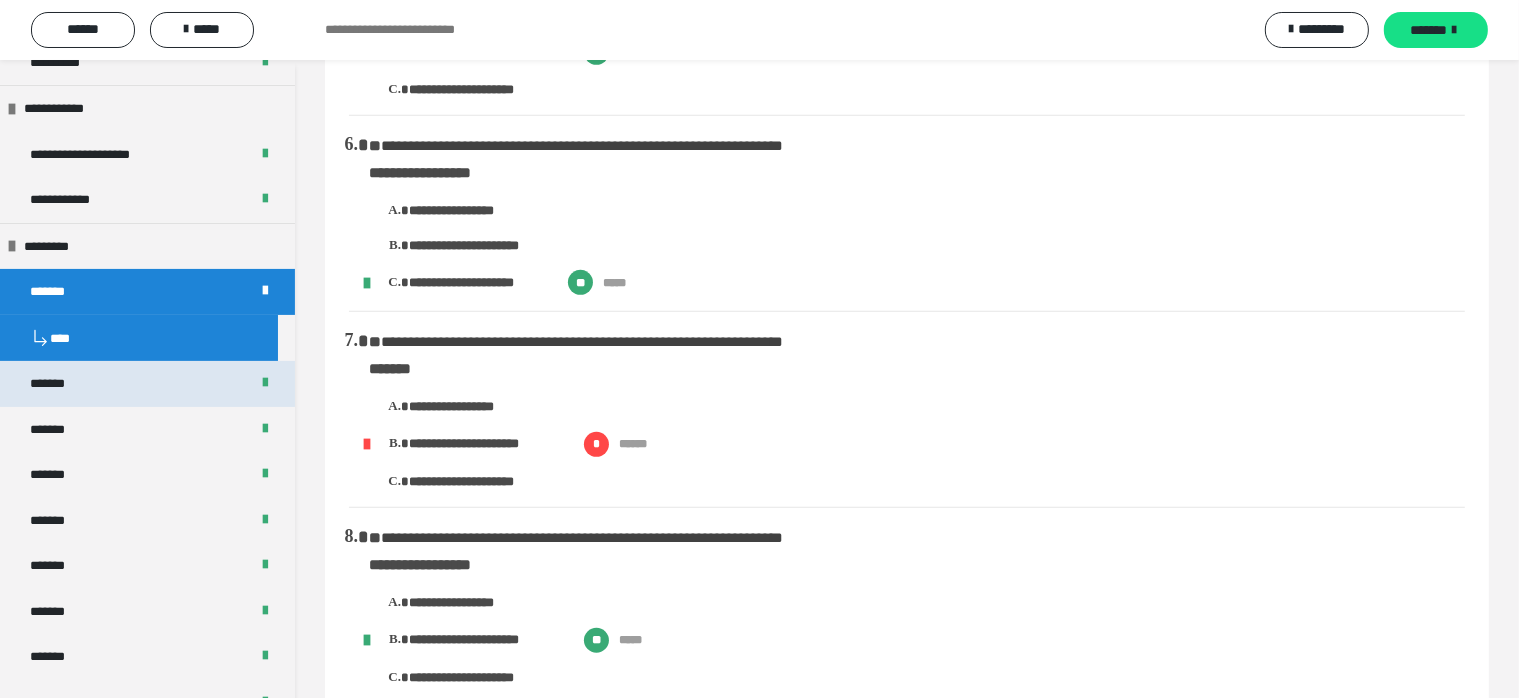 click on "*******" at bounding box center (147, 384) 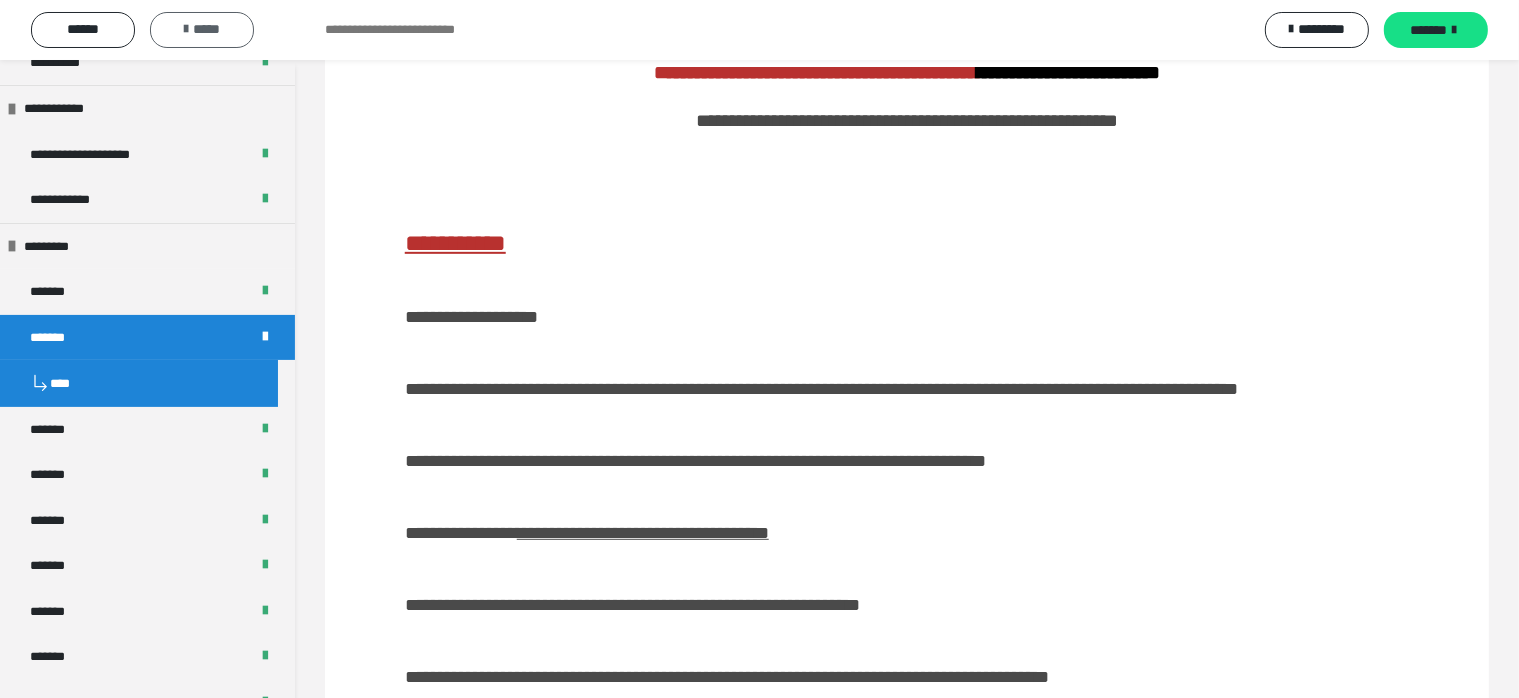 click on "*****" at bounding box center (202, 29) 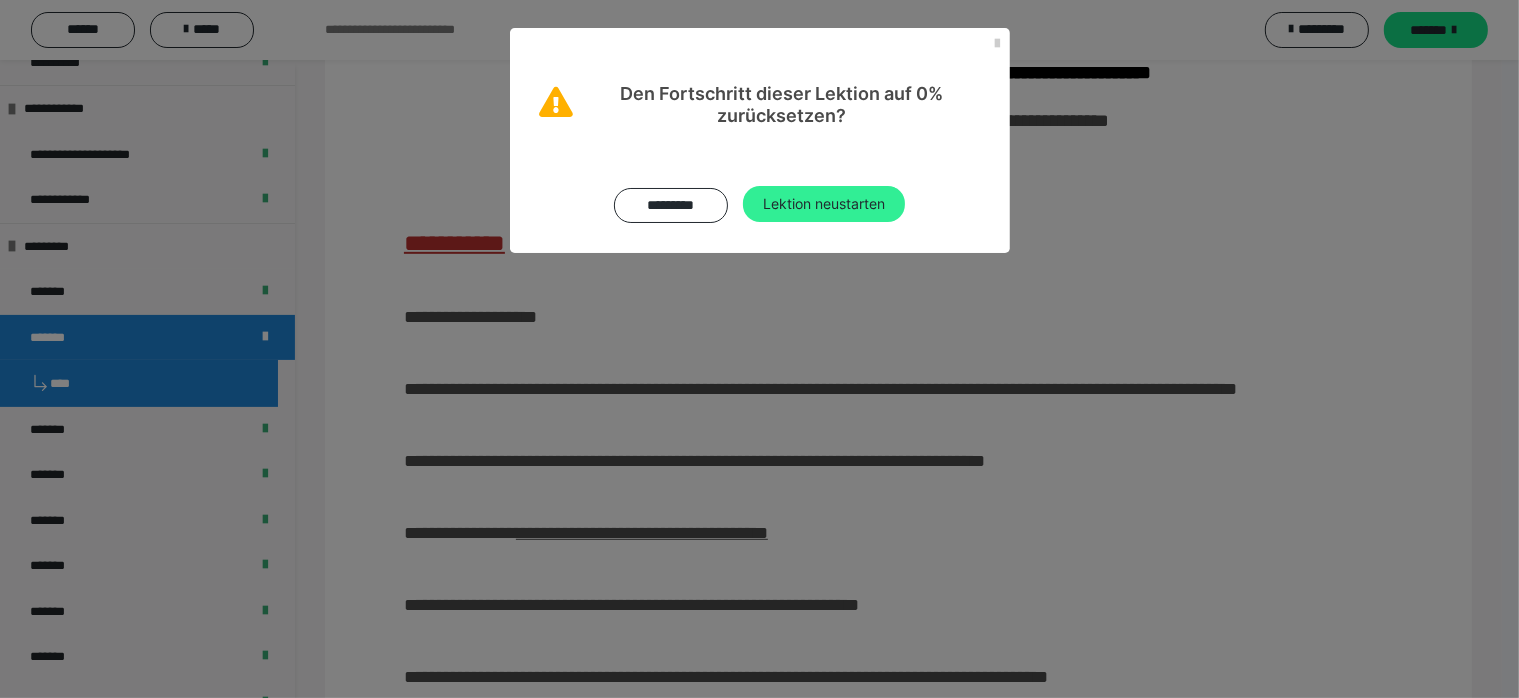 click on "Lektion neustarten" at bounding box center (824, 204) 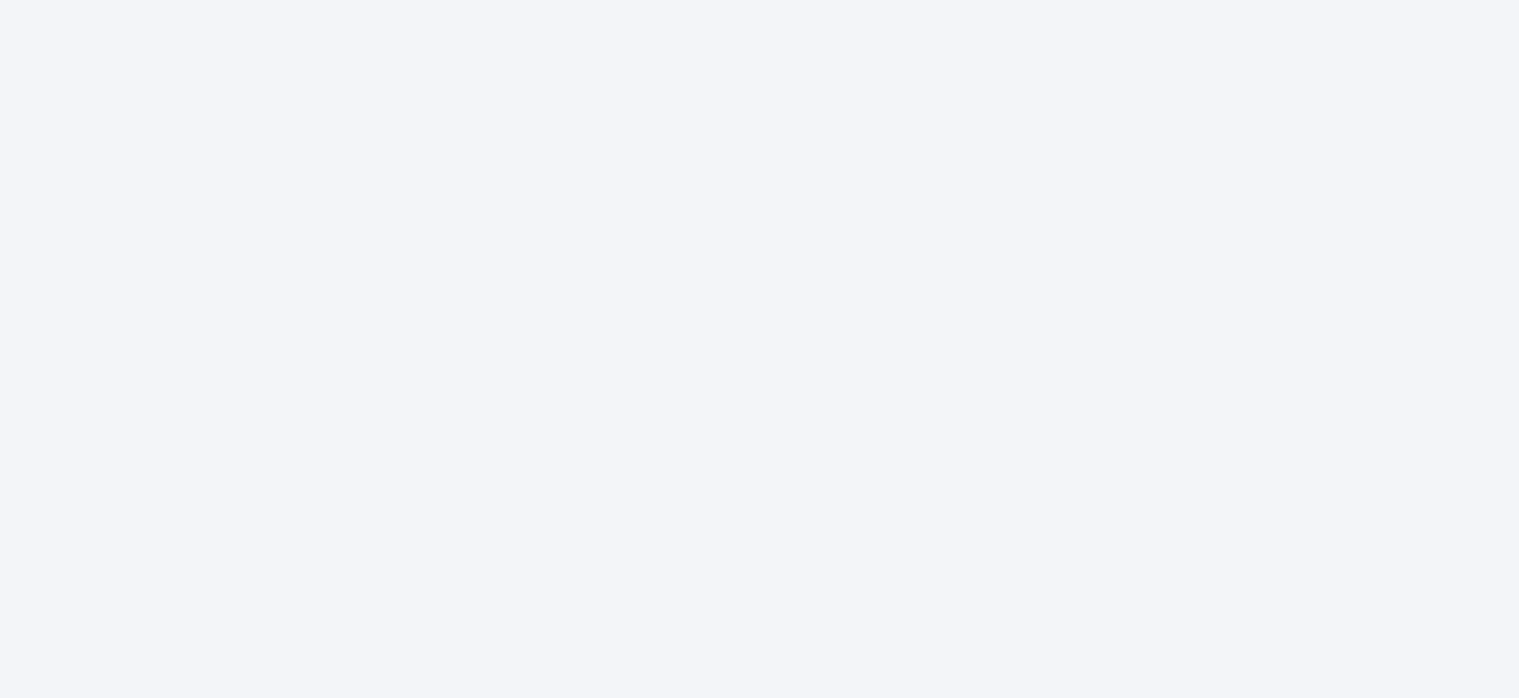 scroll, scrollTop: 0, scrollLeft: 0, axis: both 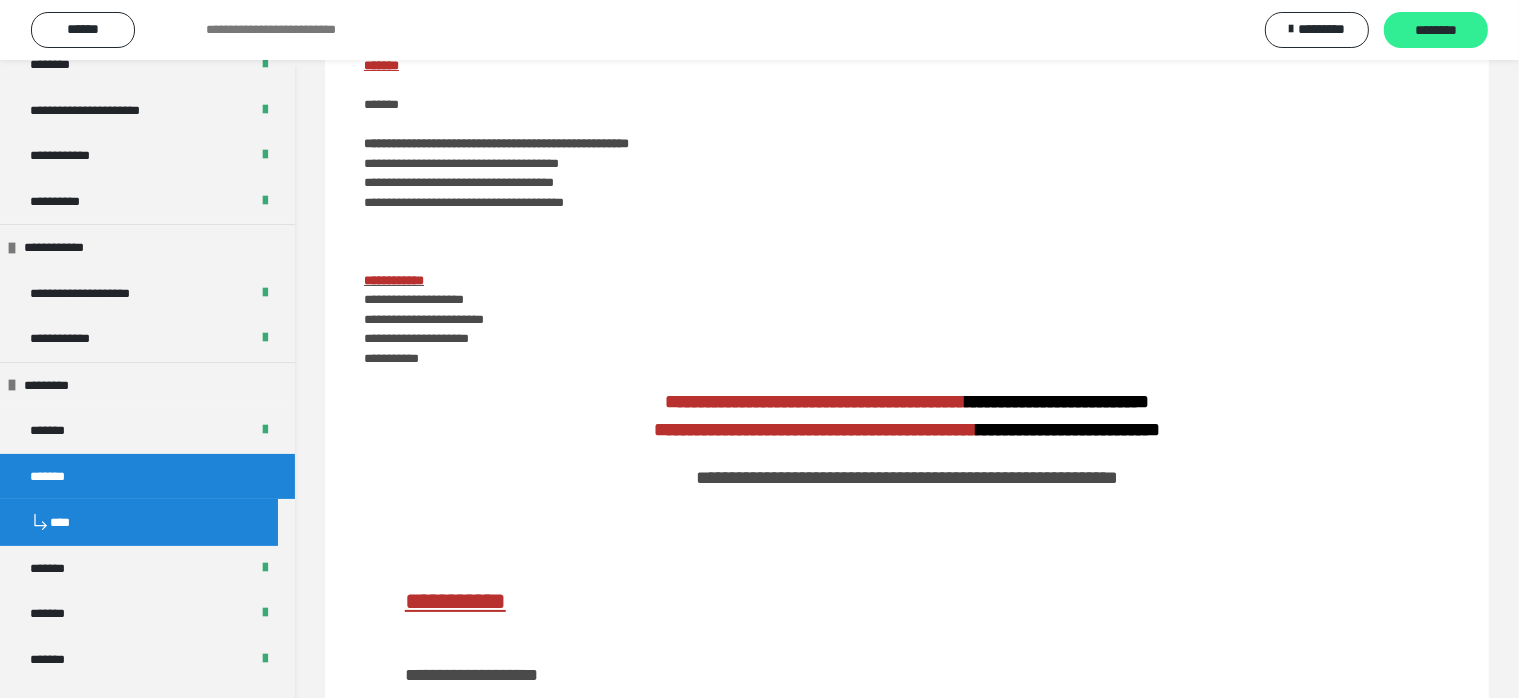 click on "********" at bounding box center (1436, 30) 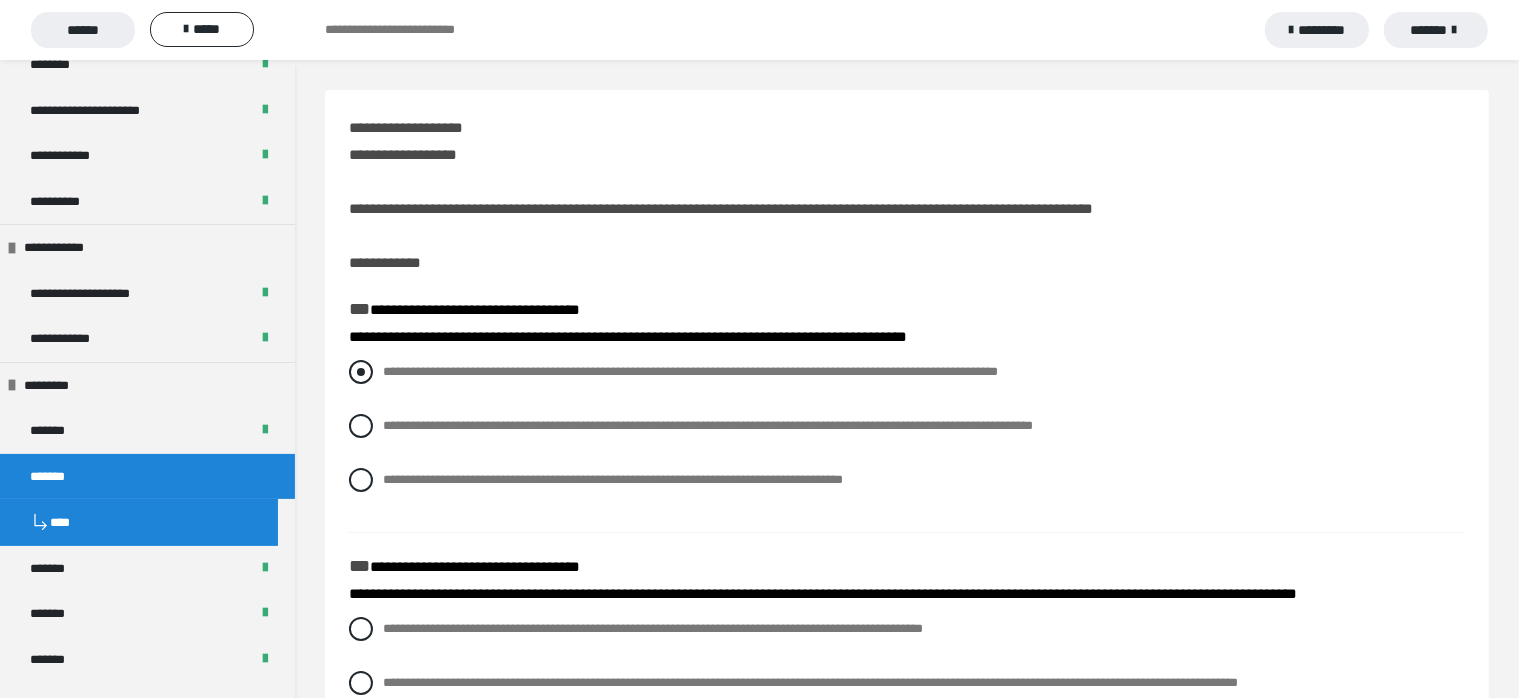 click at bounding box center [361, 372] 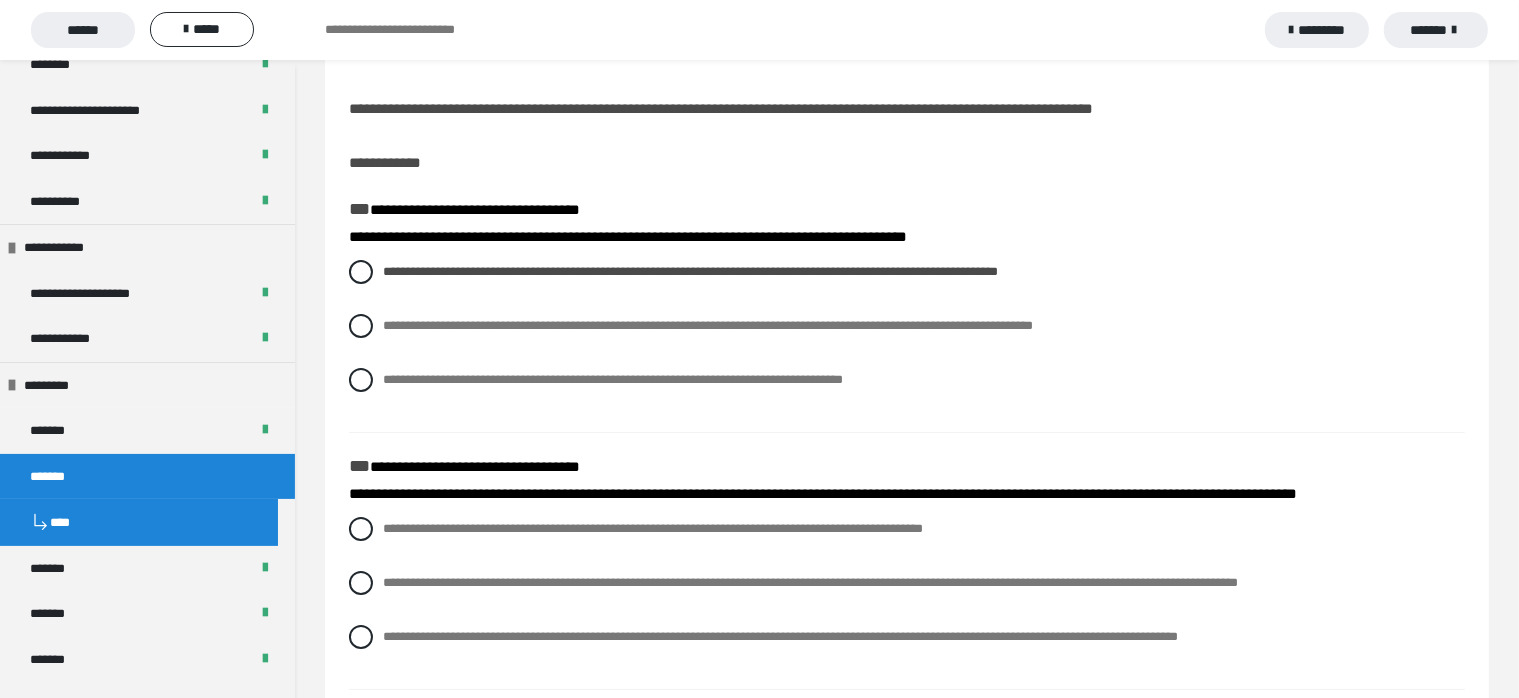 scroll, scrollTop: 200, scrollLeft: 0, axis: vertical 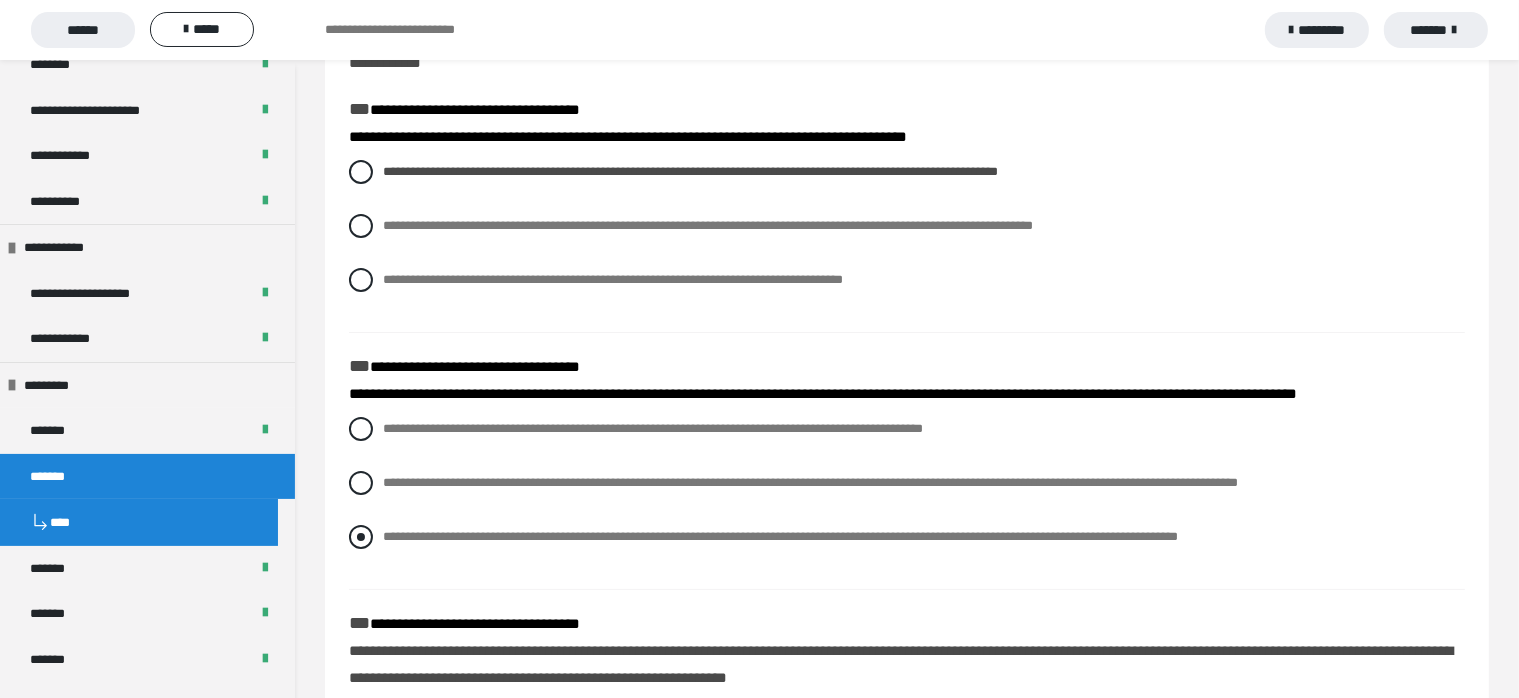 click at bounding box center [361, 537] 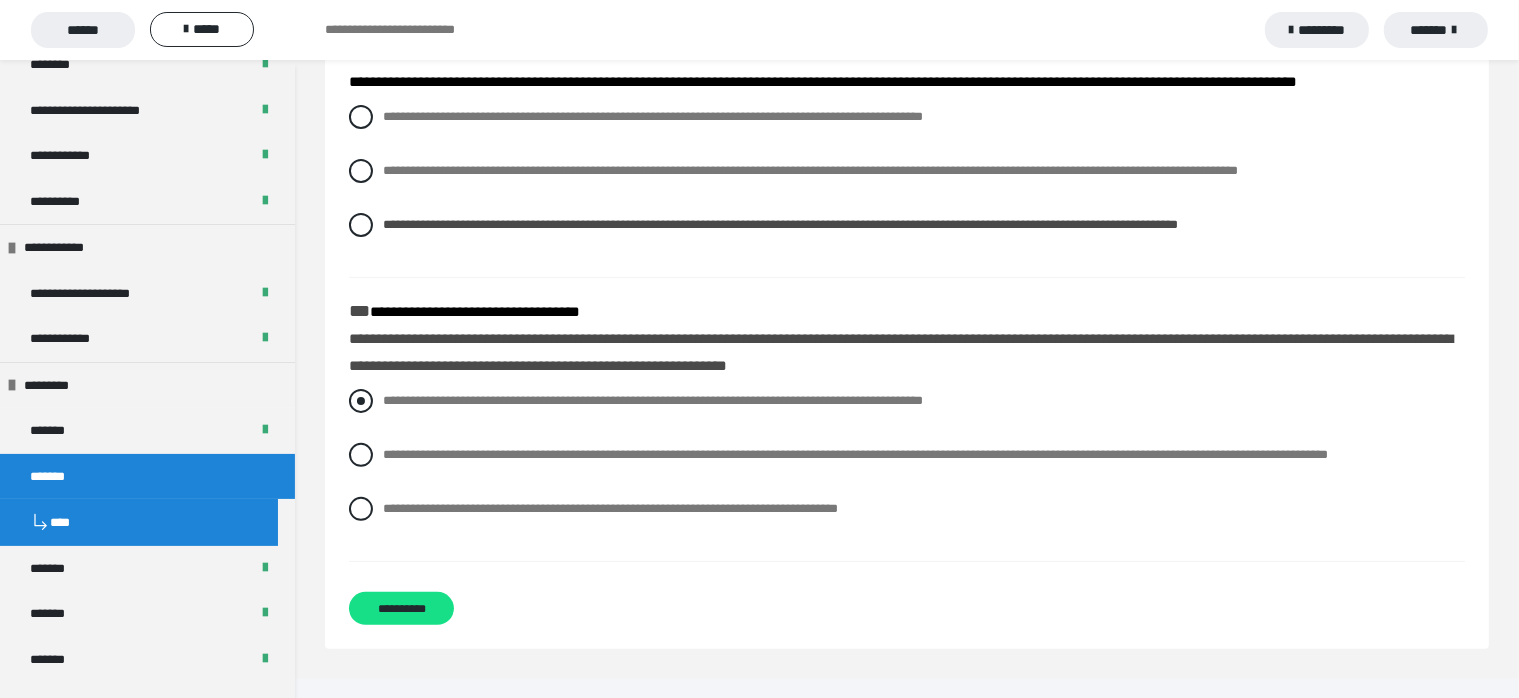 scroll, scrollTop: 516, scrollLeft: 0, axis: vertical 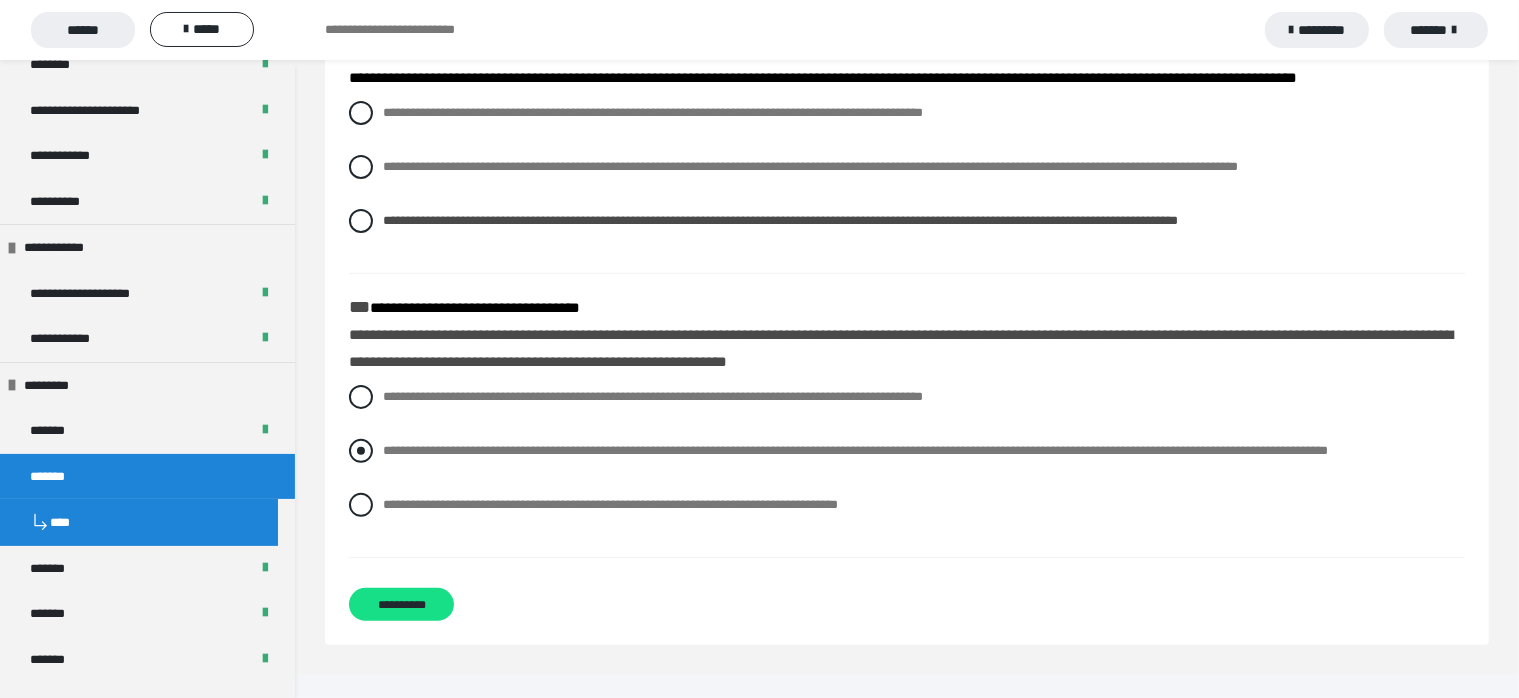 drag, startPoint x: 362, startPoint y: 450, endPoint x: 408, endPoint y: 450, distance: 46 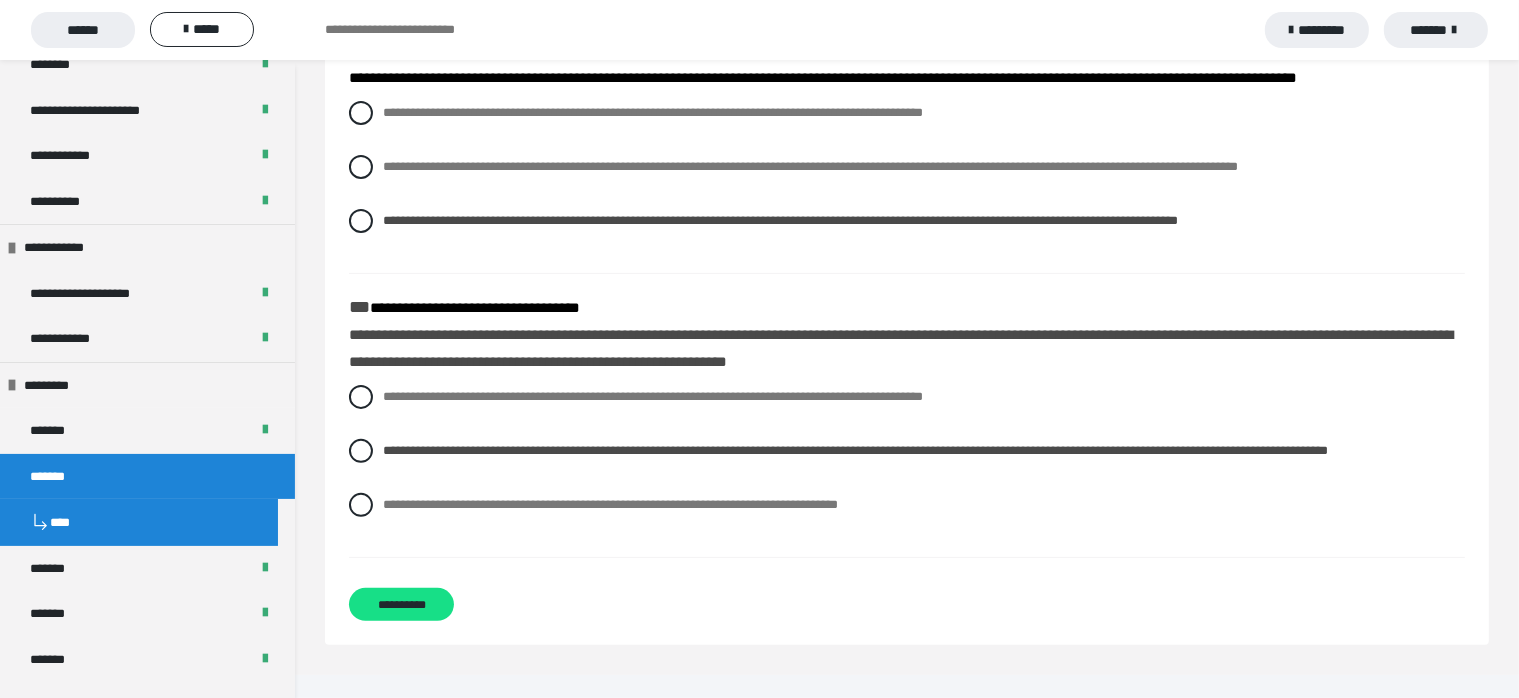 scroll, scrollTop: 416, scrollLeft: 0, axis: vertical 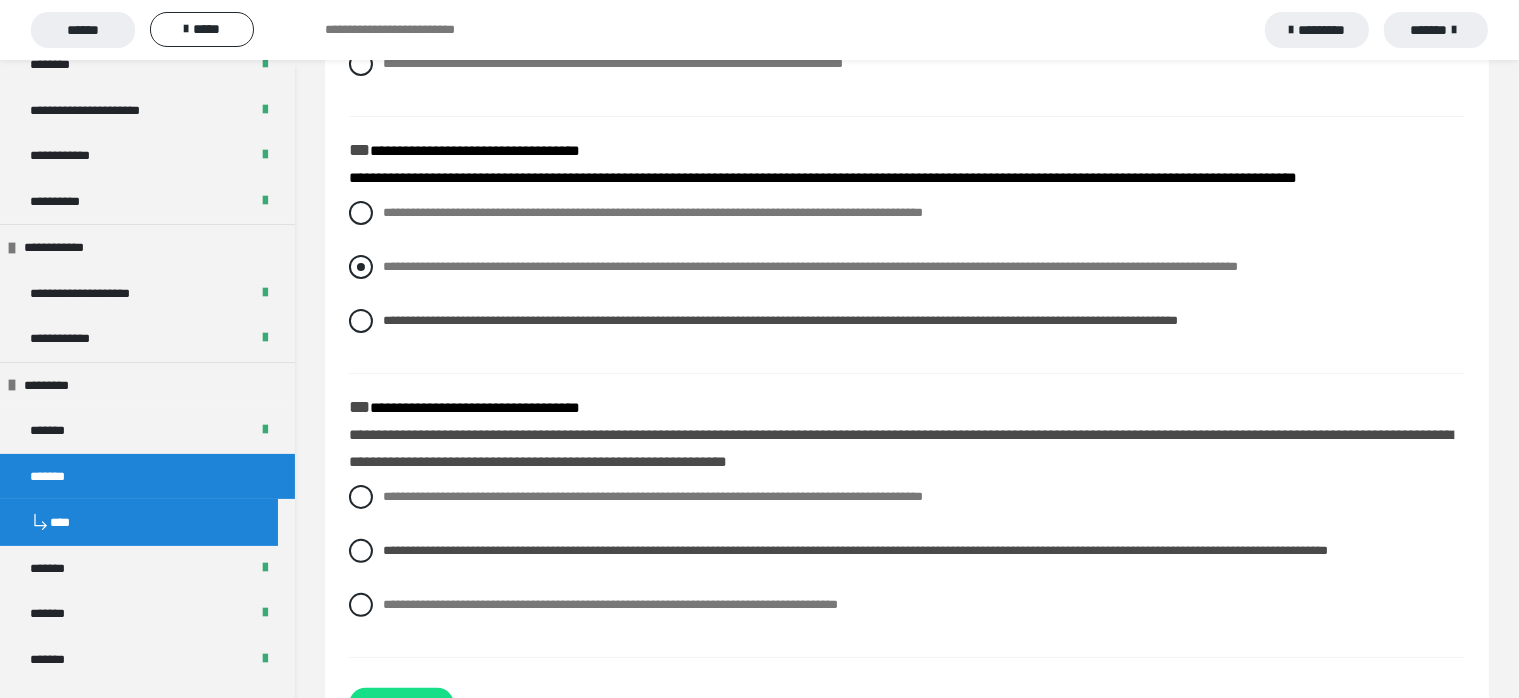click at bounding box center (361, 267) 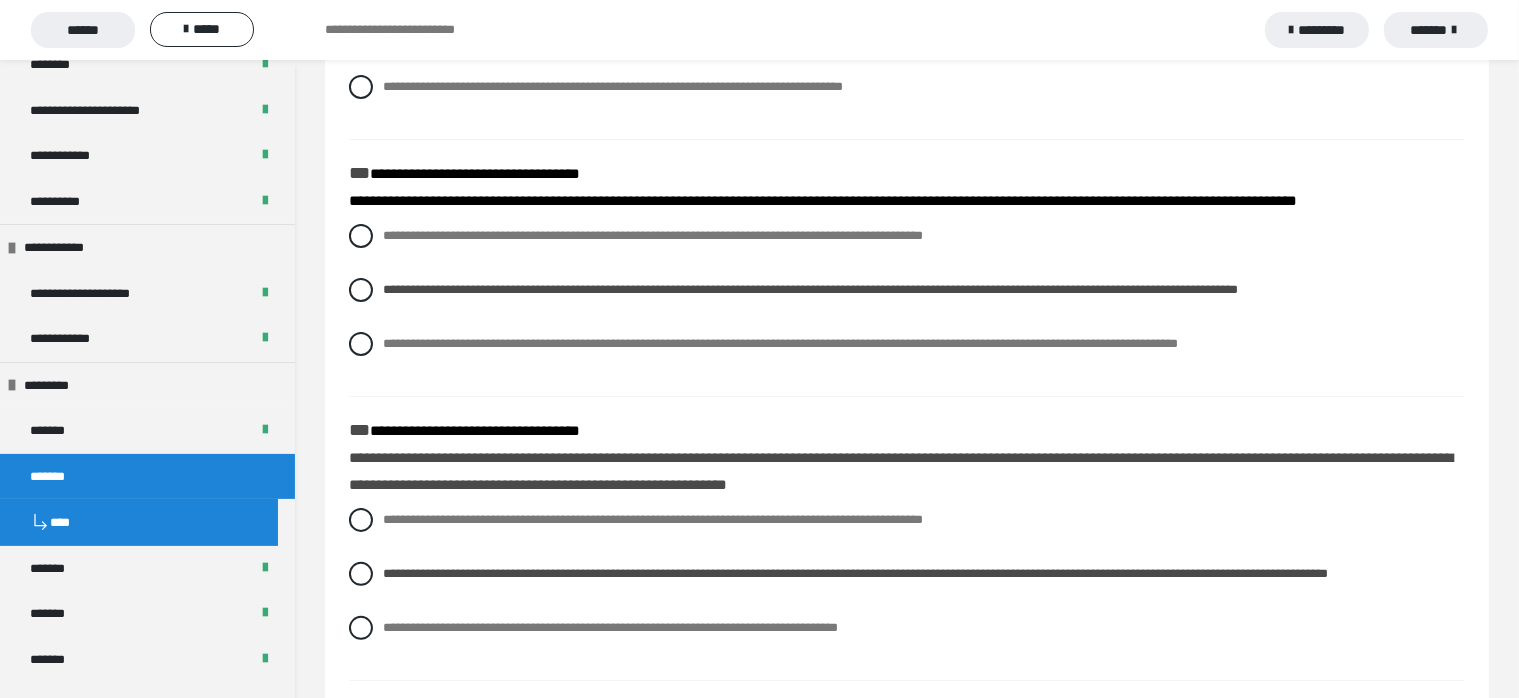 scroll, scrollTop: 516, scrollLeft: 0, axis: vertical 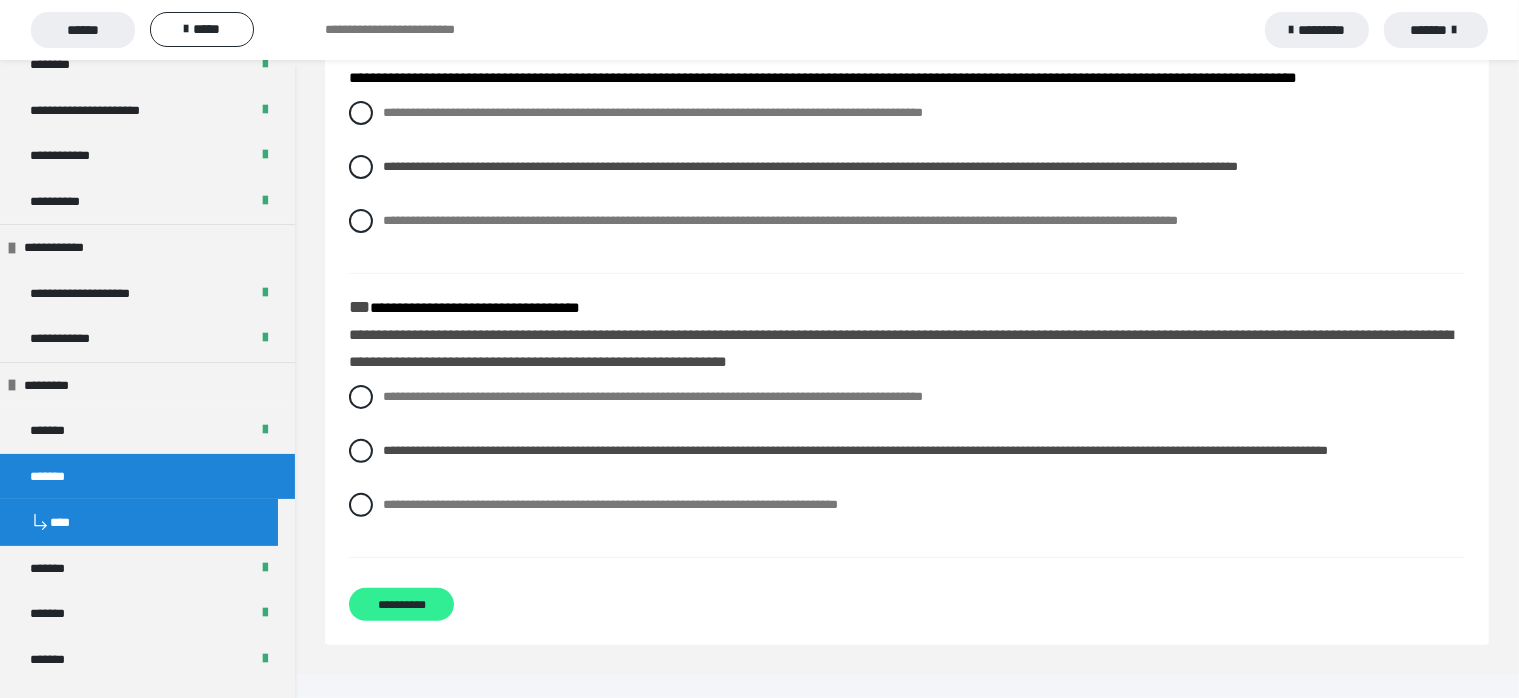click on "**********" at bounding box center [401, 604] 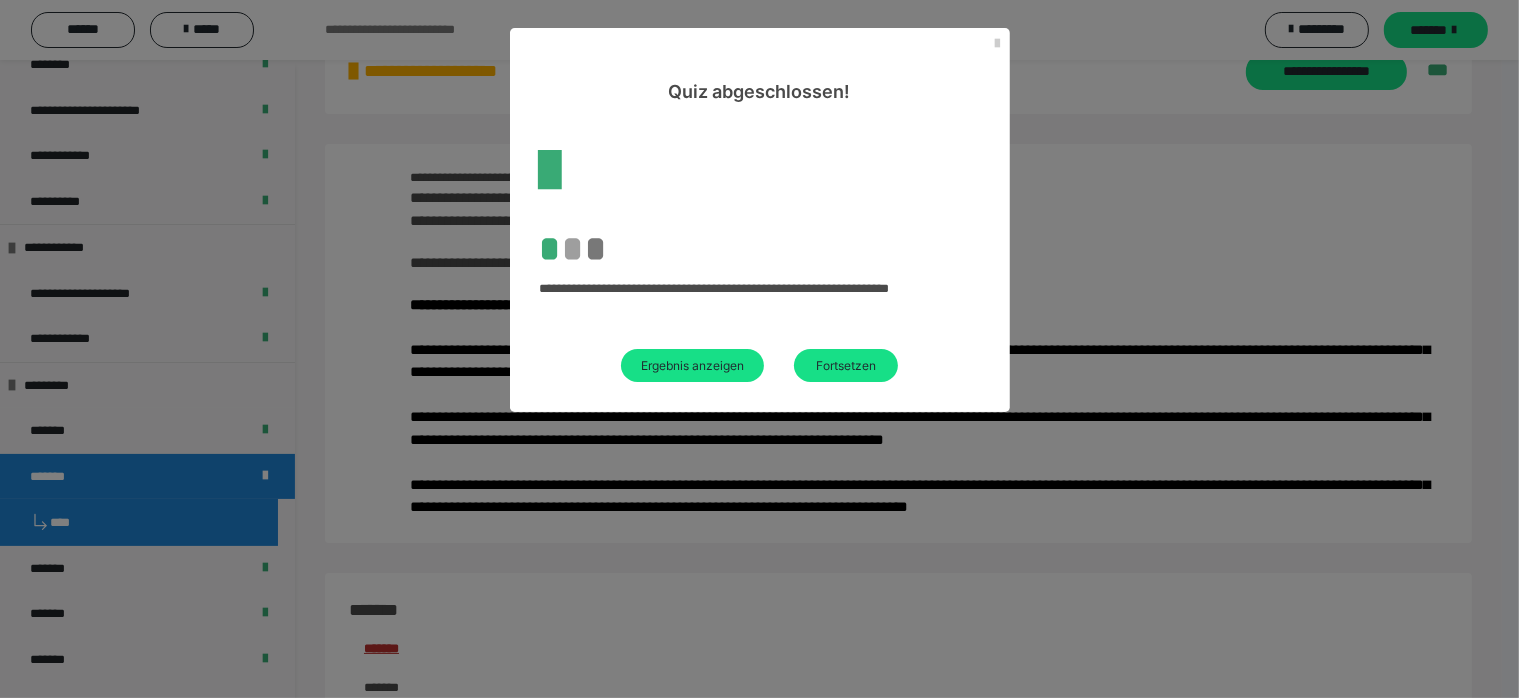 scroll, scrollTop: 516, scrollLeft: 0, axis: vertical 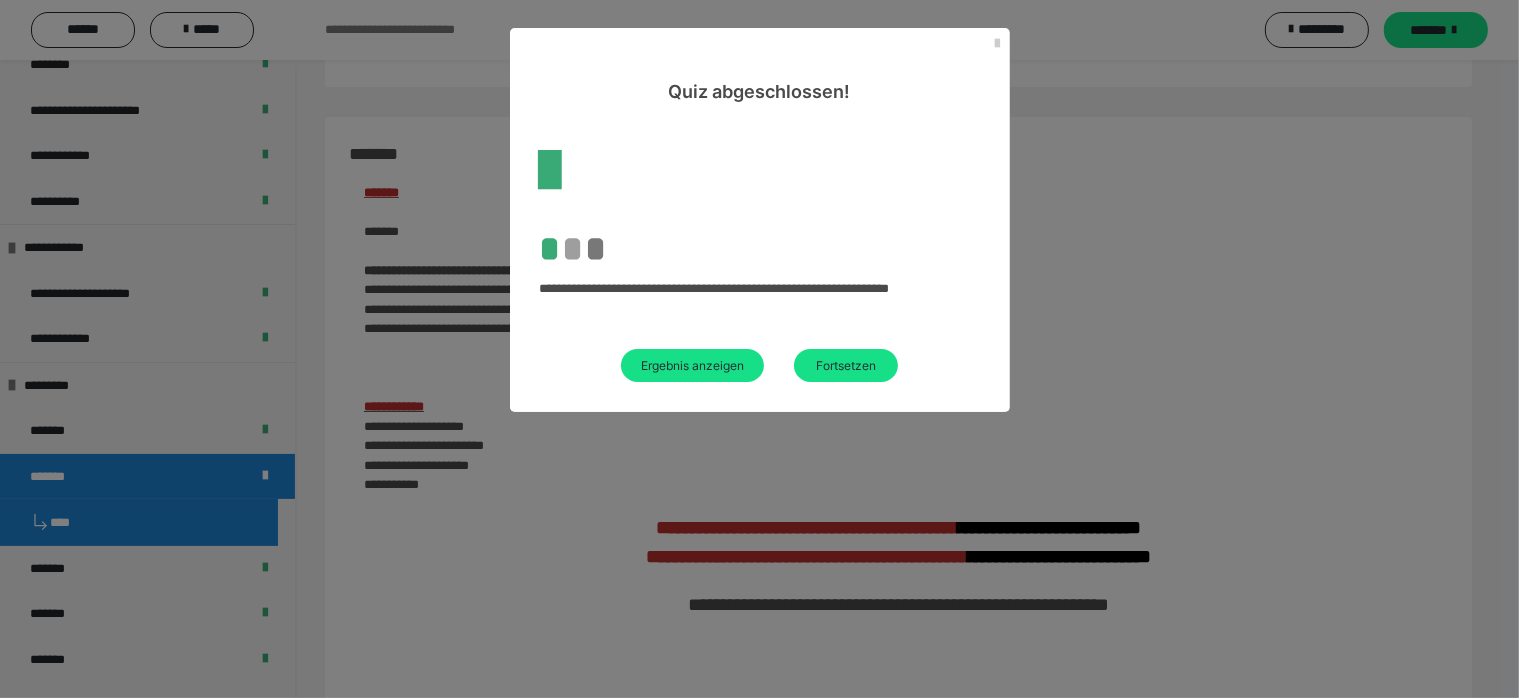 click on "Ergebnis anzeigen" at bounding box center [692, 365] 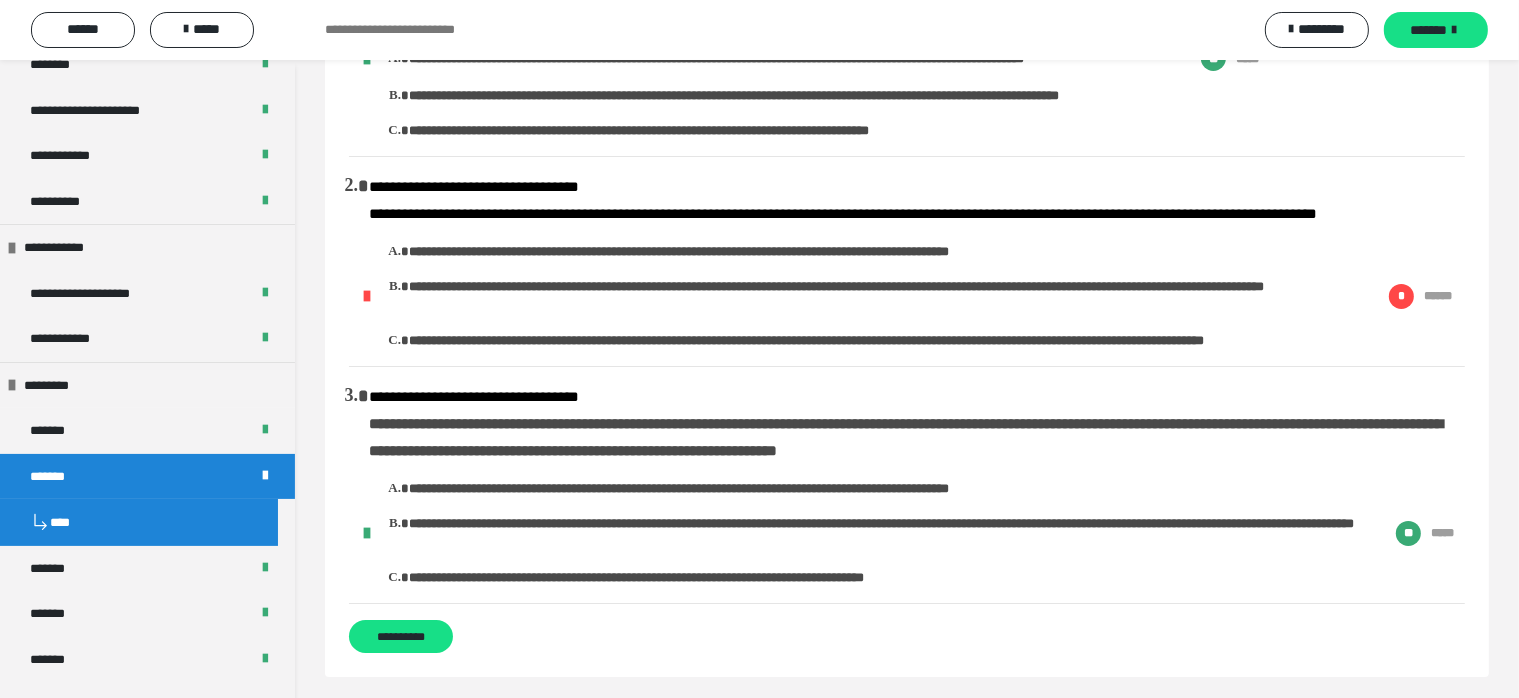 scroll, scrollTop: 200, scrollLeft: 0, axis: vertical 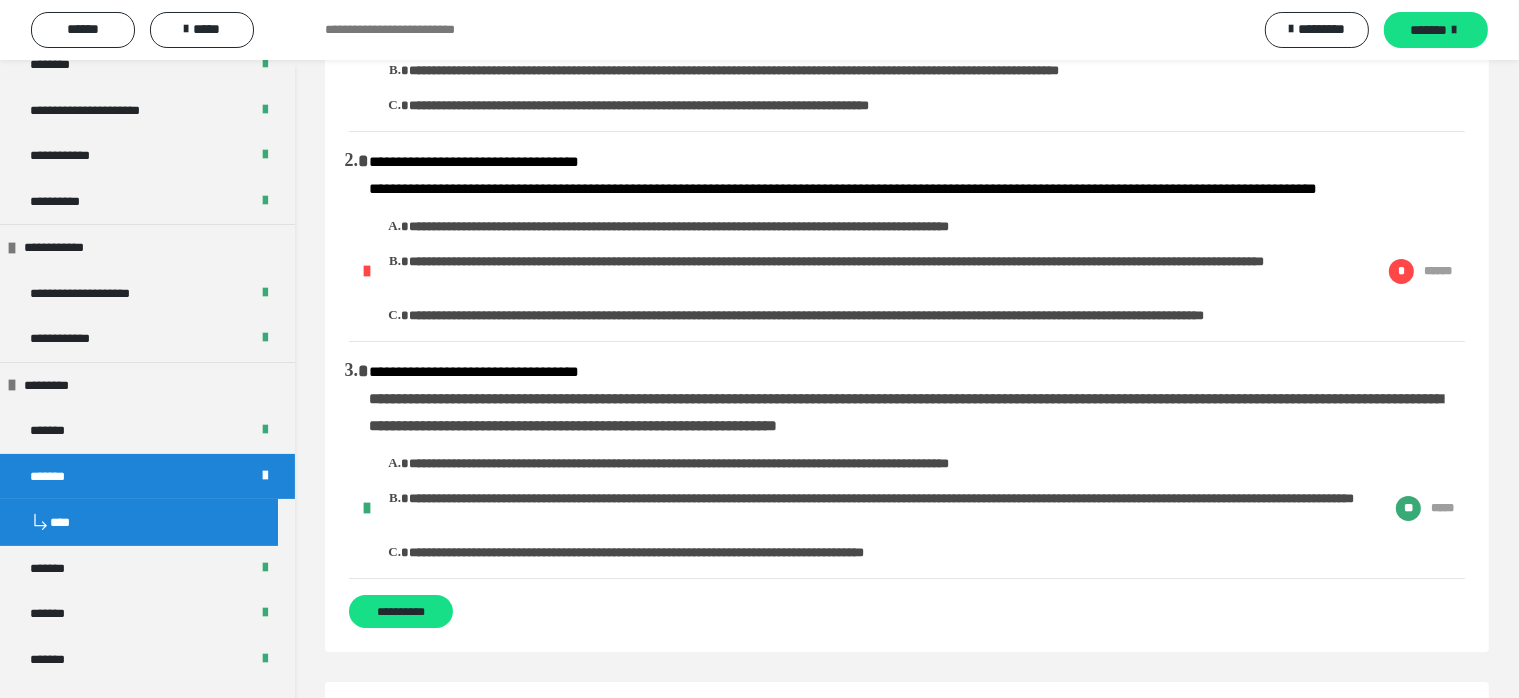 click on "**********" at bounding box center (912, 316) 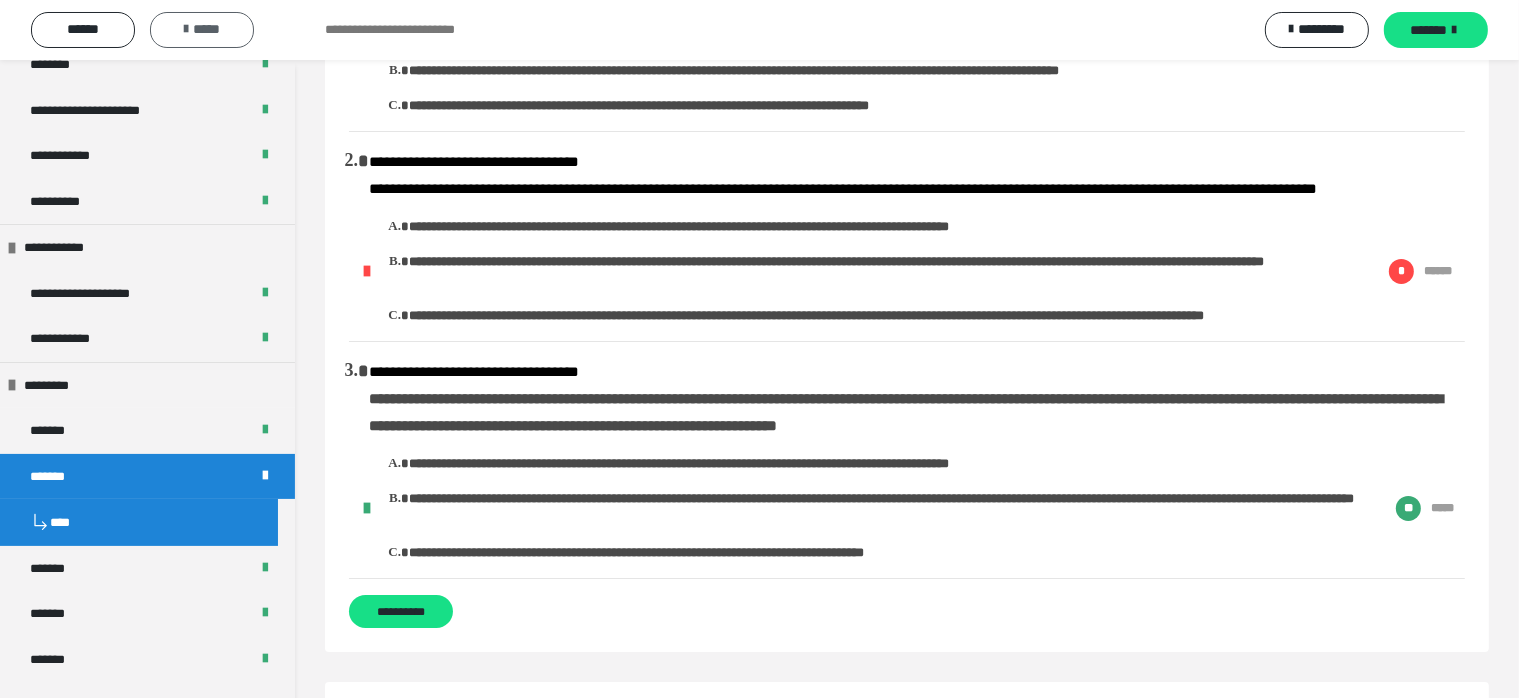 click on "*****" at bounding box center (202, 29) 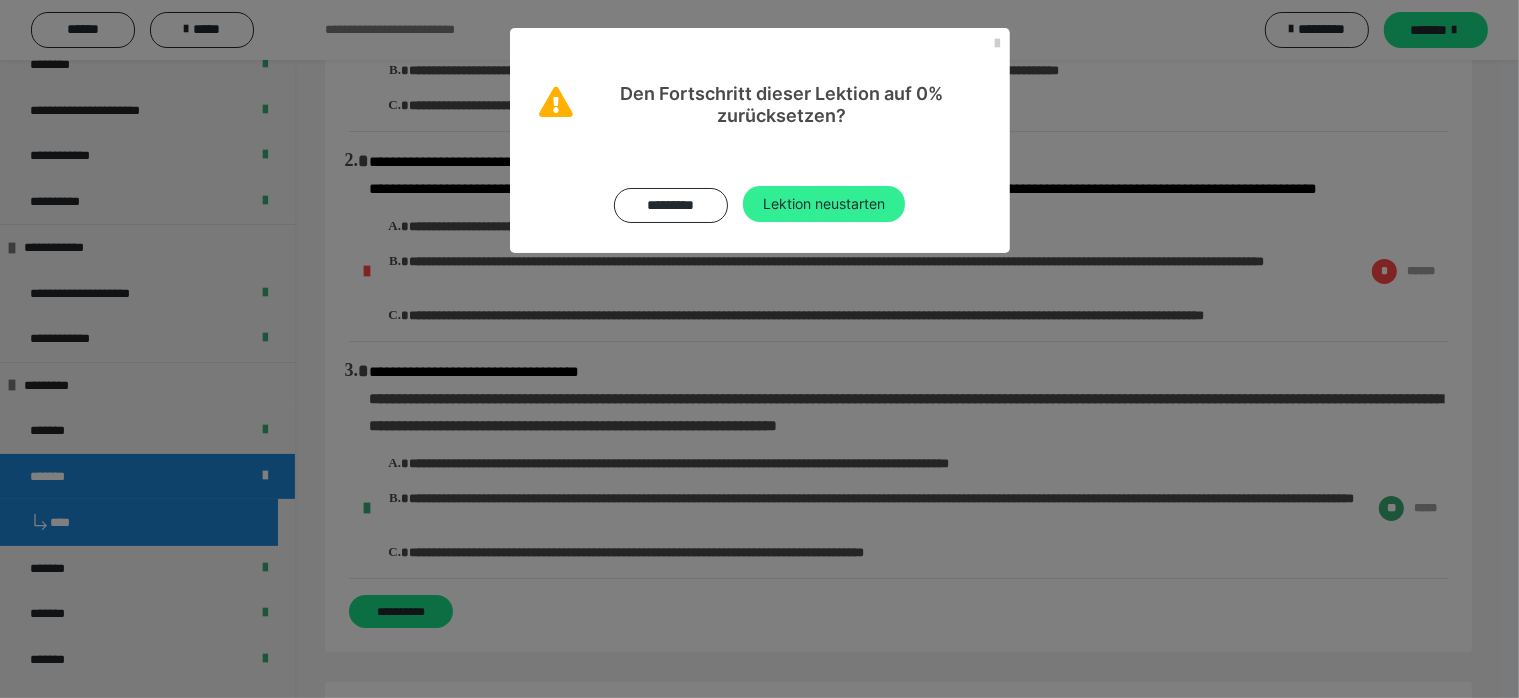 click on "Lektion neustarten" at bounding box center [824, 204] 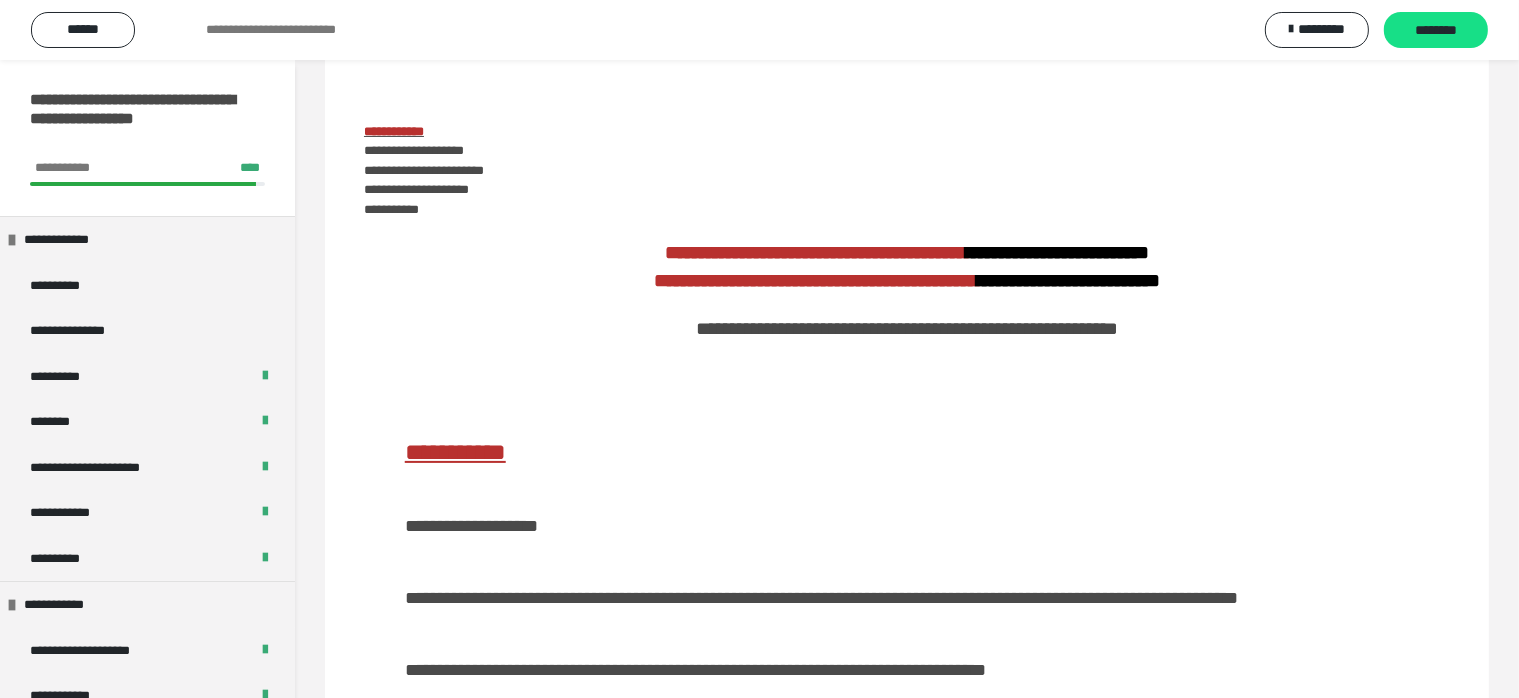 scroll, scrollTop: 0, scrollLeft: 0, axis: both 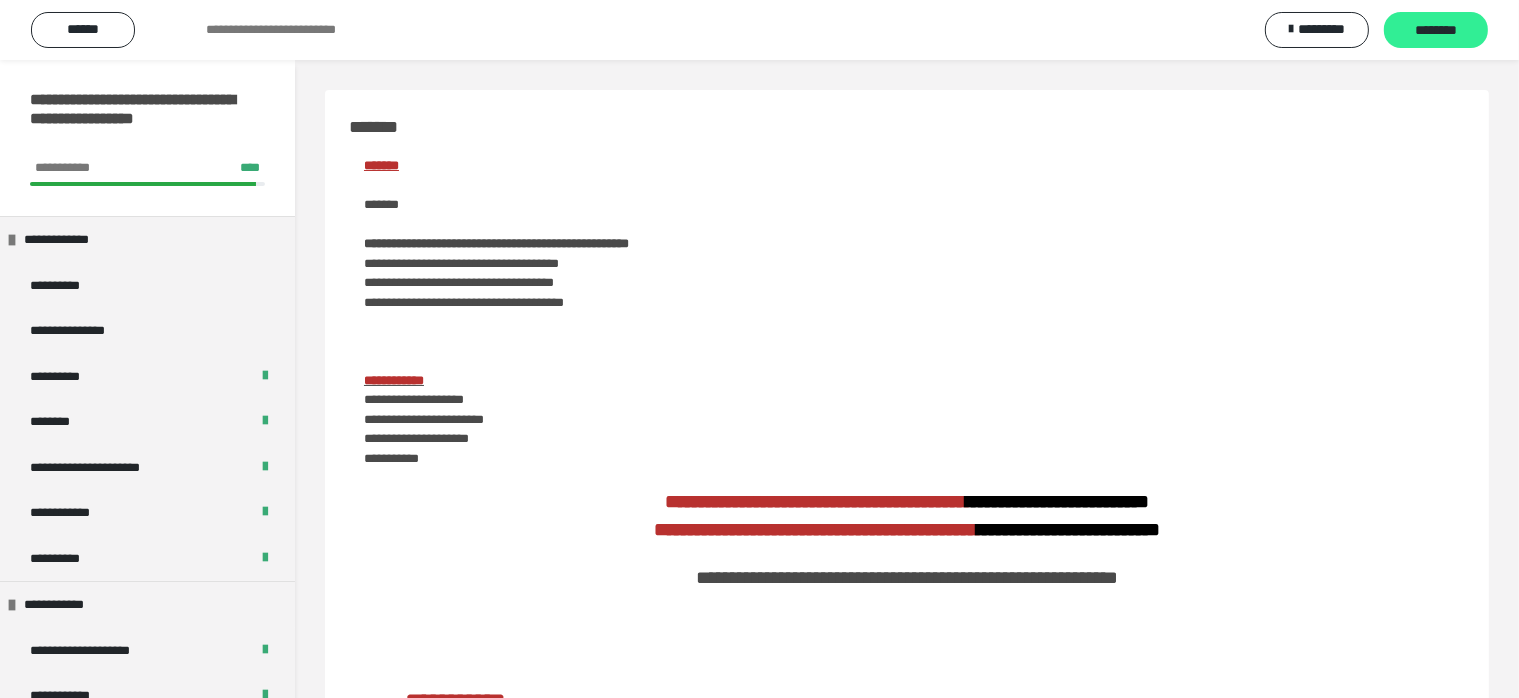 click on "********" at bounding box center [1436, 31] 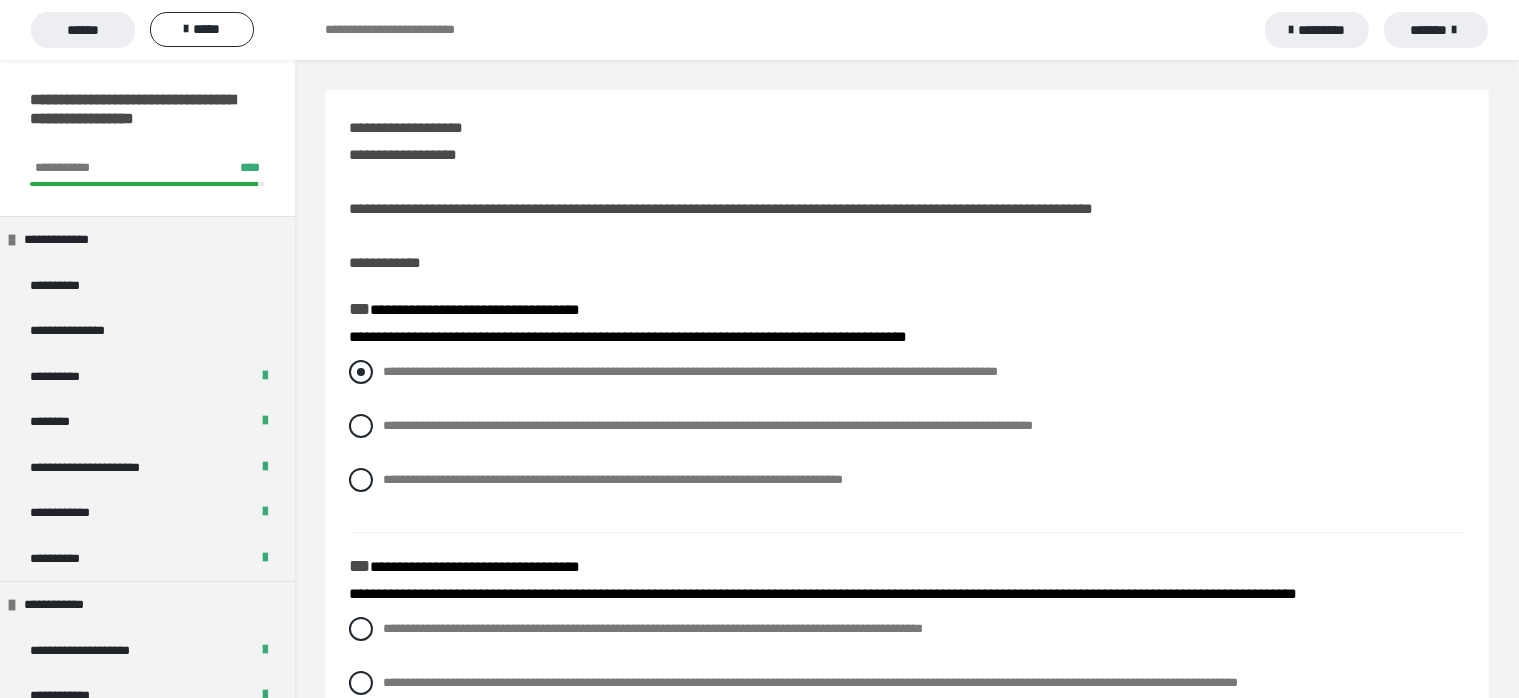 click at bounding box center (361, 372) 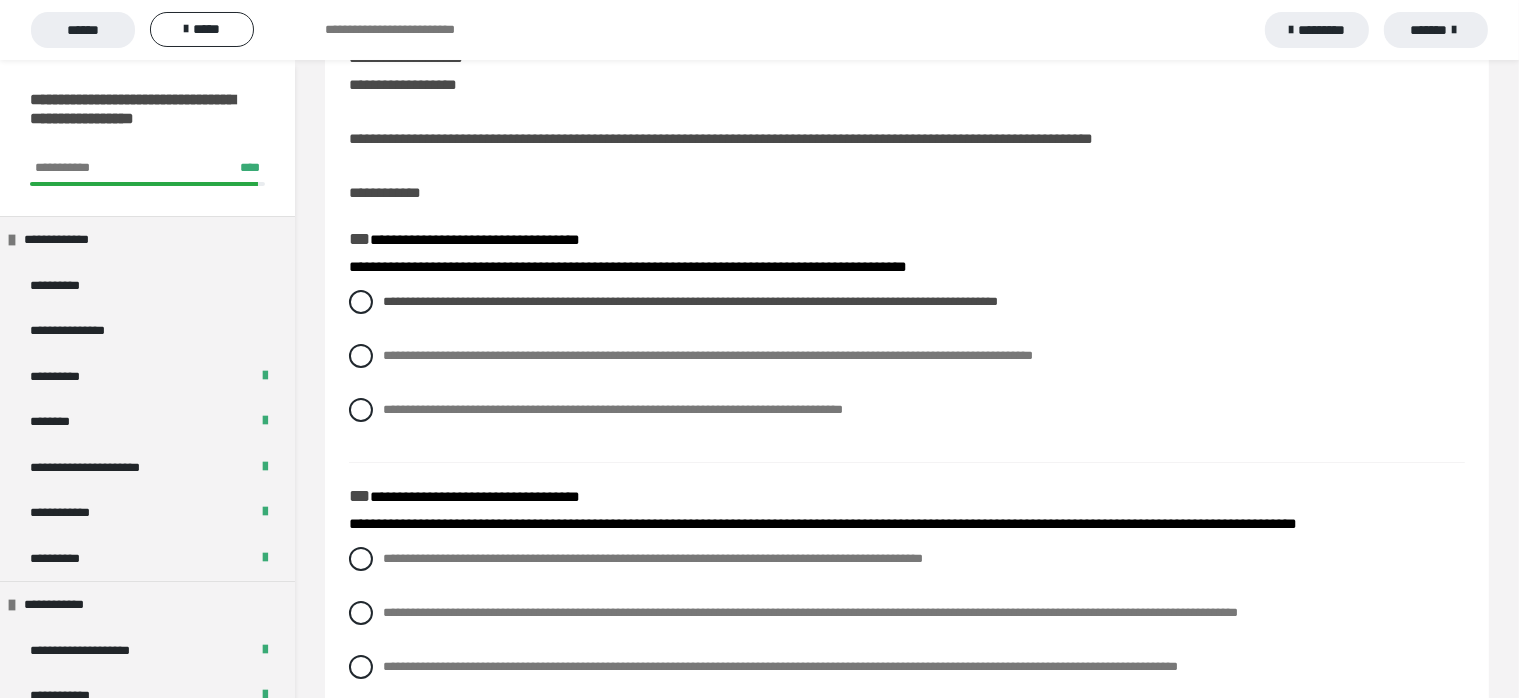 scroll, scrollTop: 200, scrollLeft: 0, axis: vertical 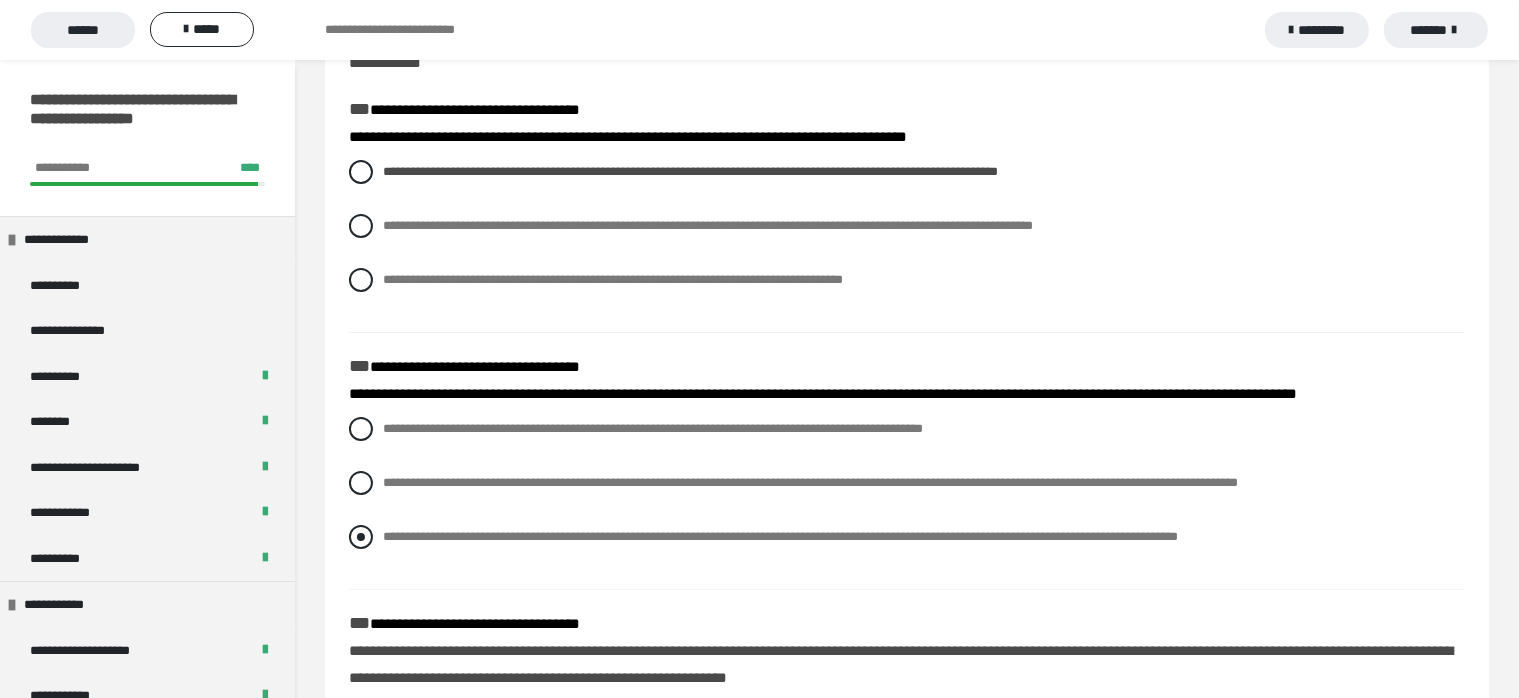 click at bounding box center [361, 537] 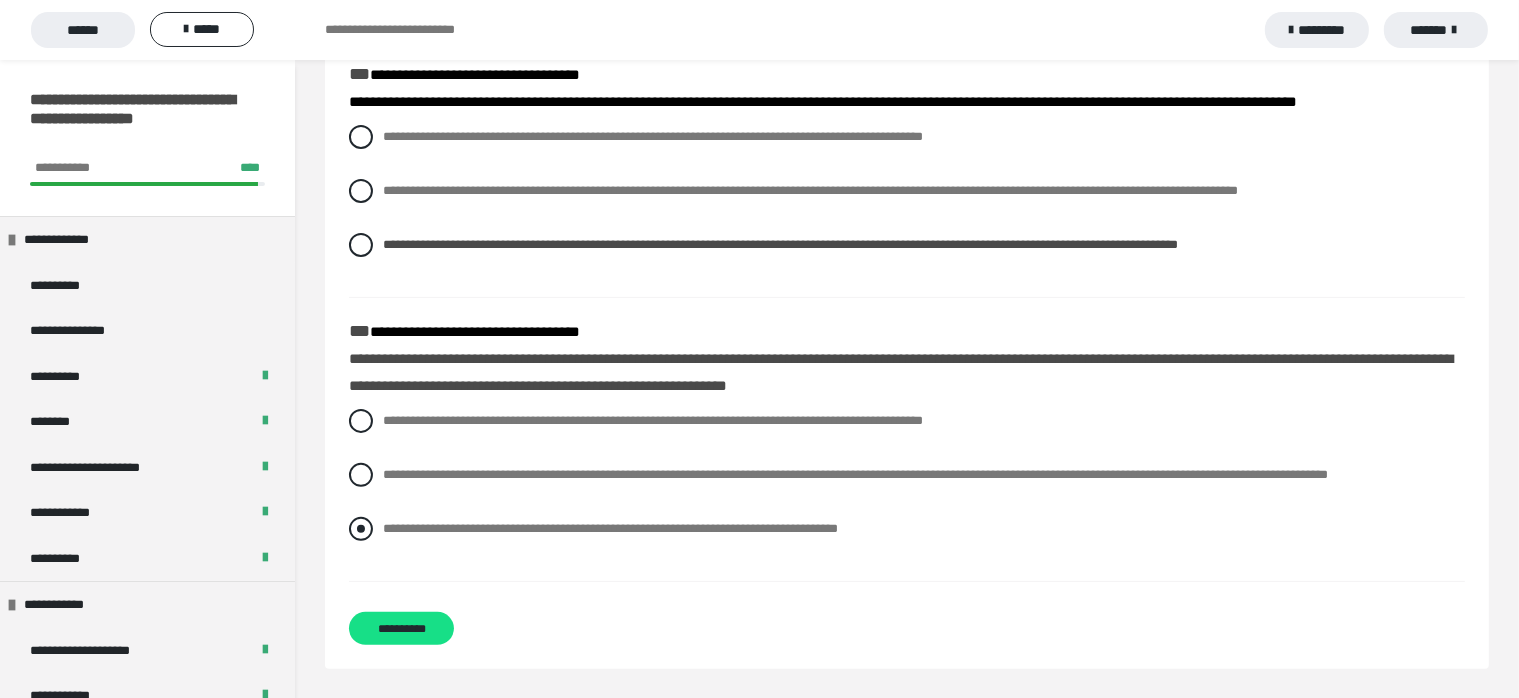scroll, scrollTop: 500, scrollLeft: 0, axis: vertical 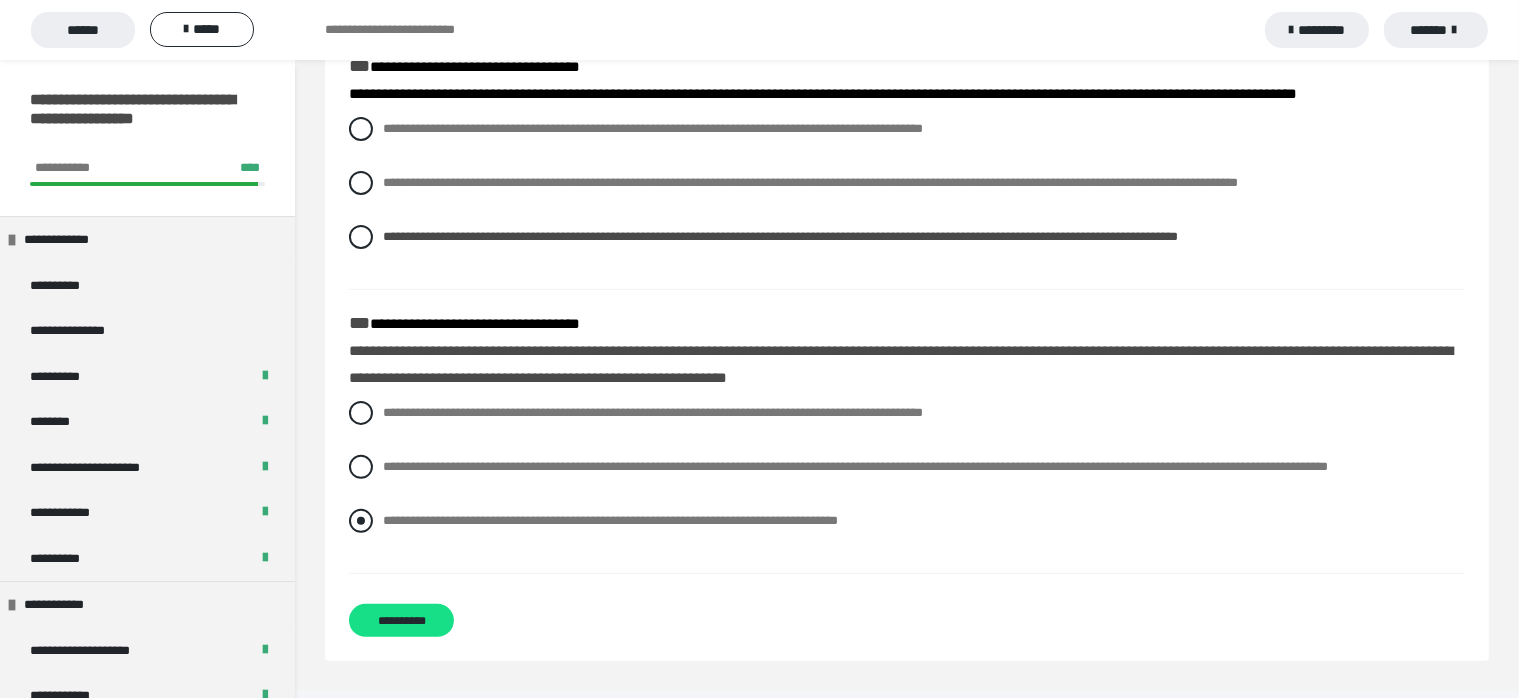 click at bounding box center [361, 521] 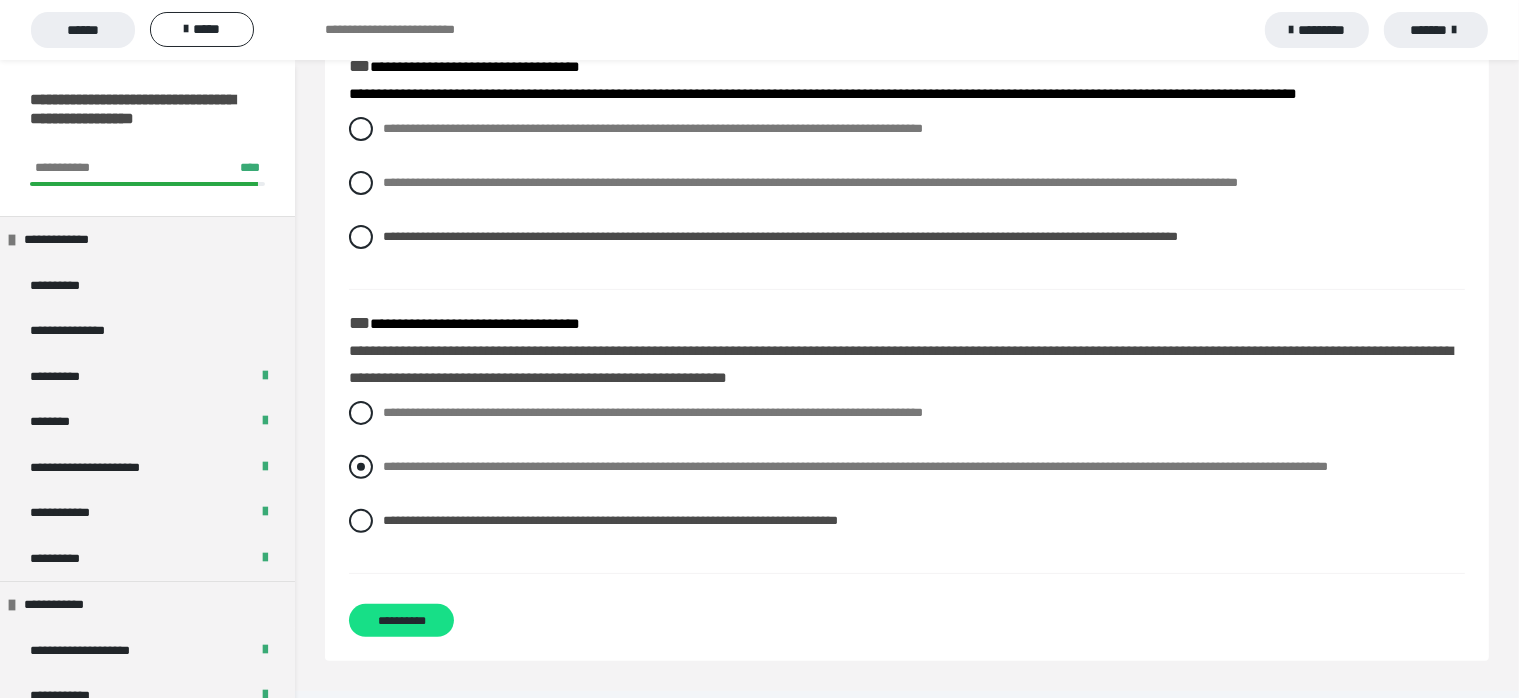 click at bounding box center [361, 467] 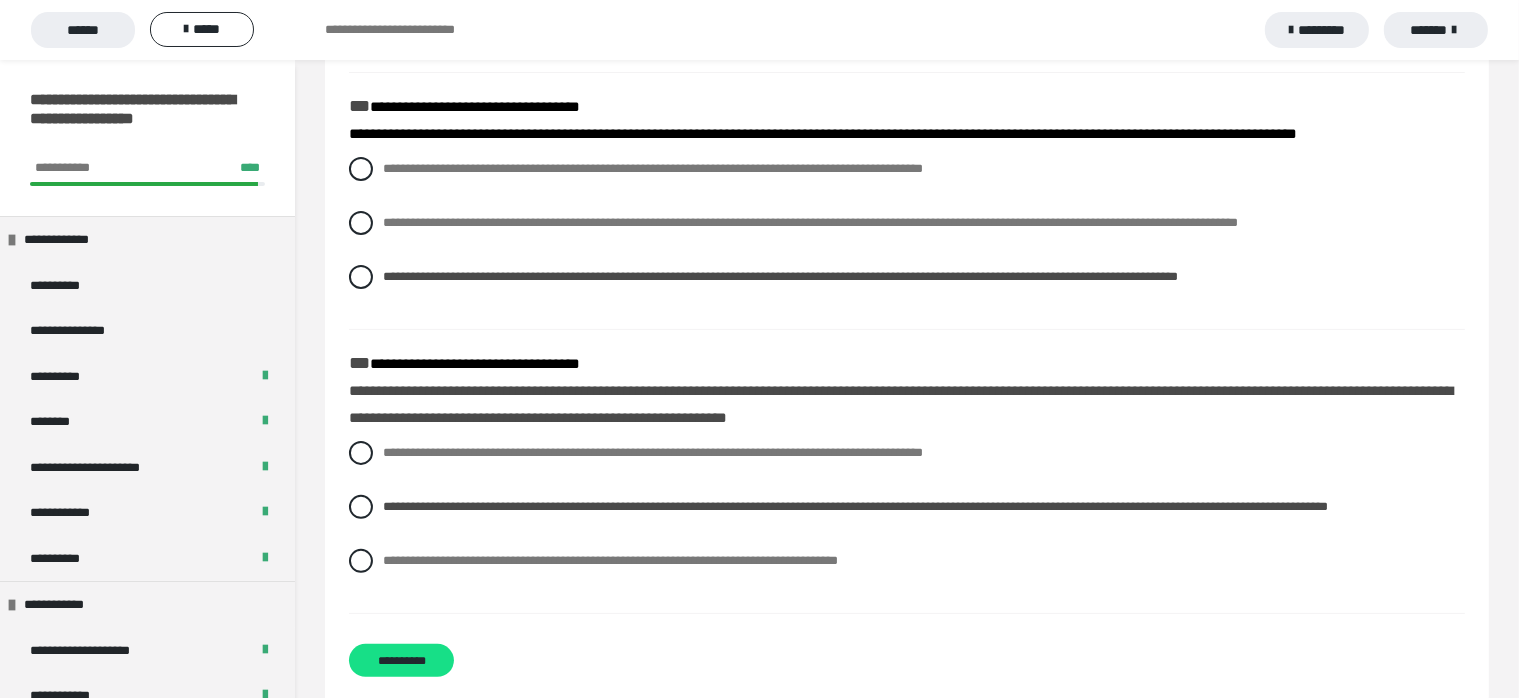 scroll, scrollTop: 516, scrollLeft: 0, axis: vertical 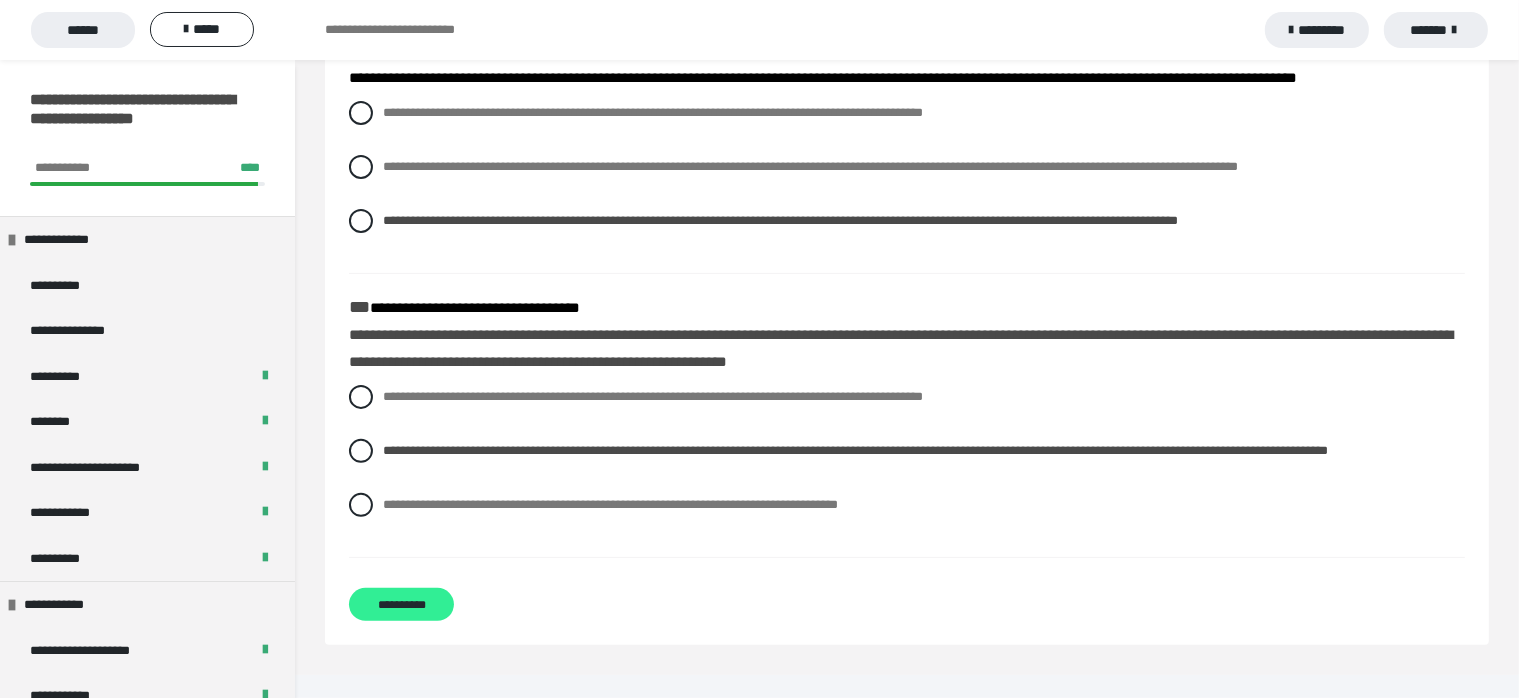 click on "**********" at bounding box center (401, 604) 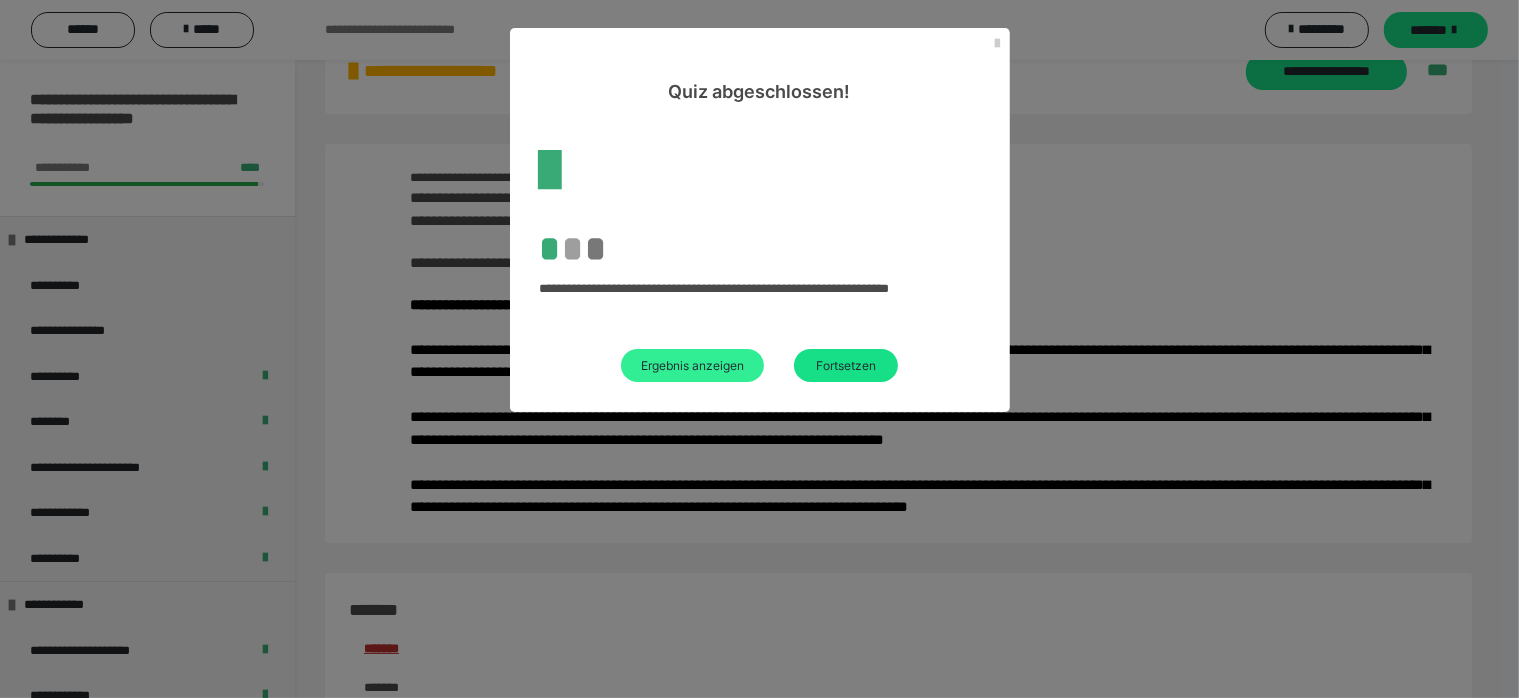 scroll, scrollTop: 516, scrollLeft: 0, axis: vertical 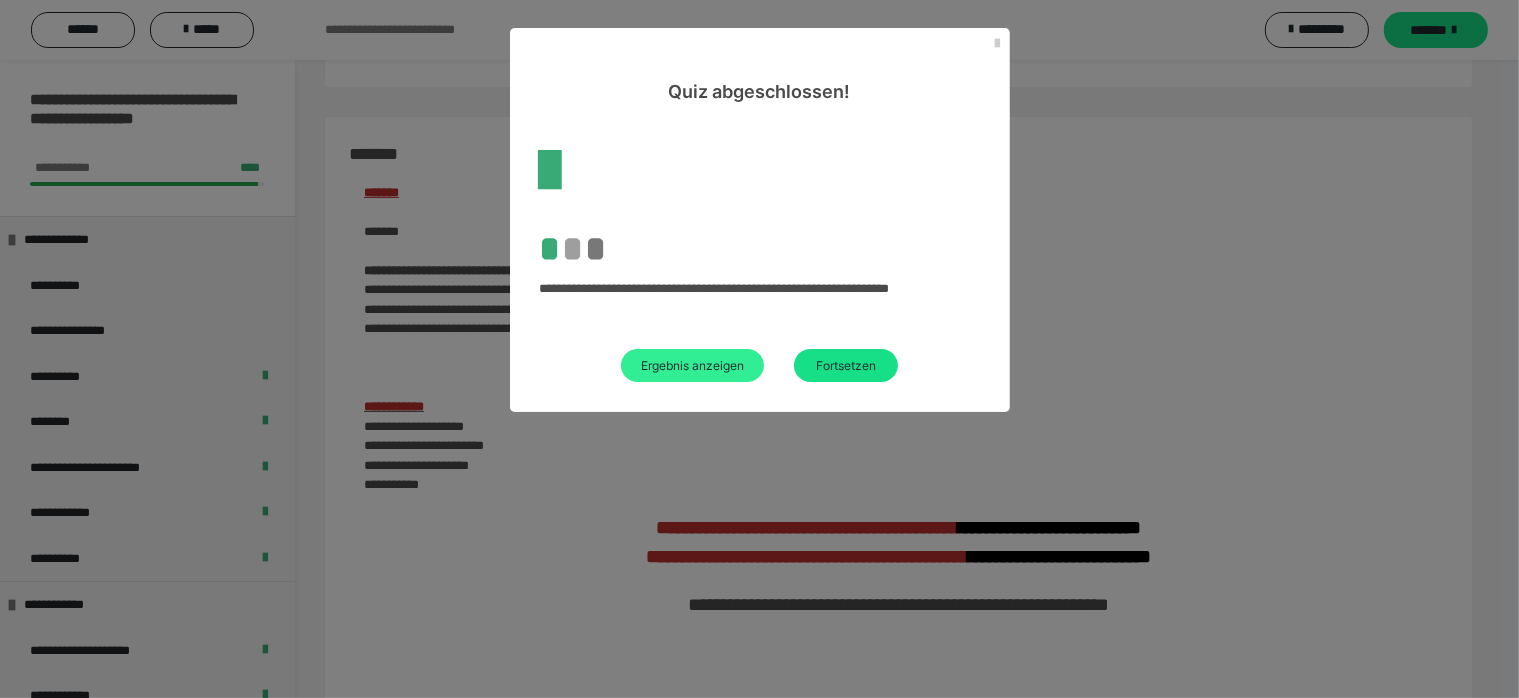 click on "Ergebnis anzeigen" at bounding box center (692, 365) 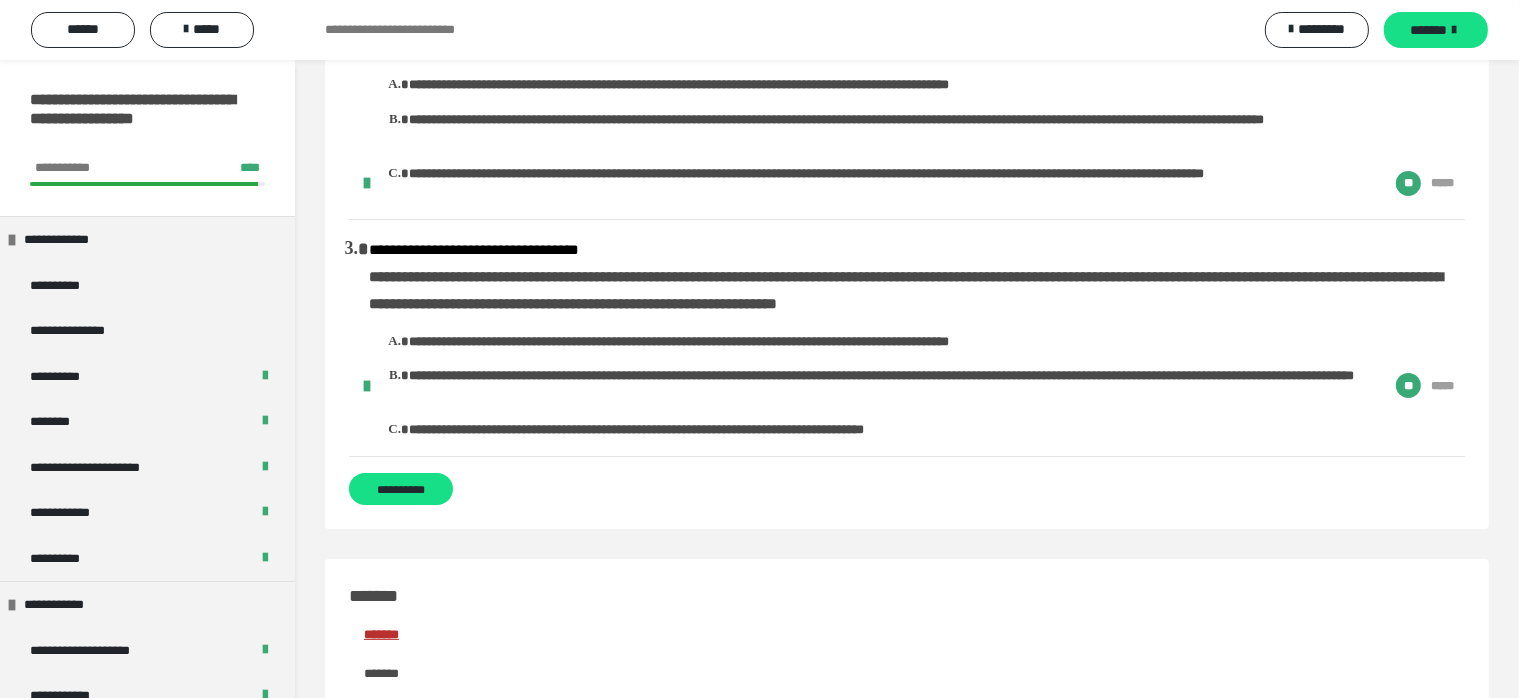 scroll, scrollTop: 400, scrollLeft: 0, axis: vertical 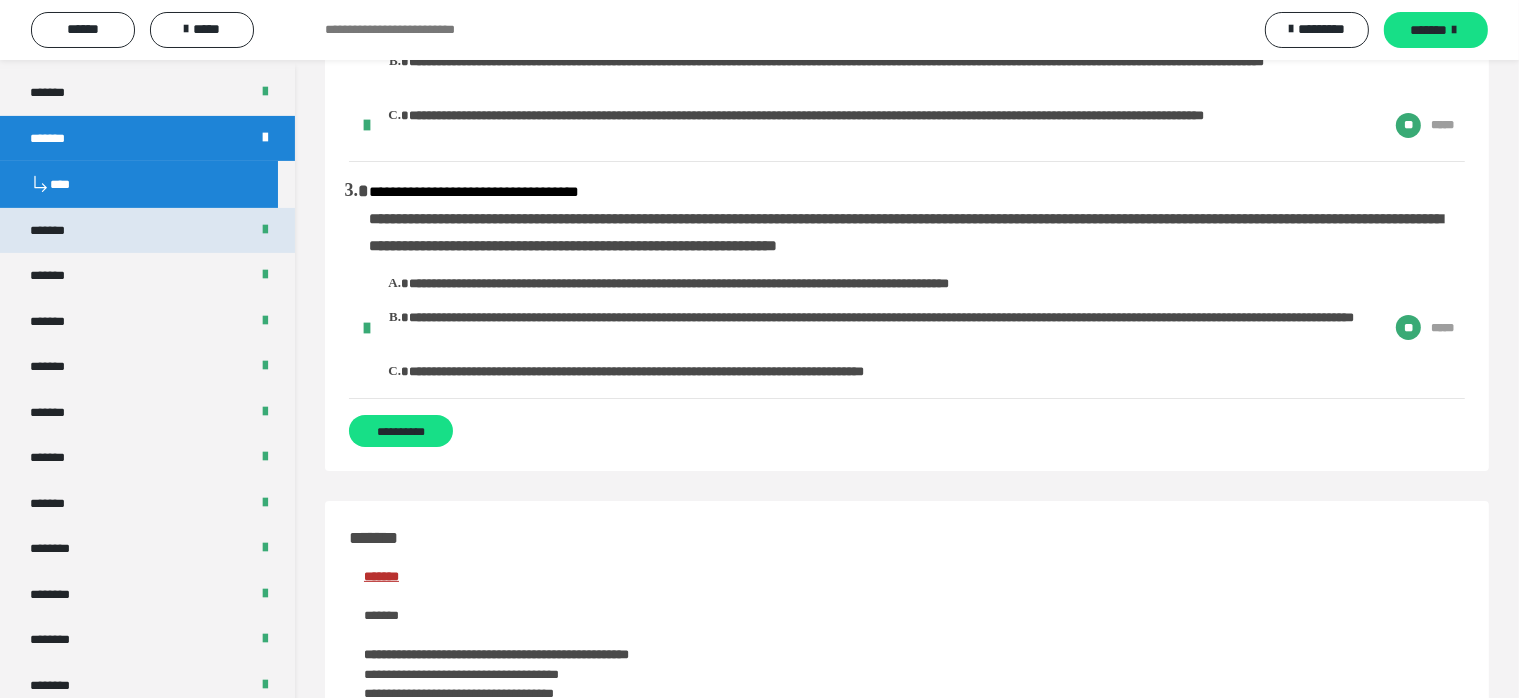 click on "*******" at bounding box center (147, 231) 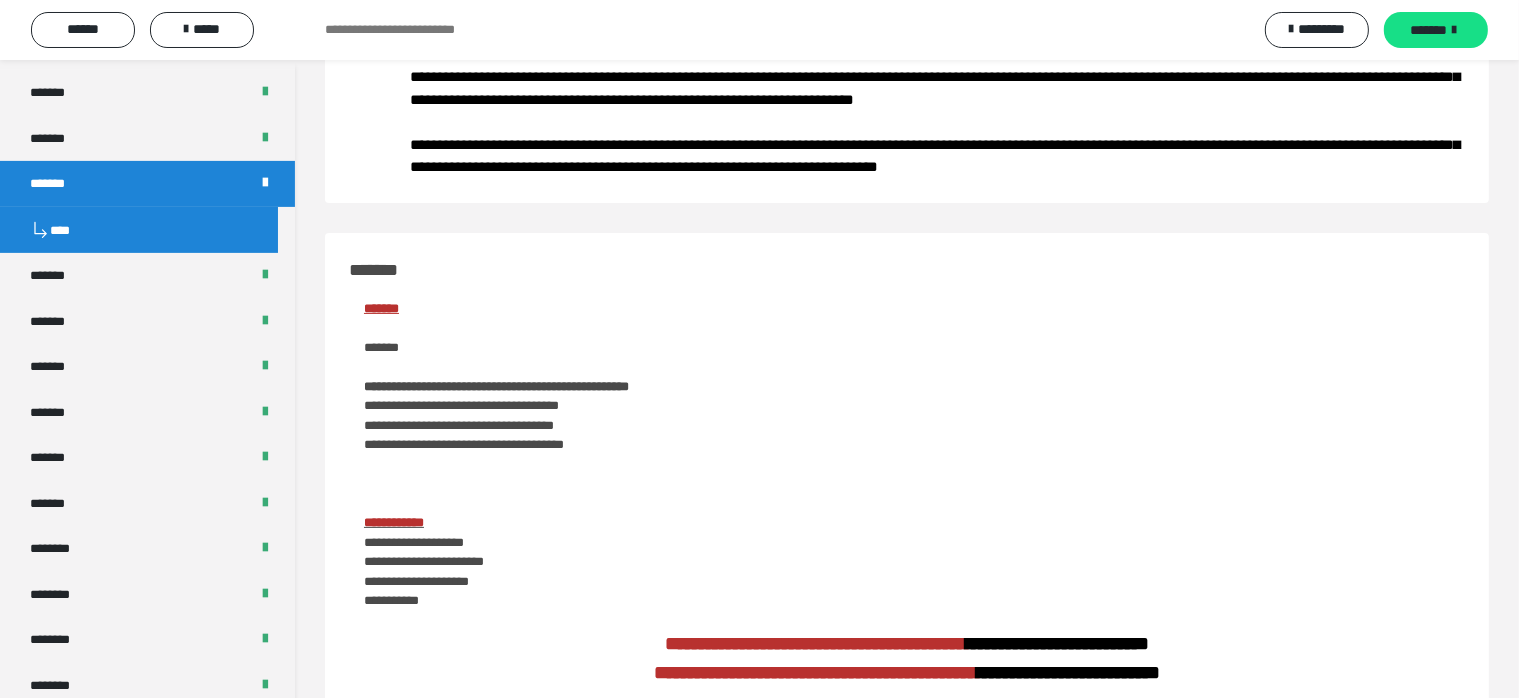 scroll, scrollTop: 199, scrollLeft: 0, axis: vertical 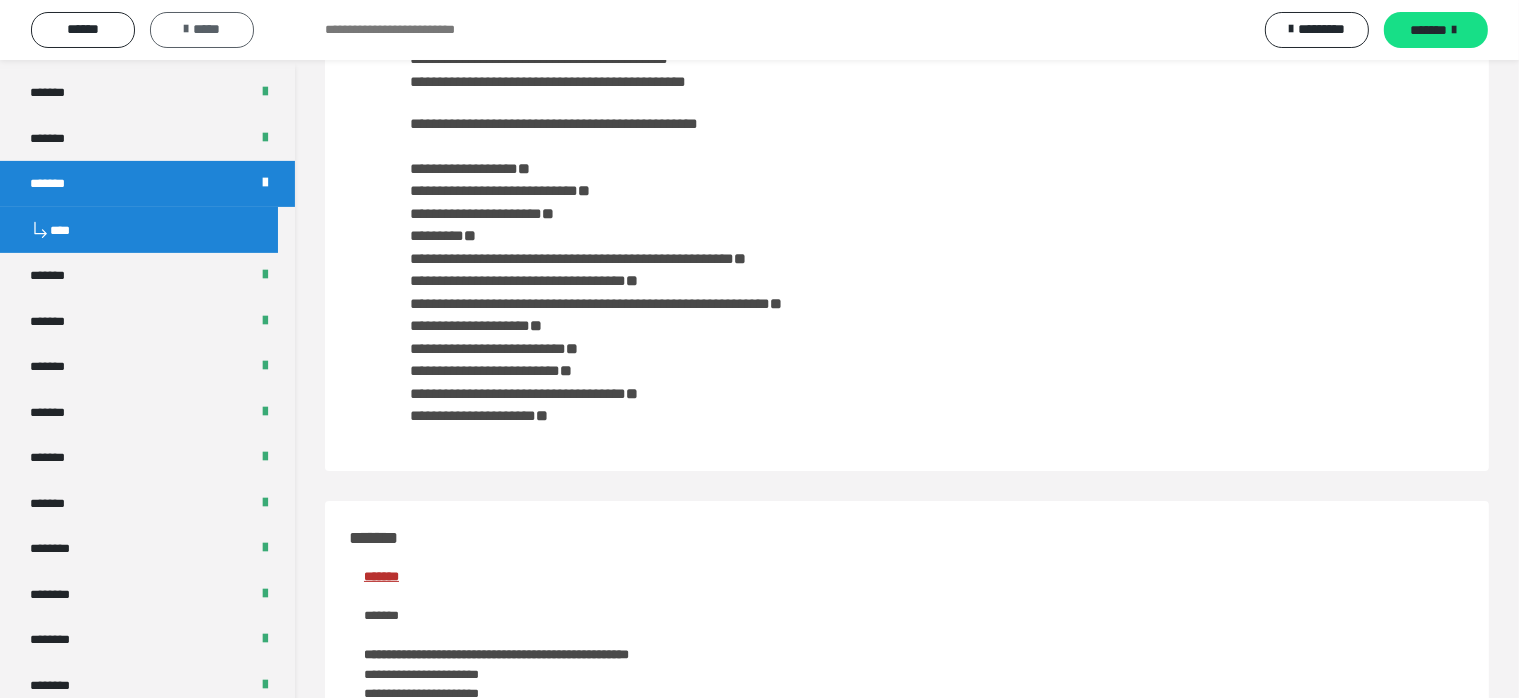 click on "*****" at bounding box center [202, 29] 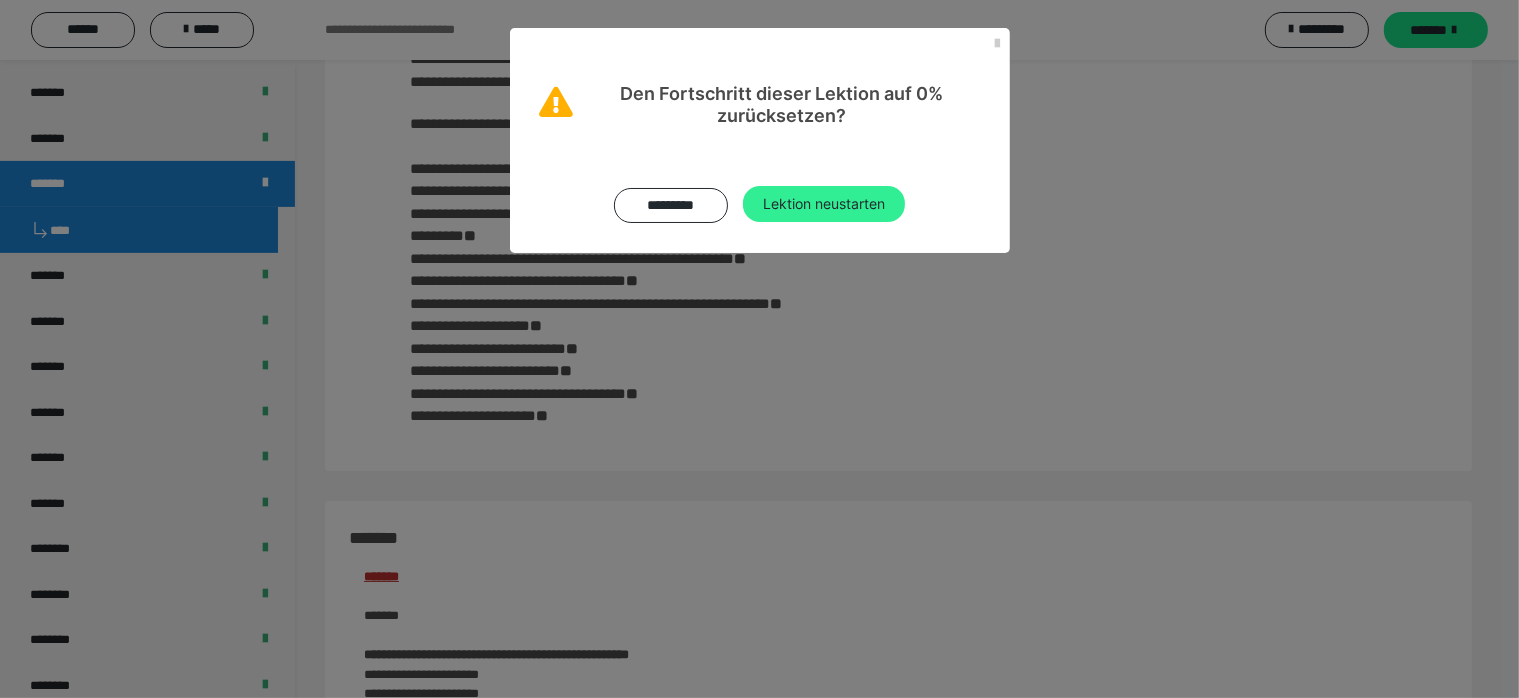 click on "Lektion neustarten" at bounding box center (824, 204) 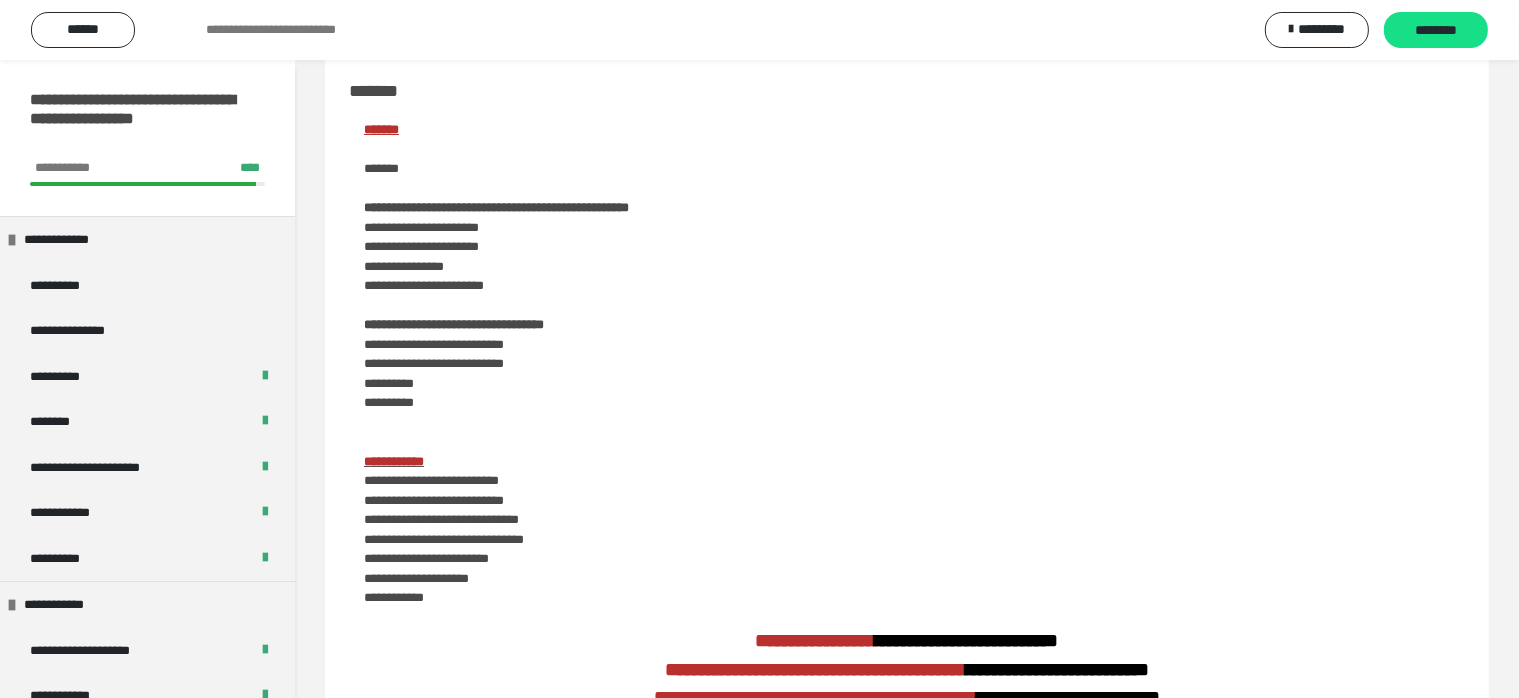 scroll, scrollTop: 0, scrollLeft: 0, axis: both 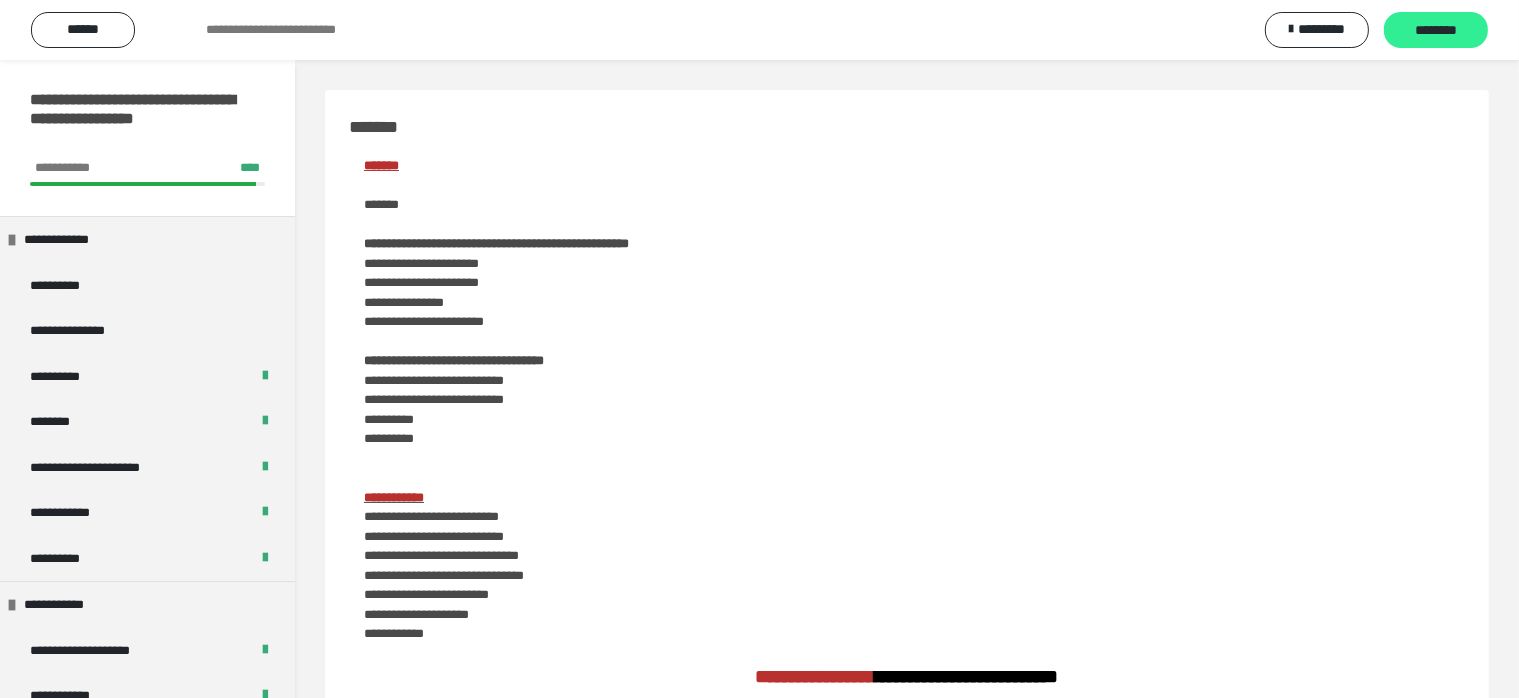 click on "********" at bounding box center [1436, 31] 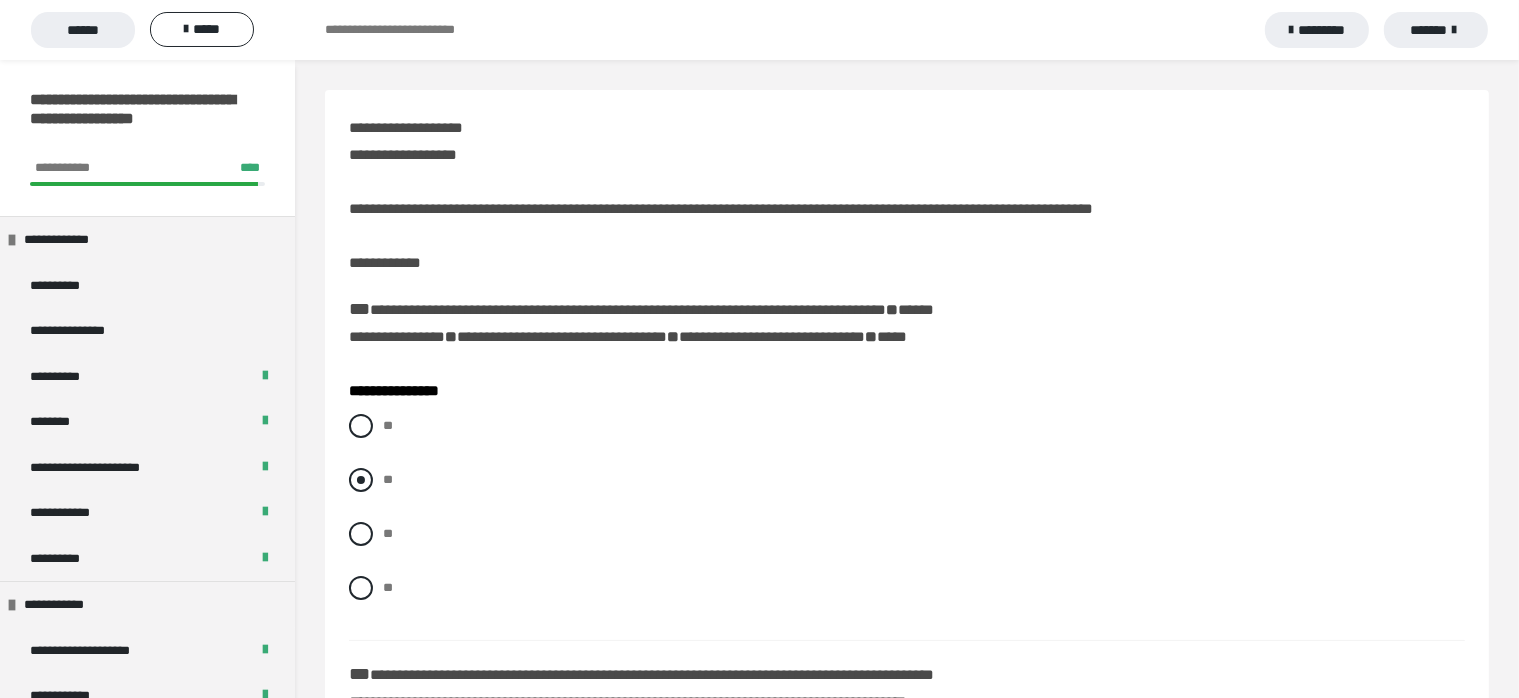 click at bounding box center (361, 480) 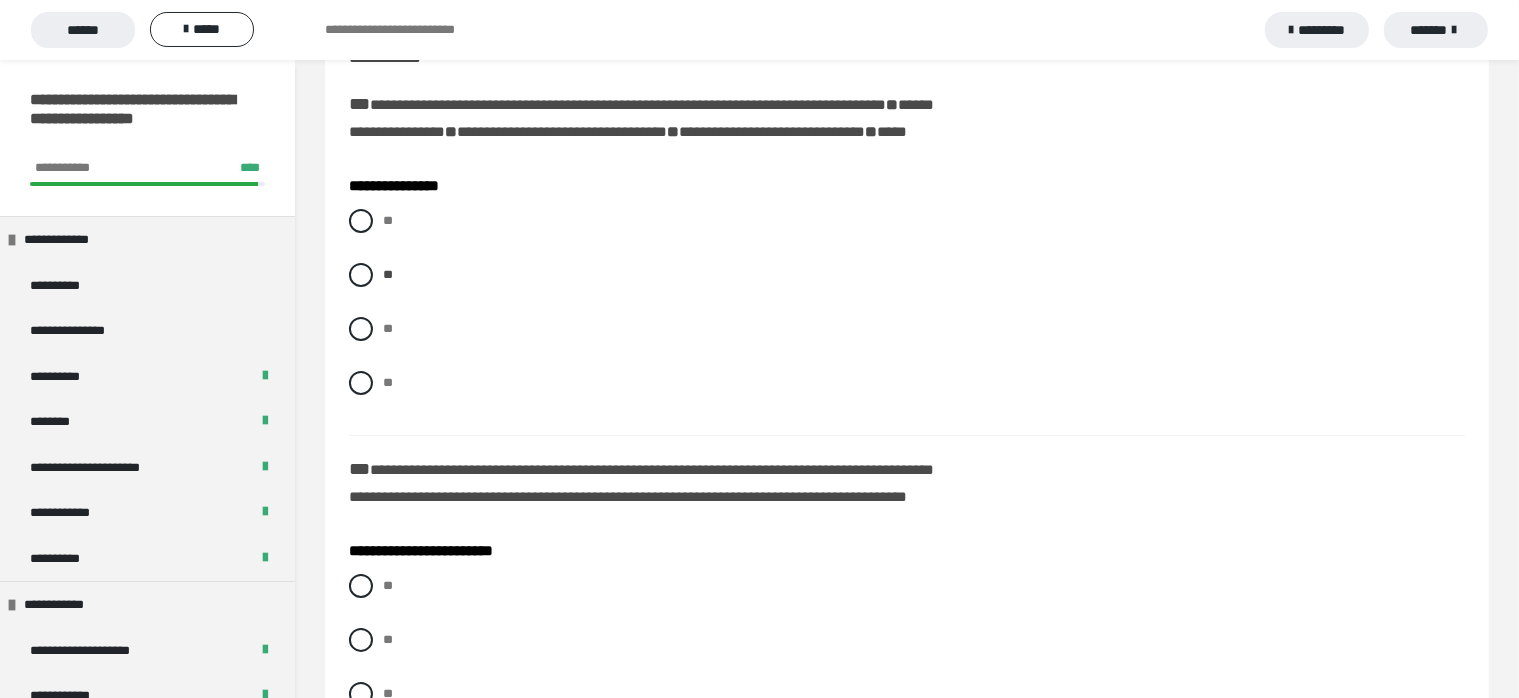 scroll, scrollTop: 300, scrollLeft: 0, axis: vertical 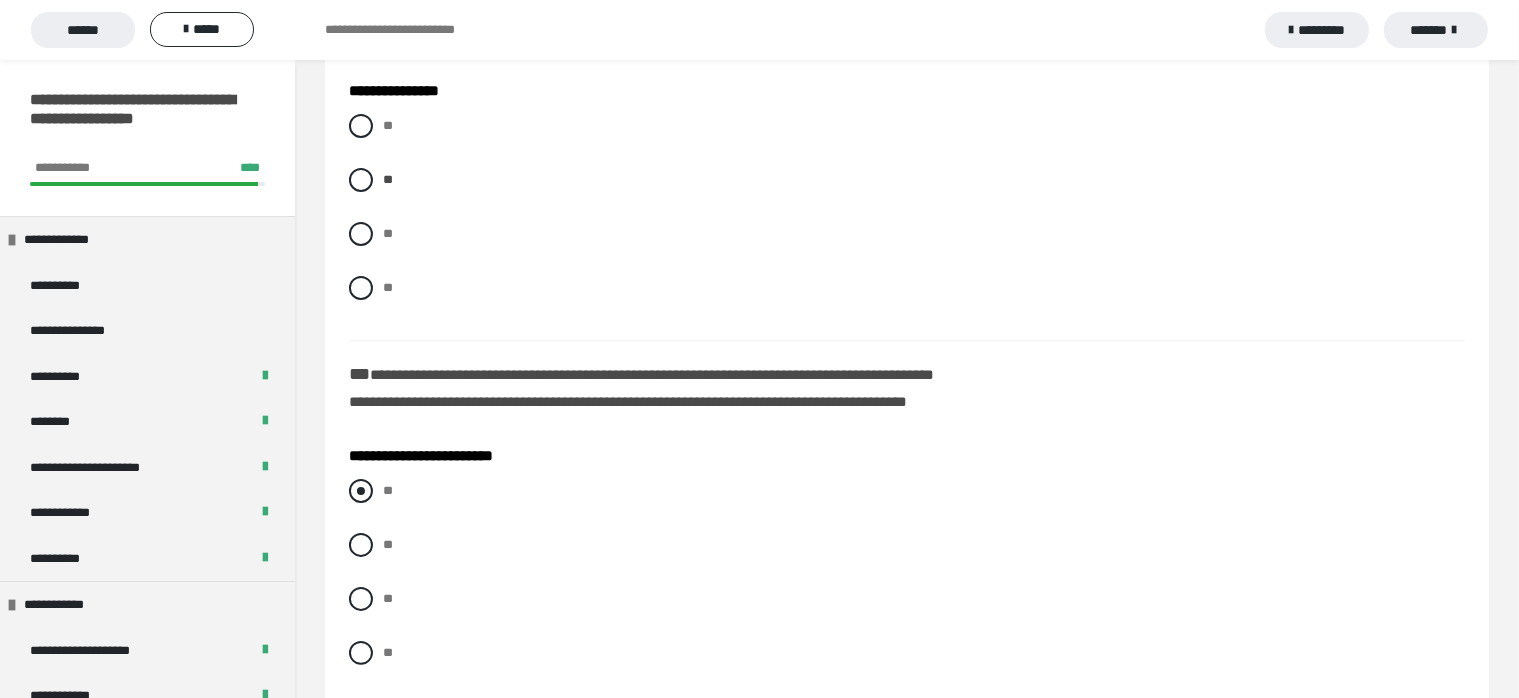 click at bounding box center [361, 491] 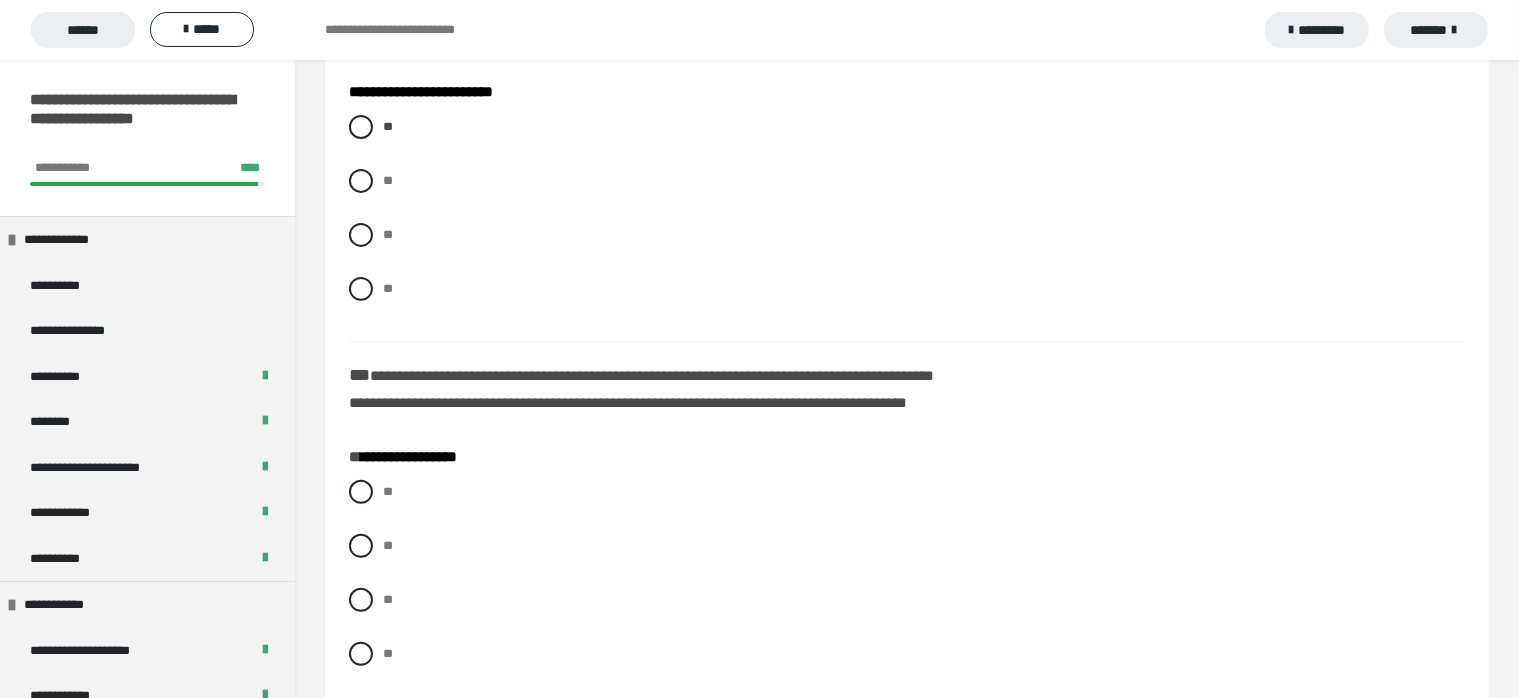 scroll, scrollTop: 700, scrollLeft: 0, axis: vertical 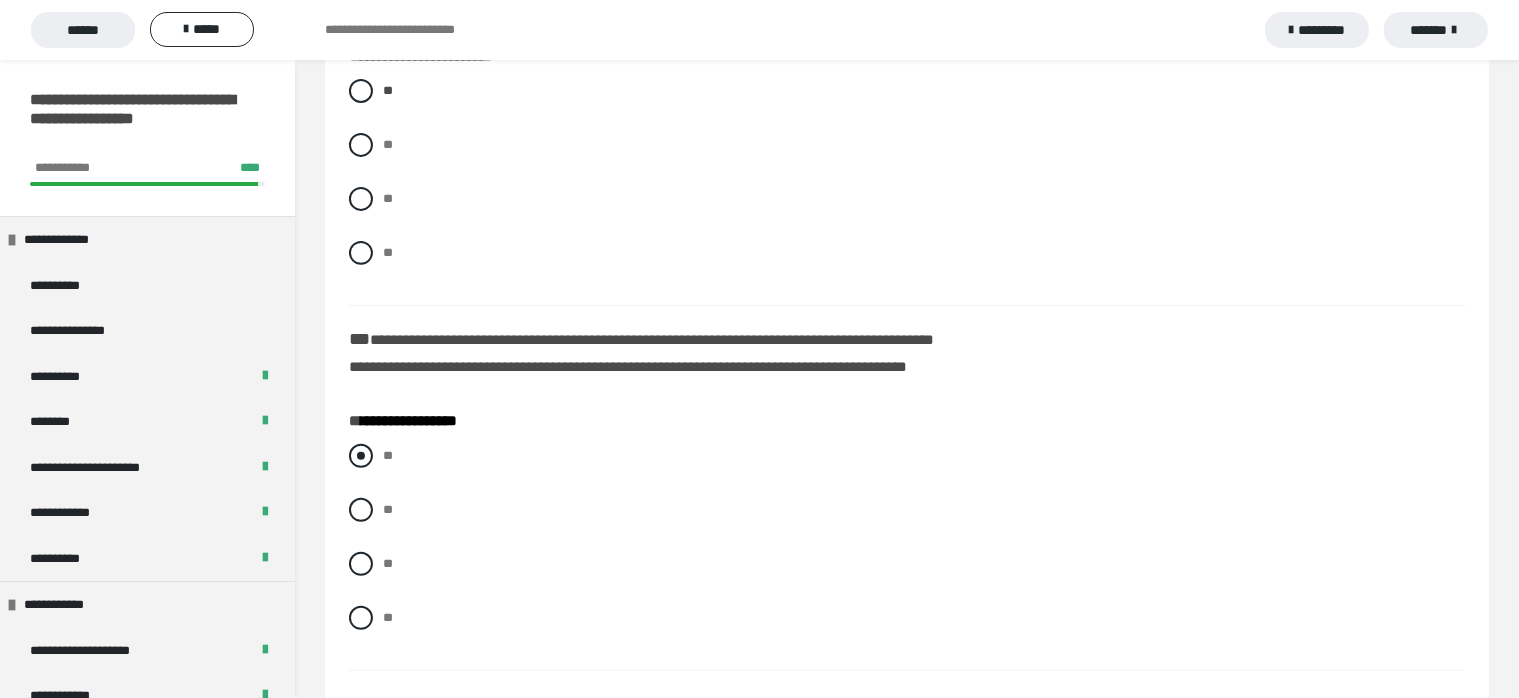 click at bounding box center [361, 456] 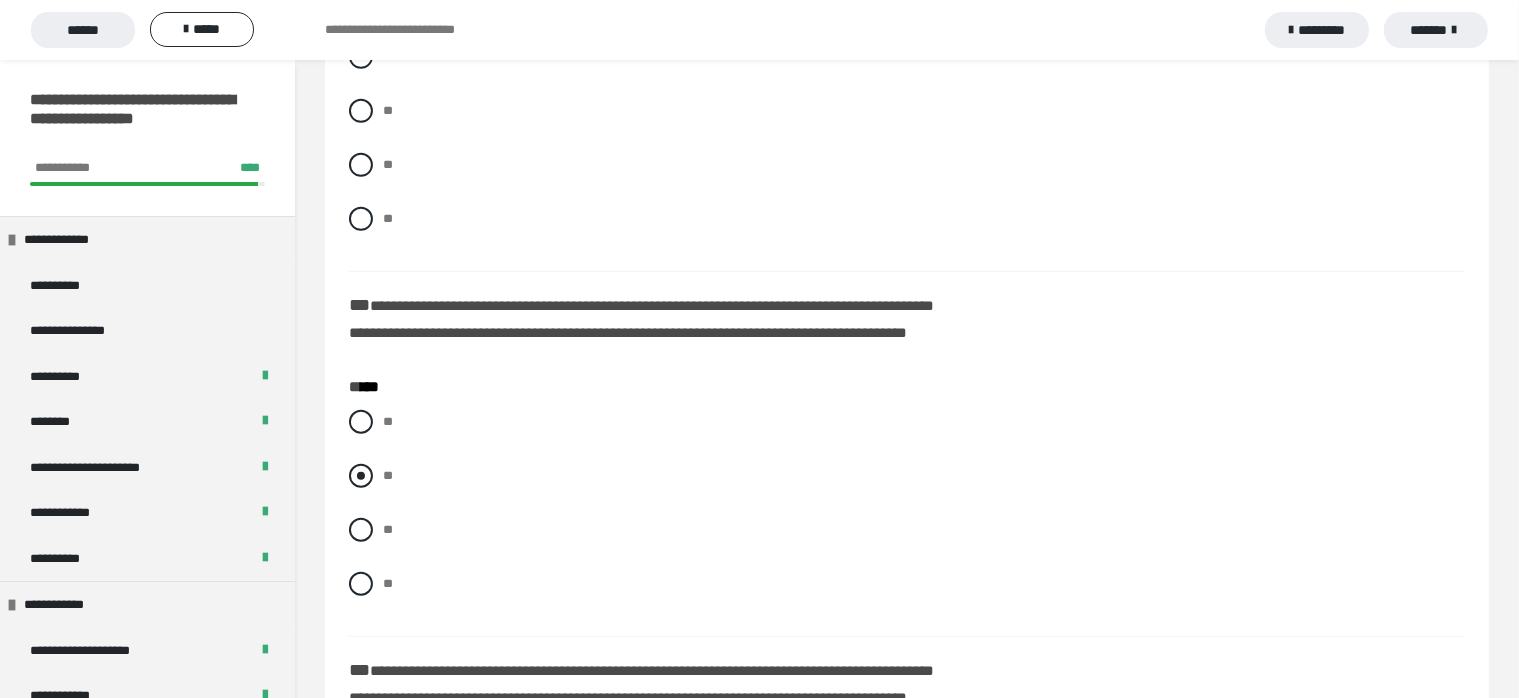 scroll, scrollTop: 1100, scrollLeft: 0, axis: vertical 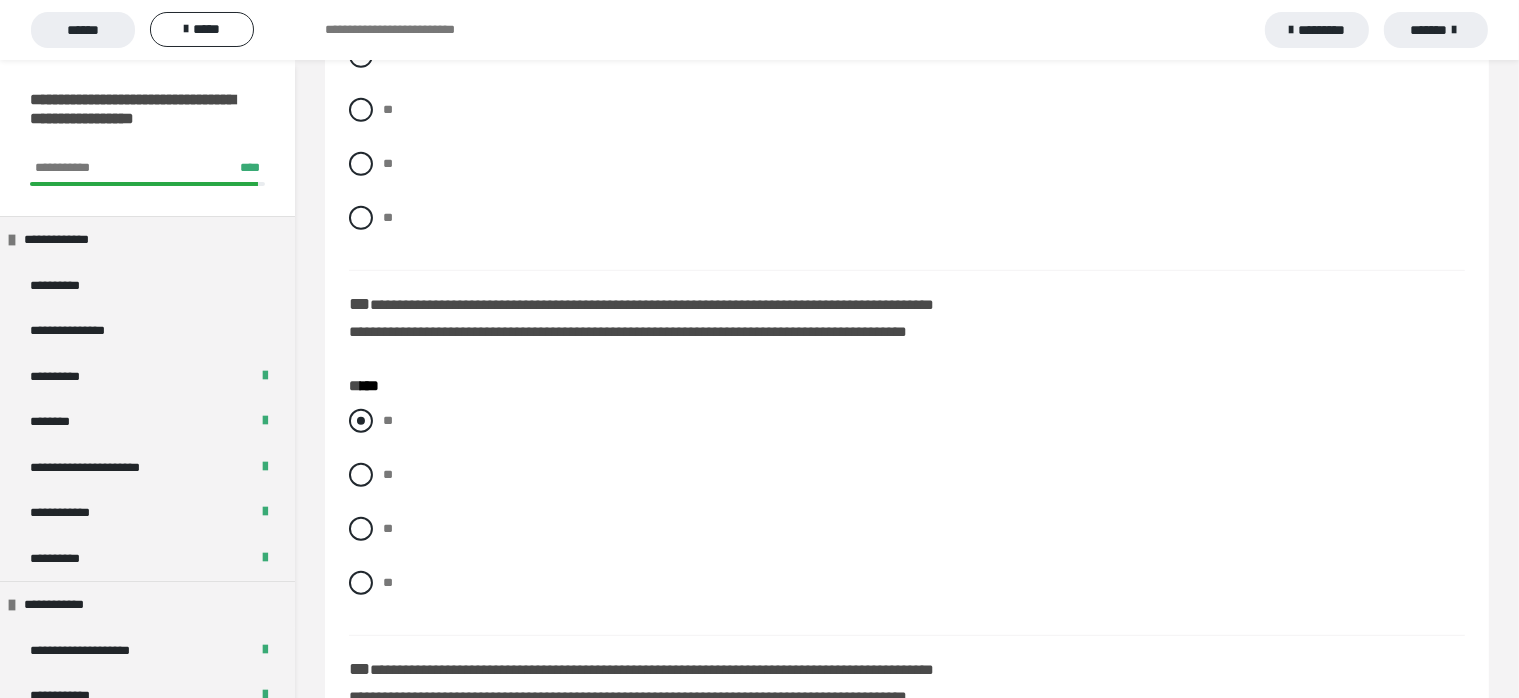 click at bounding box center [361, 421] 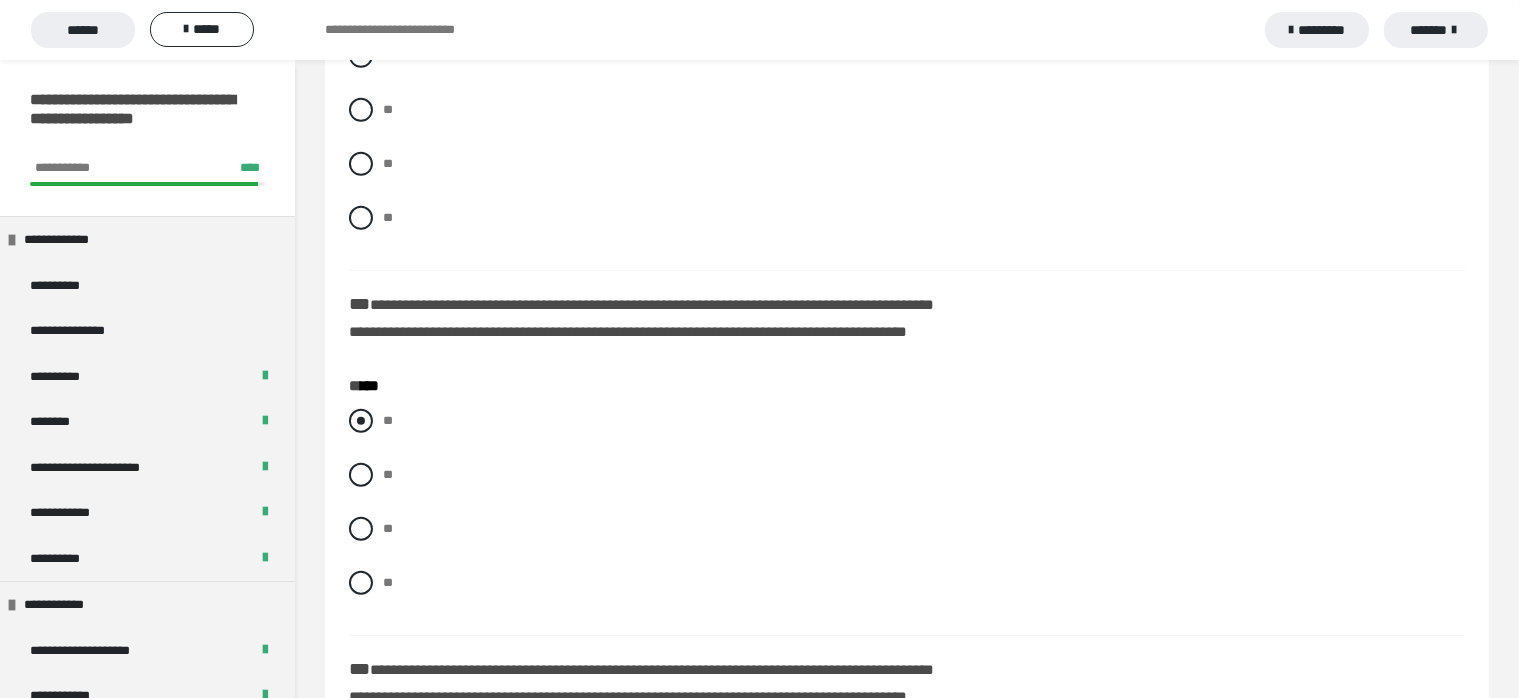 radio on "****" 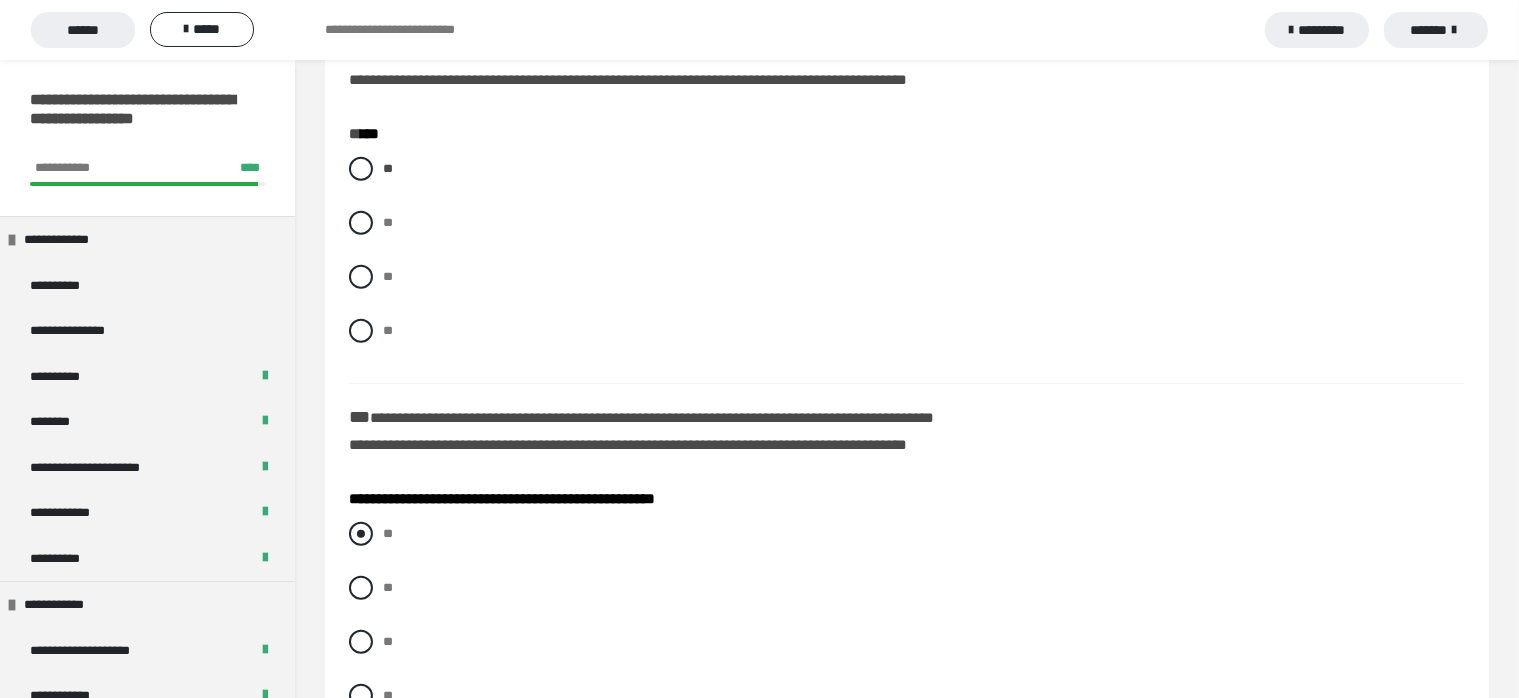 scroll, scrollTop: 1400, scrollLeft: 0, axis: vertical 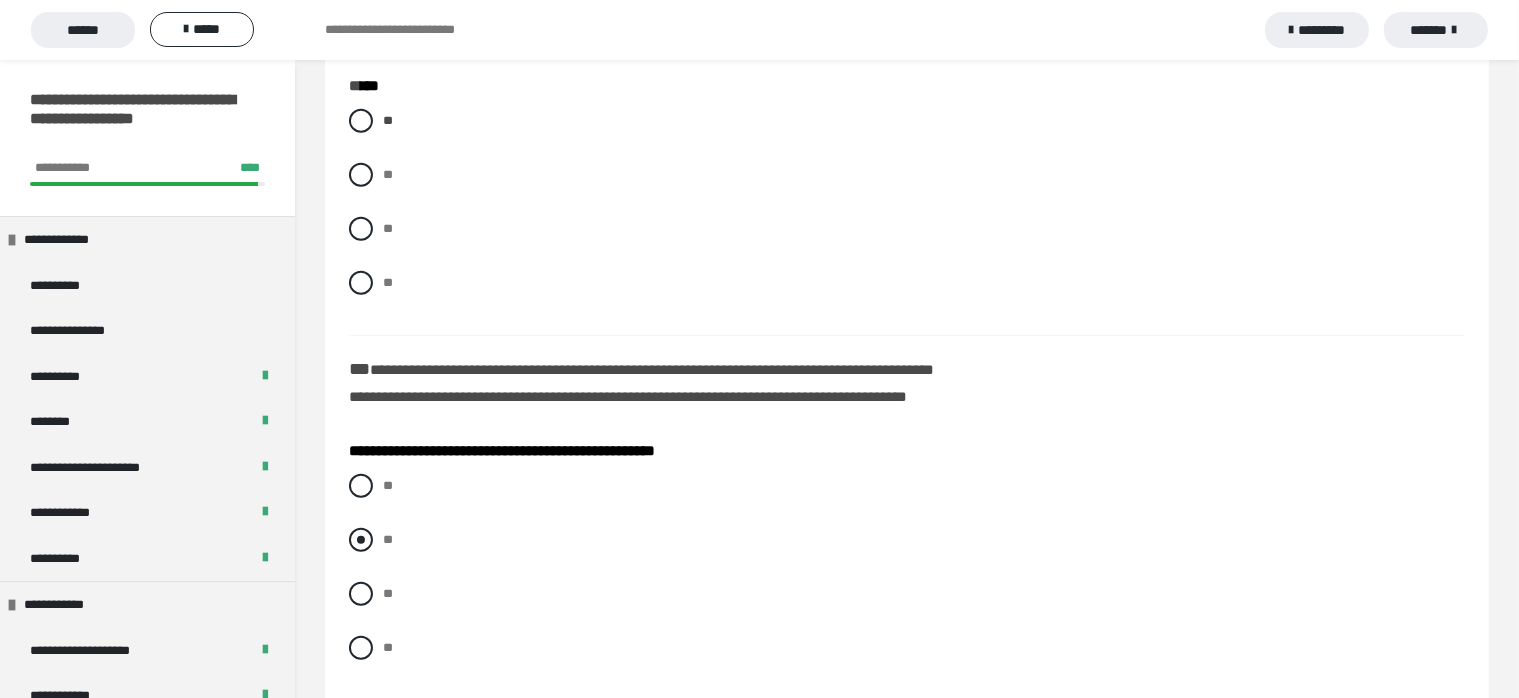 click at bounding box center (361, 540) 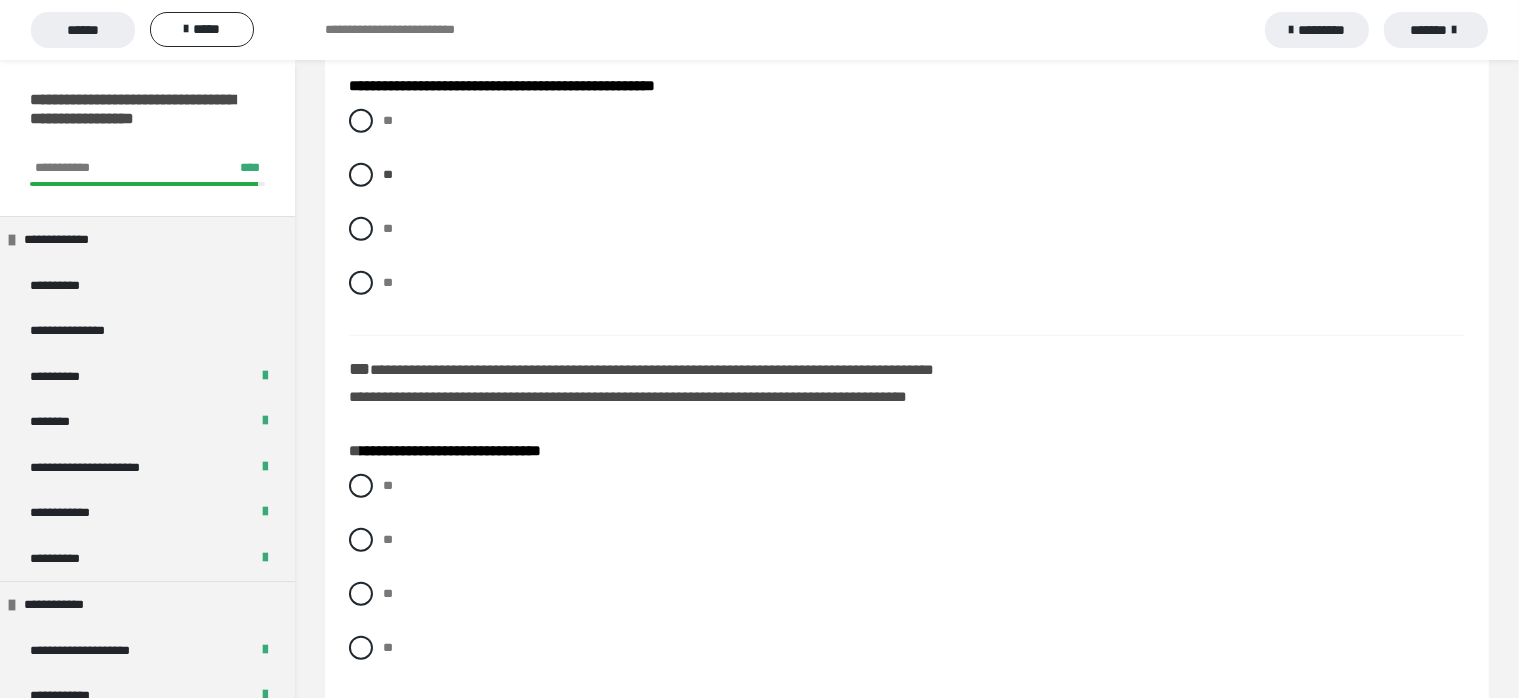 scroll, scrollTop: 1800, scrollLeft: 0, axis: vertical 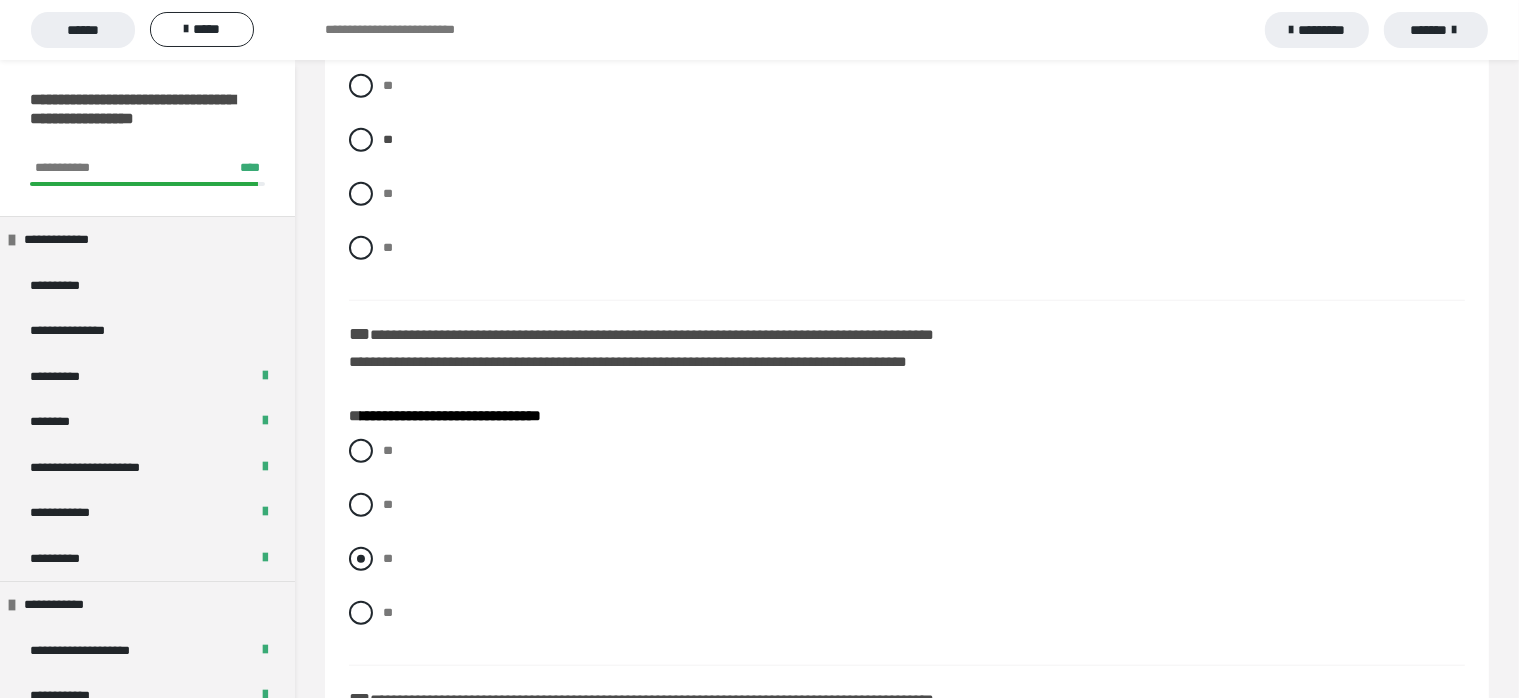 drag, startPoint x: 356, startPoint y: 562, endPoint x: 372, endPoint y: 561, distance: 16.03122 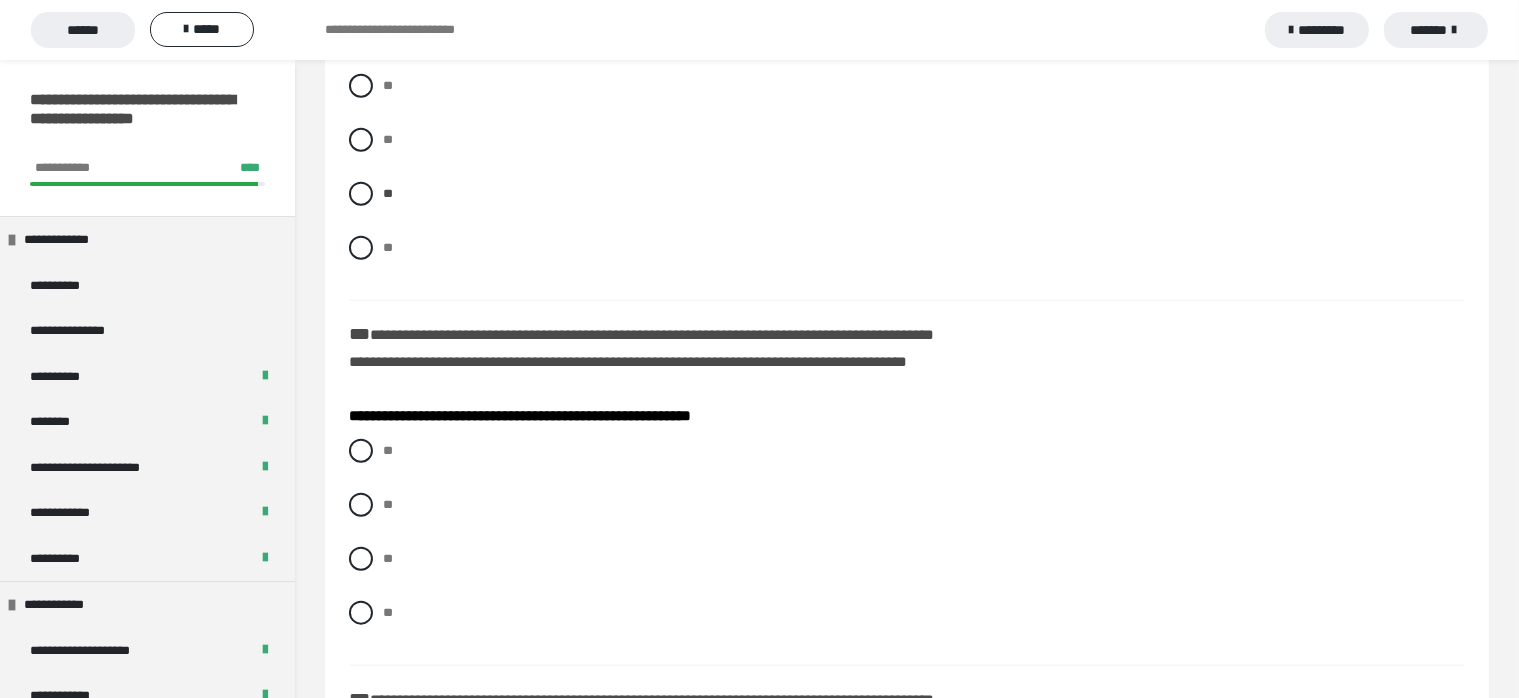 scroll, scrollTop: 2200, scrollLeft: 0, axis: vertical 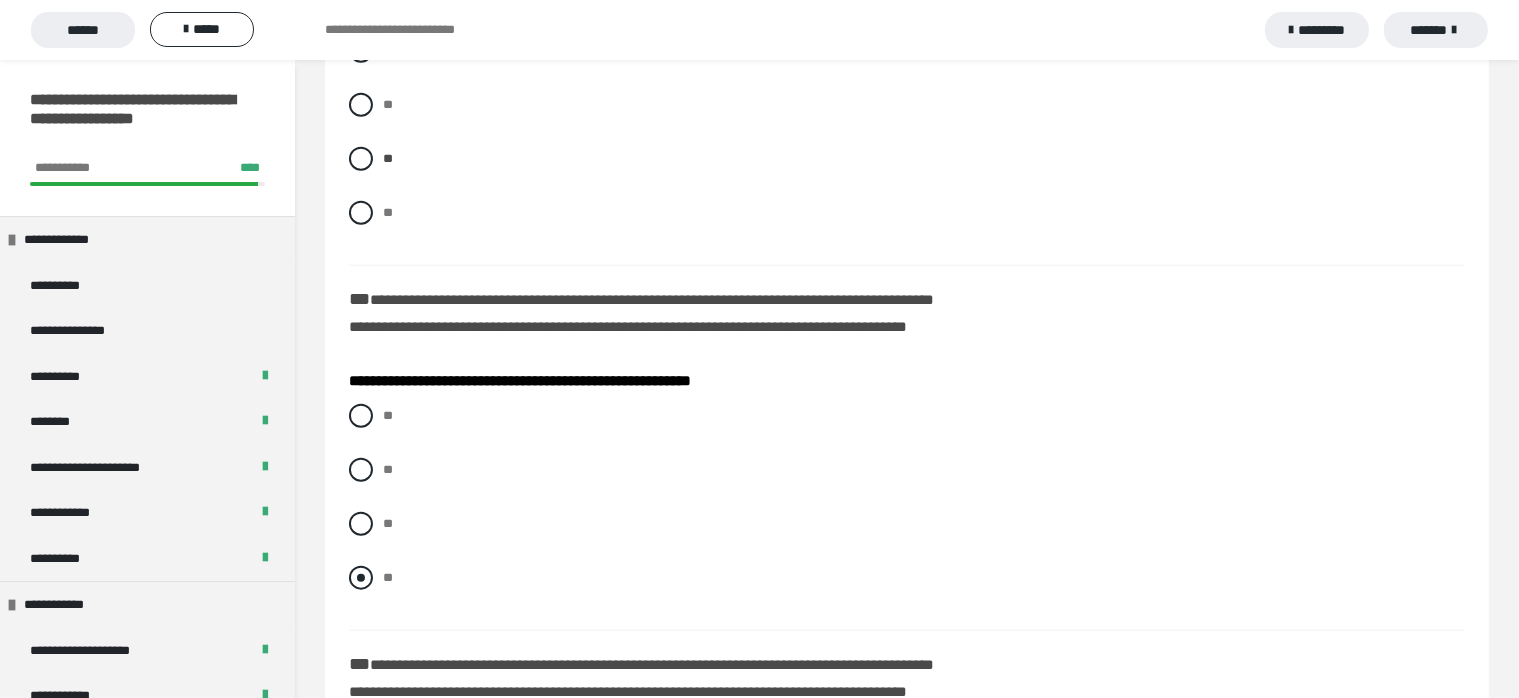 click at bounding box center (361, 578) 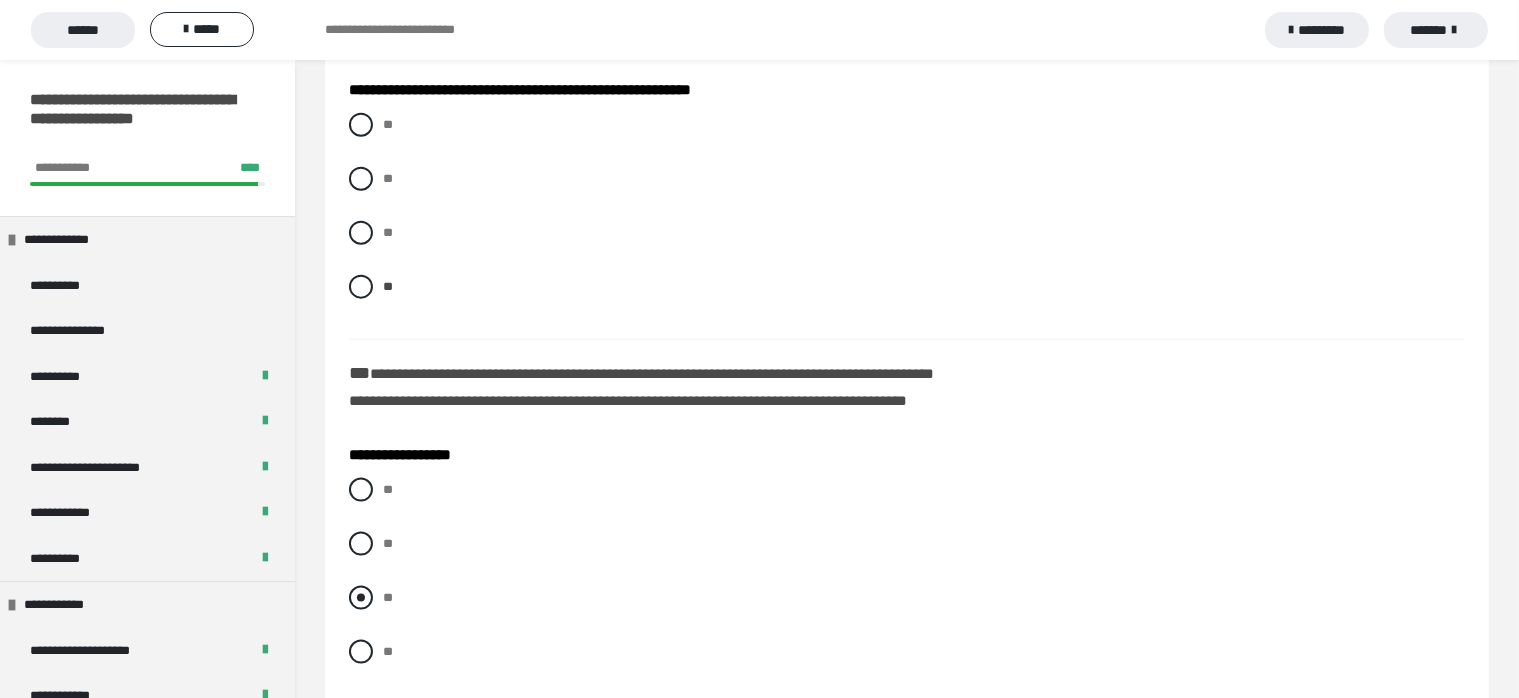 scroll, scrollTop: 2500, scrollLeft: 0, axis: vertical 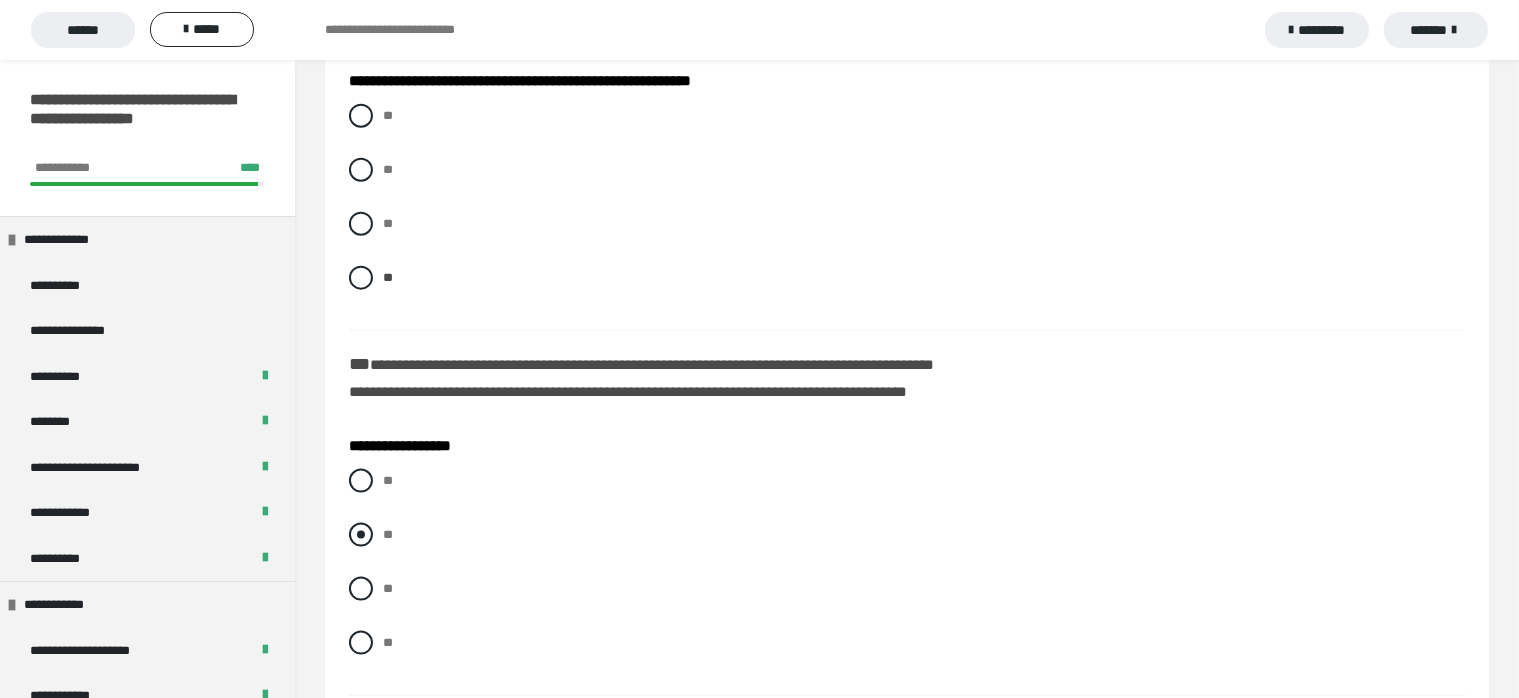 click at bounding box center (361, 535) 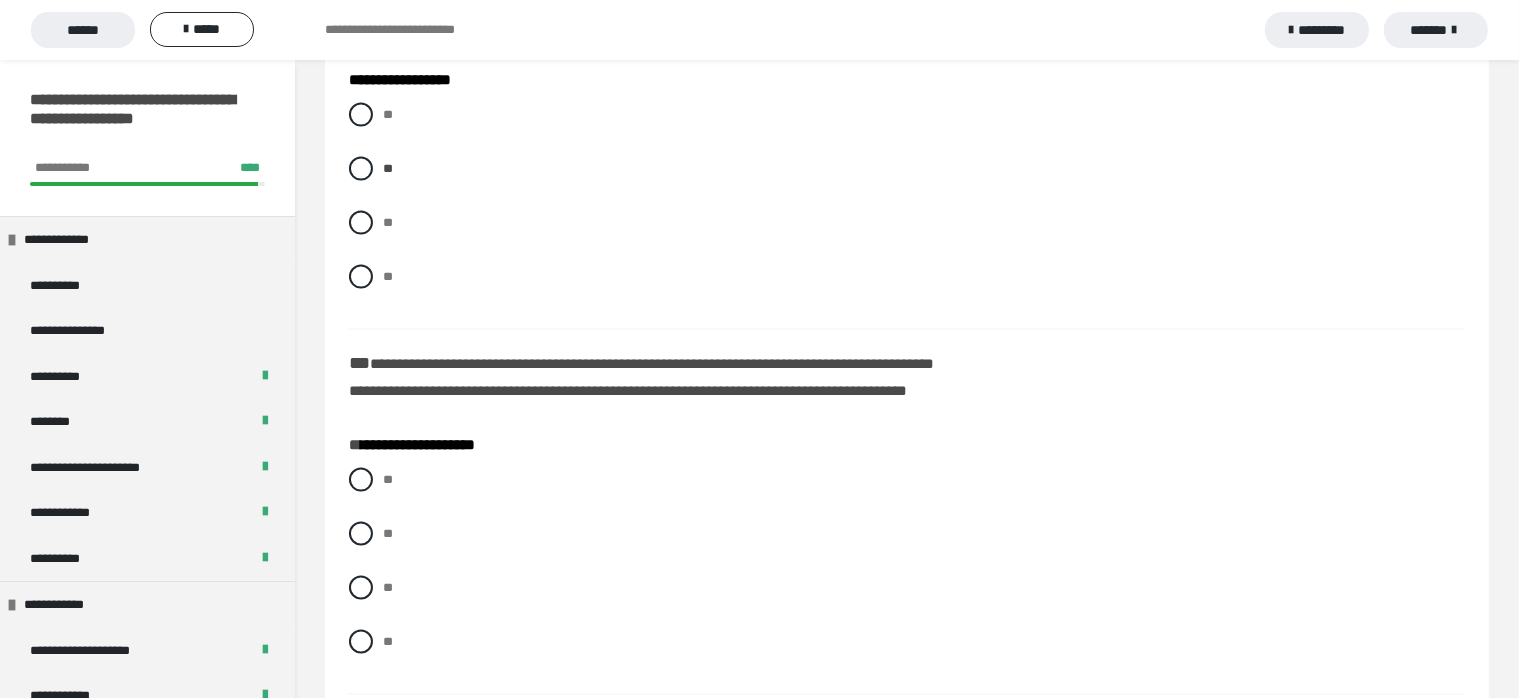 scroll, scrollTop: 2900, scrollLeft: 0, axis: vertical 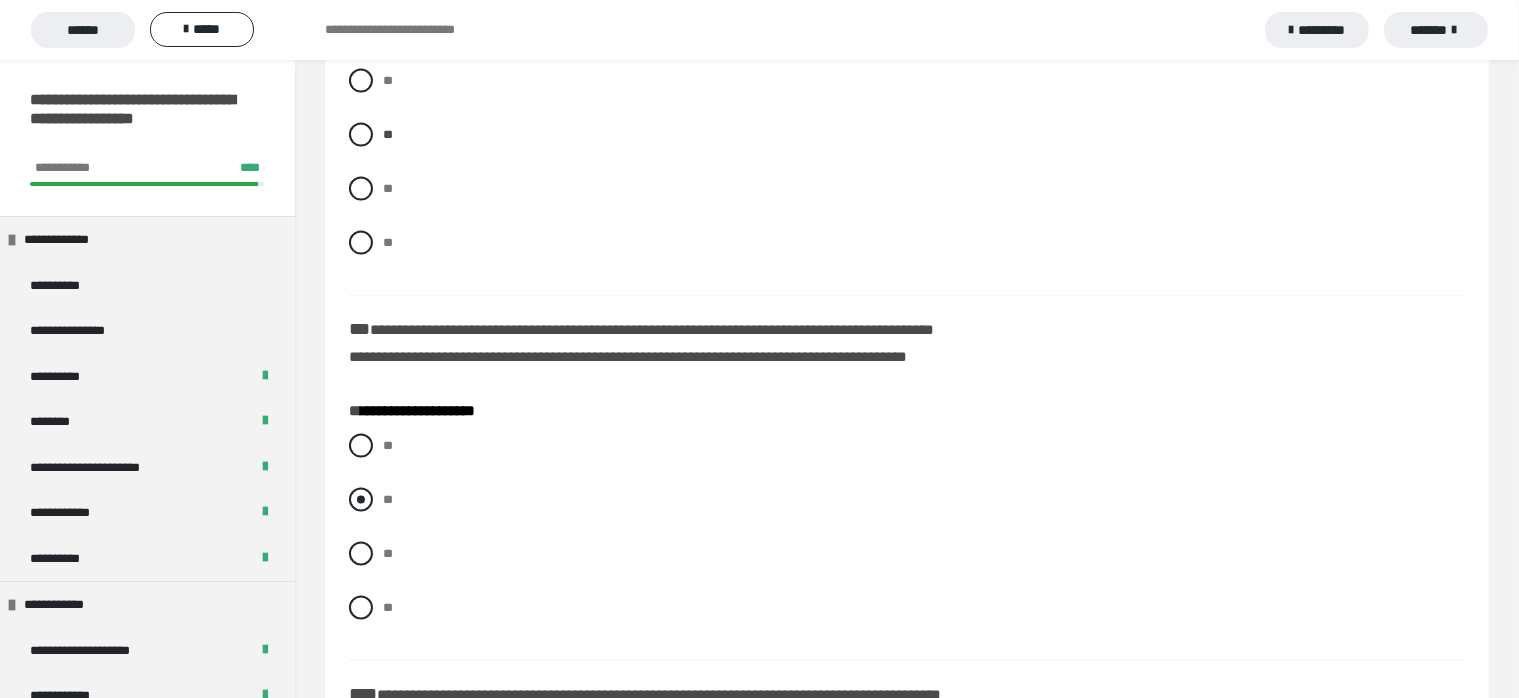 click at bounding box center [361, 500] 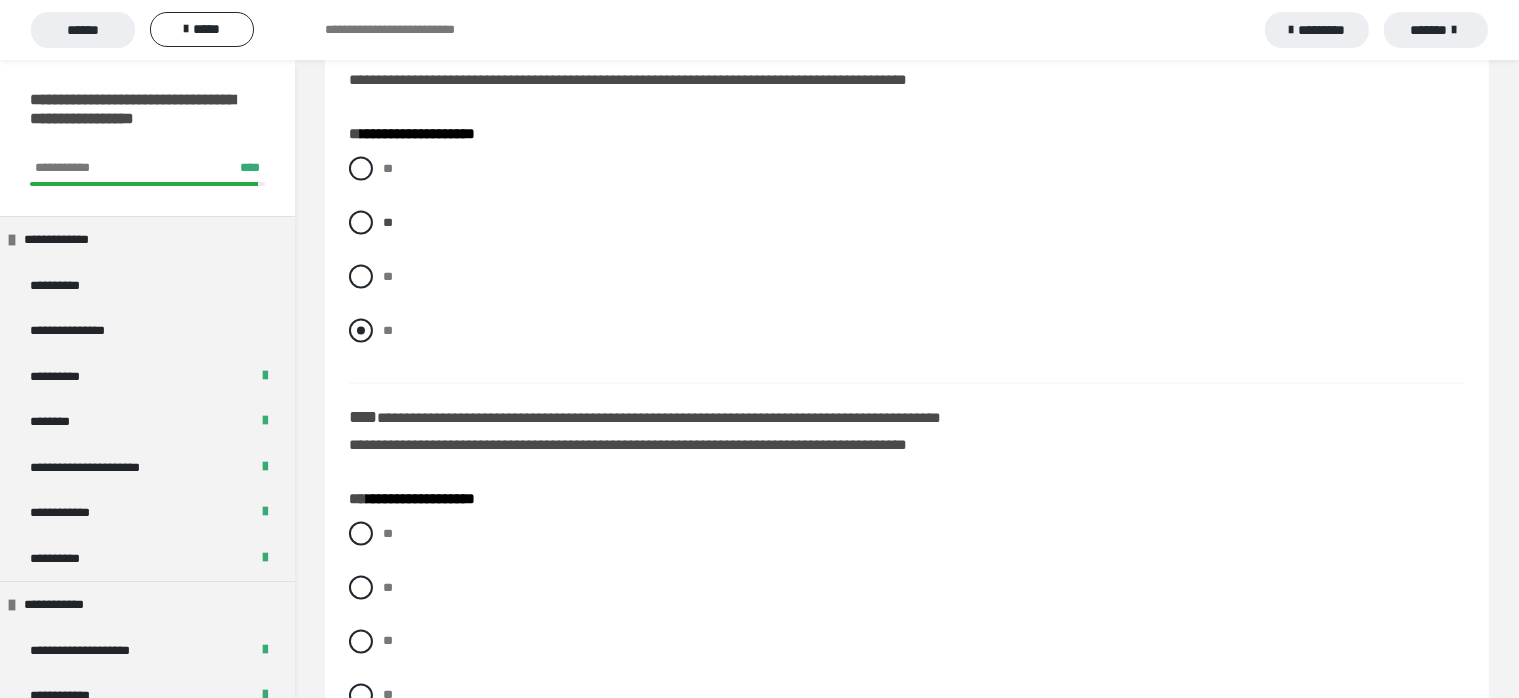 scroll, scrollTop: 3200, scrollLeft: 0, axis: vertical 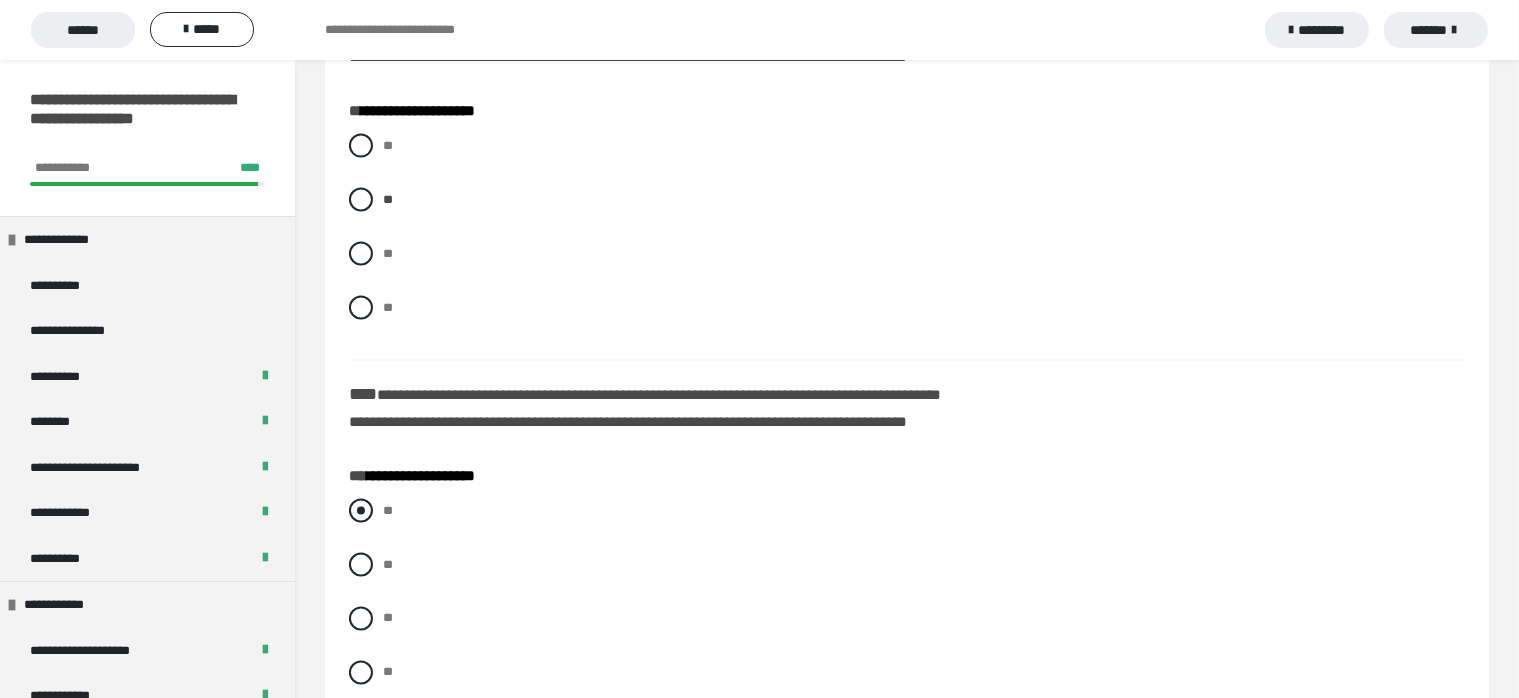 click on "**" at bounding box center (907, 511) 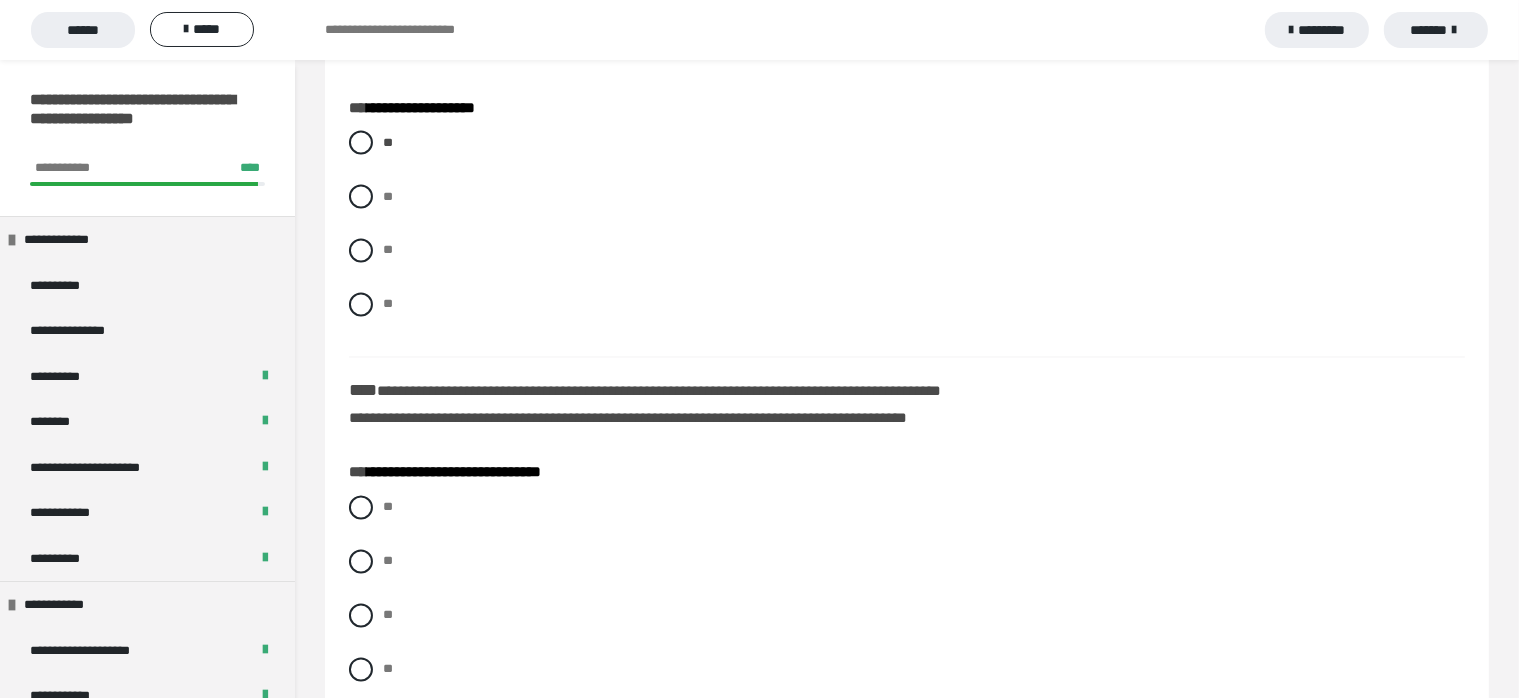 scroll, scrollTop: 3600, scrollLeft: 0, axis: vertical 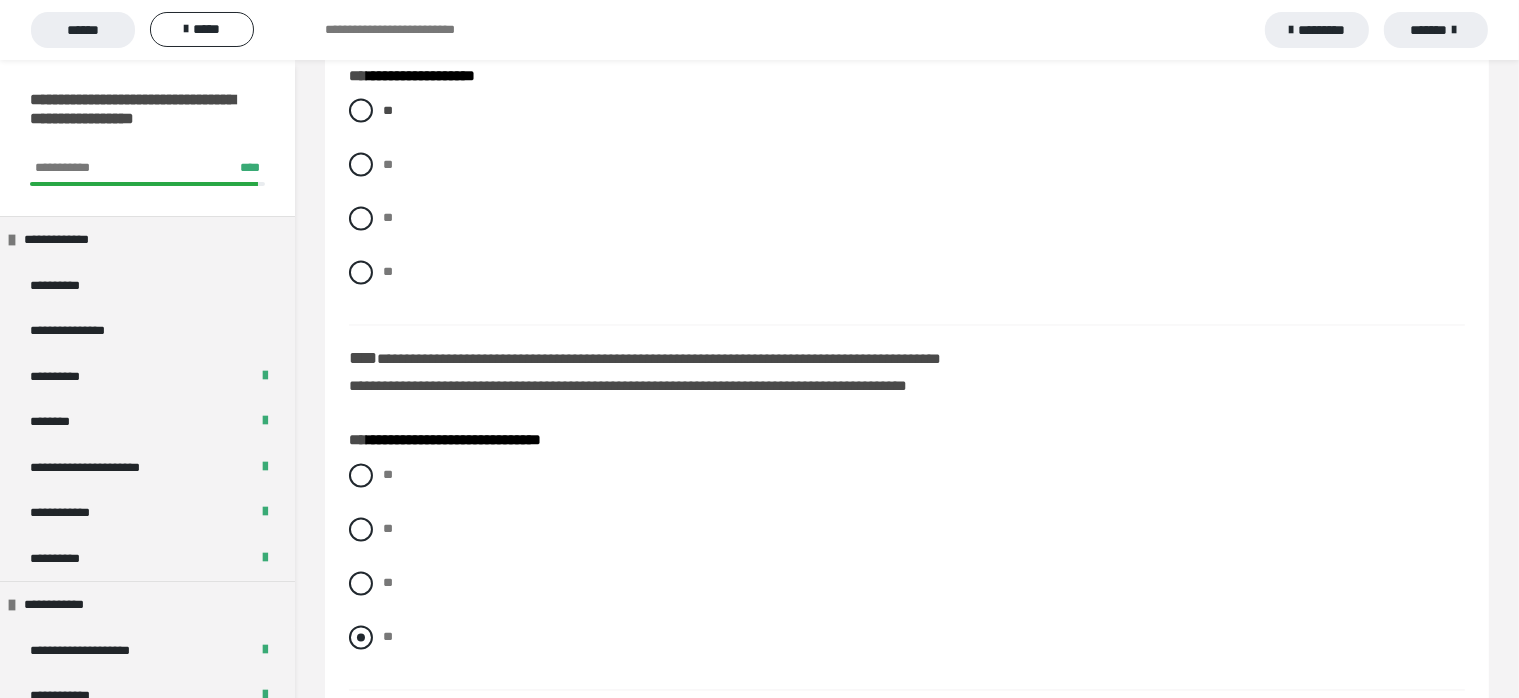 click at bounding box center [361, 638] 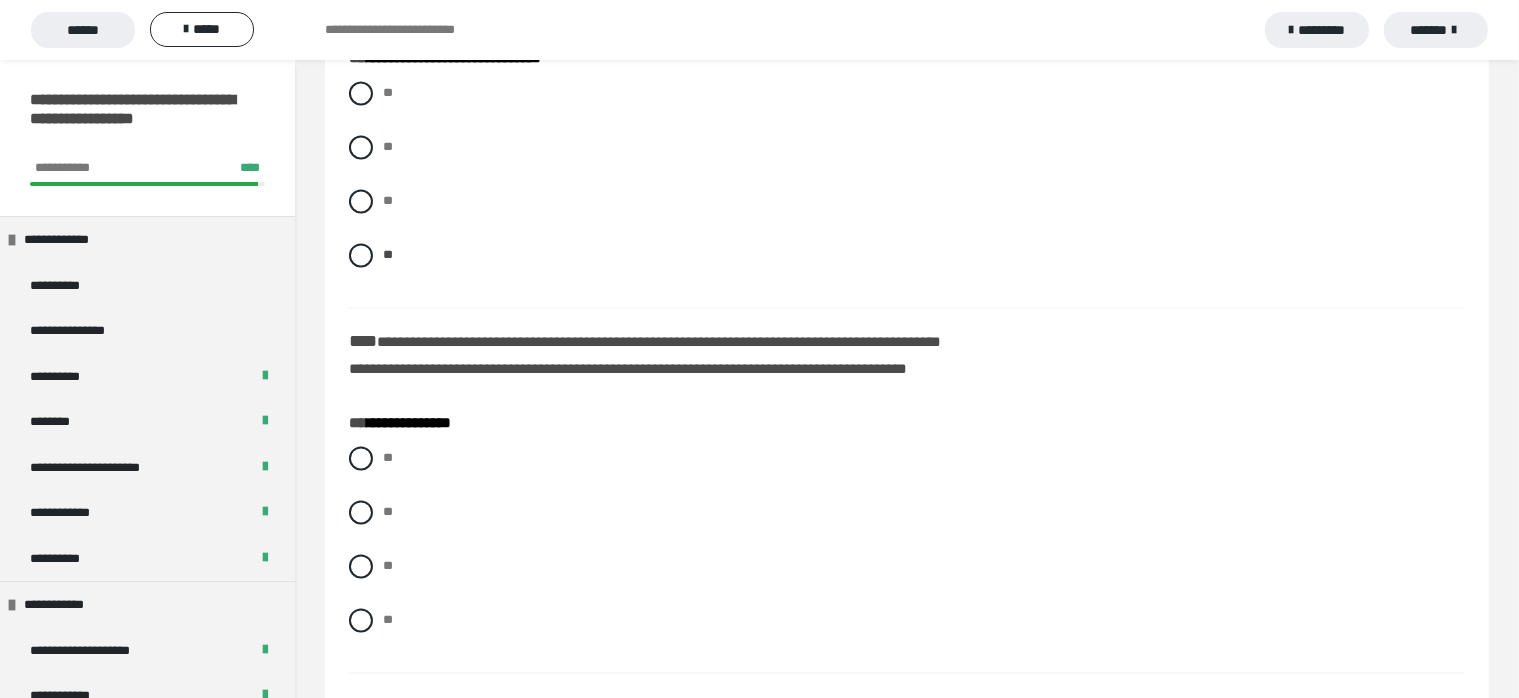 scroll, scrollTop: 4000, scrollLeft: 0, axis: vertical 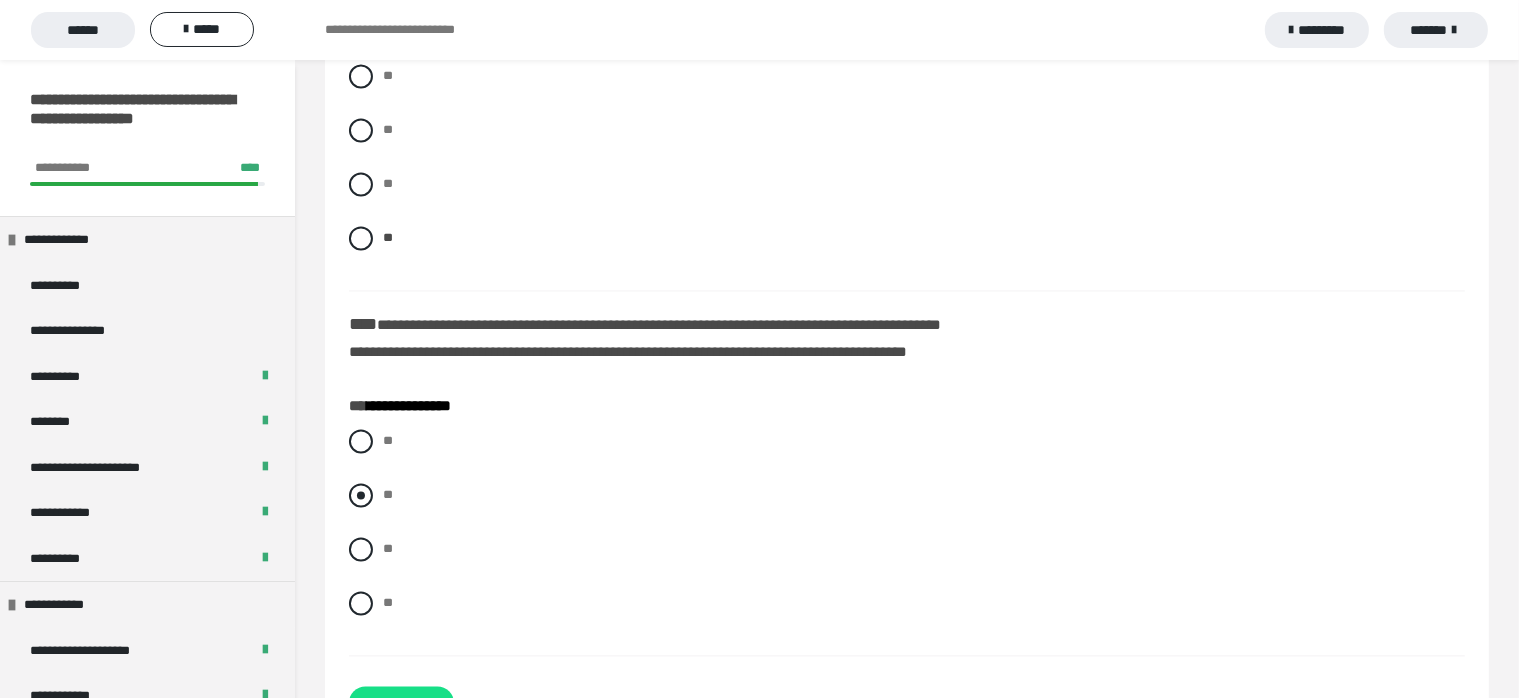 click at bounding box center (361, 495) 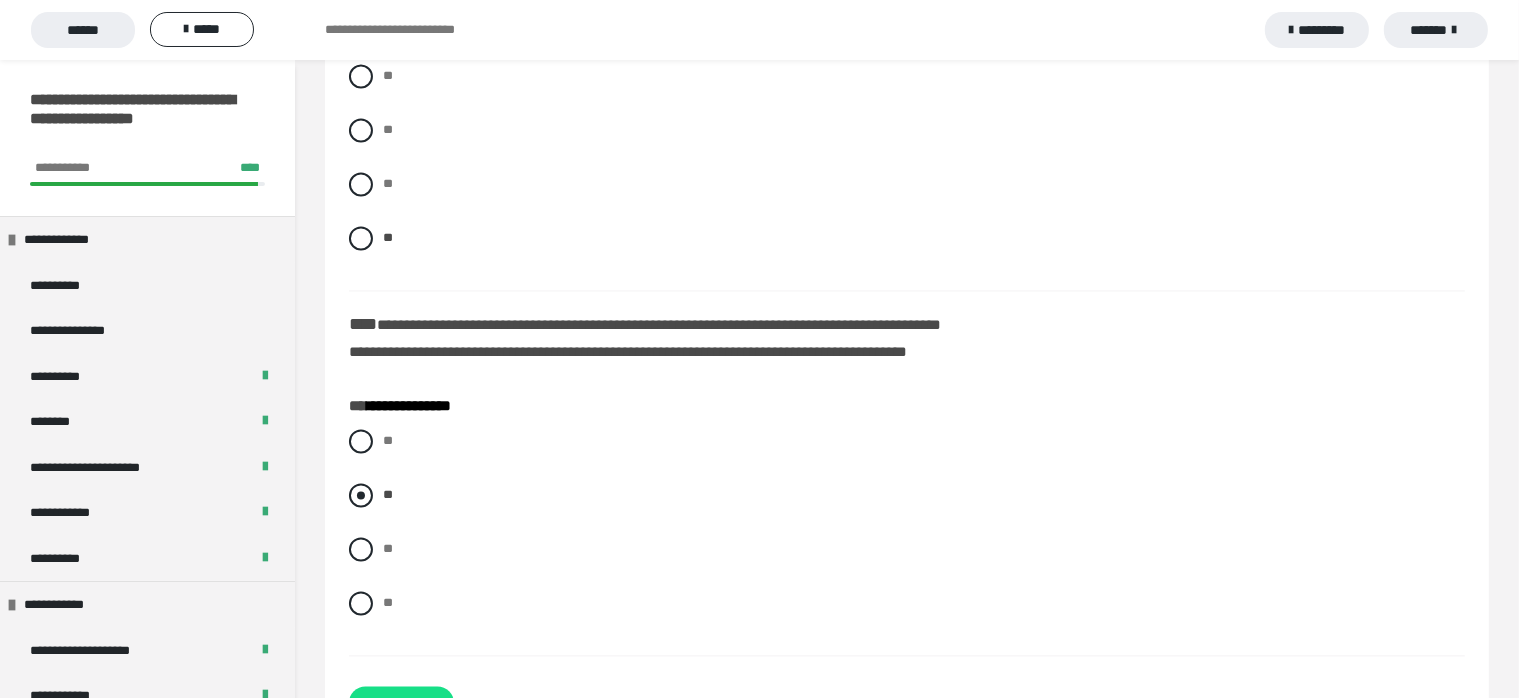 scroll, scrollTop: 4072, scrollLeft: 0, axis: vertical 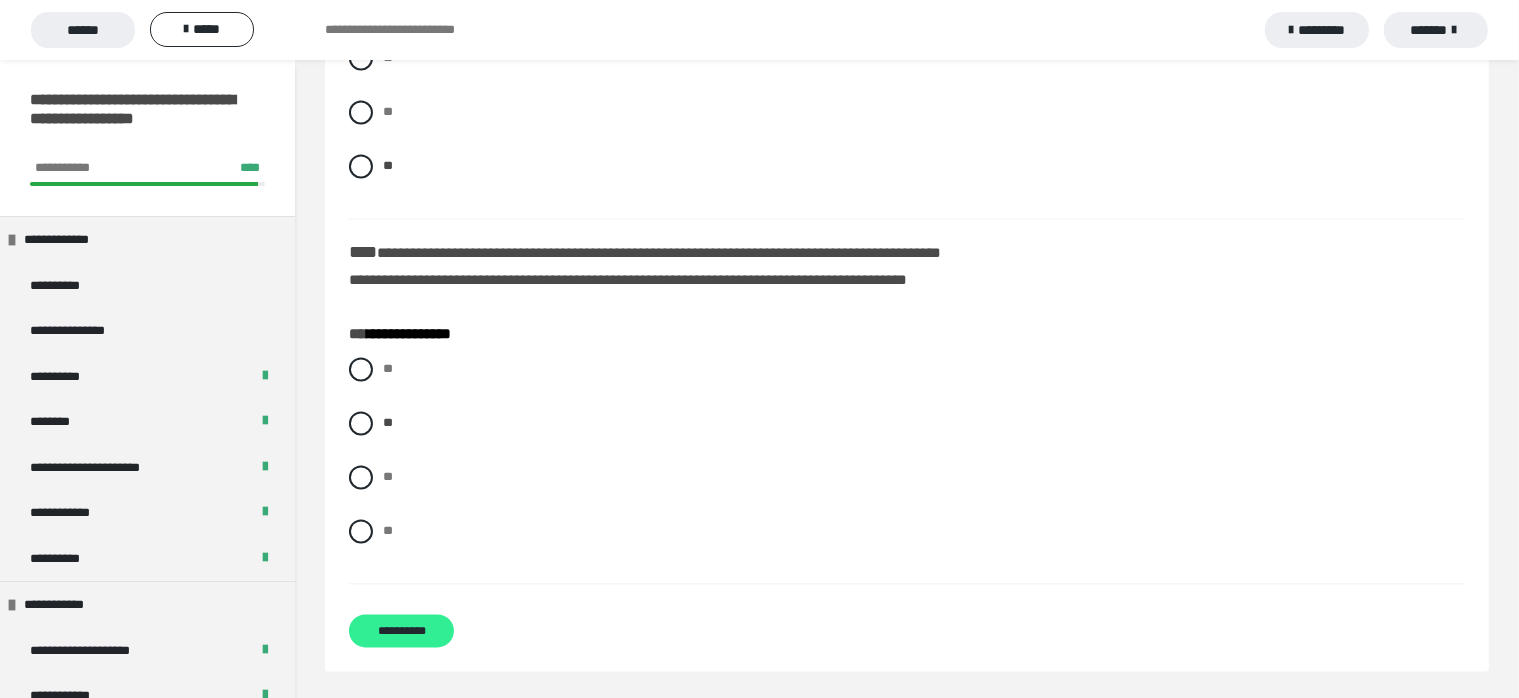 click on "**********" at bounding box center [401, 630] 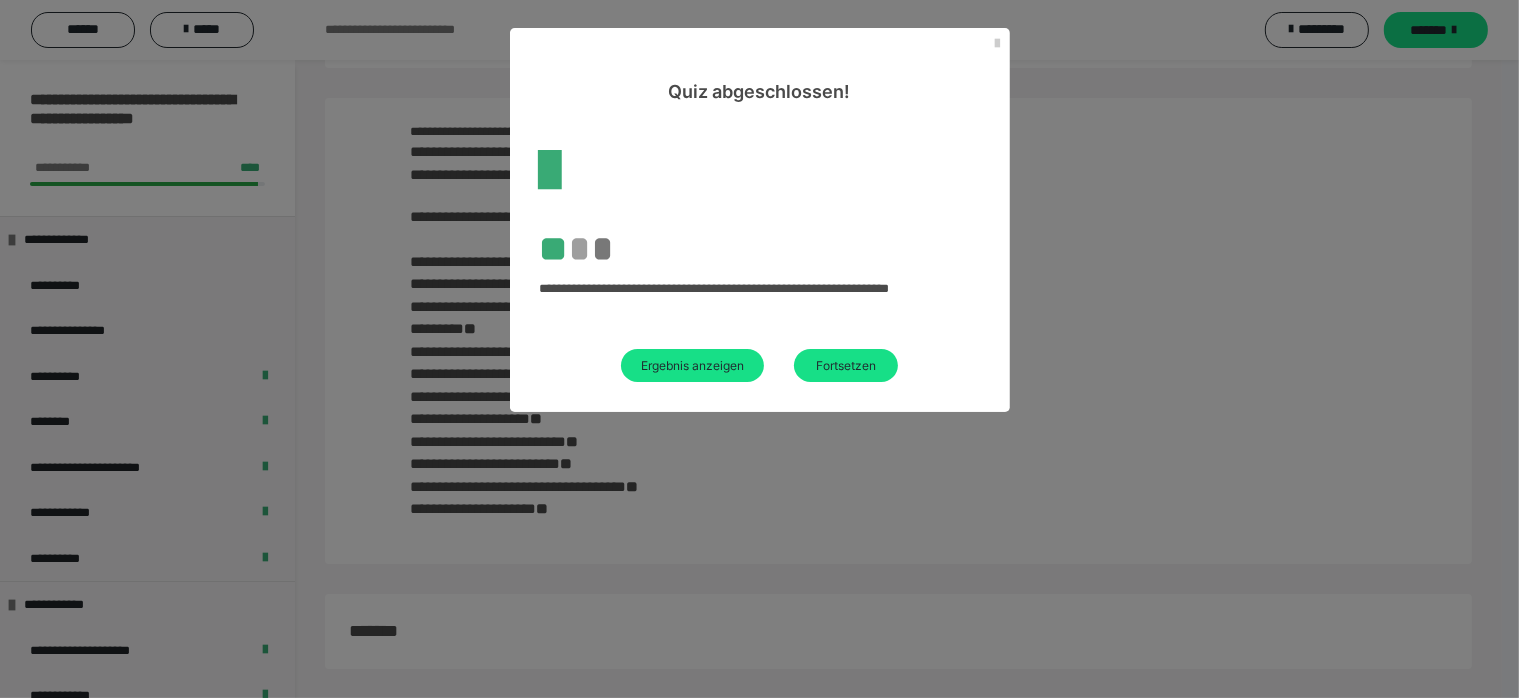scroll, scrollTop: 3581, scrollLeft: 0, axis: vertical 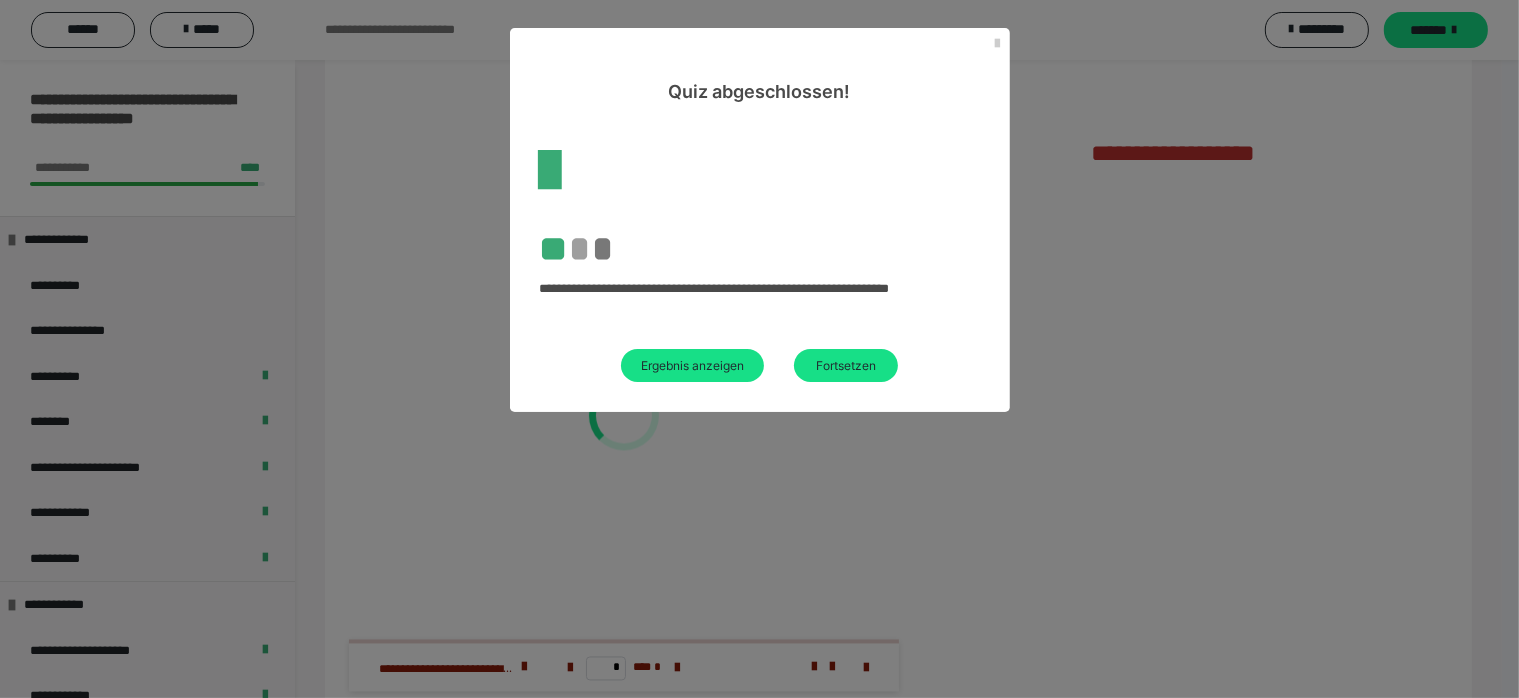 click on "Ergebnis anzeigen" at bounding box center (692, 365) 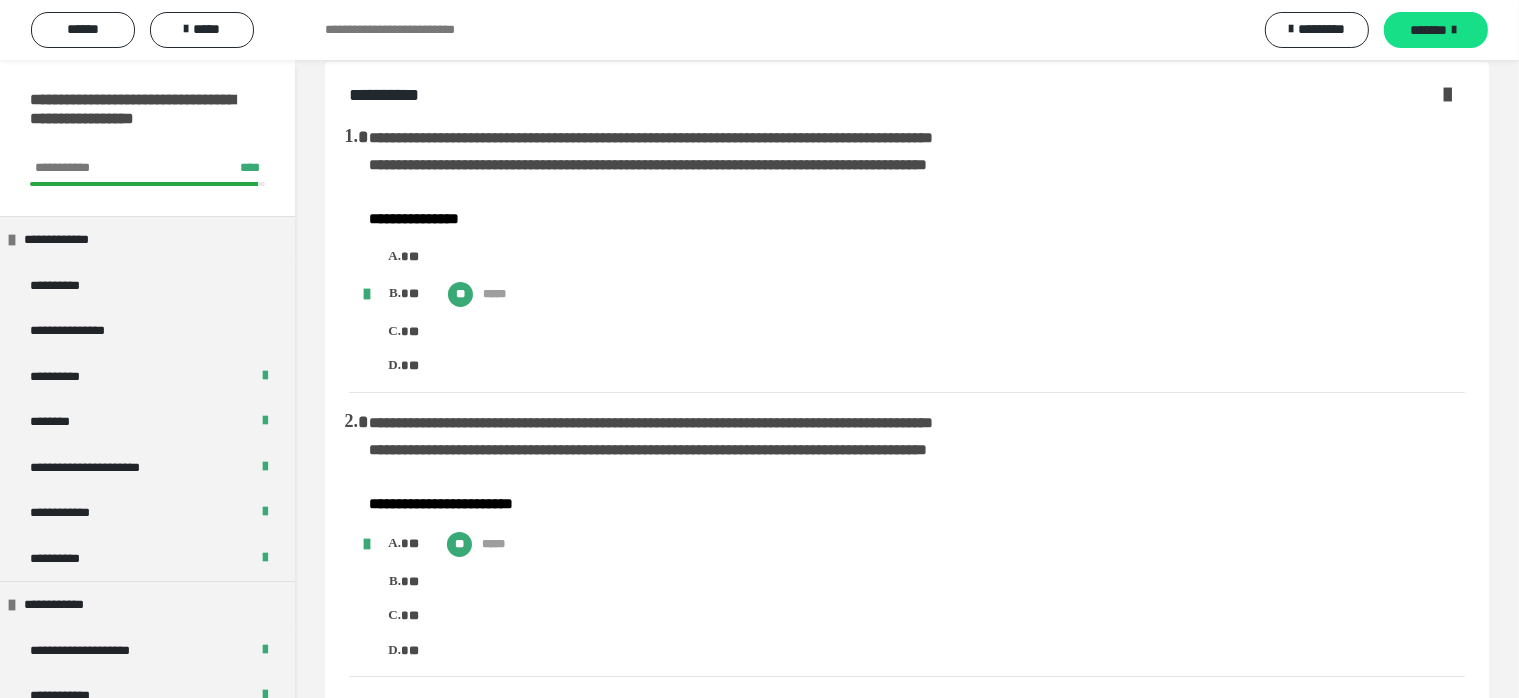scroll, scrollTop: 0, scrollLeft: 0, axis: both 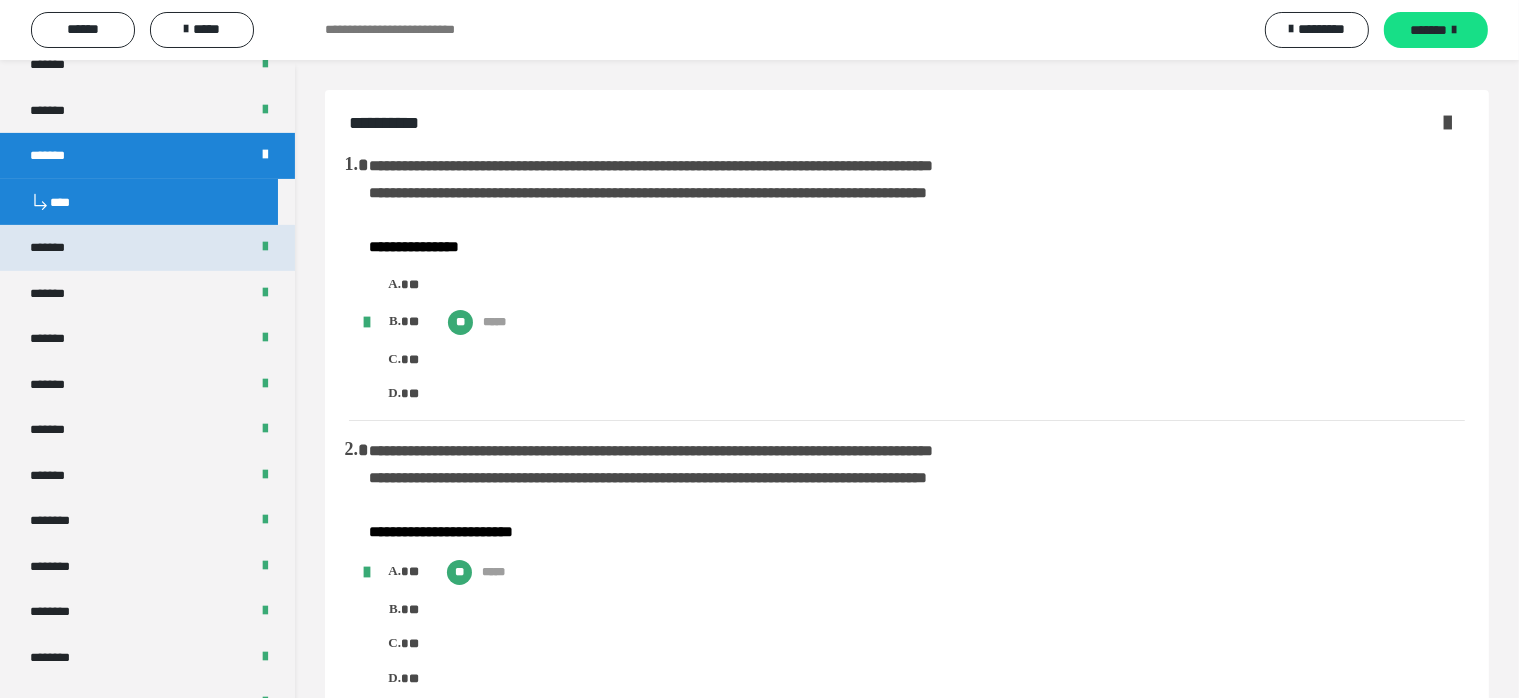 click on "*******" at bounding box center (147, 248) 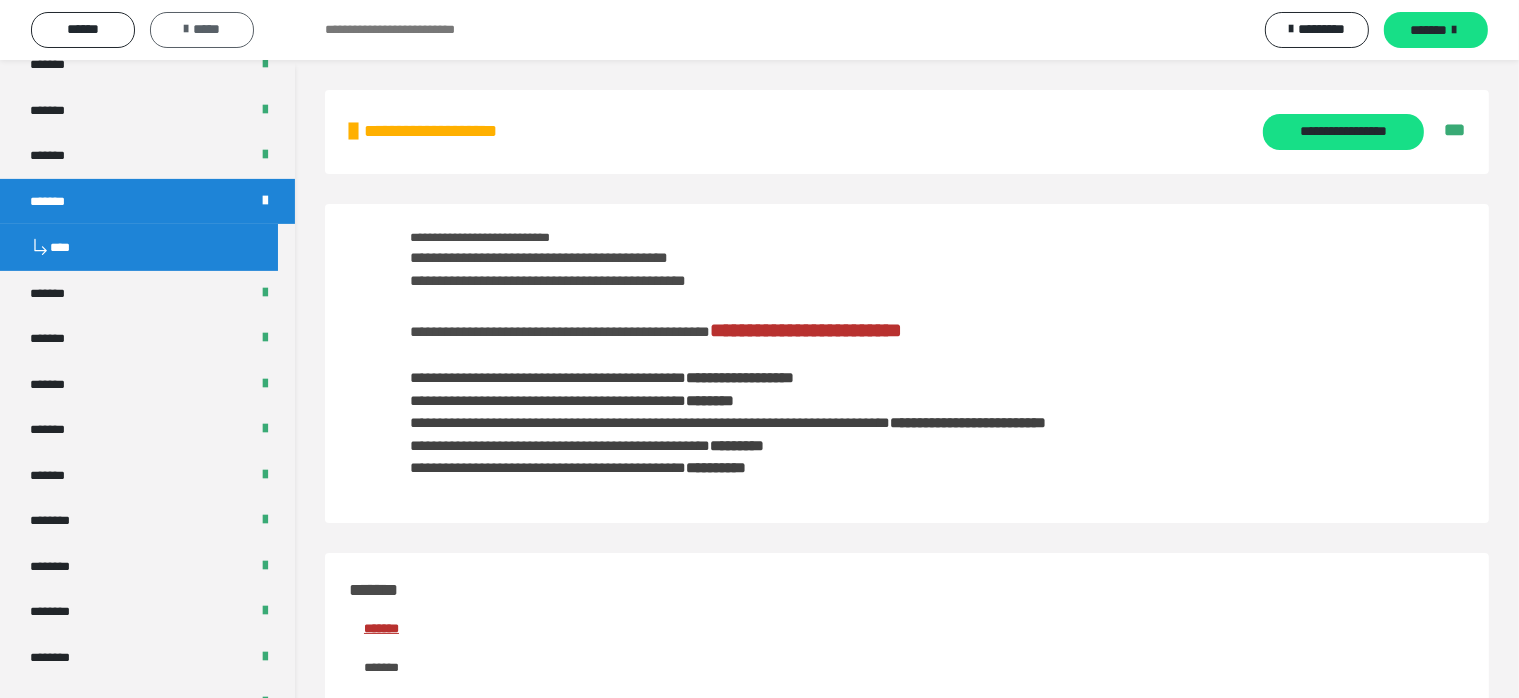 click on "*****" at bounding box center [202, 29] 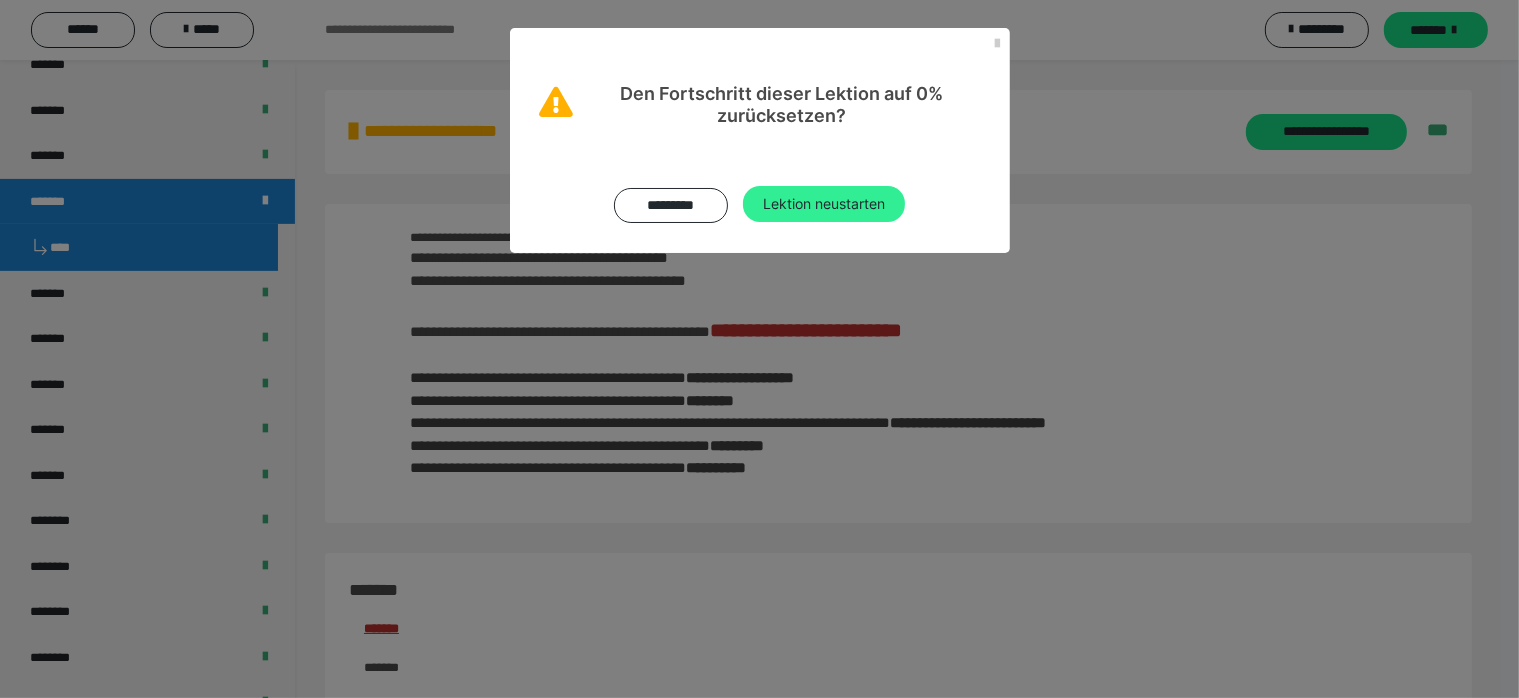 click on "Lektion neustarten" at bounding box center (824, 204) 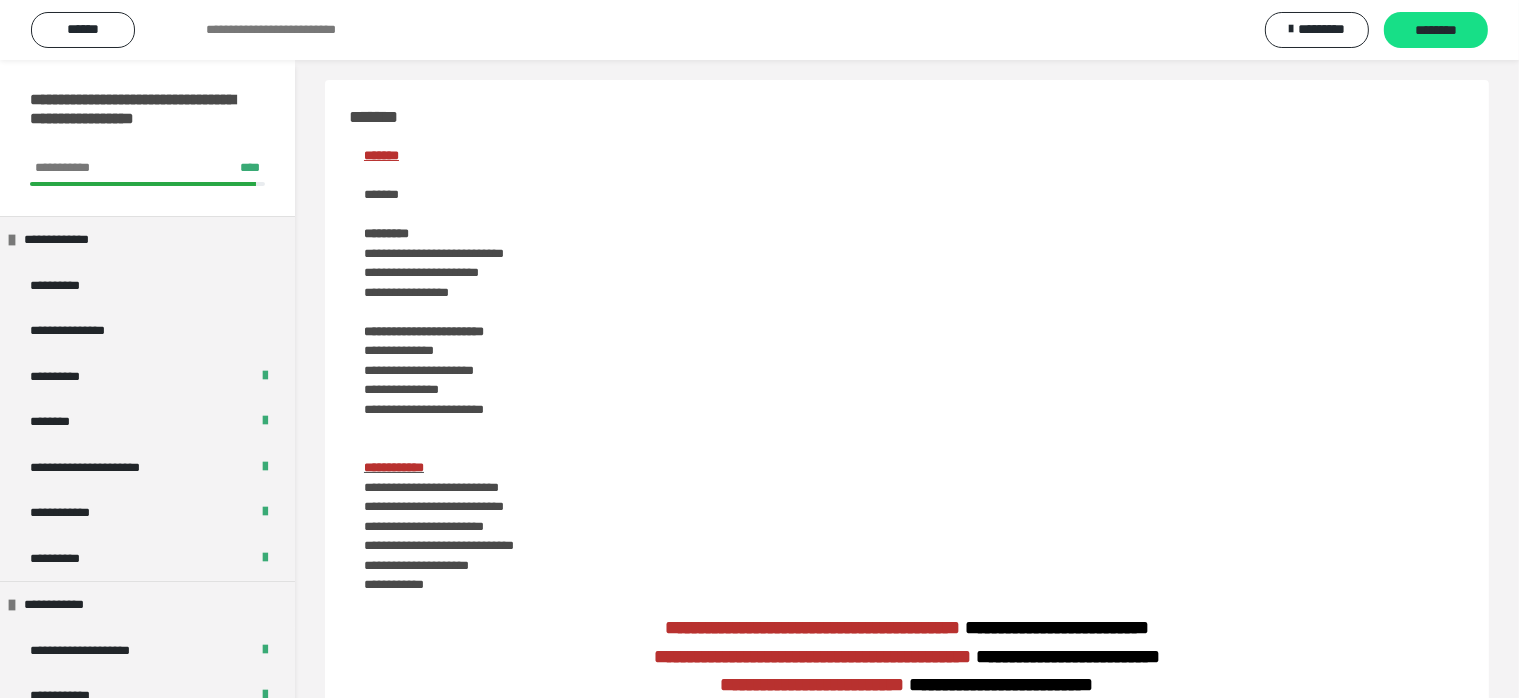 scroll, scrollTop: 0, scrollLeft: 0, axis: both 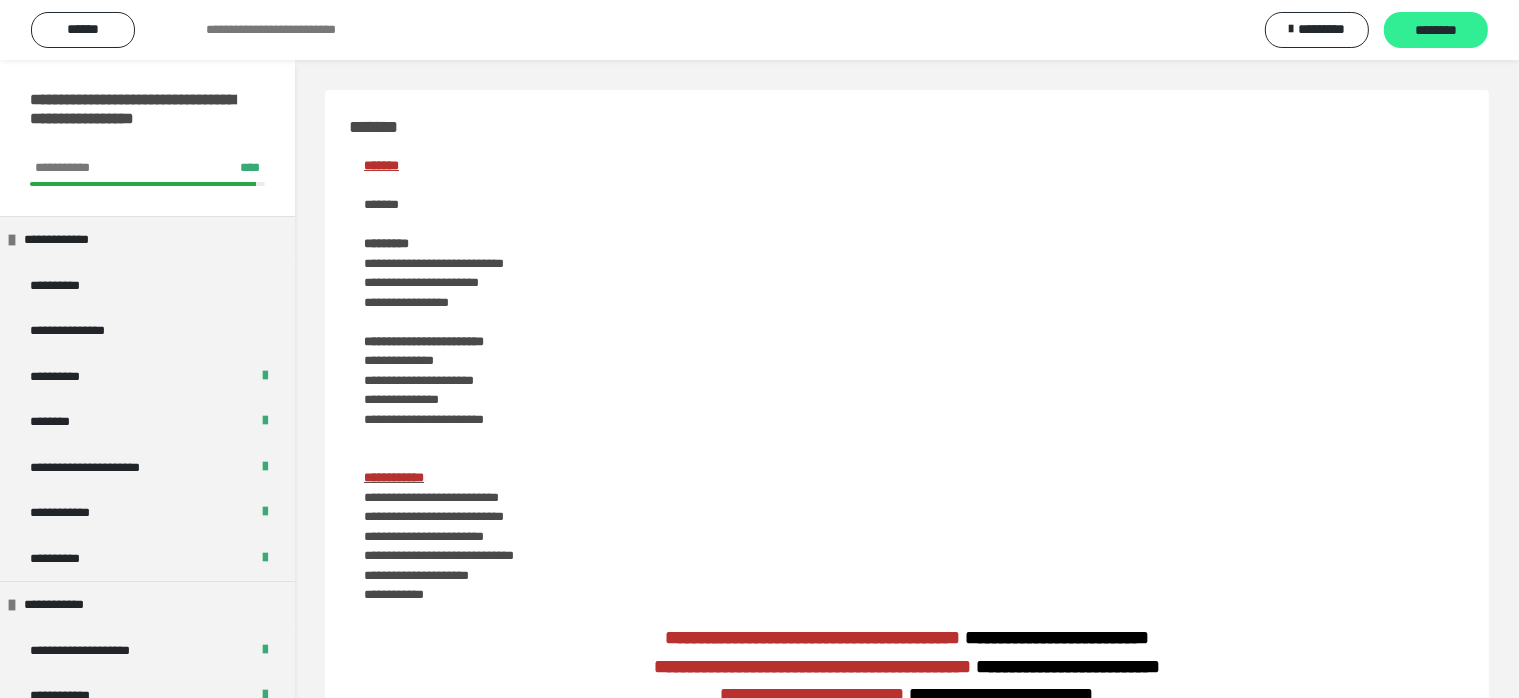click on "********" at bounding box center [1436, 31] 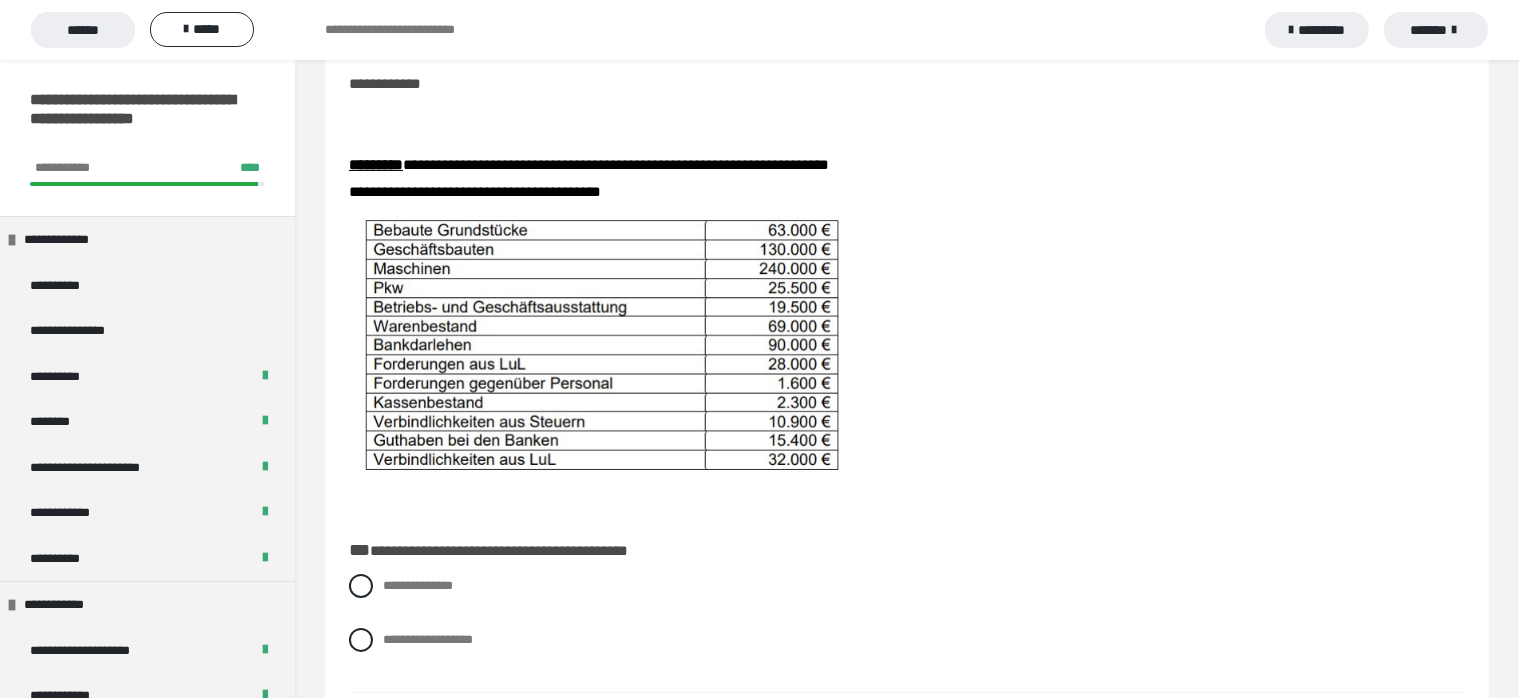 scroll, scrollTop: 300, scrollLeft: 0, axis: vertical 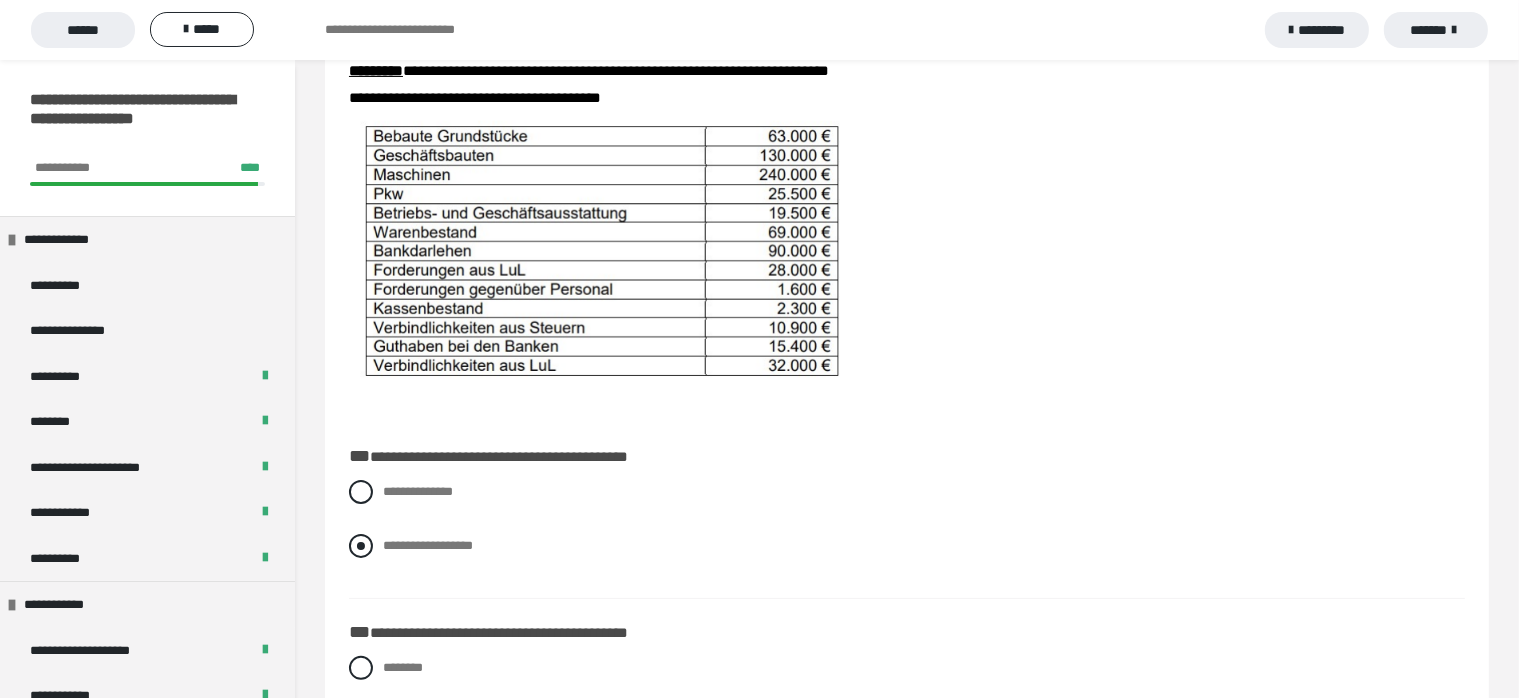 click at bounding box center [361, 546] 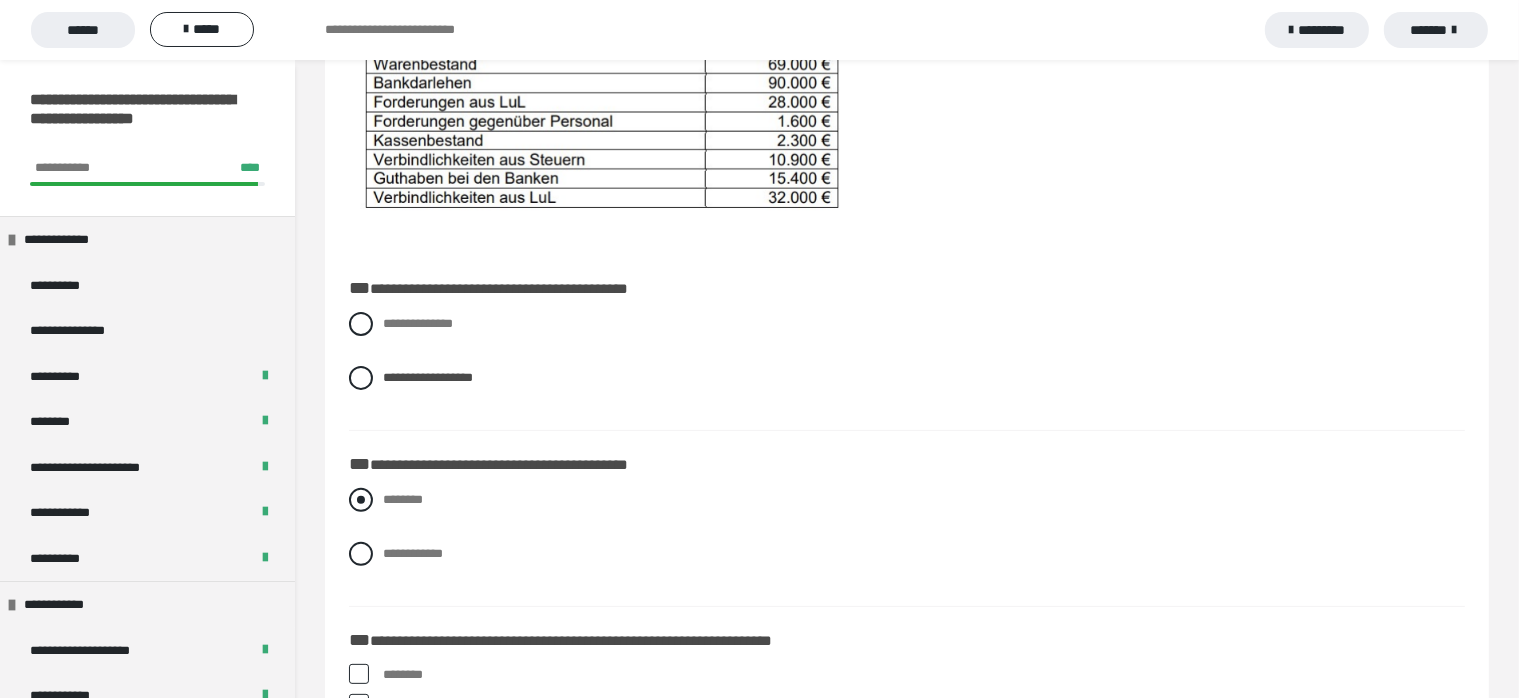 scroll, scrollTop: 500, scrollLeft: 0, axis: vertical 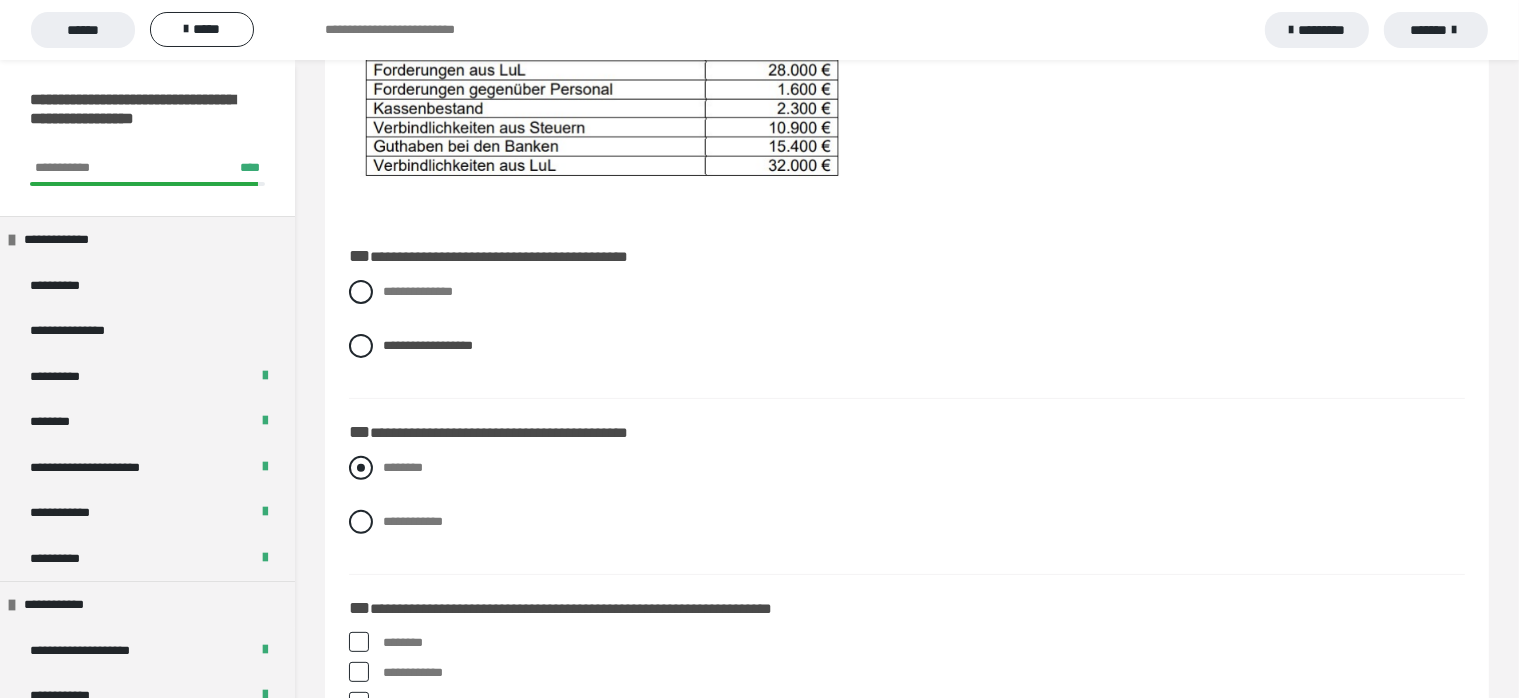 click at bounding box center (361, 468) 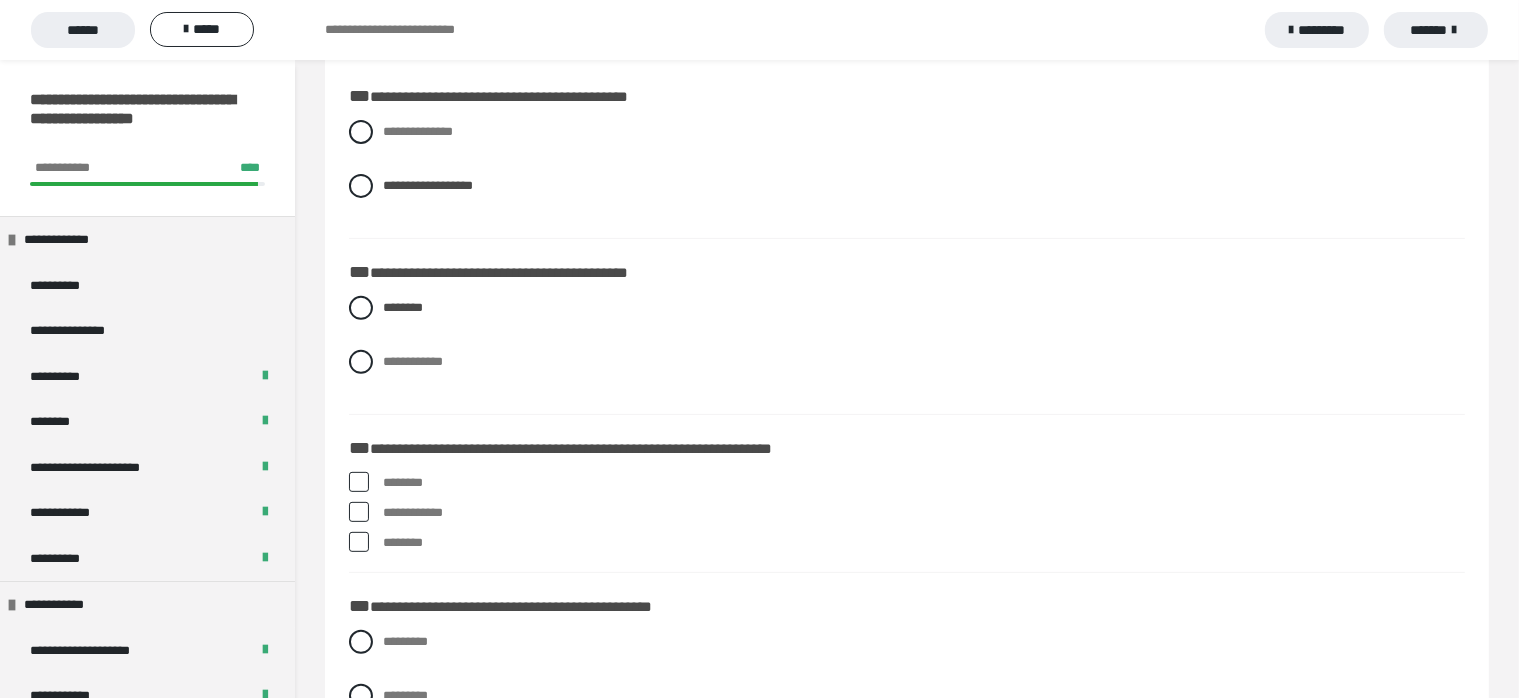 scroll, scrollTop: 700, scrollLeft: 0, axis: vertical 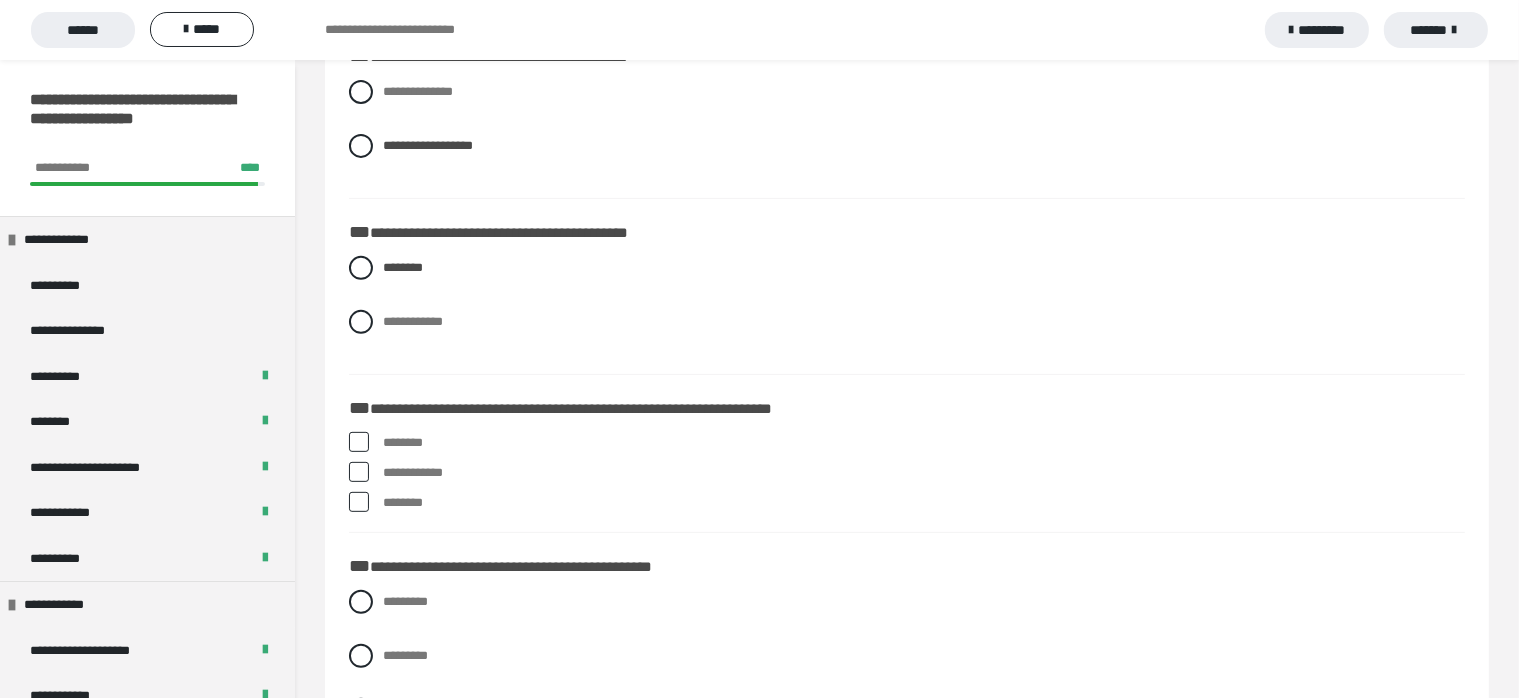 click at bounding box center (359, 472) 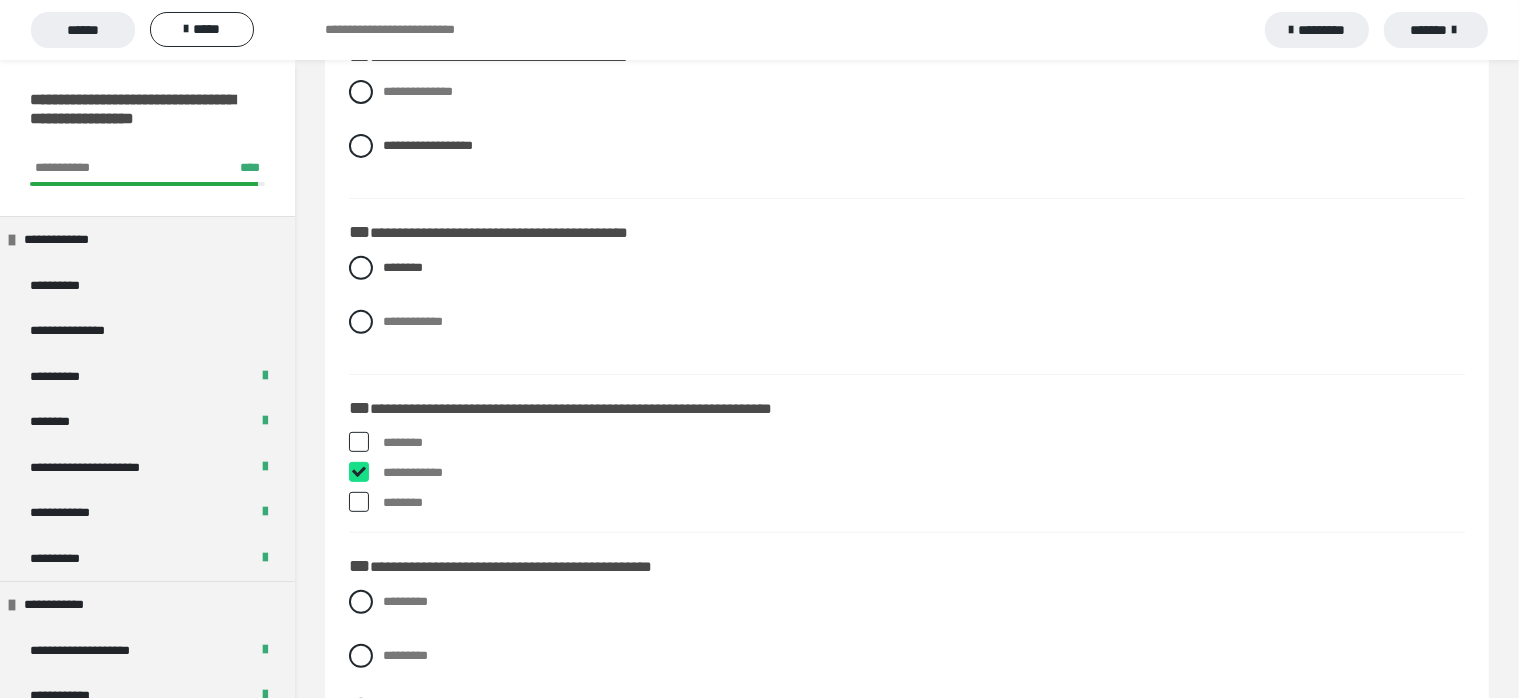 checkbox on "****" 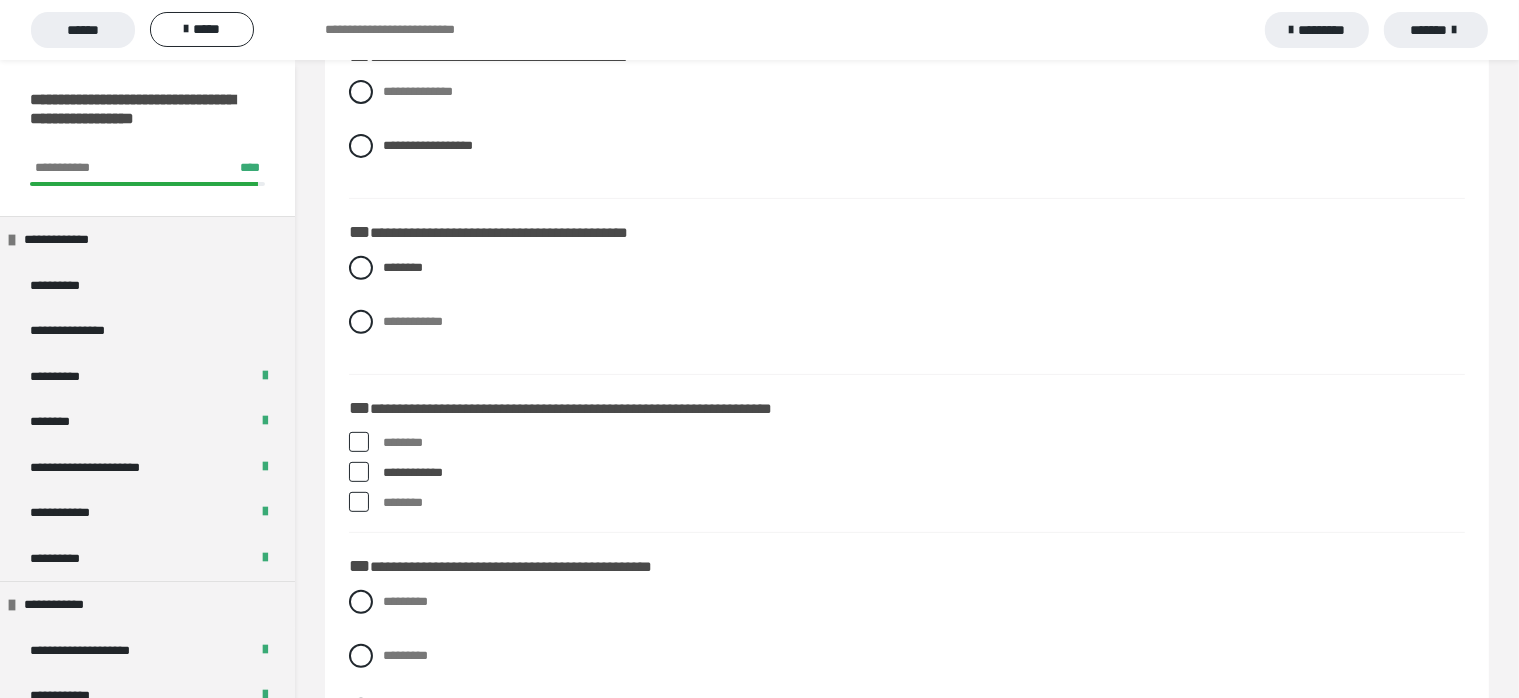 click at bounding box center (359, 502) 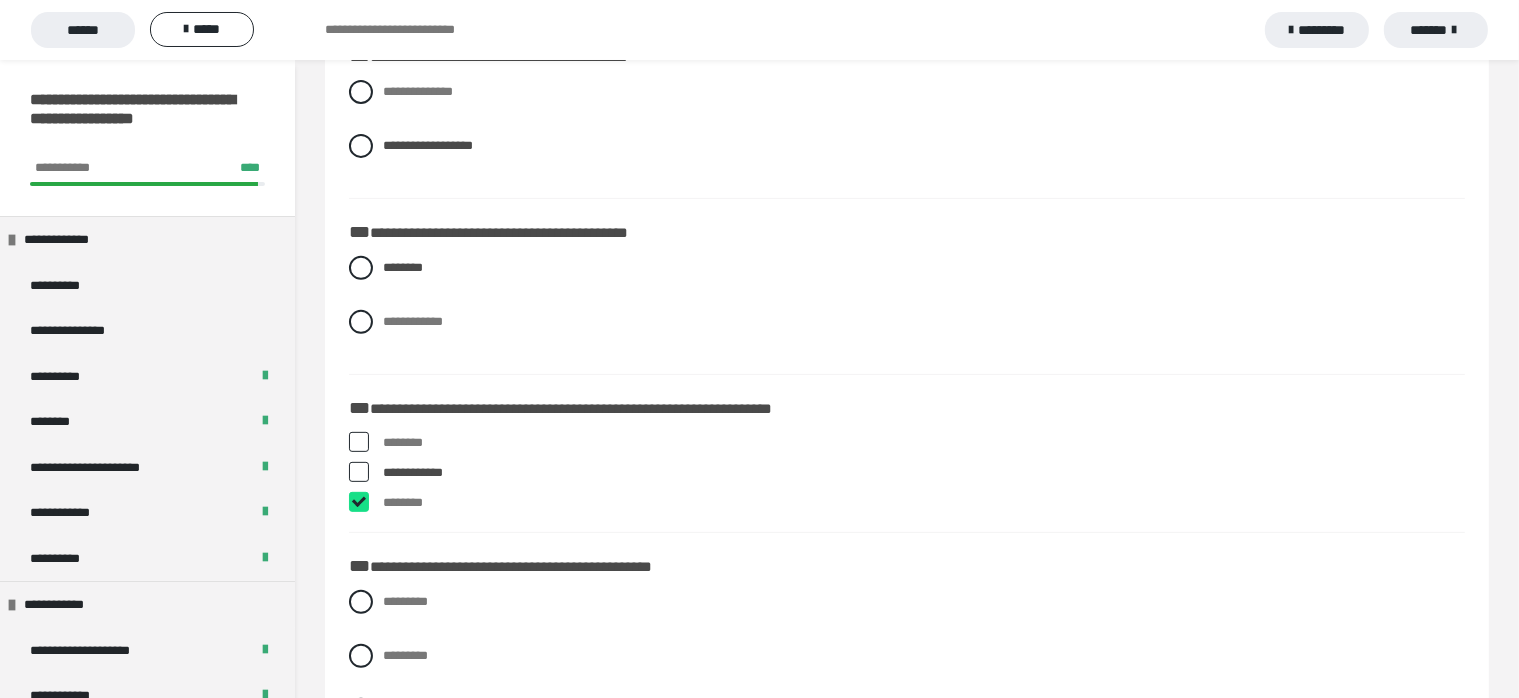 checkbox on "****" 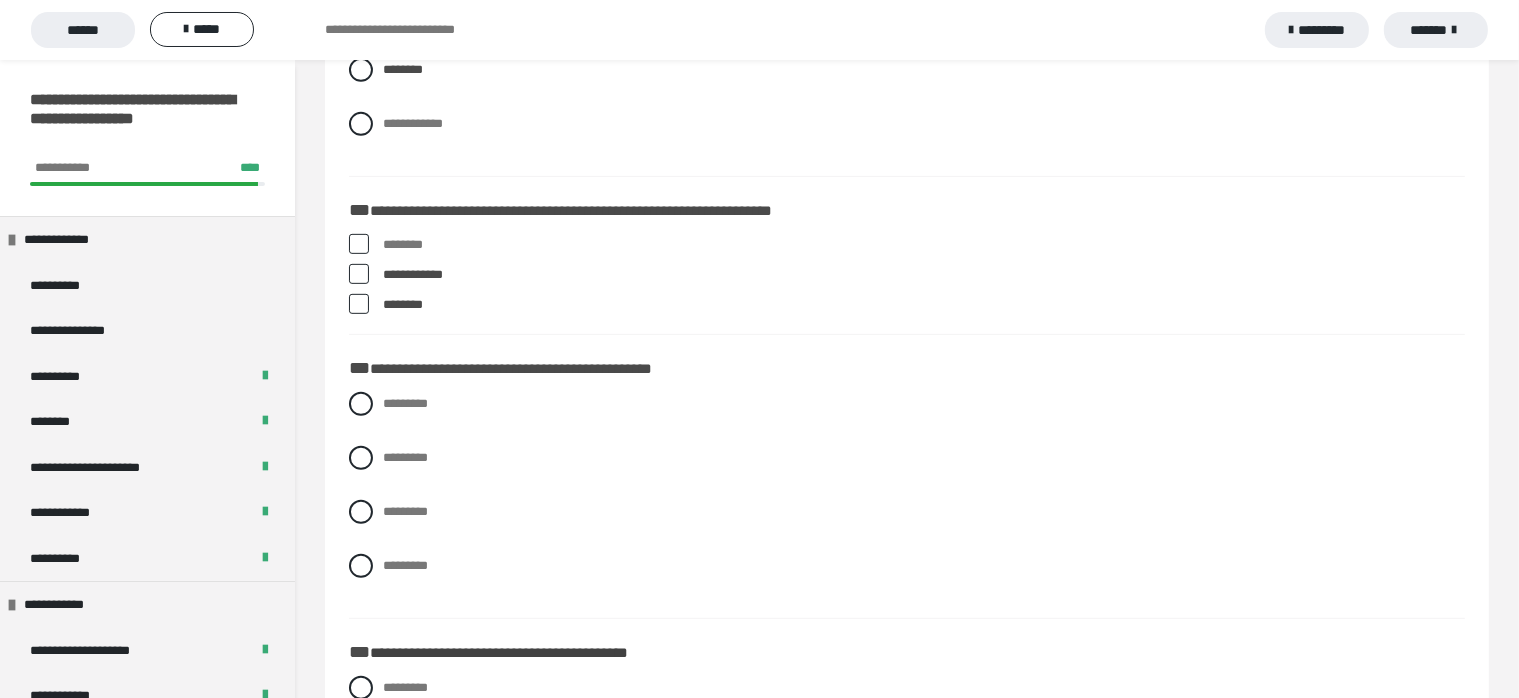 scroll, scrollTop: 900, scrollLeft: 0, axis: vertical 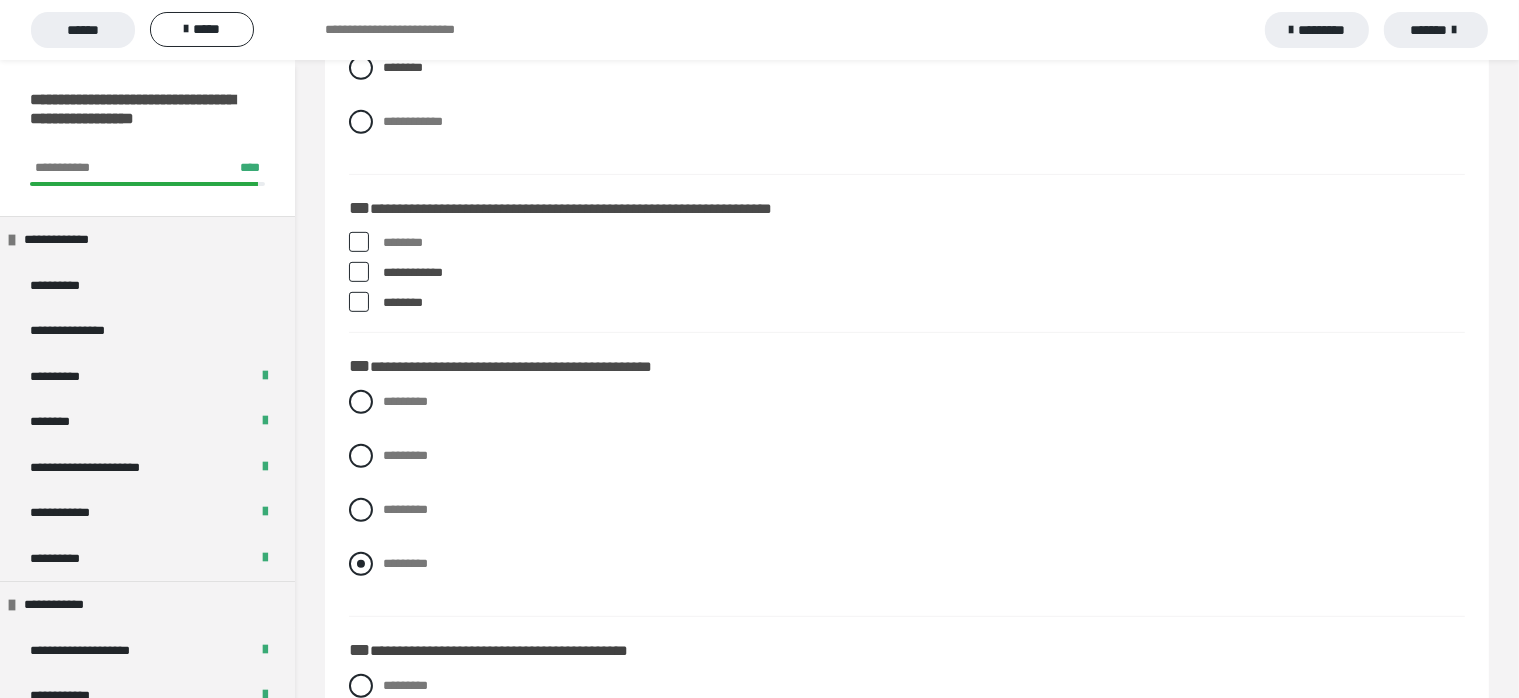 click at bounding box center [361, 564] 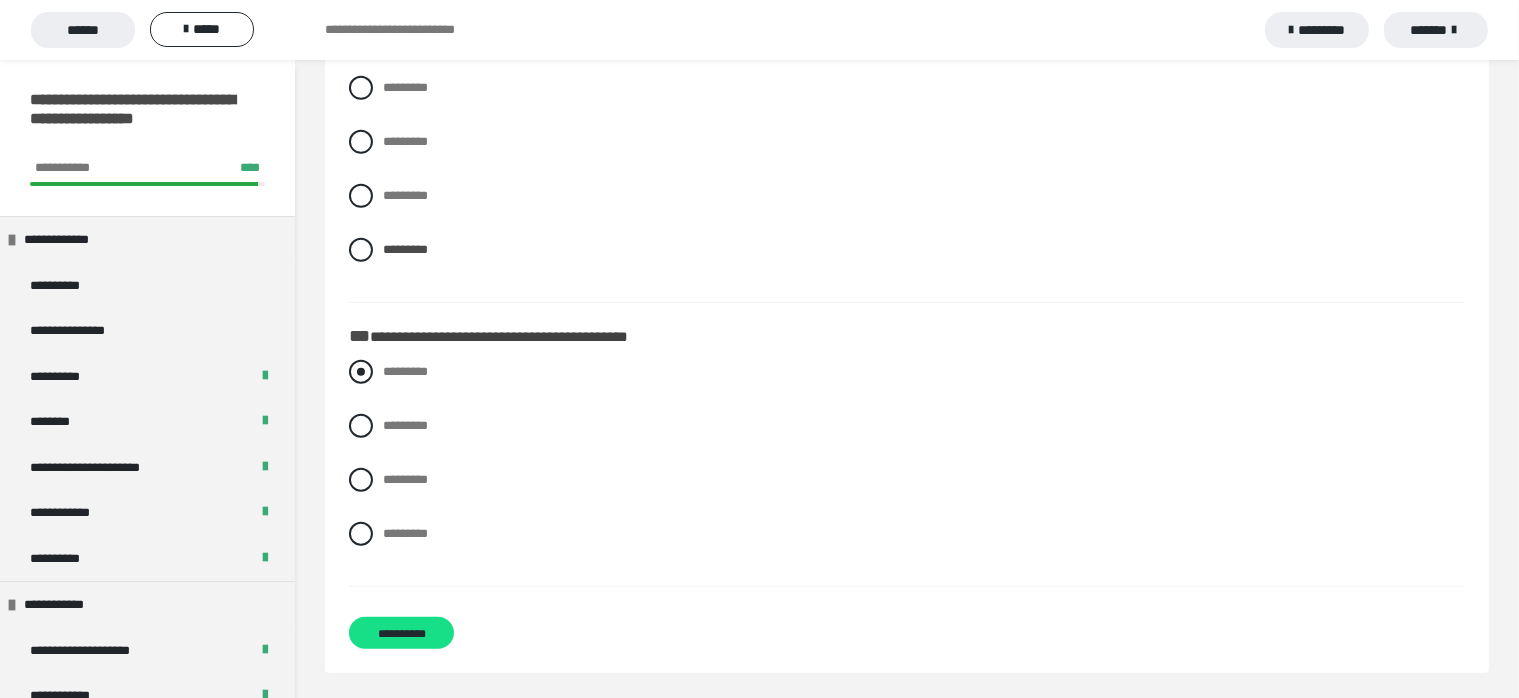 scroll, scrollTop: 1218, scrollLeft: 0, axis: vertical 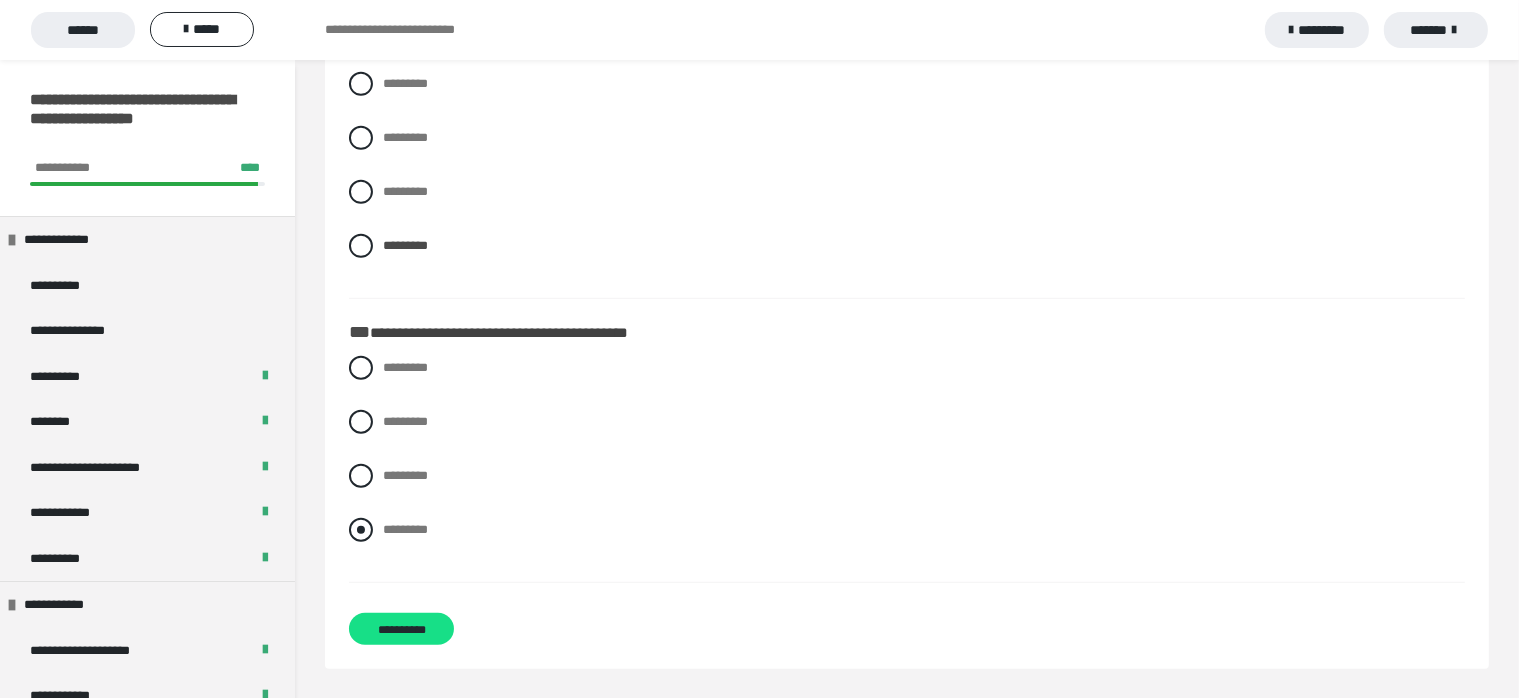click on "*********" at bounding box center (907, 530) 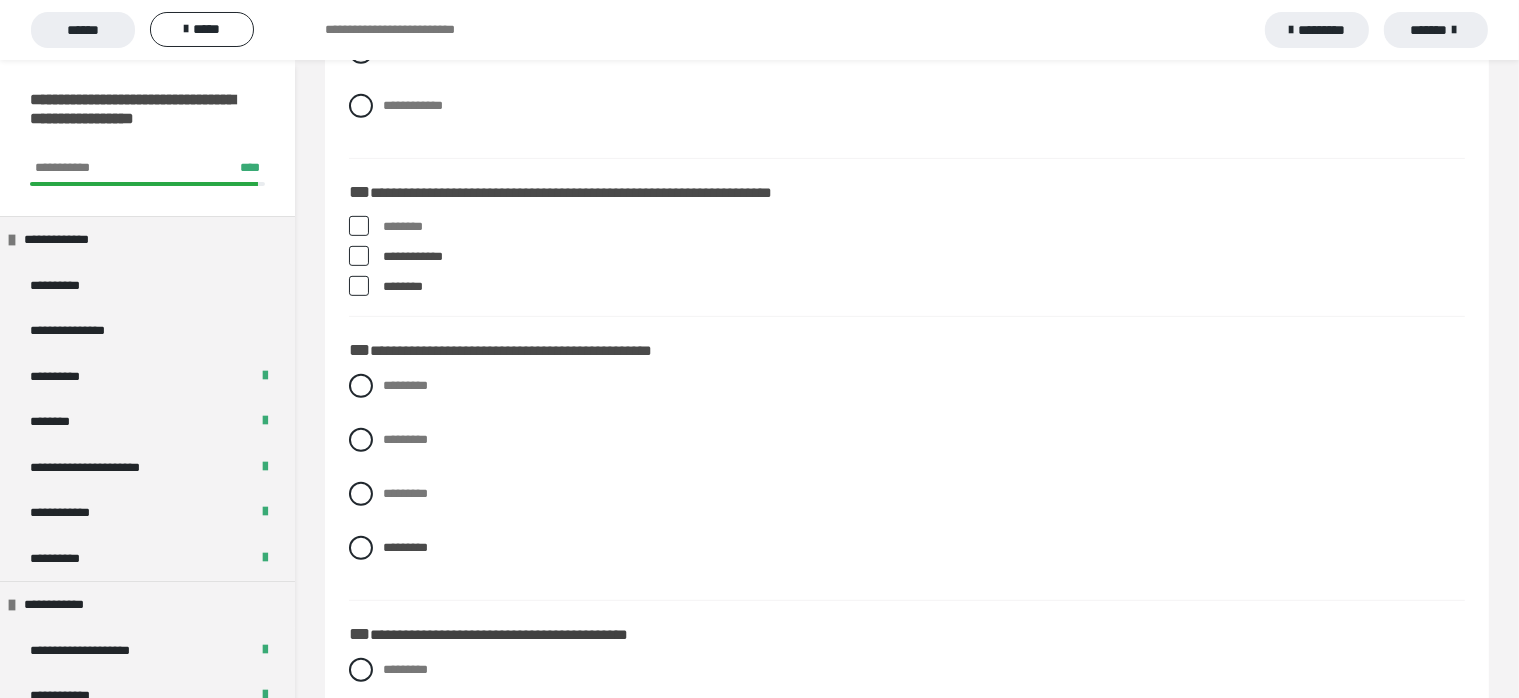scroll, scrollTop: 918, scrollLeft: 0, axis: vertical 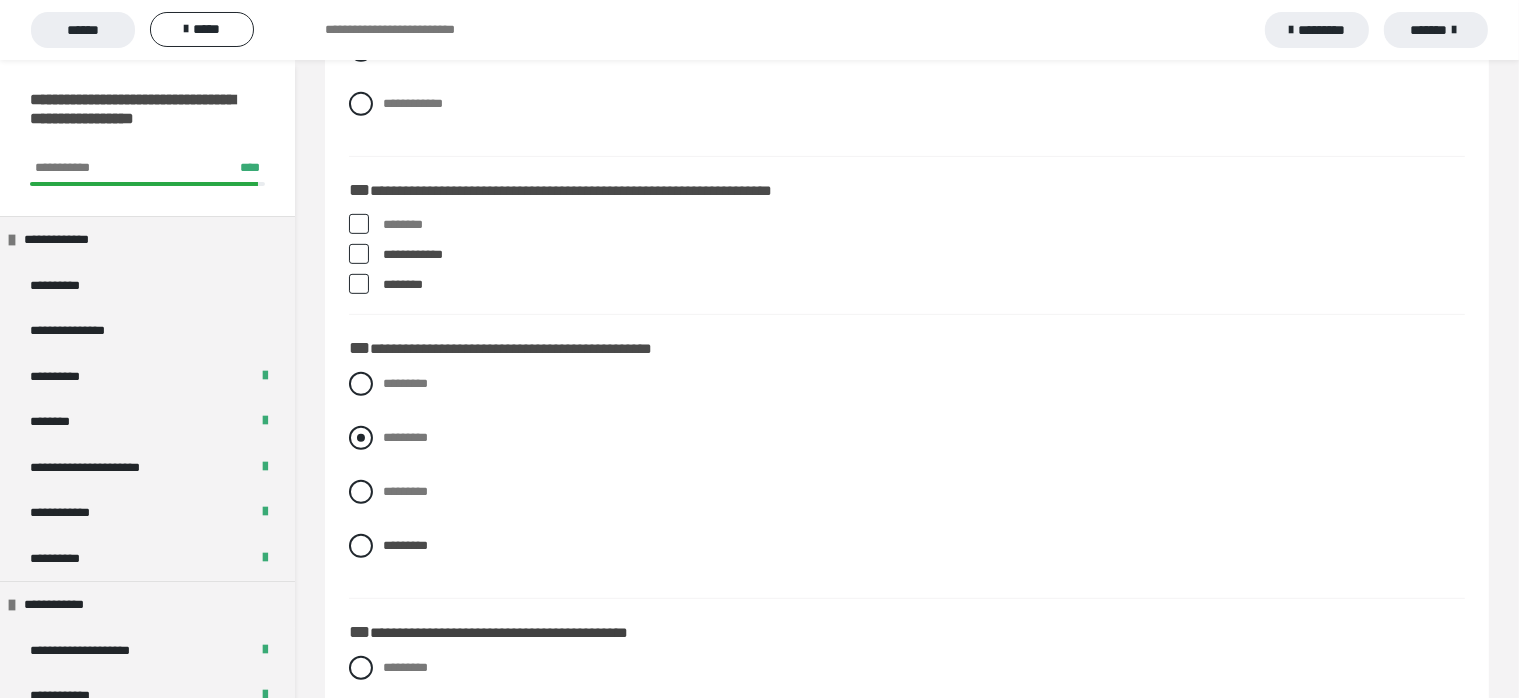 click at bounding box center (361, 438) 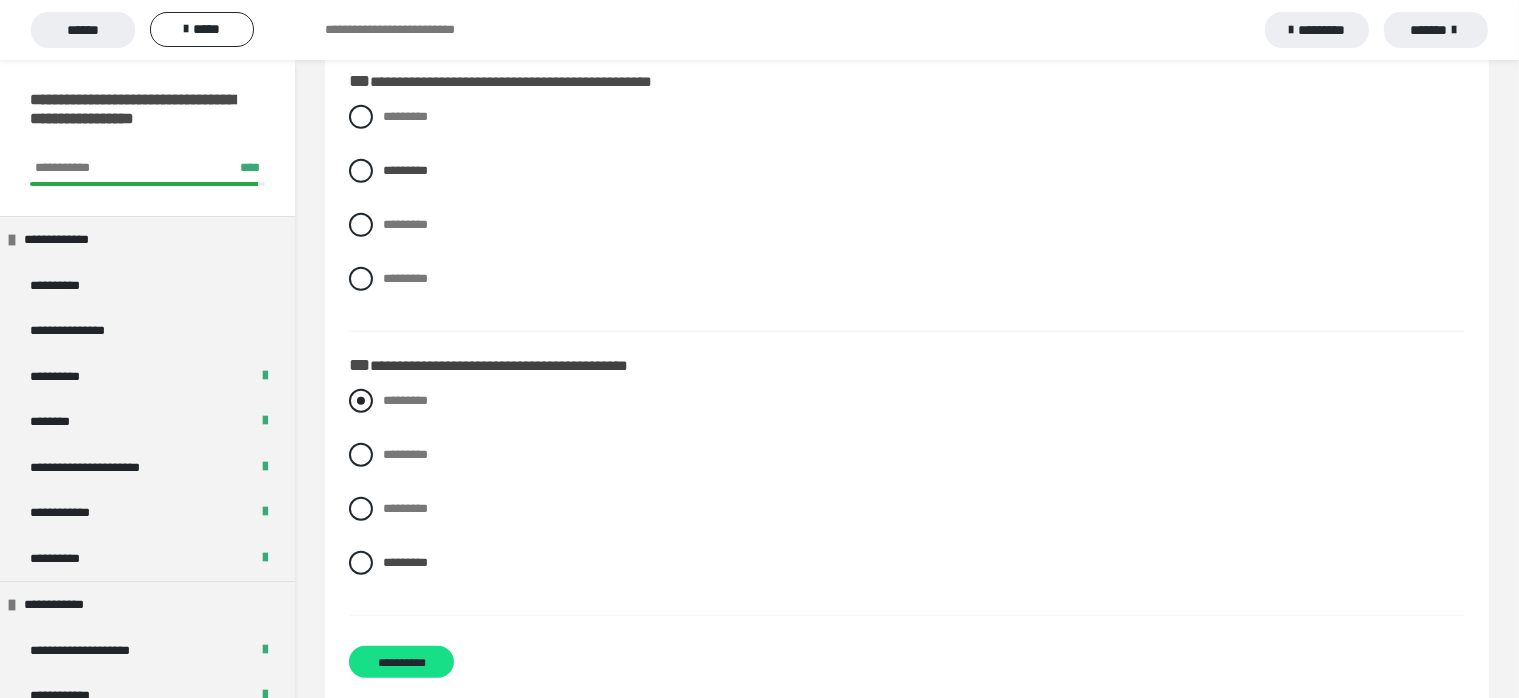 scroll, scrollTop: 1218, scrollLeft: 0, axis: vertical 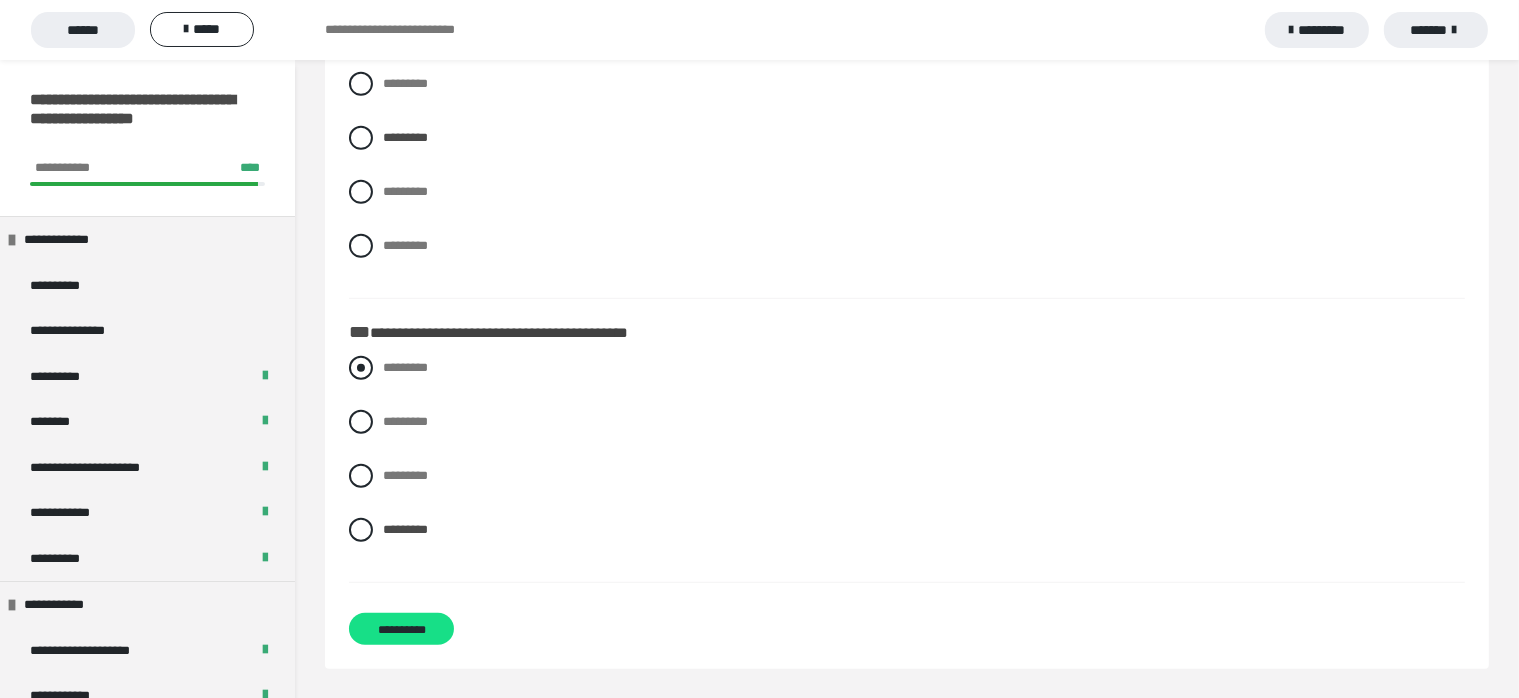 click at bounding box center (361, 368) 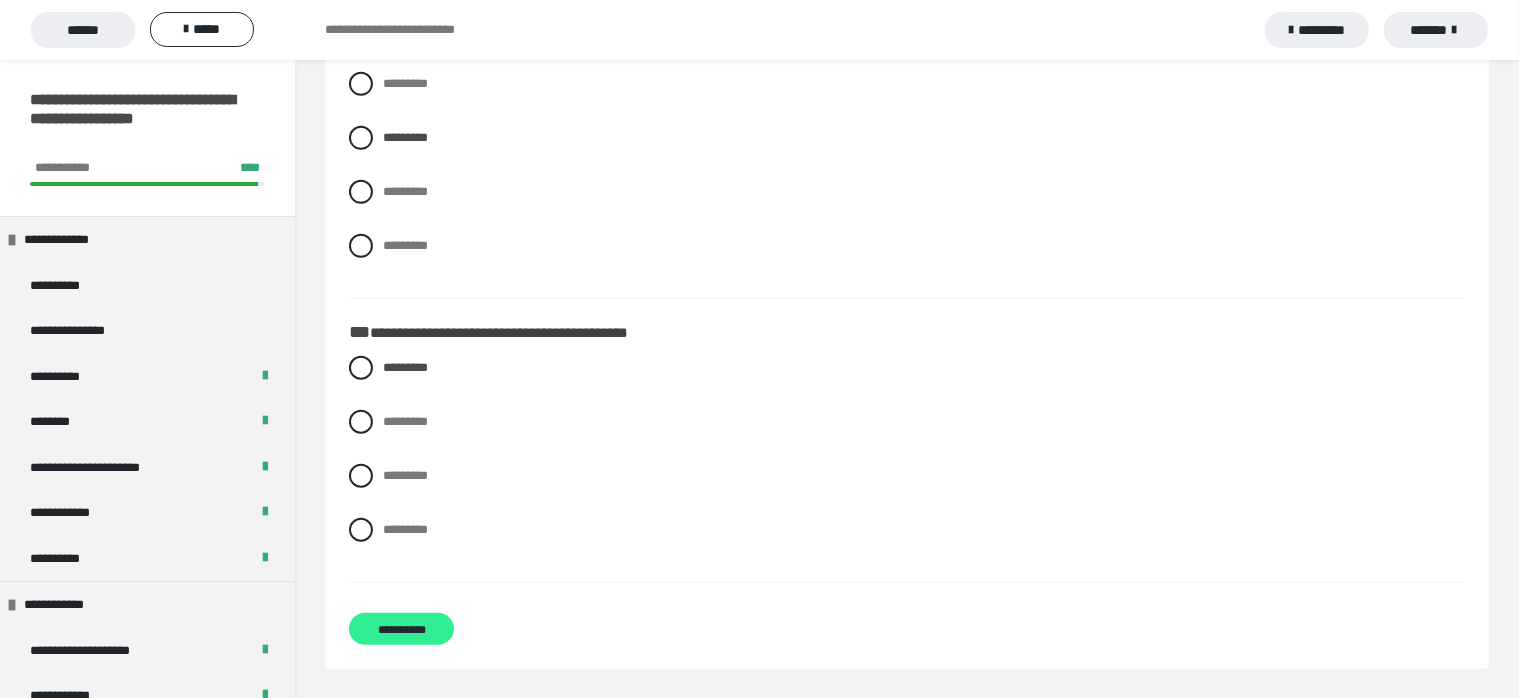 drag, startPoint x: 409, startPoint y: 614, endPoint x: 424, endPoint y: 616, distance: 15.132746 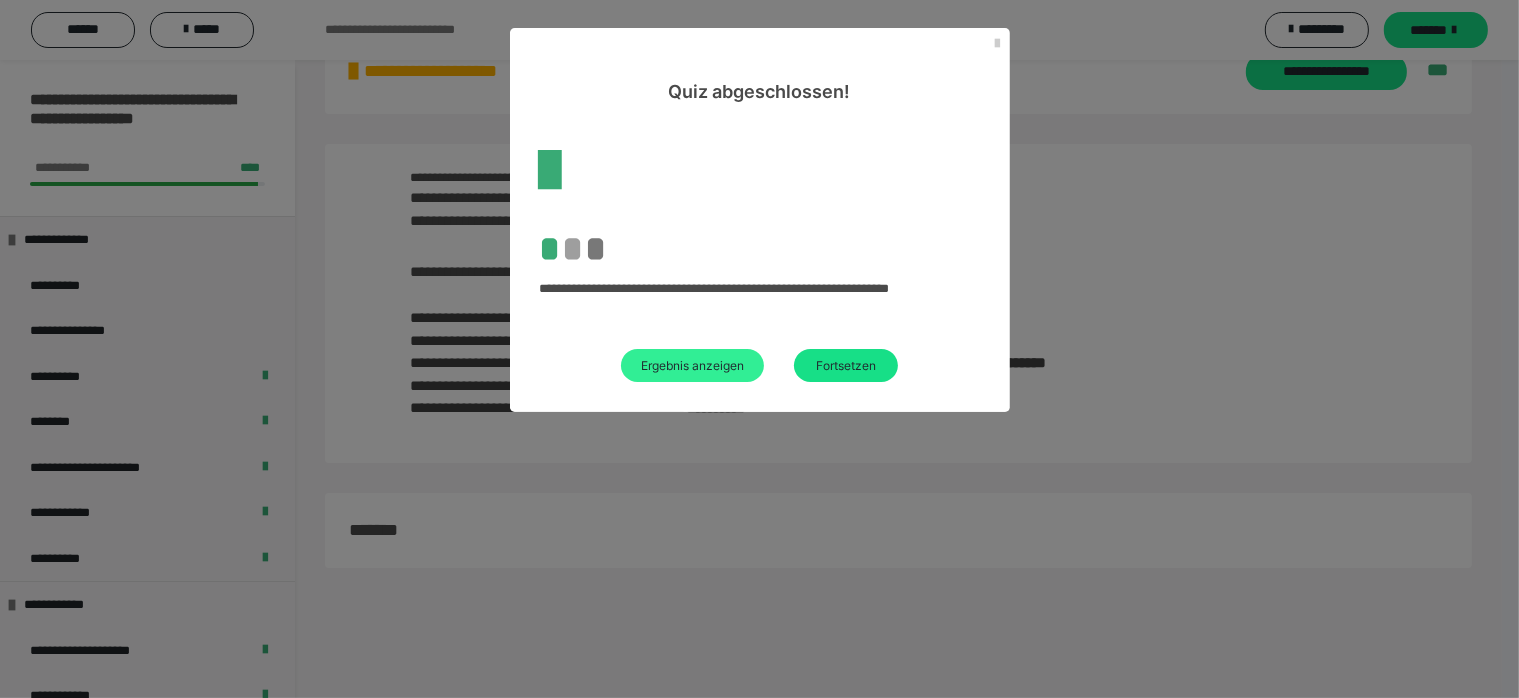 click on "Ergebnis anzeigen" at bounding box center (692, 365) 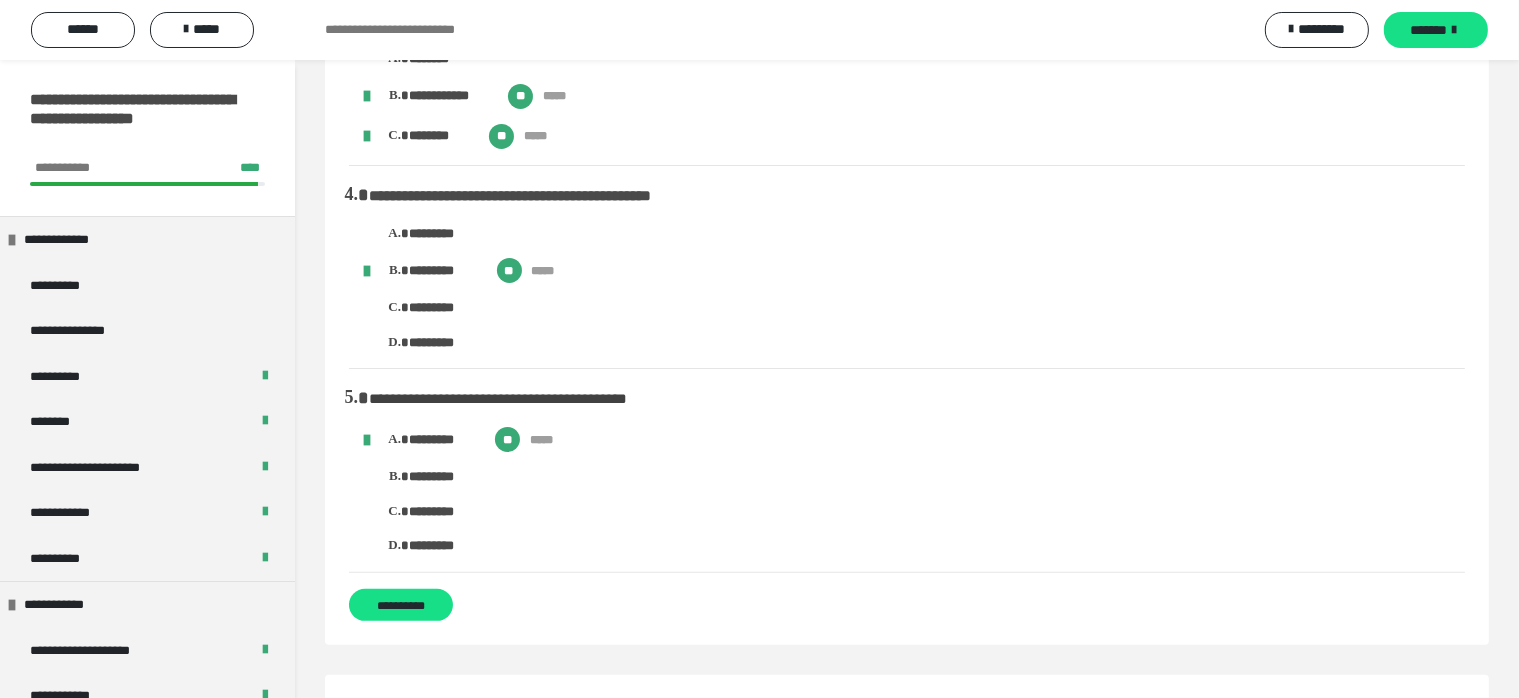 scroll, scrollTop: 800, scrollLeft: 0, axis: vertical 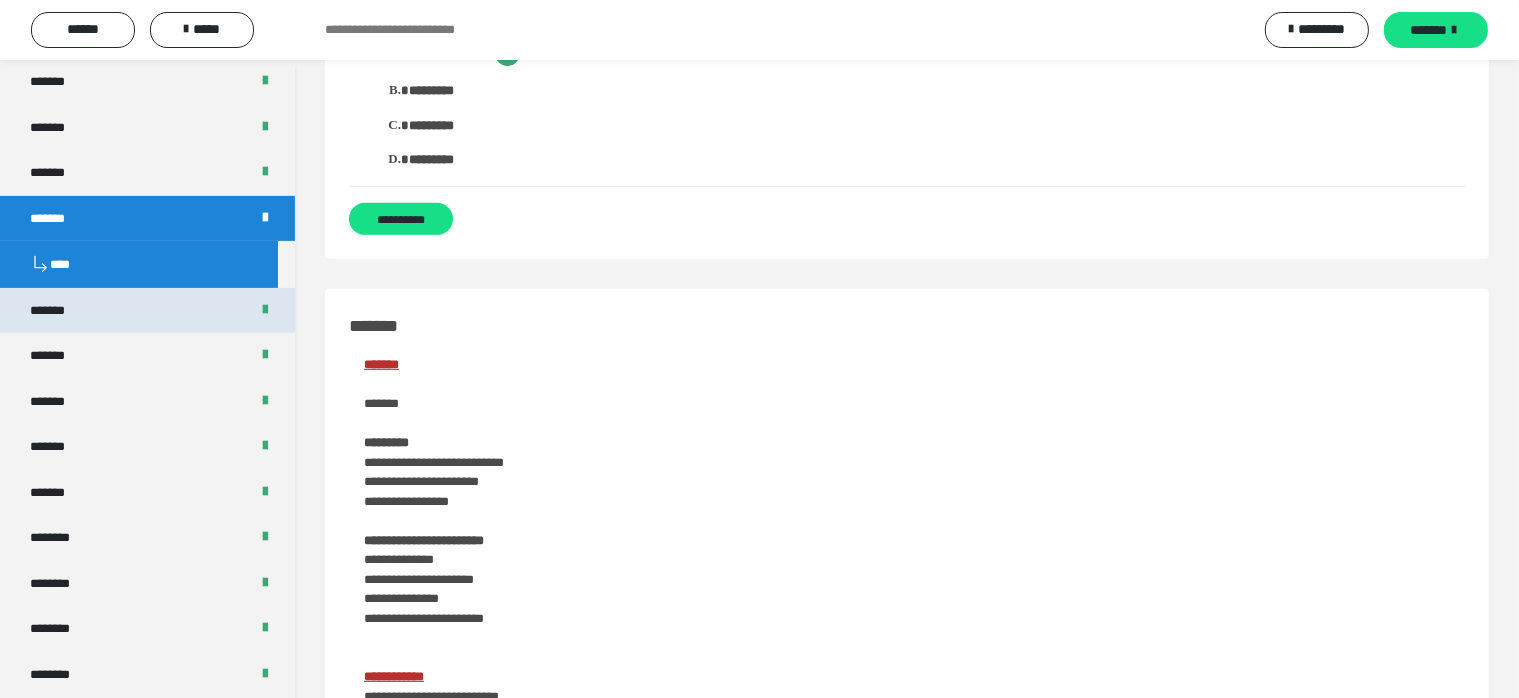 click on "*******" at bounding box center [147, 311] 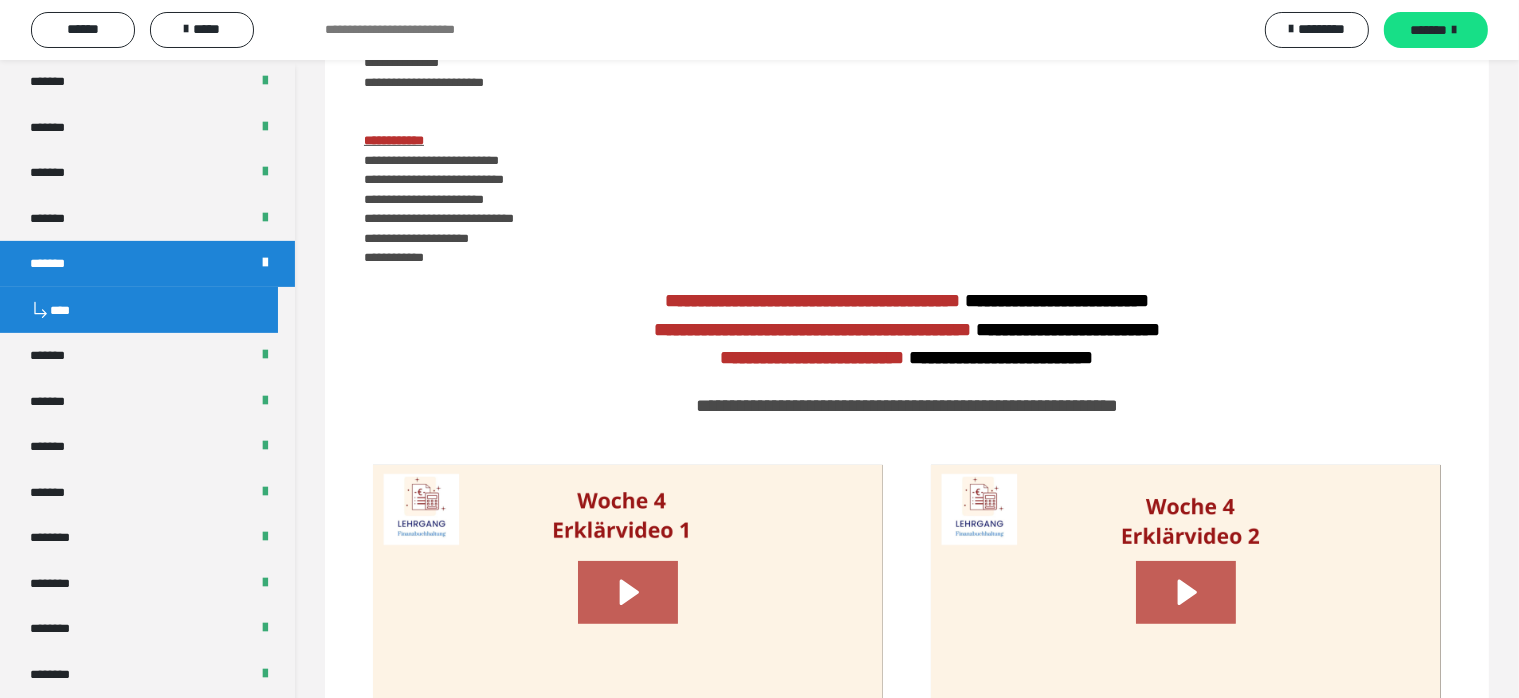 scroll, scrollTop: 569, scrollLeft: 0, axis: vertical 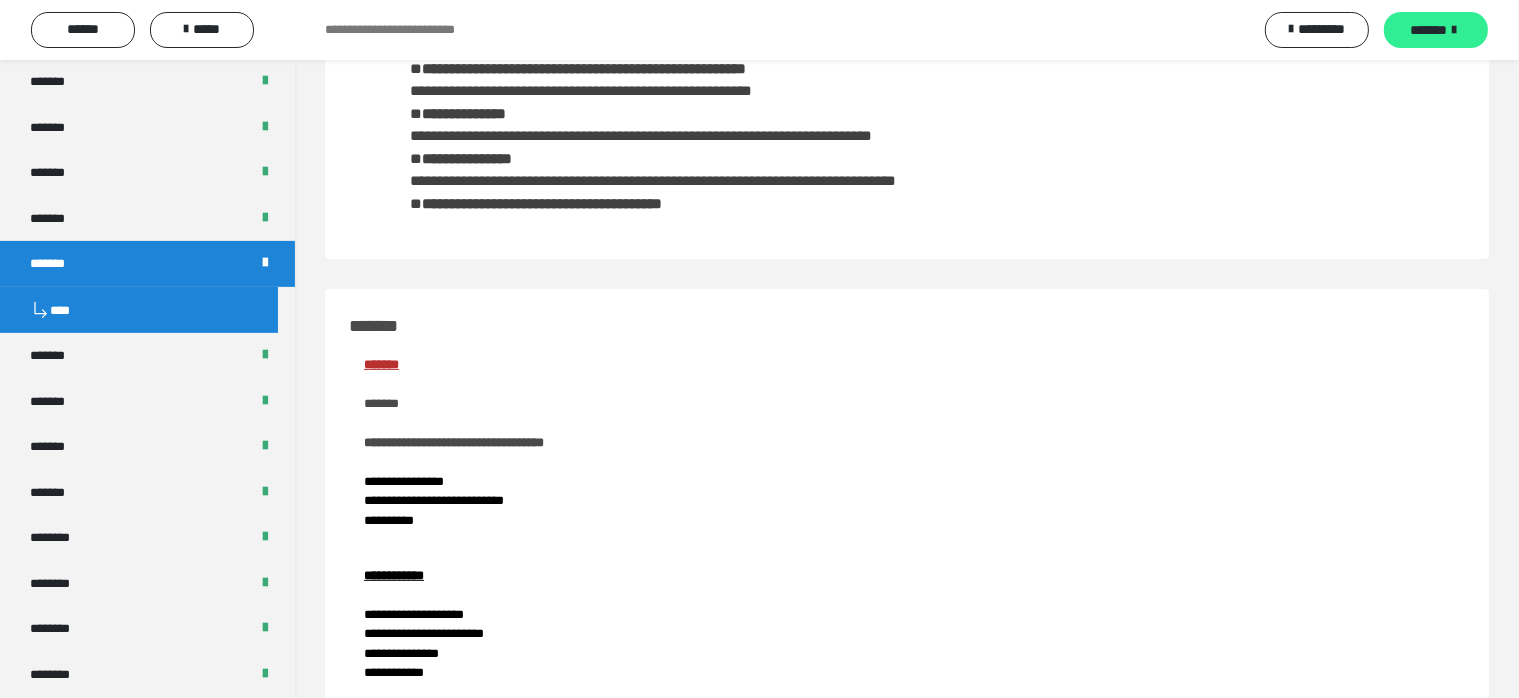 click on "*******" at bounding box center (1429, 30) 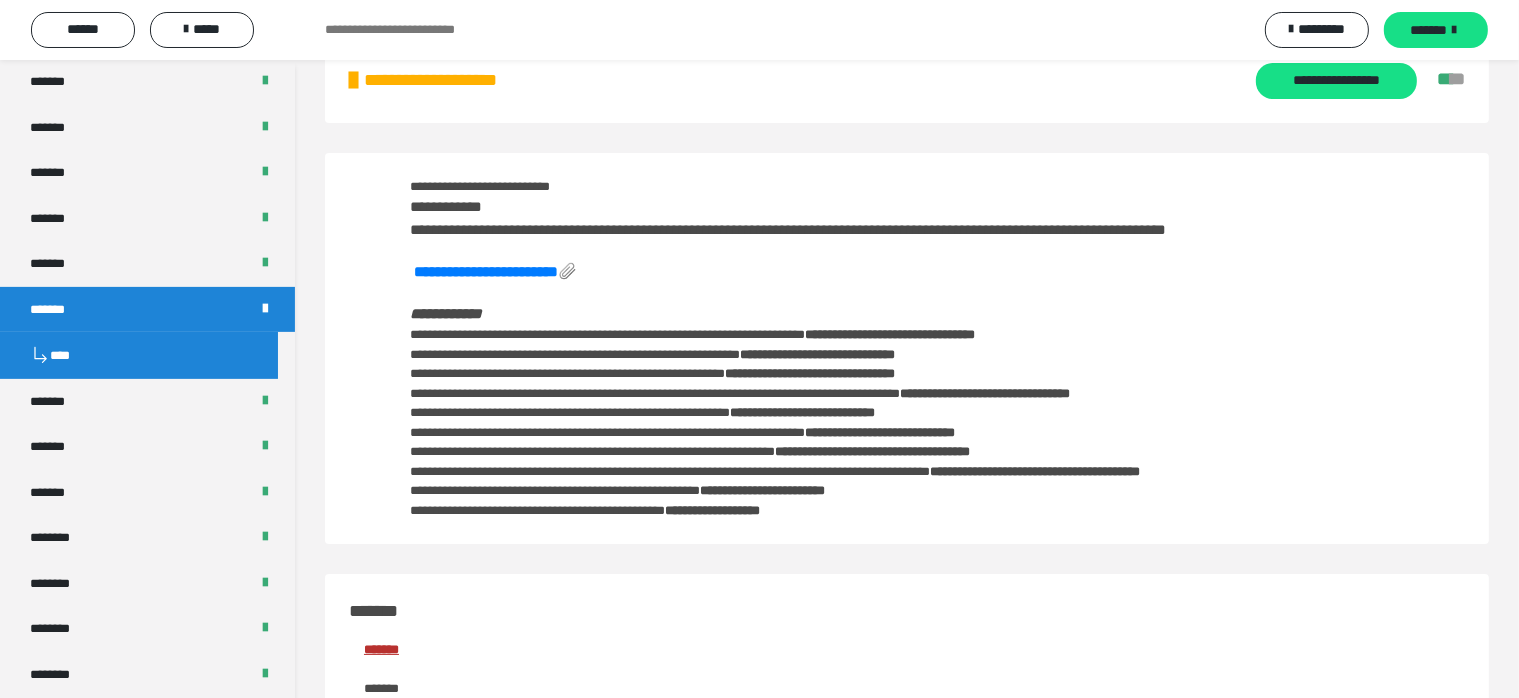 scroll, scrollTop: 100, scrollLeft: 0, axis: vertical 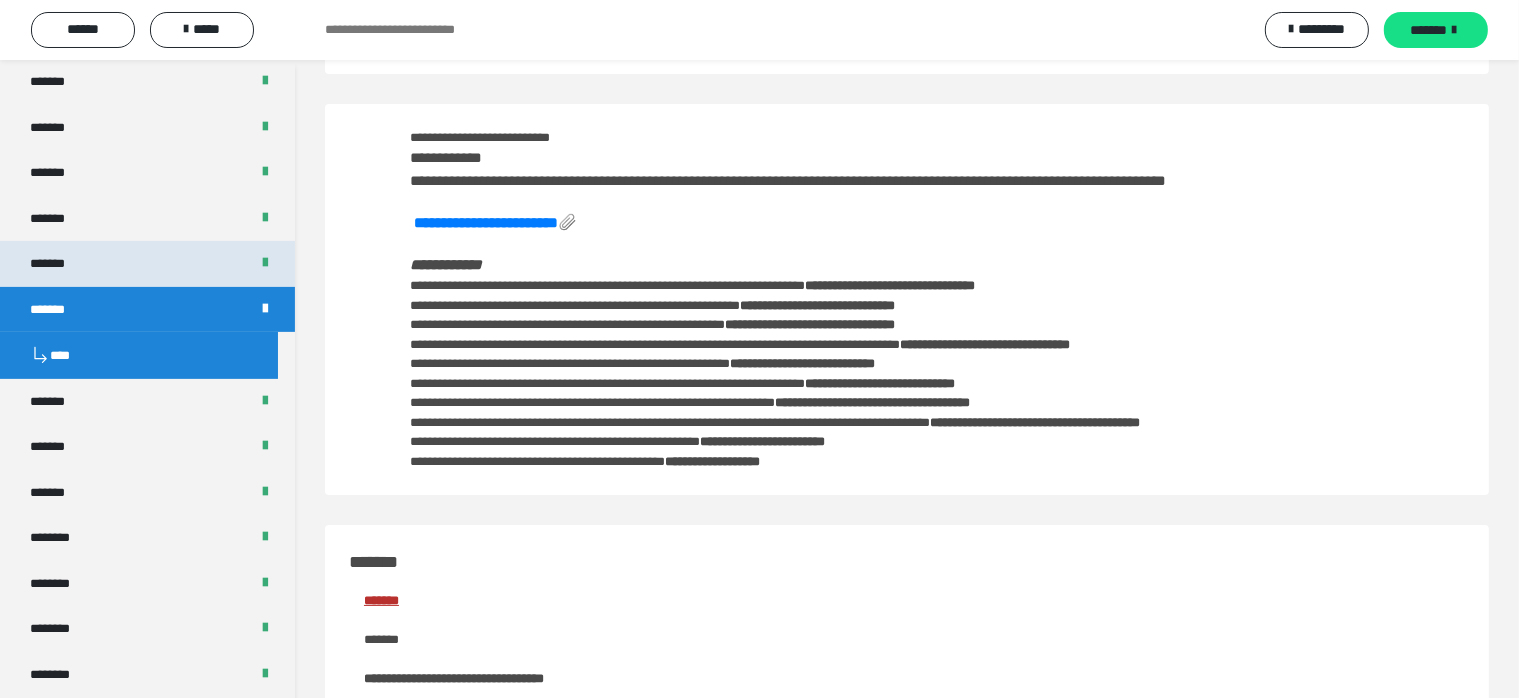 click on "*******" at bounding box center [58, 264] 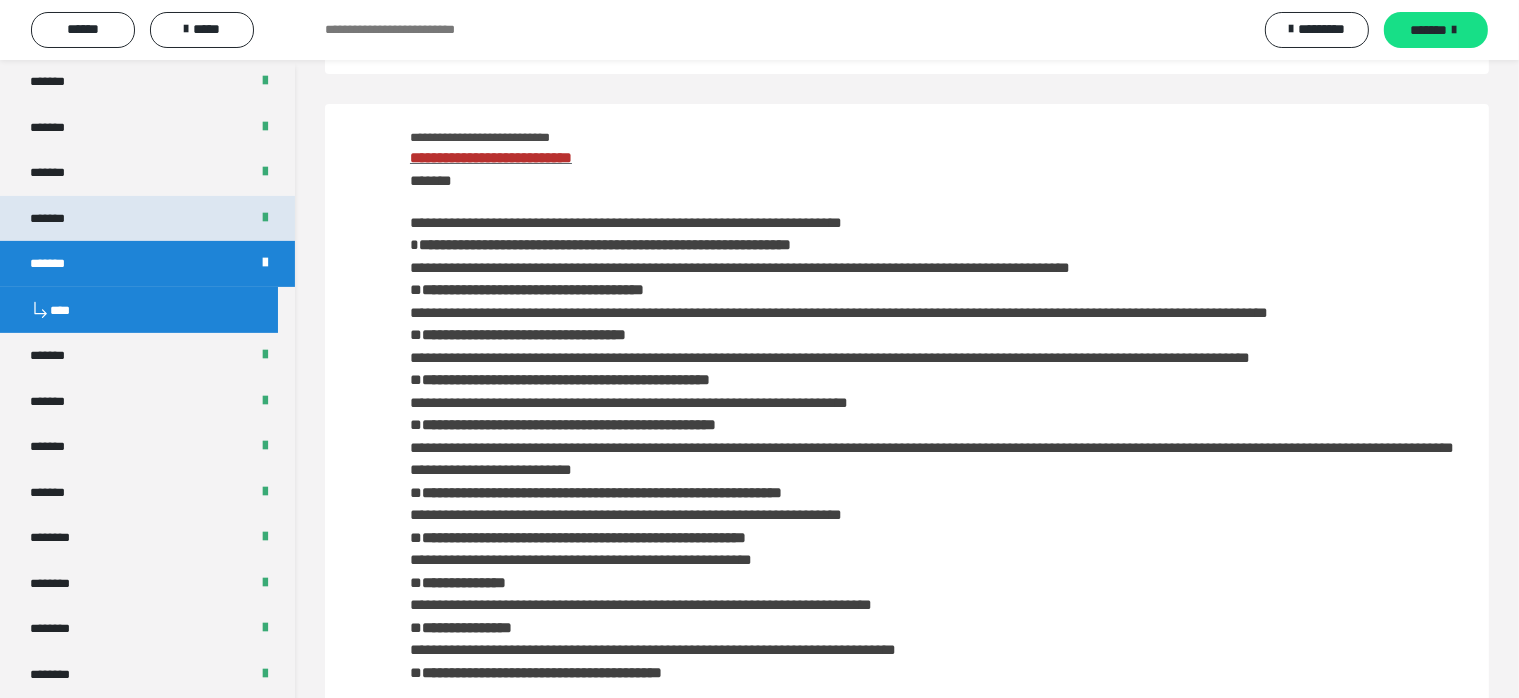 click on "*******" at bounding box center (147, 219) 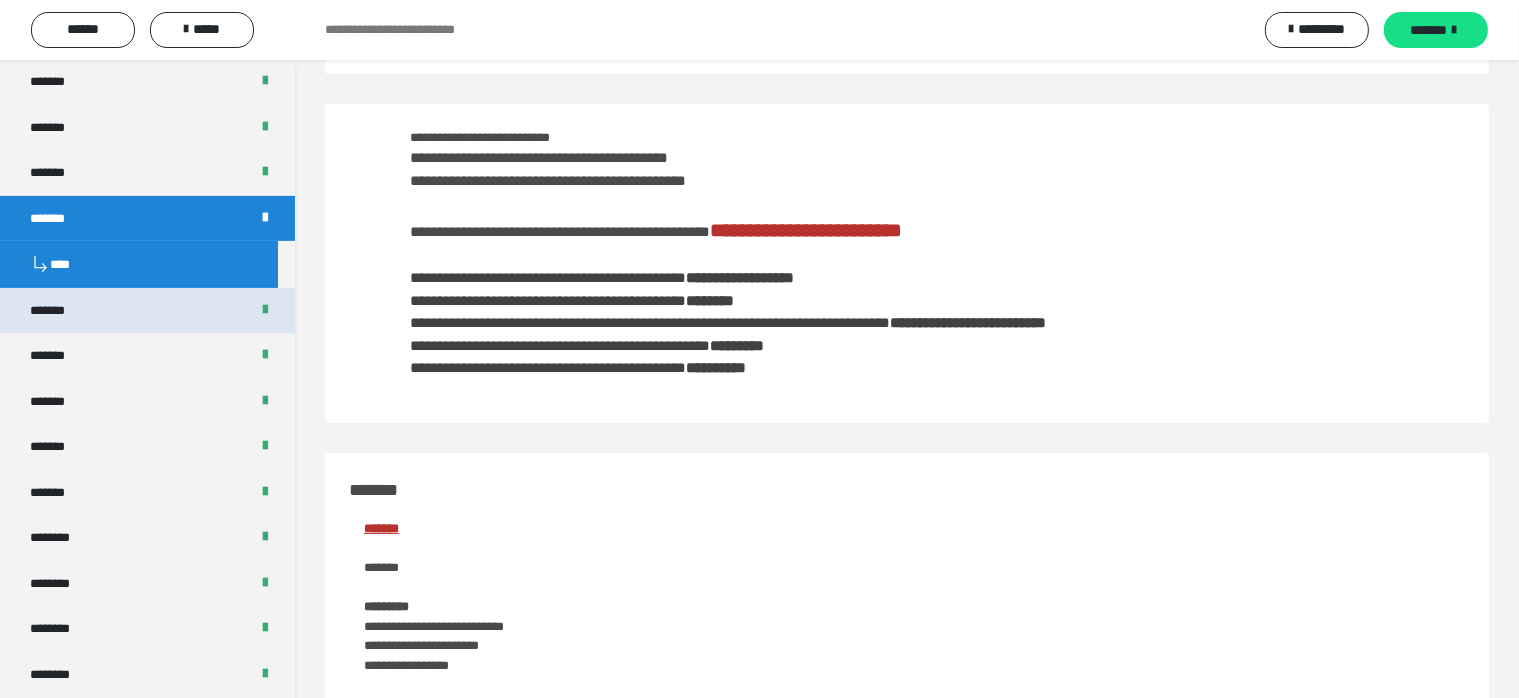 click on "*******" at bounding box center [58, 311] 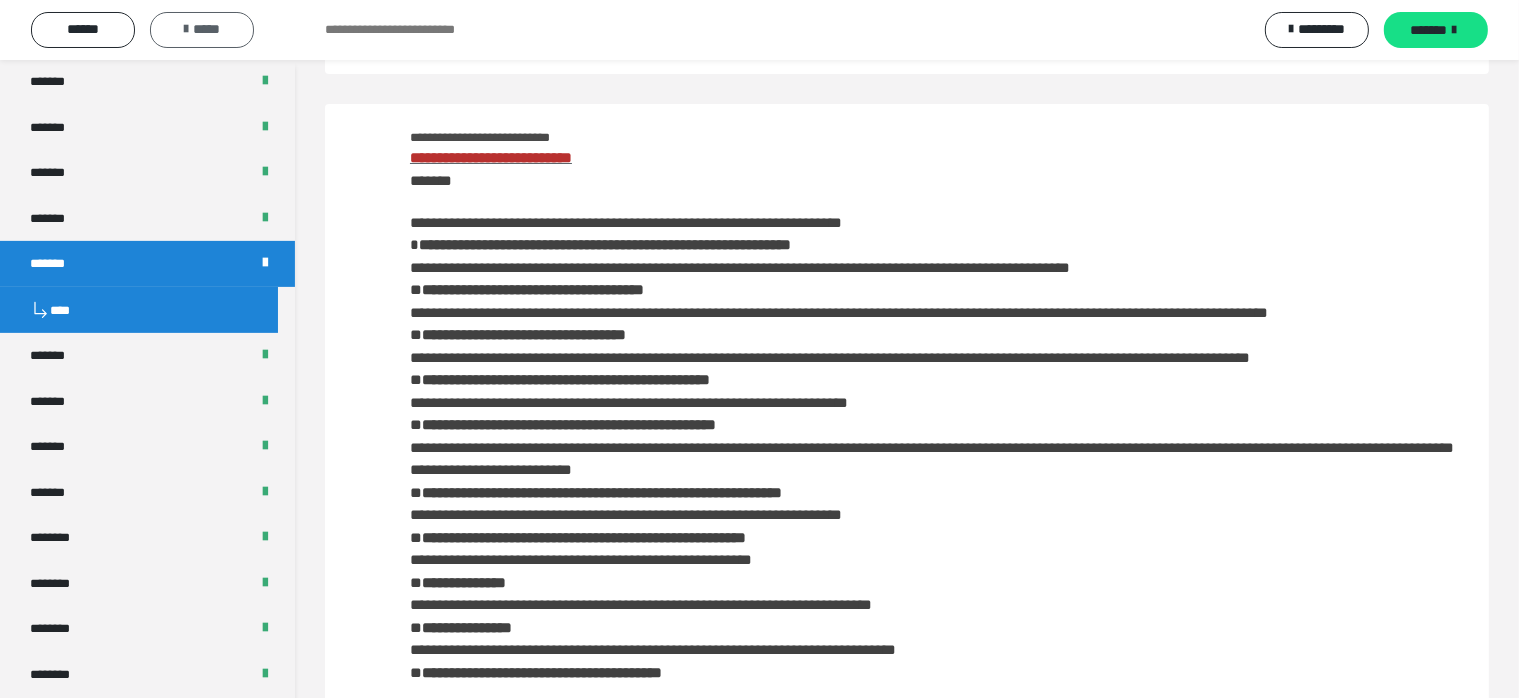 click on "*****" at bounding box center [202, 29] 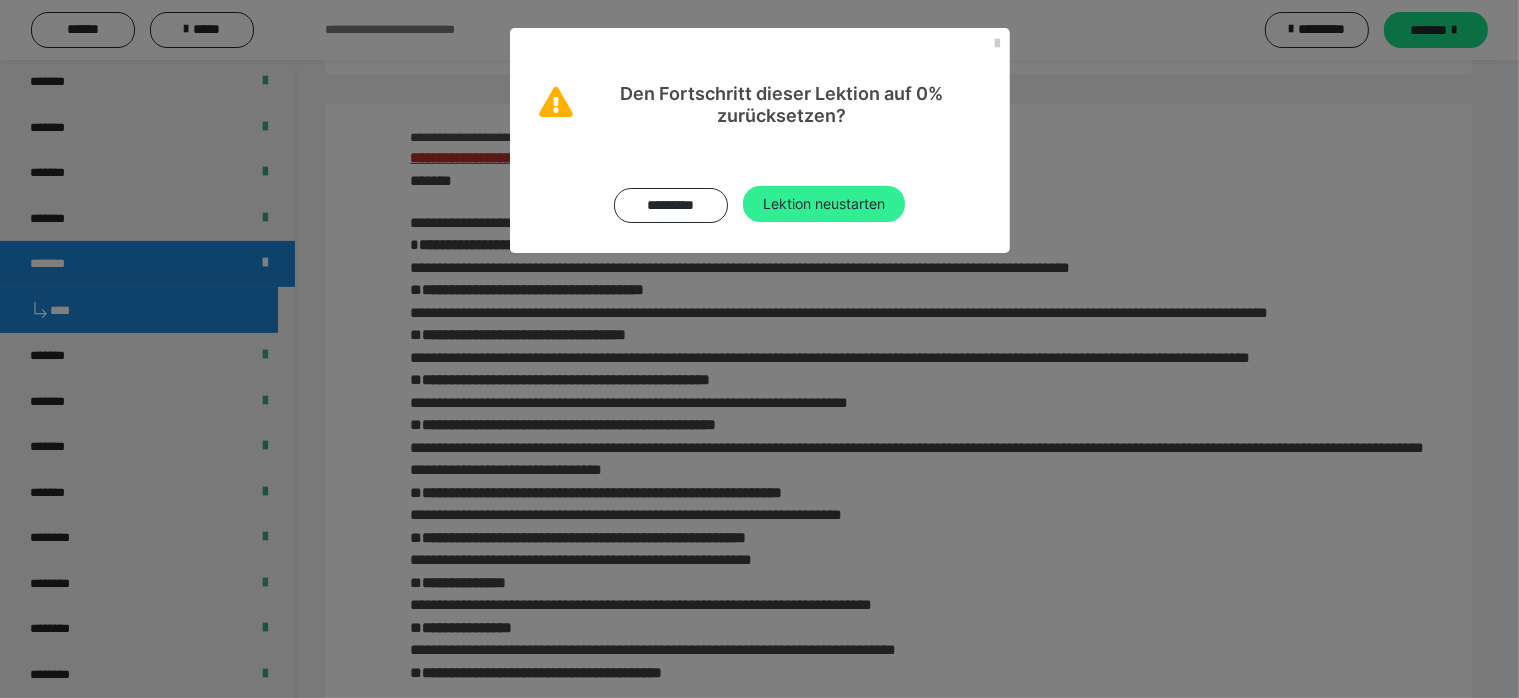 click on "Lektion neustarten" at bounding box center (824, 204) 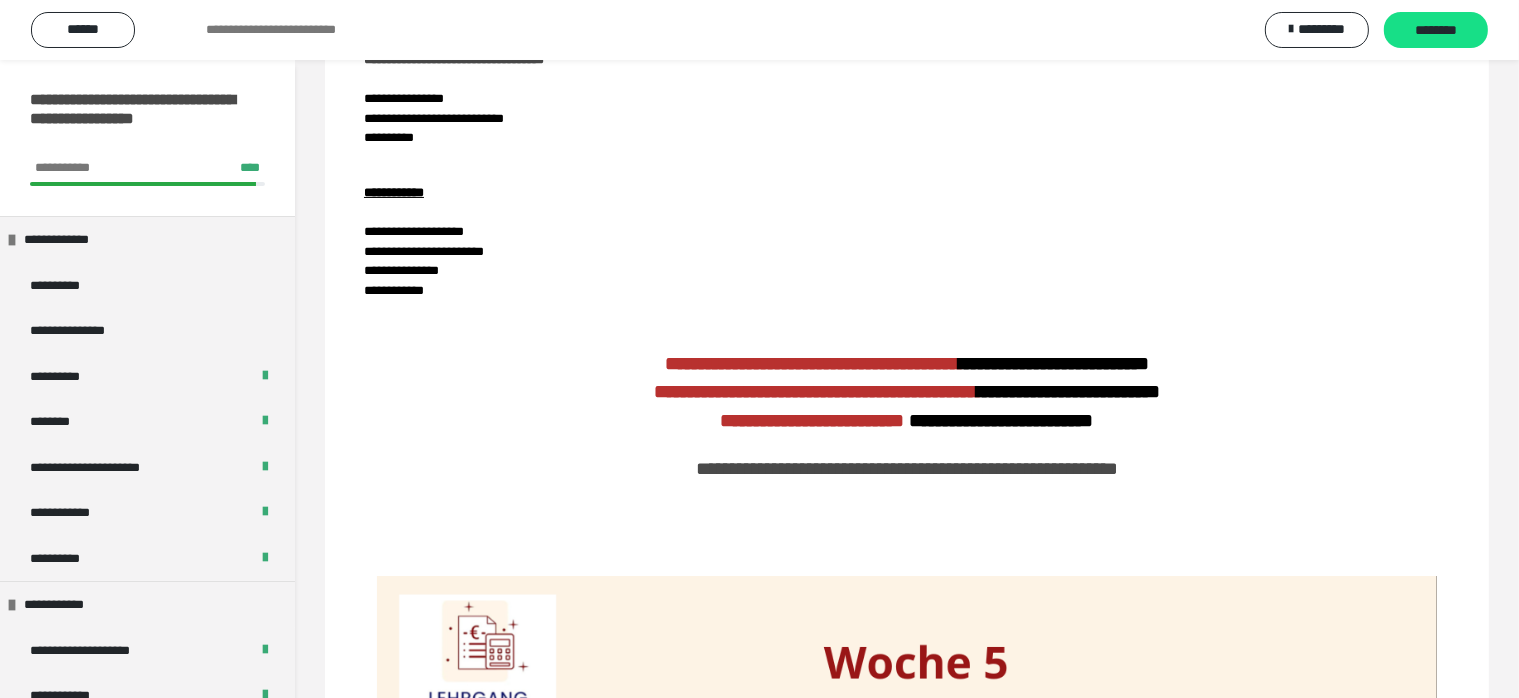 scroll, scrollTop: 0, scrollLeft: 0, axis: both 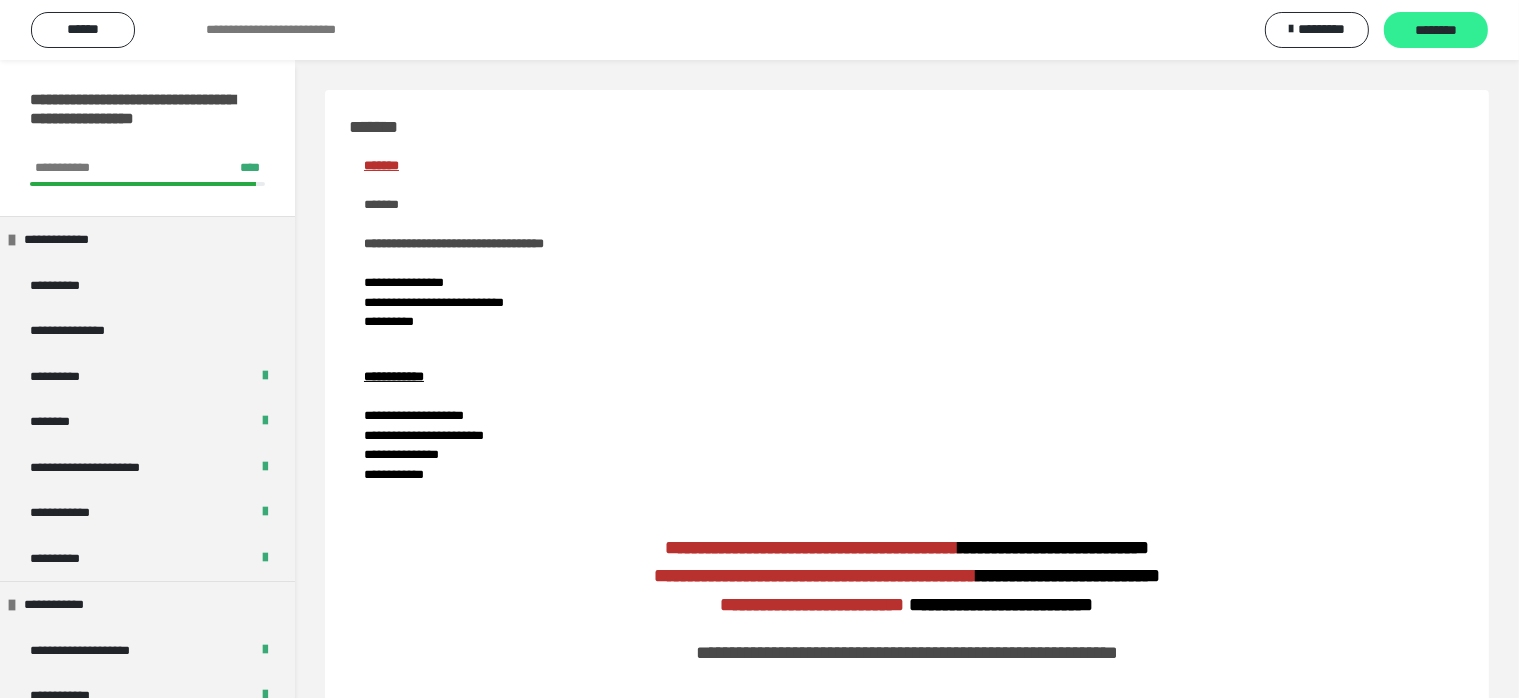 click on "********" at bounding box center [1436, 31] 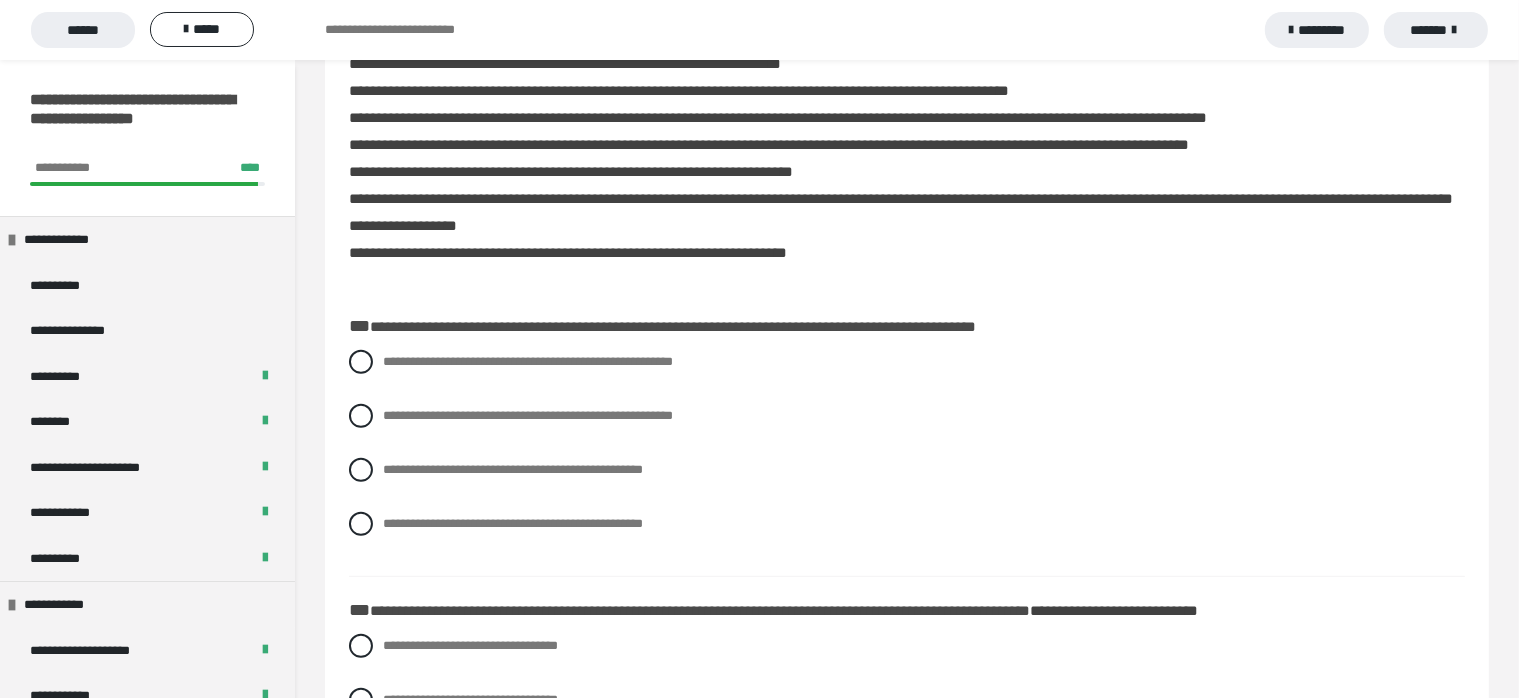 scroll, scrollTop: 800, scrollLeft: 0, axis: vertical 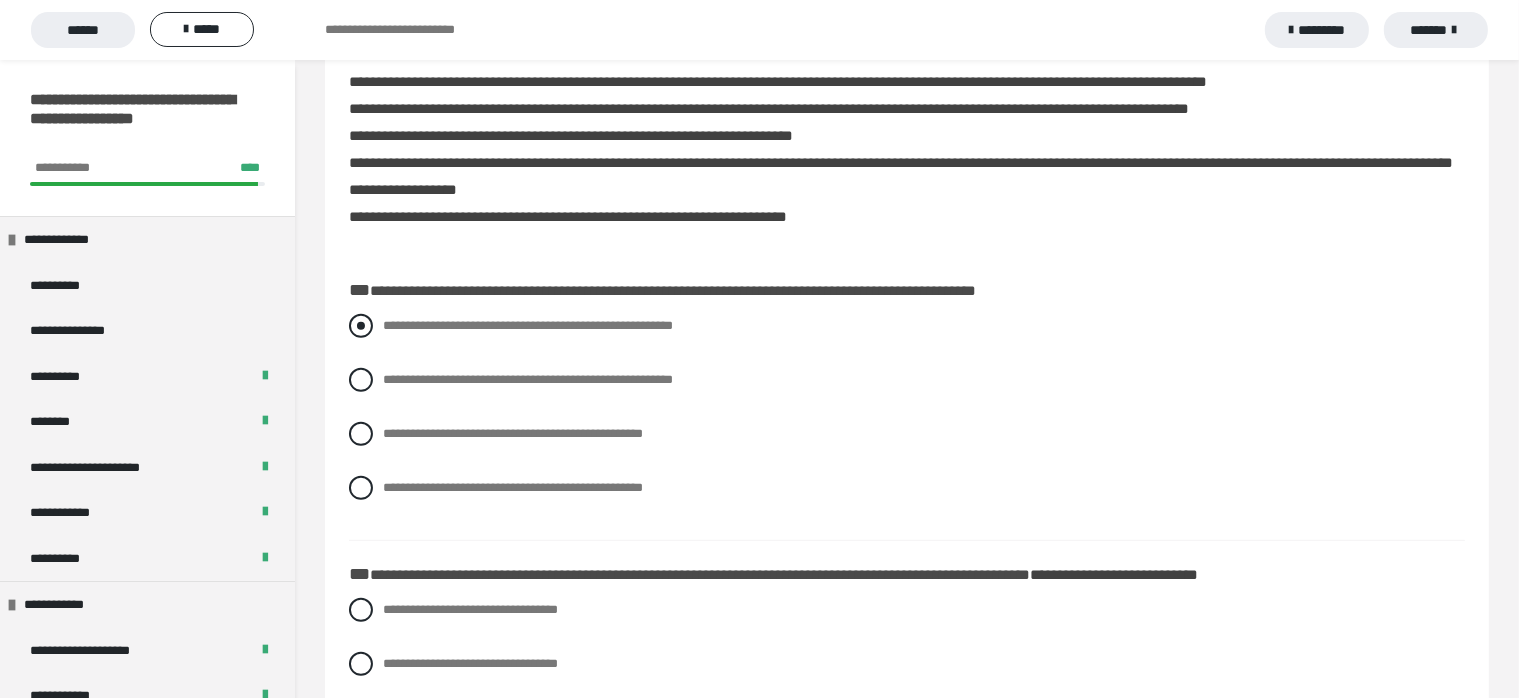 click at bounding box center (361, 326) 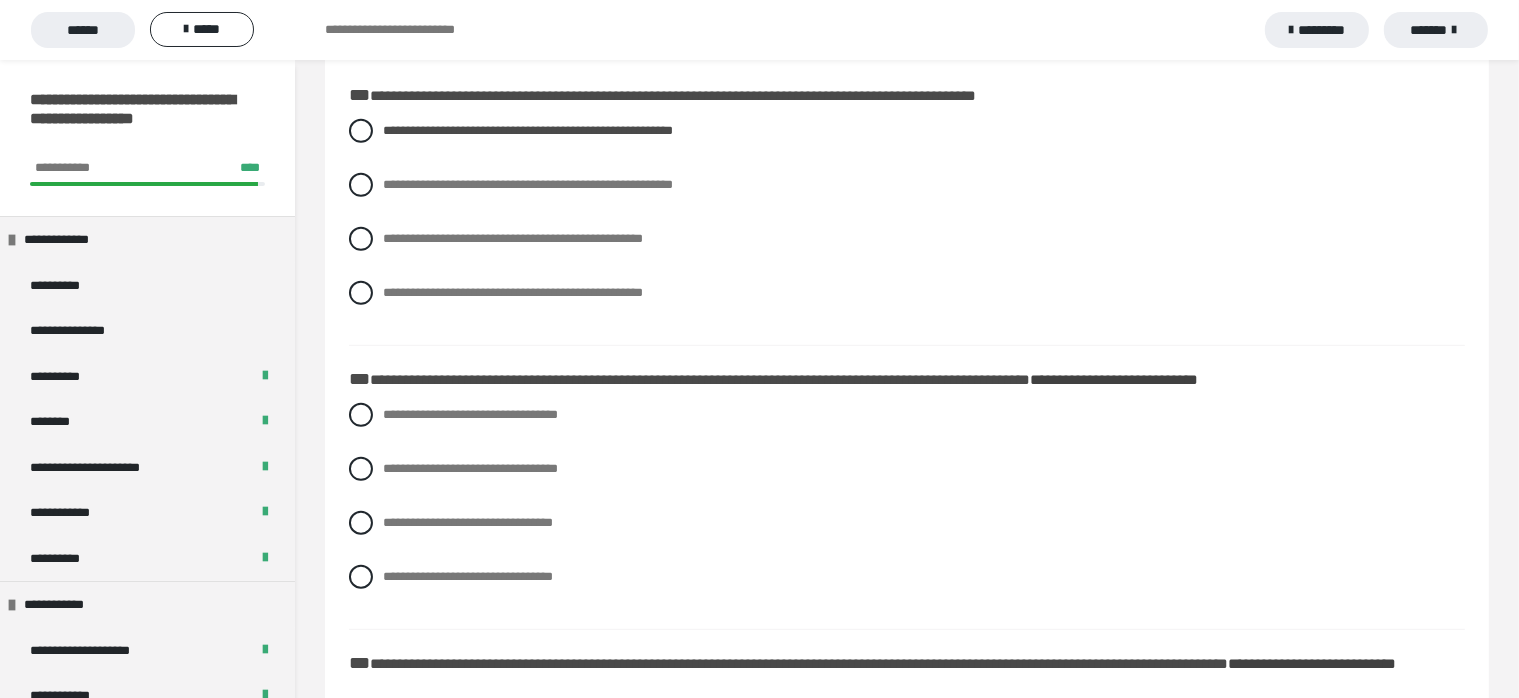 scroll, scrollTop: 1000, scrollLeft: 0, axis: vertical 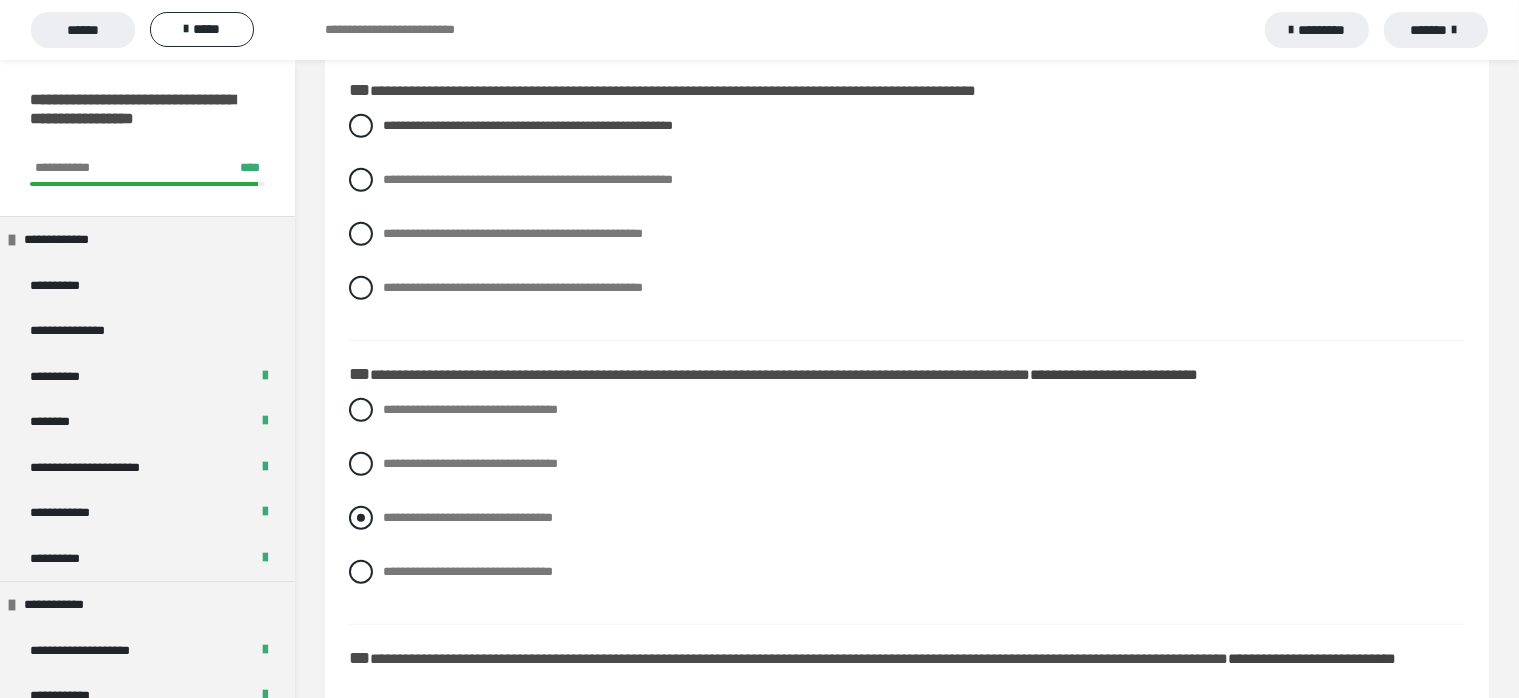 click at bounding box center (361, 518) 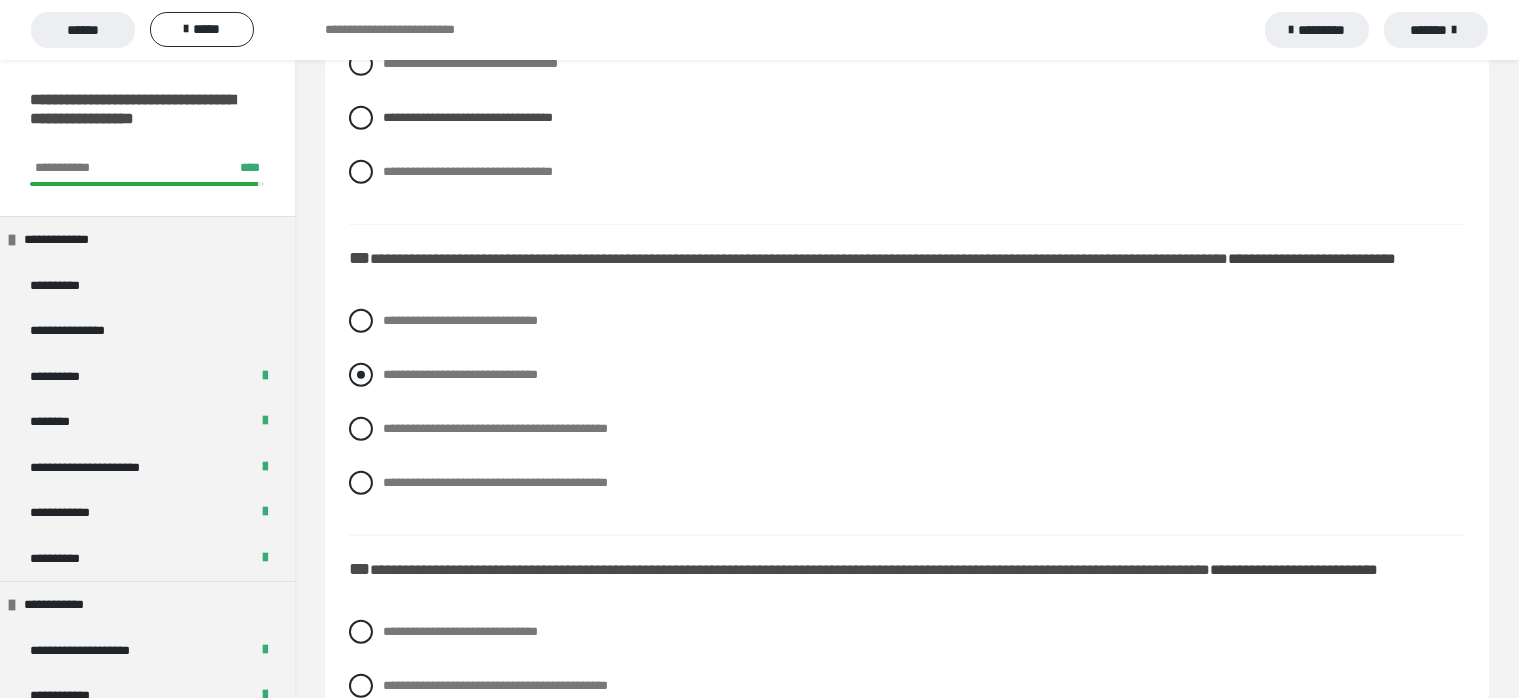 scroll, scrollTop: 1500, scrollLeft: 0, axis: vertical 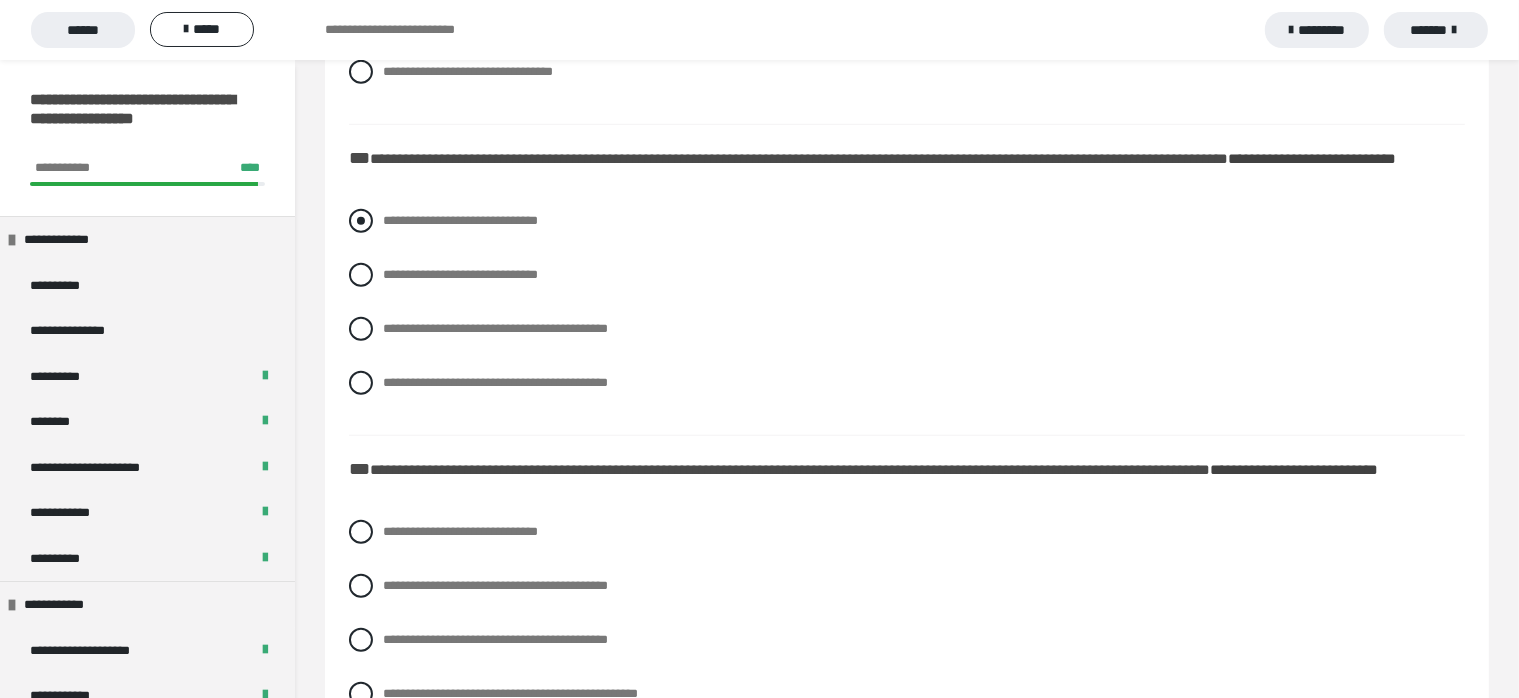 click at bounding box center [361, 221] 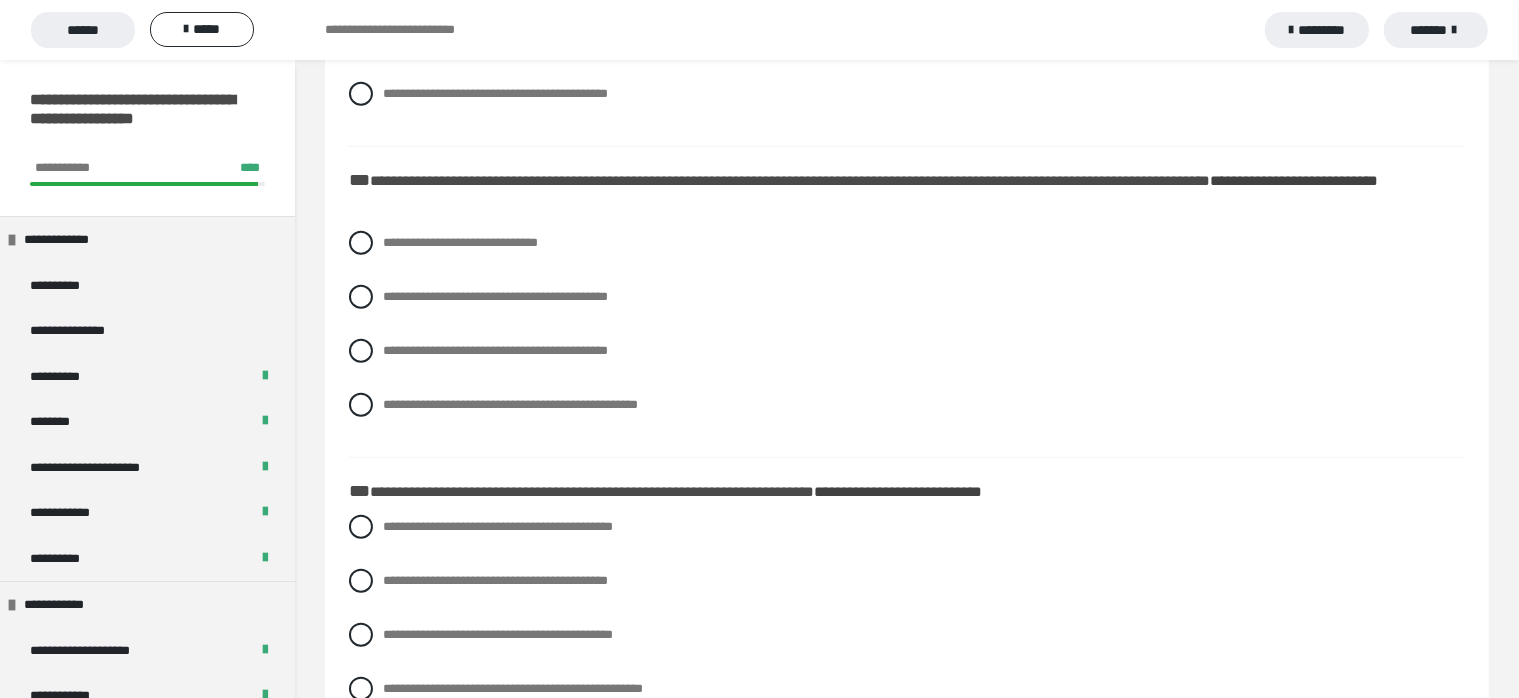 scroll, scrollTop: 1800, scrollLeft: 0, axis: vertical 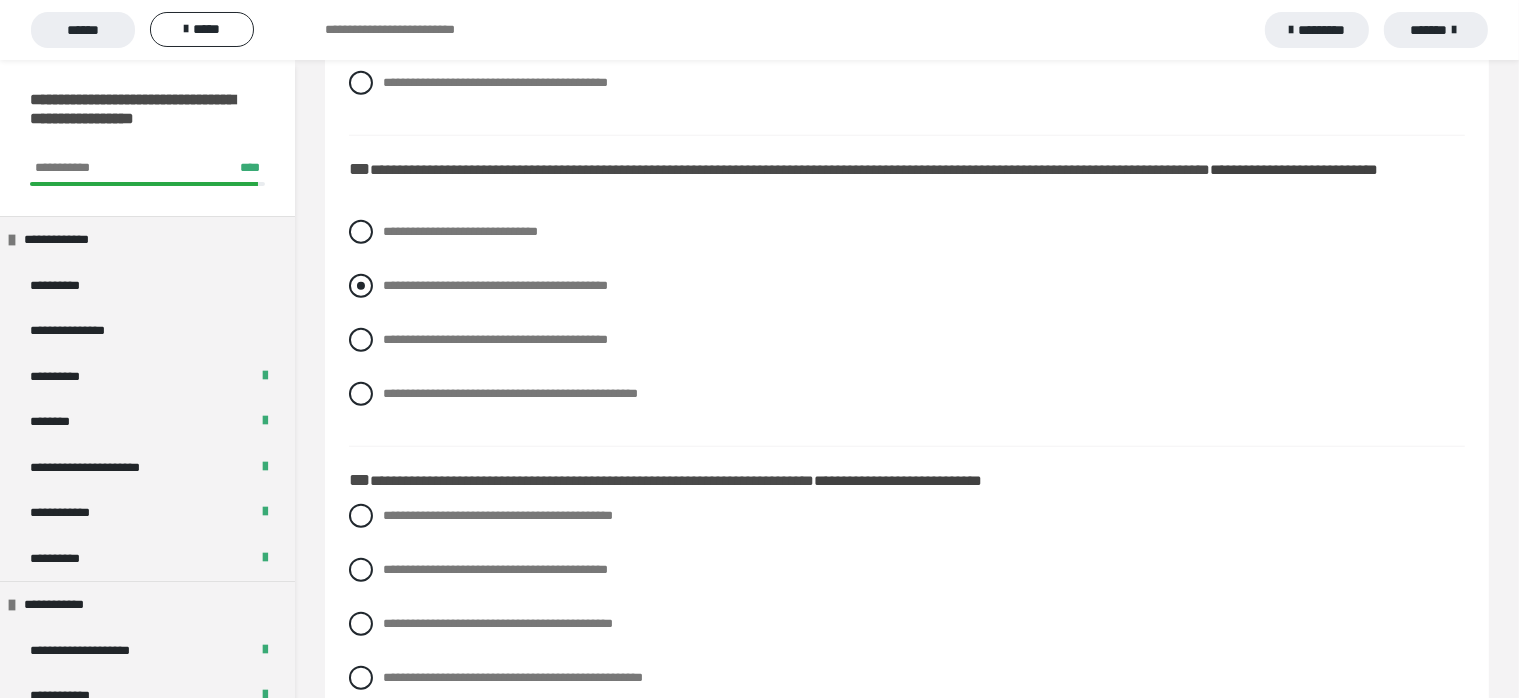 click at bounding box center (361, 286) 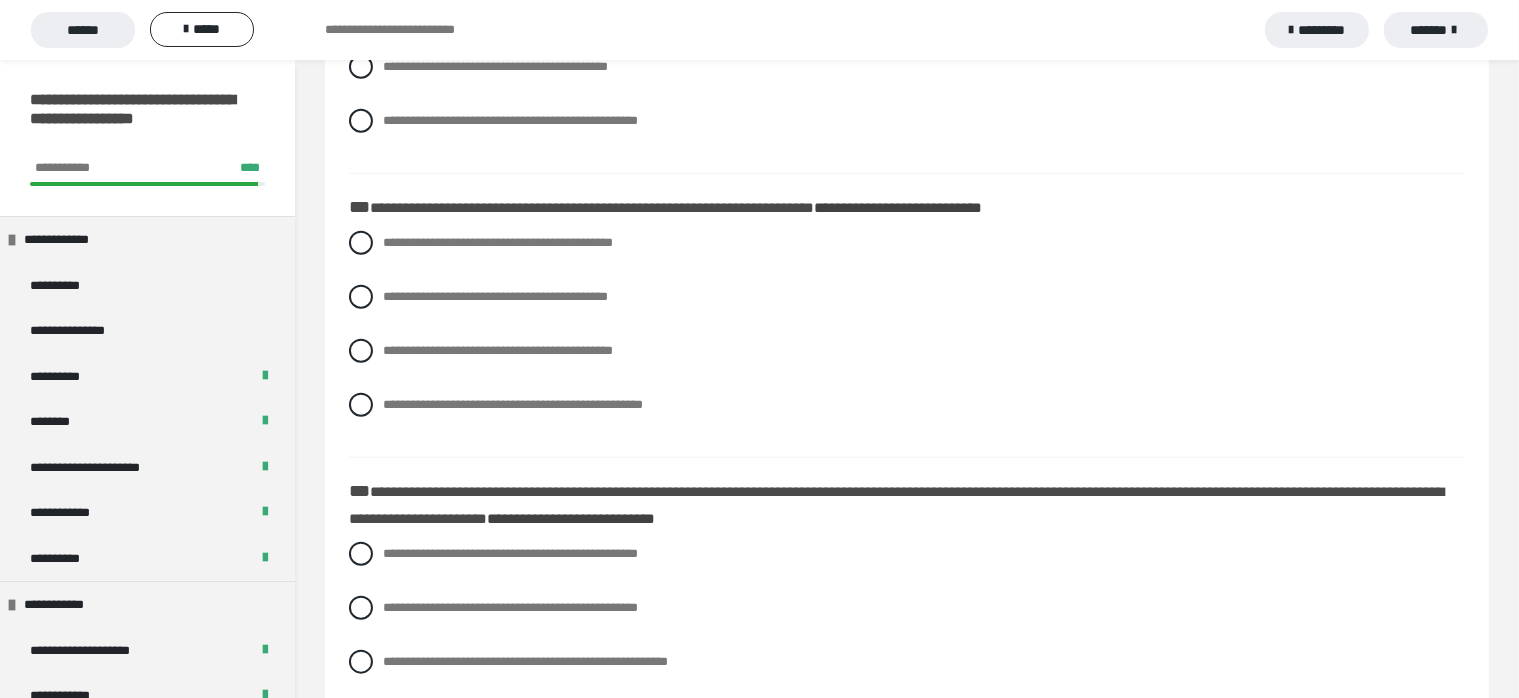 scroll, scrollTop: 2100, scrollLeft: 0, axis: vertical 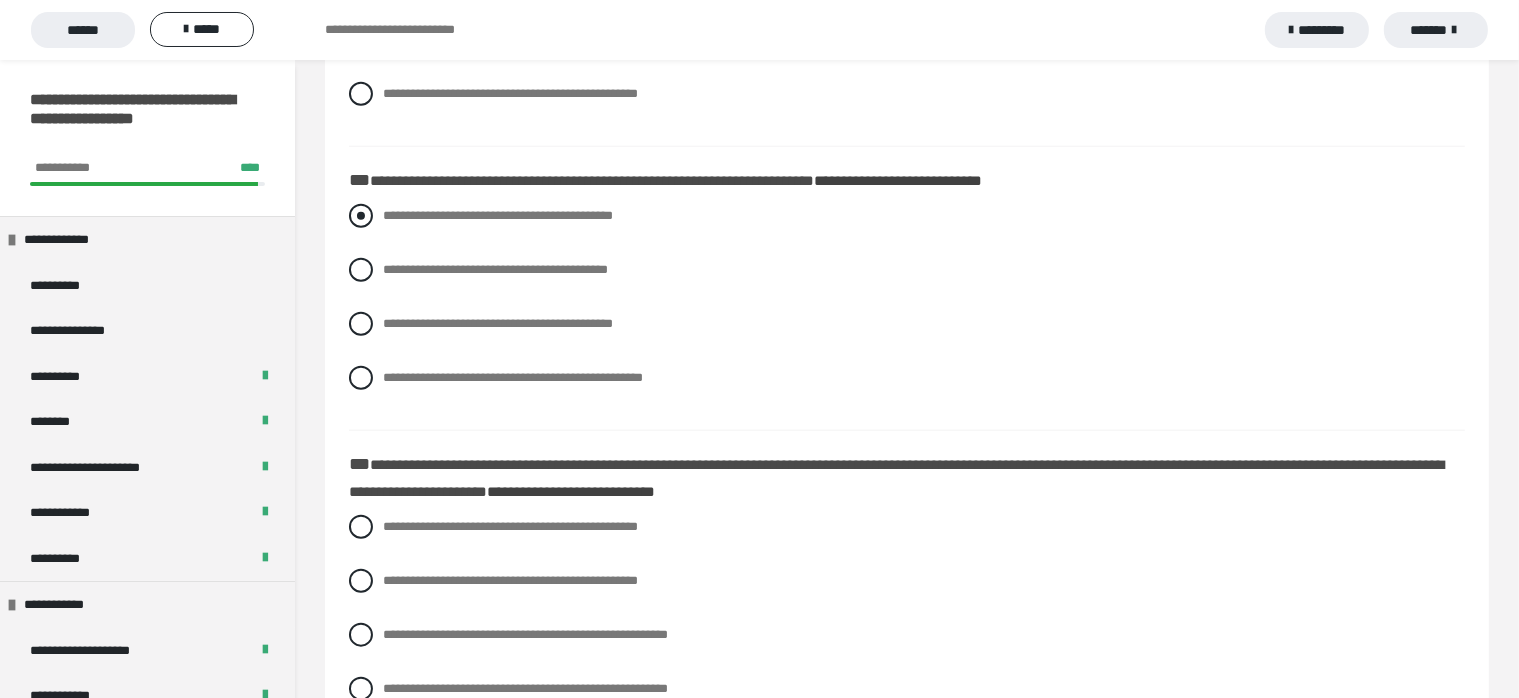 click at bounding box center [361, 216] 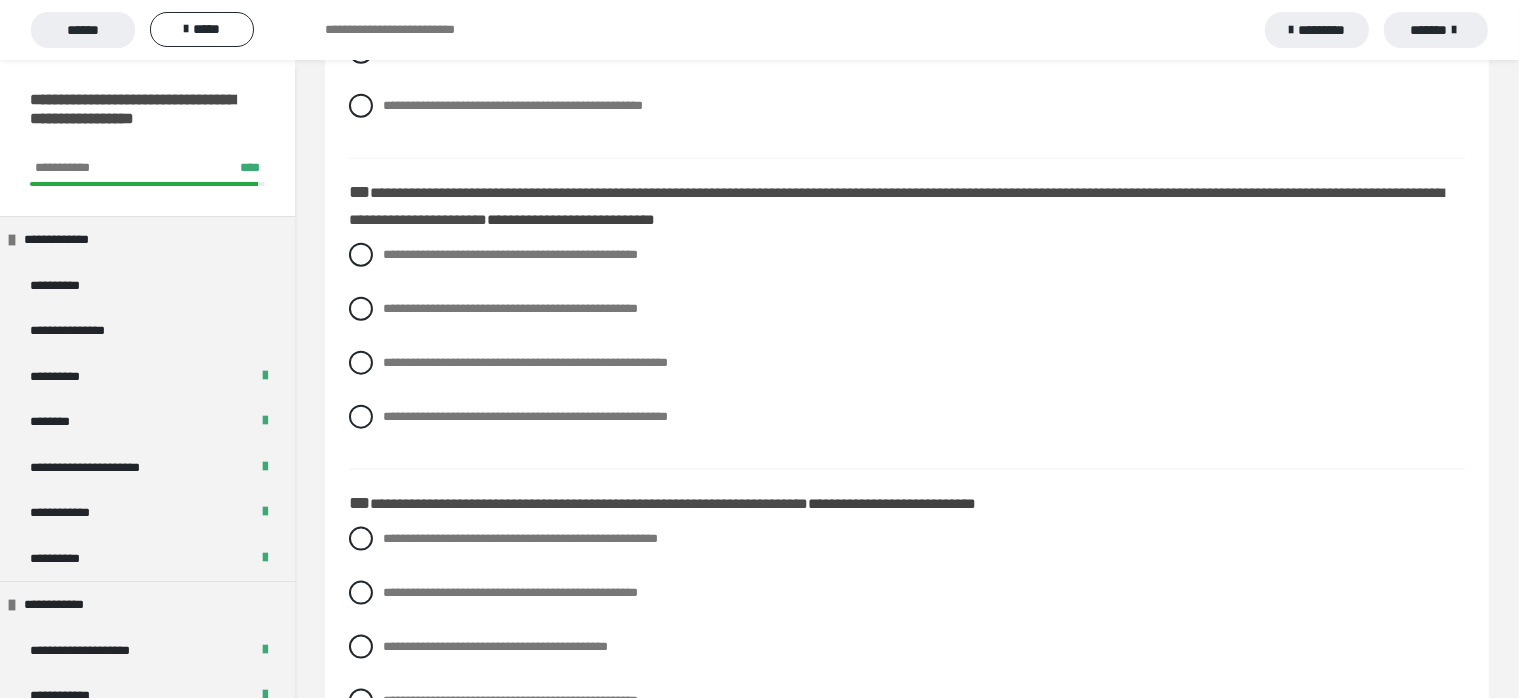 scroll, scrollTop: 2400, scrollLeft: 0, axis: vertical 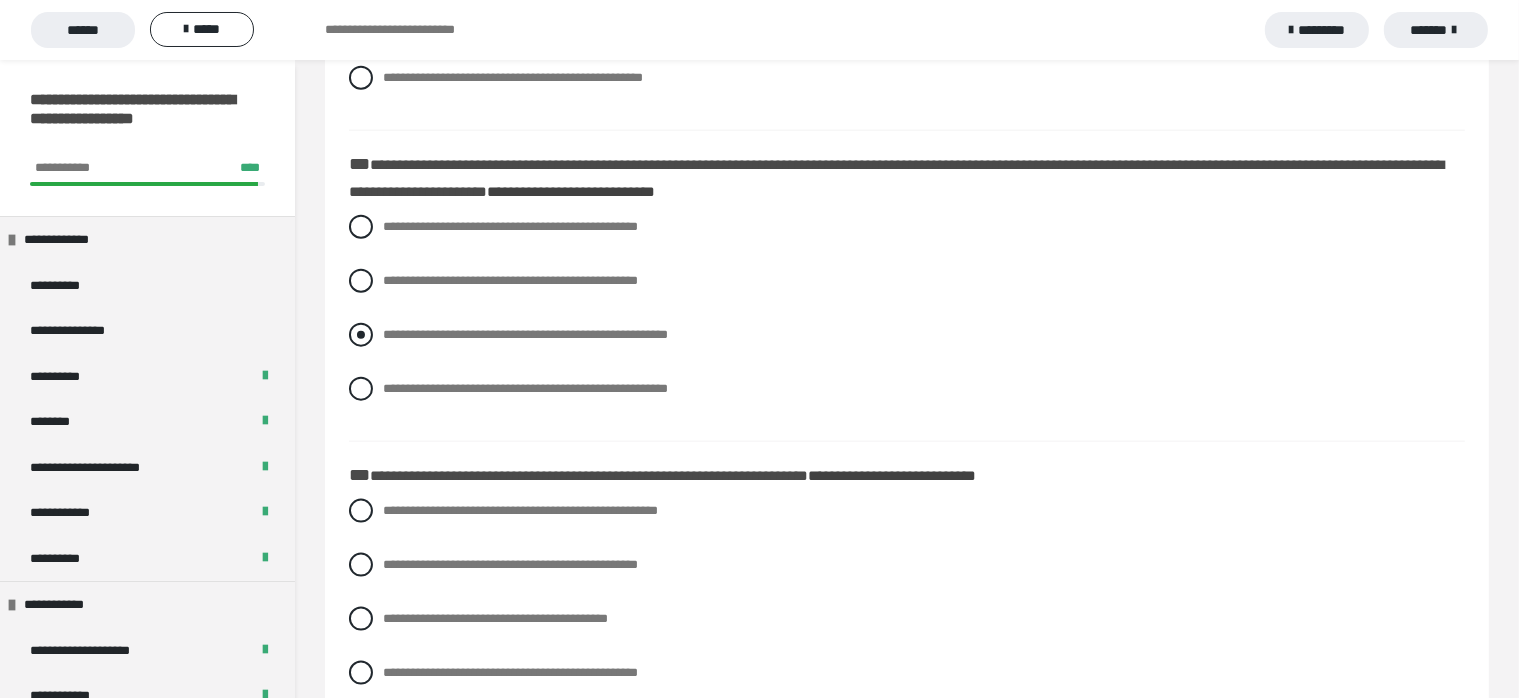 click at bounding box center [361, 335] 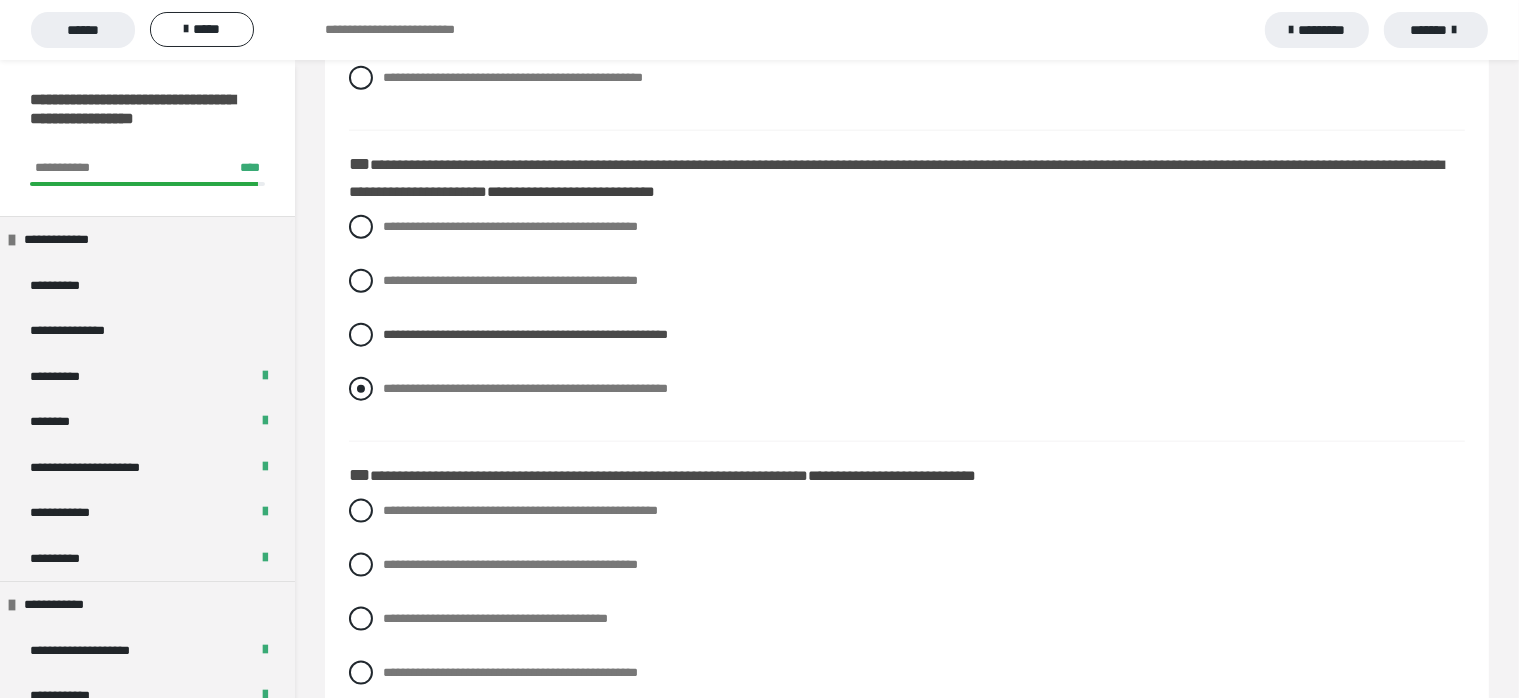 click at bounding box center [361, 389] 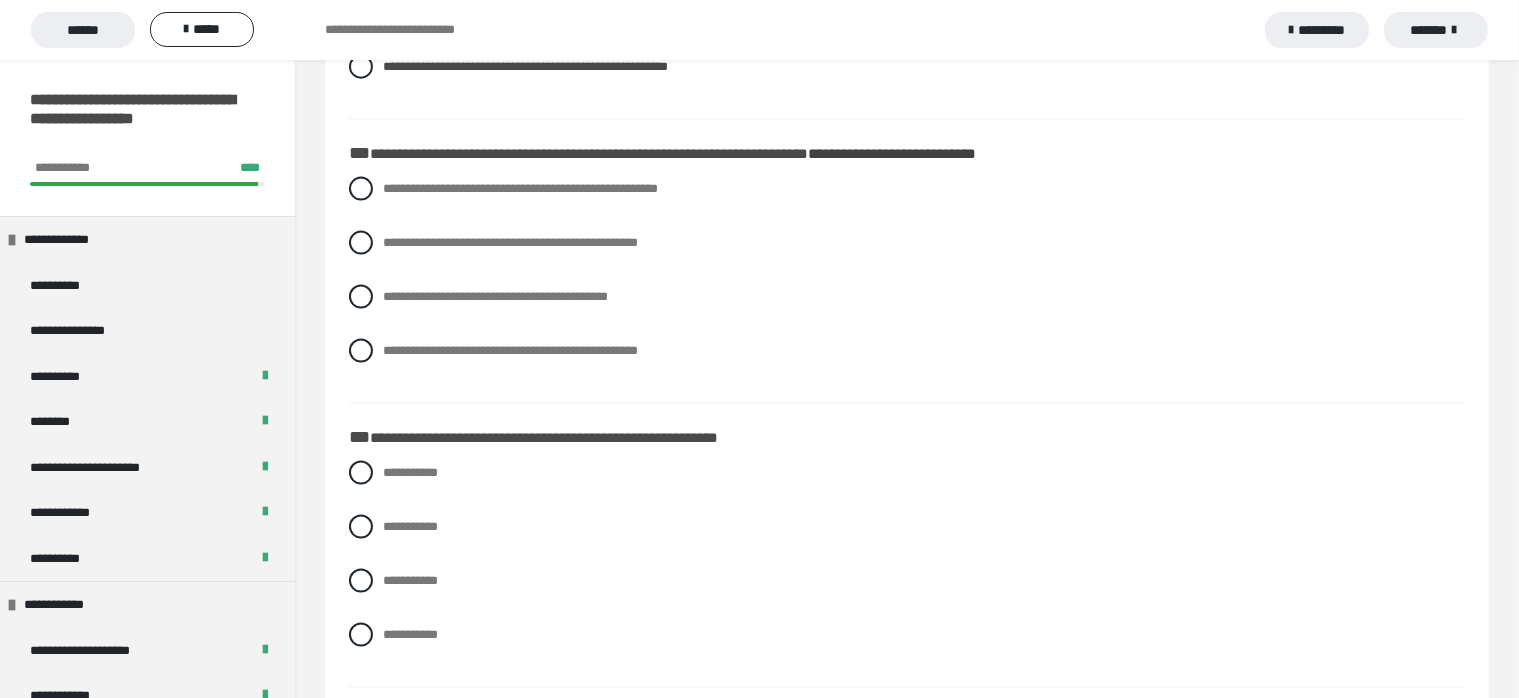 scroll, scrollTop: 2732, scrollLeft: 0, axis: vertical 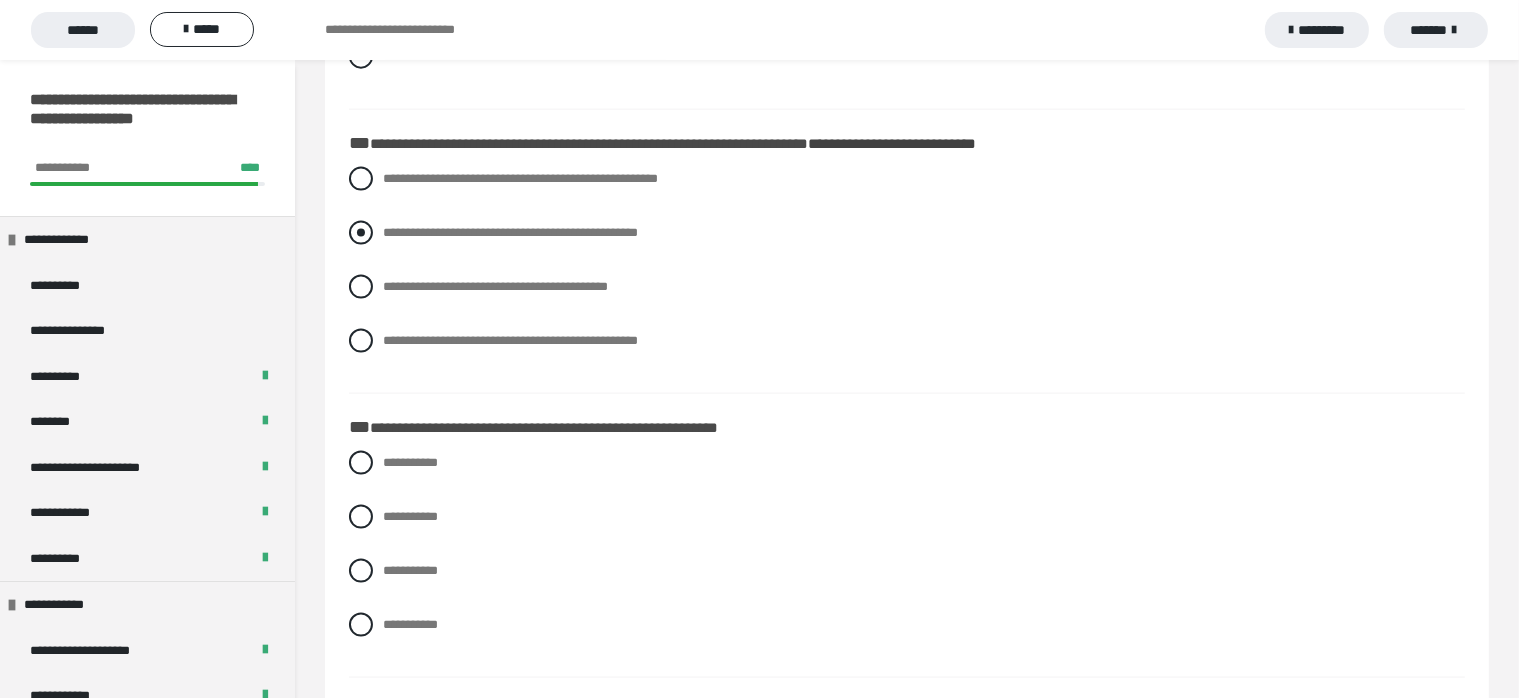 click at bounding box center (361, 233) 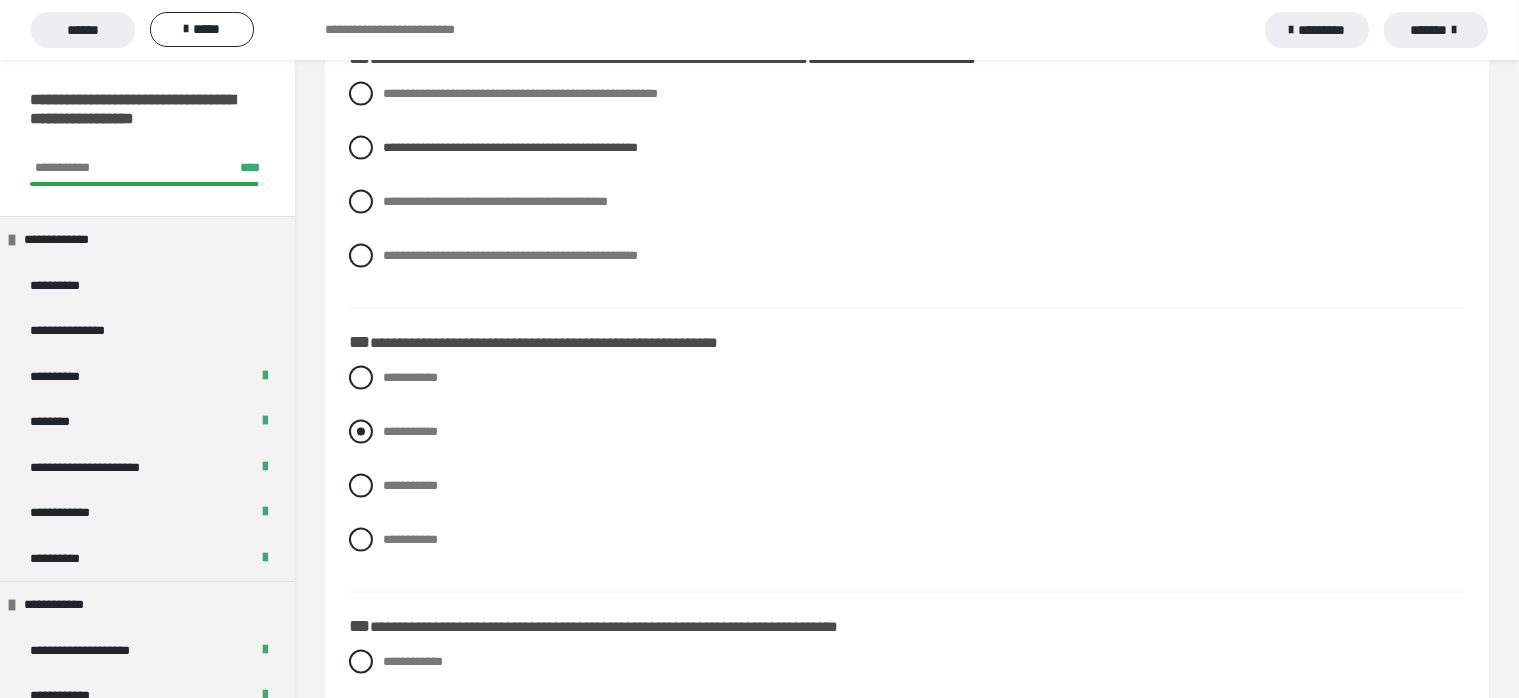 scroll, scrollTop: 2832, scrollLeft: 0, axis: vertical 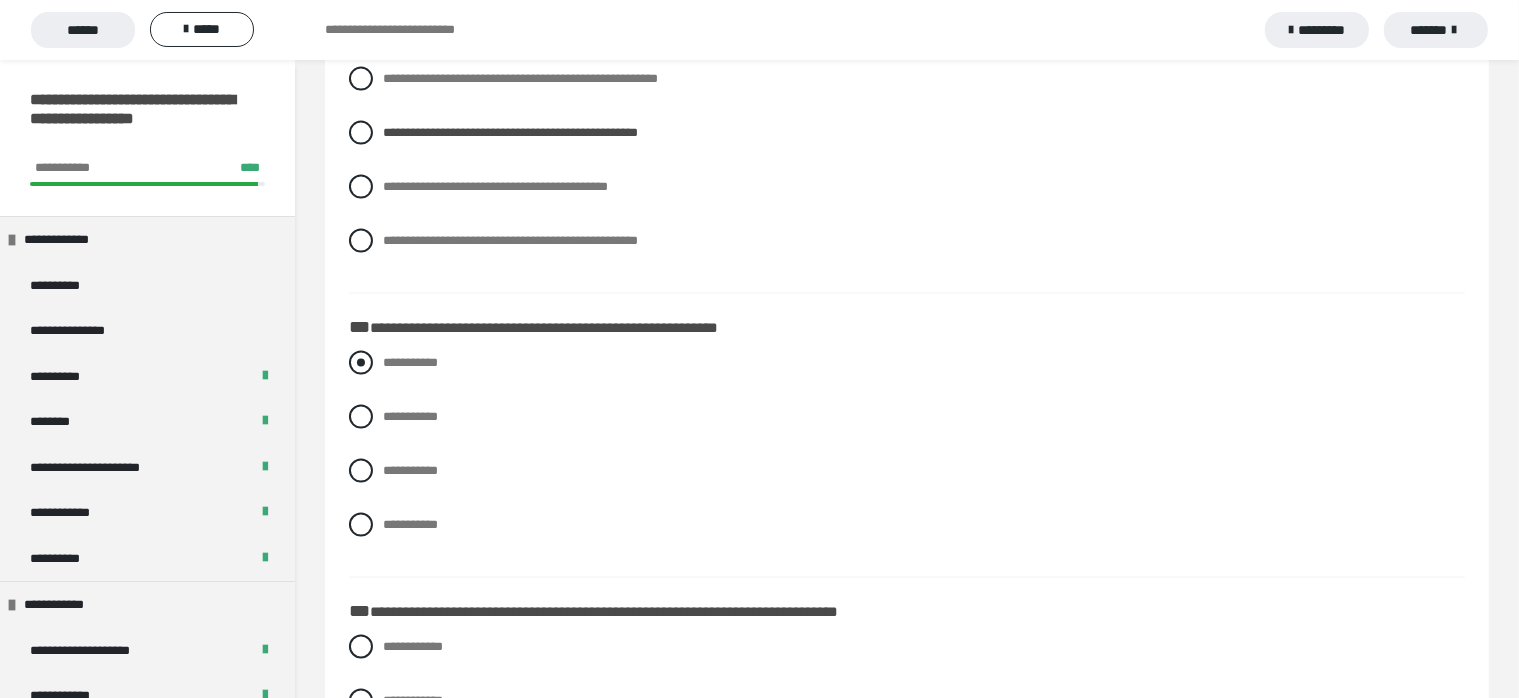 click on "**********" at bounding box center (410, 362) 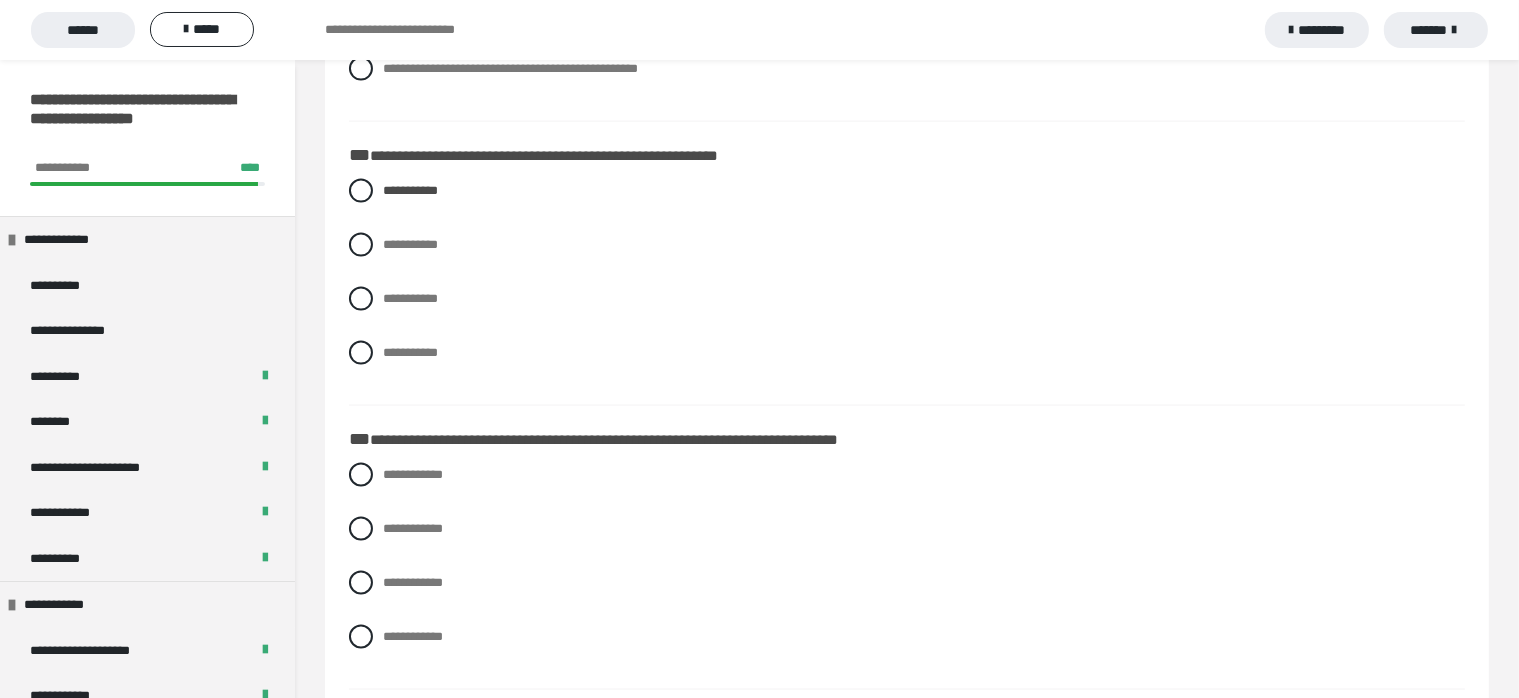 scroll, scrollTop: 3032, scrollLeft: 0, axis: vertical 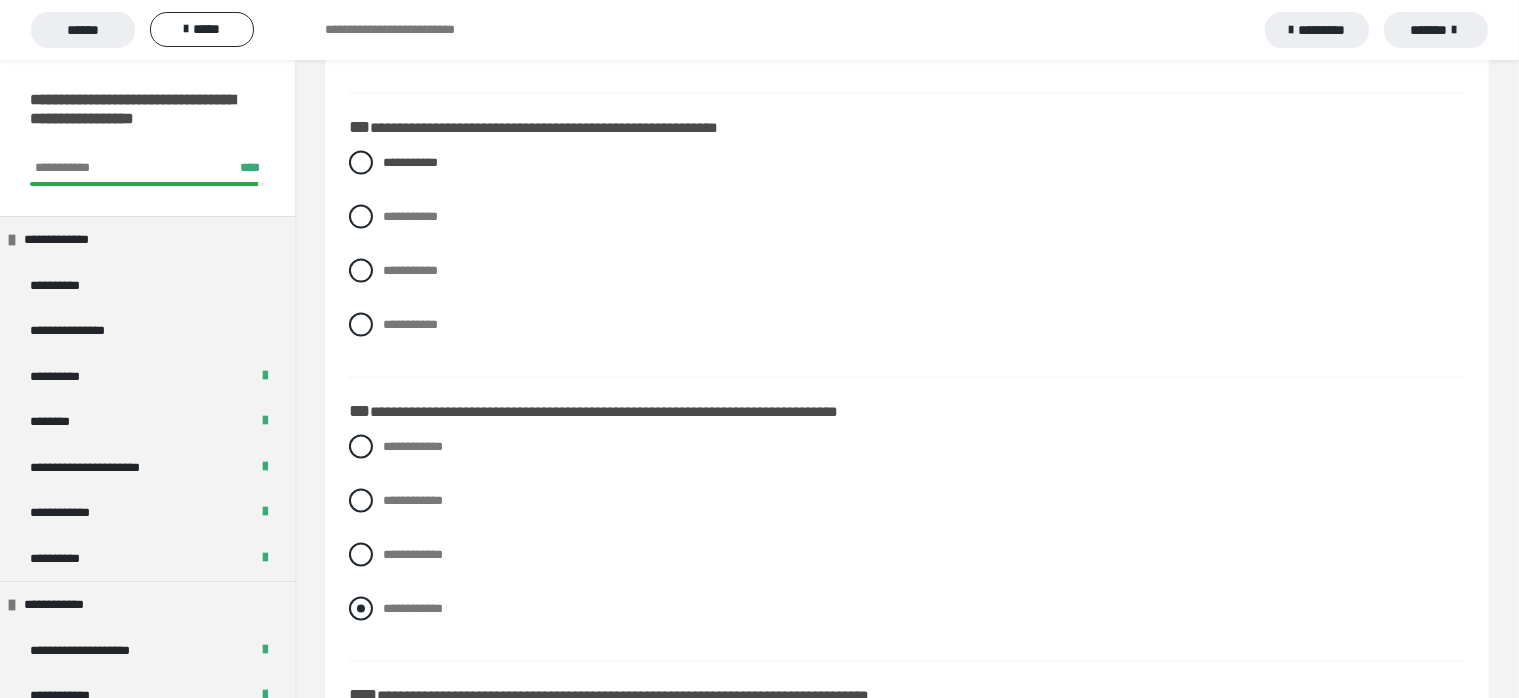 click at bounding box center (361, 609) 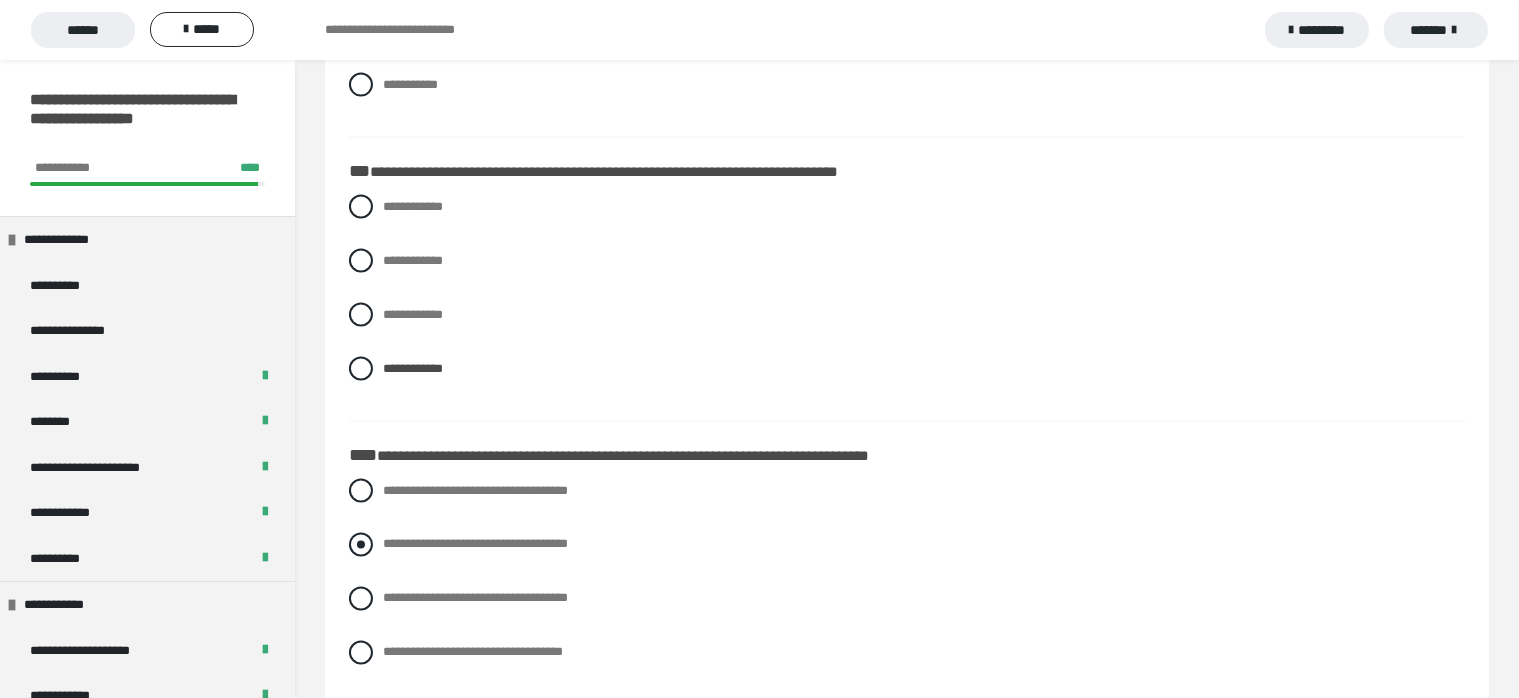 scroll, scrollTop: 3394, scrollLeft: 0, axis: vertical 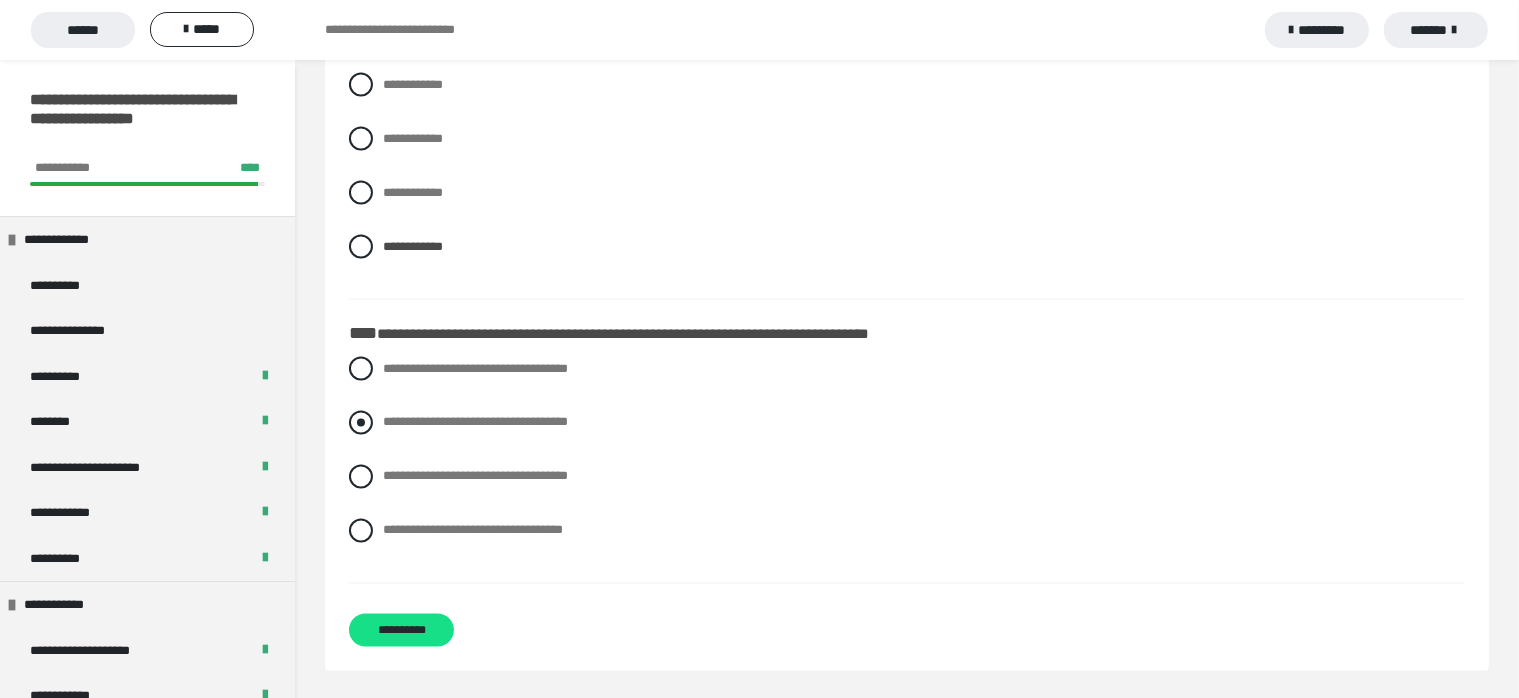 click at bounding box center (361, 423) 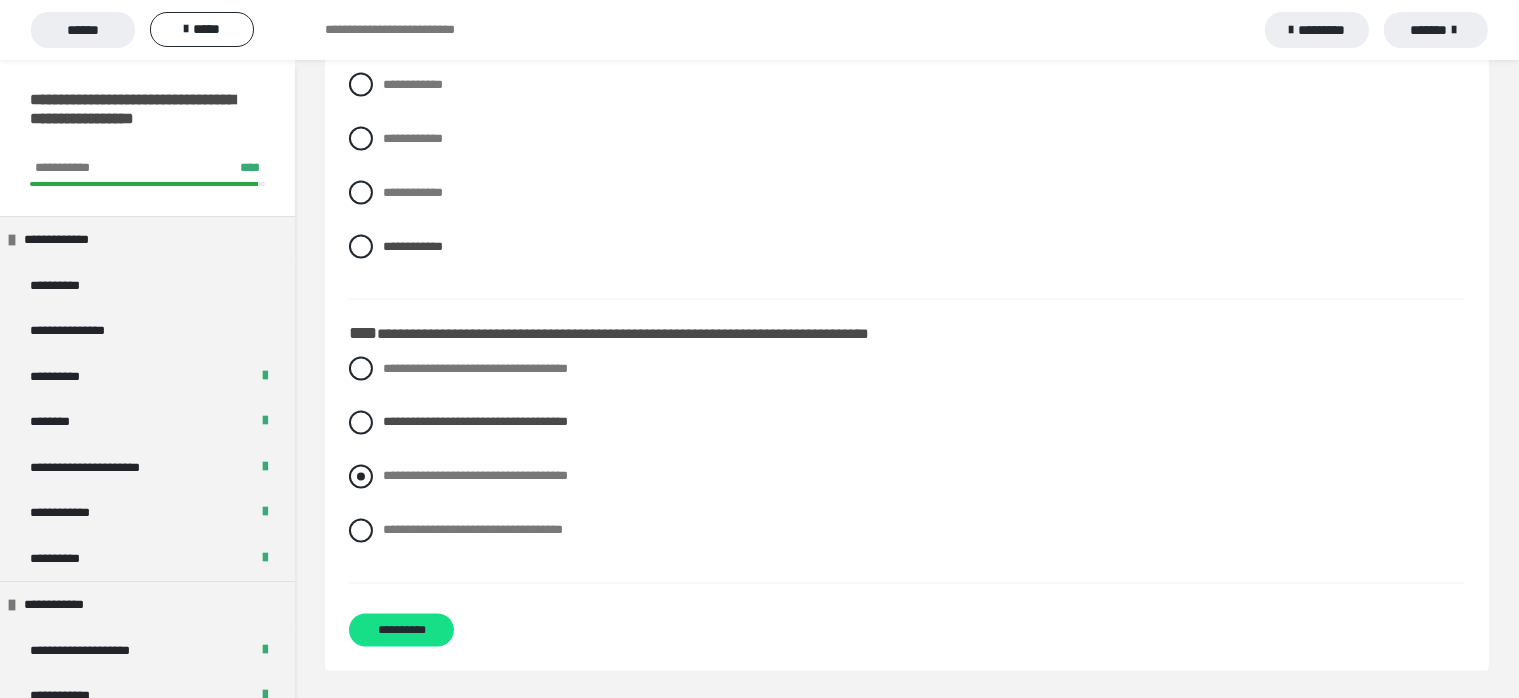 click at bounding box center [361, 477] 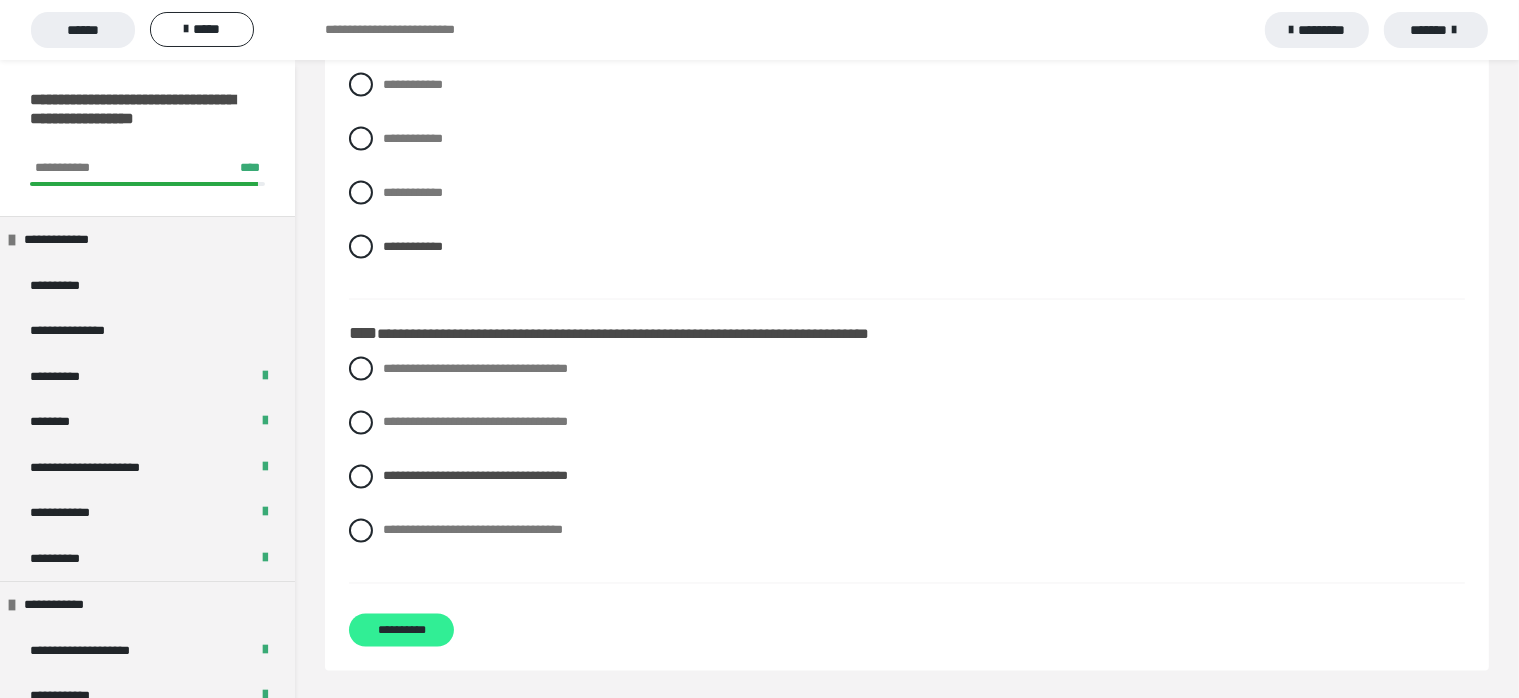 click on "**********" at bounding box center (401, 630) 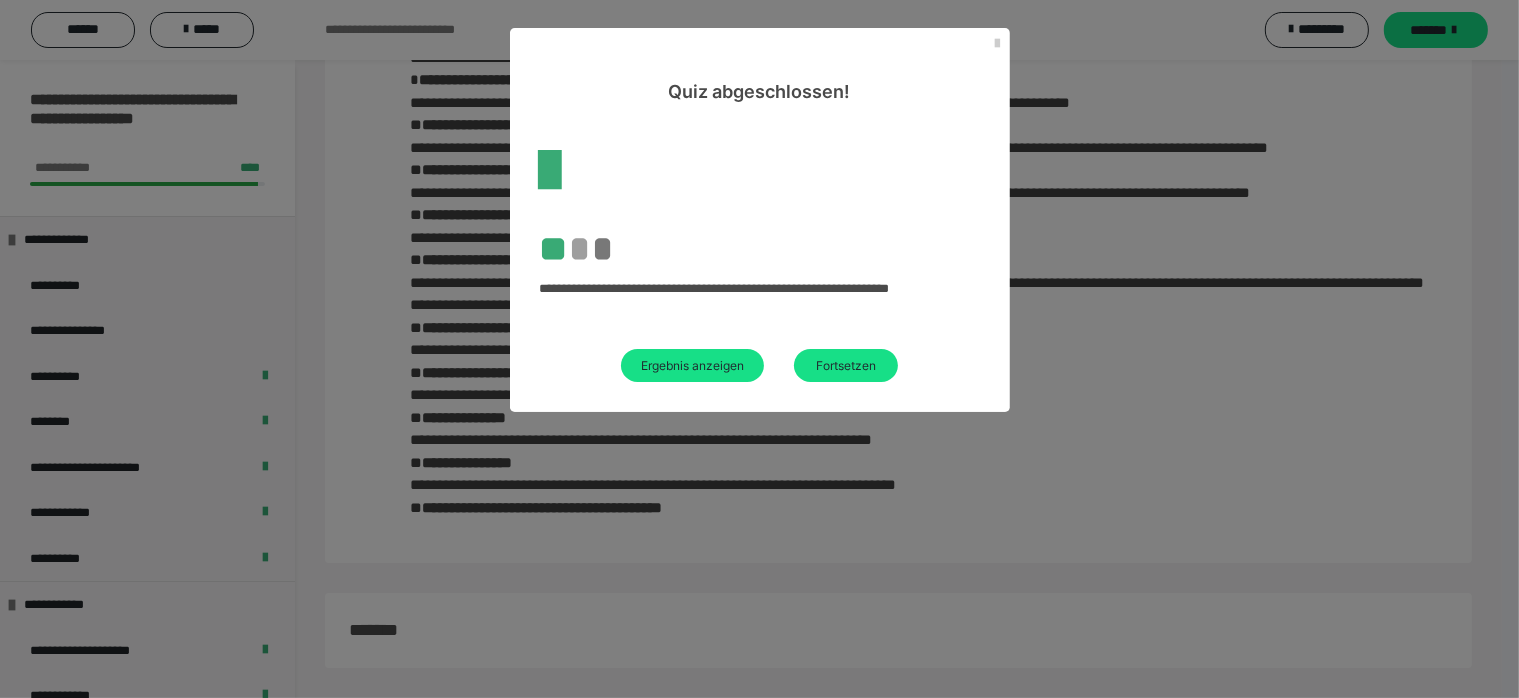 scroll, scrollTop: 264, scrollLeft: 0, axis: vertical 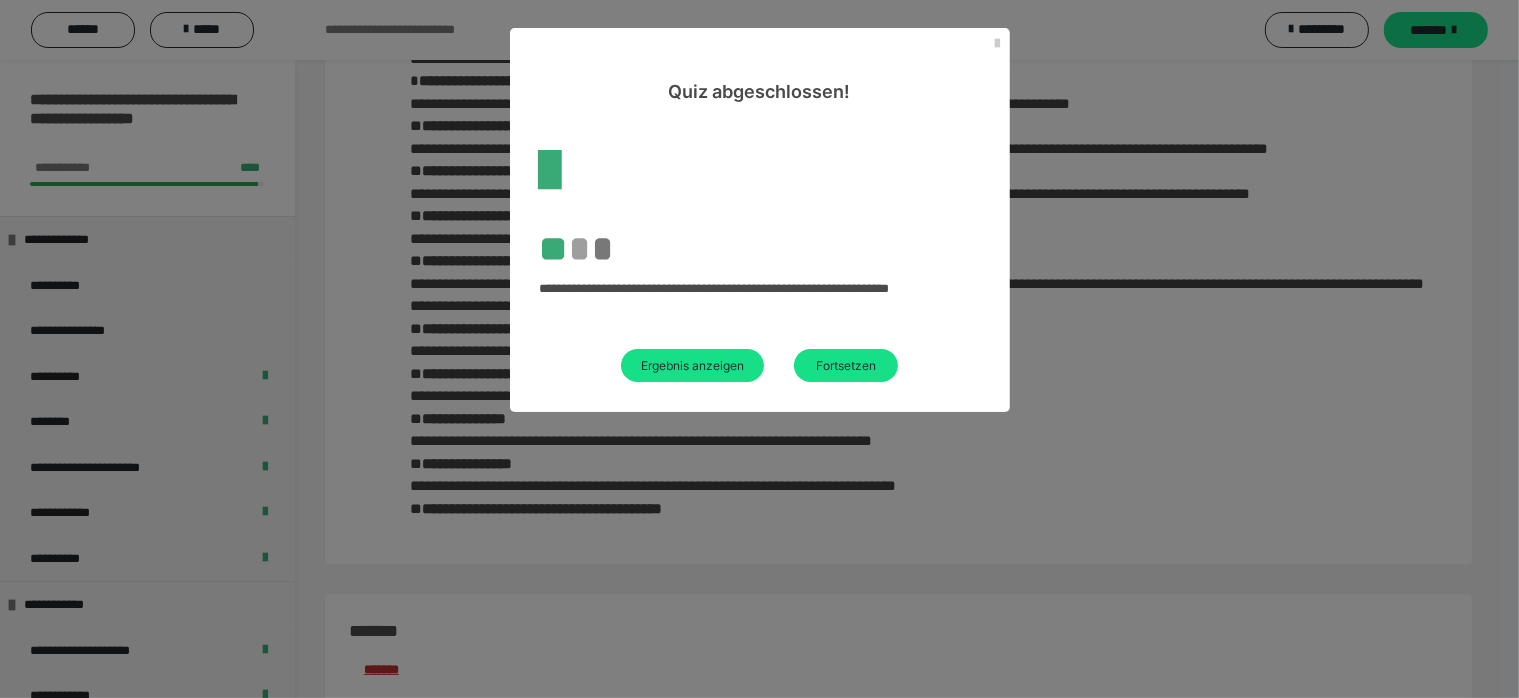 click on "Ergebnis anzeigen" at bounding box center [692, 365] 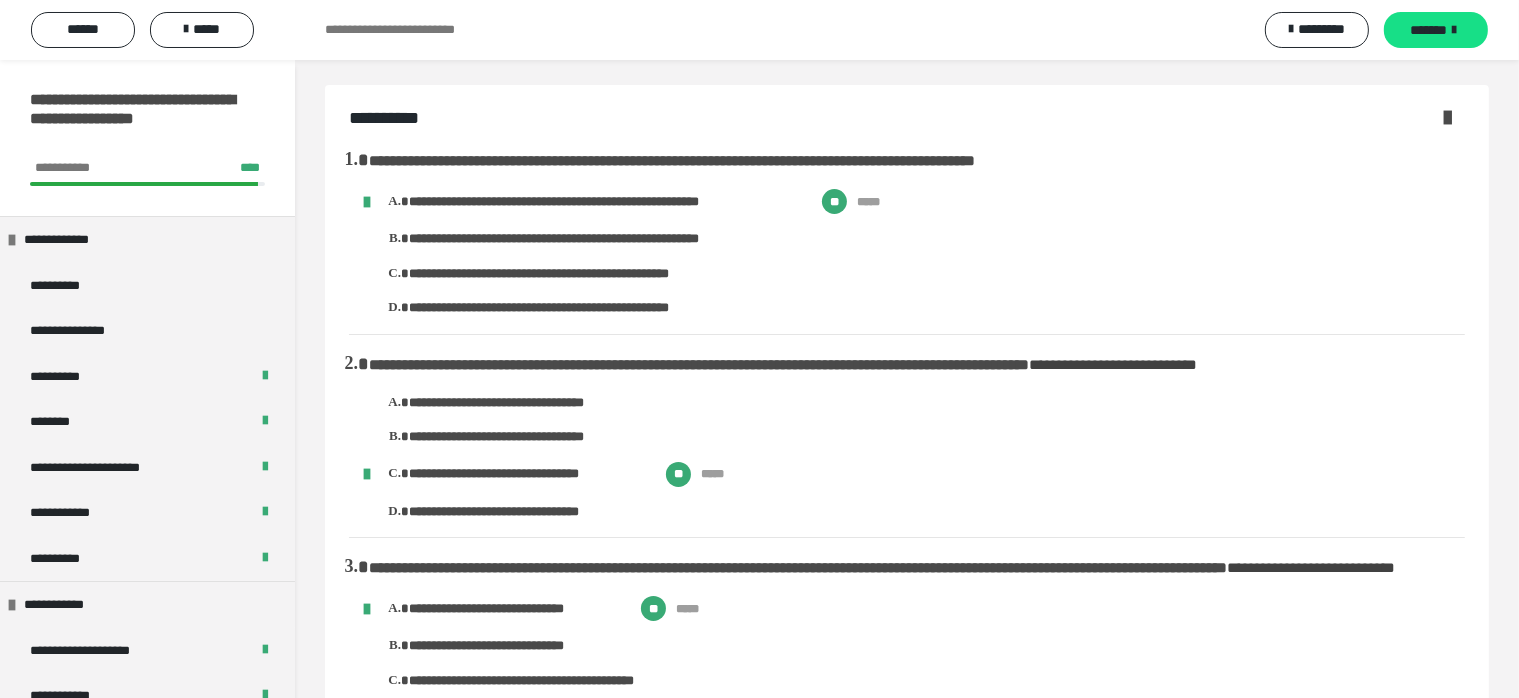 scroll, scrollTop: 0, scrollLeft: 0, axis: both 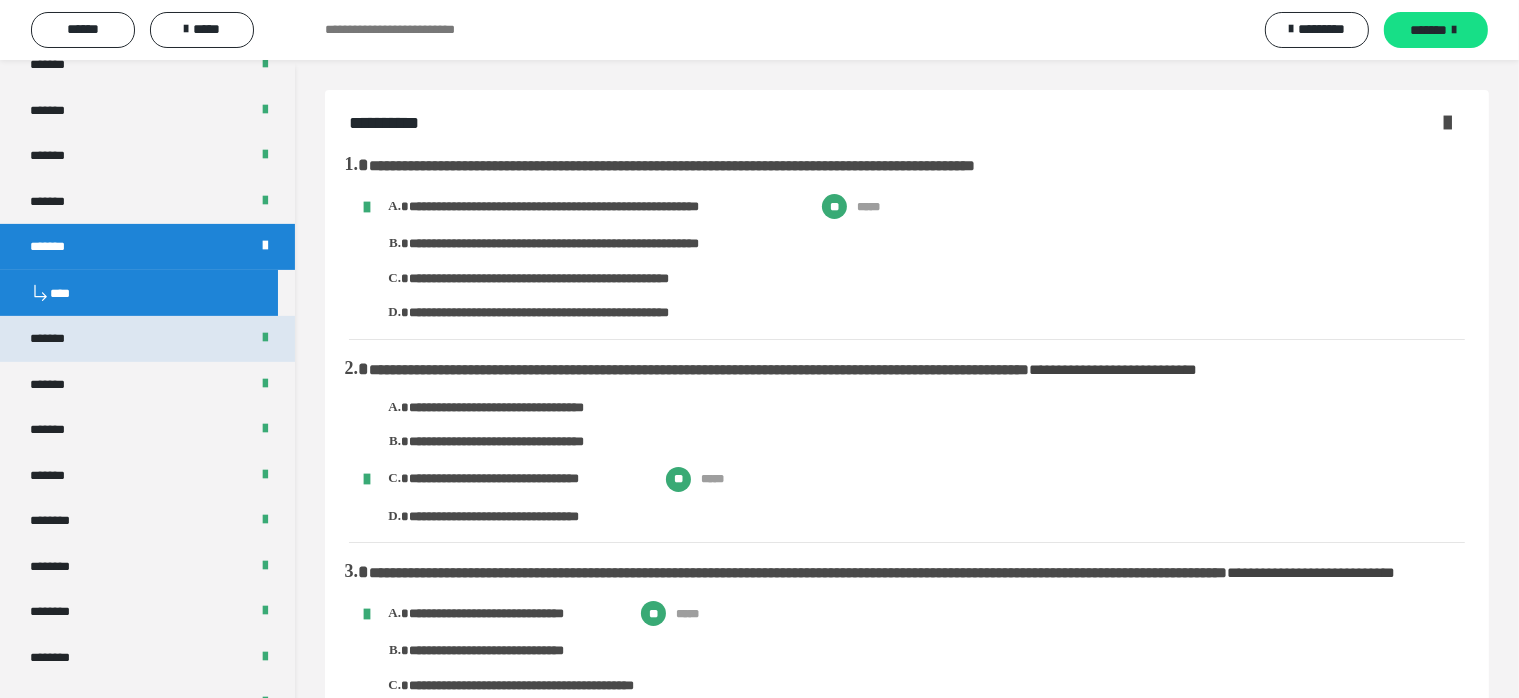 click on "*******" at bounding box center (147, 339) 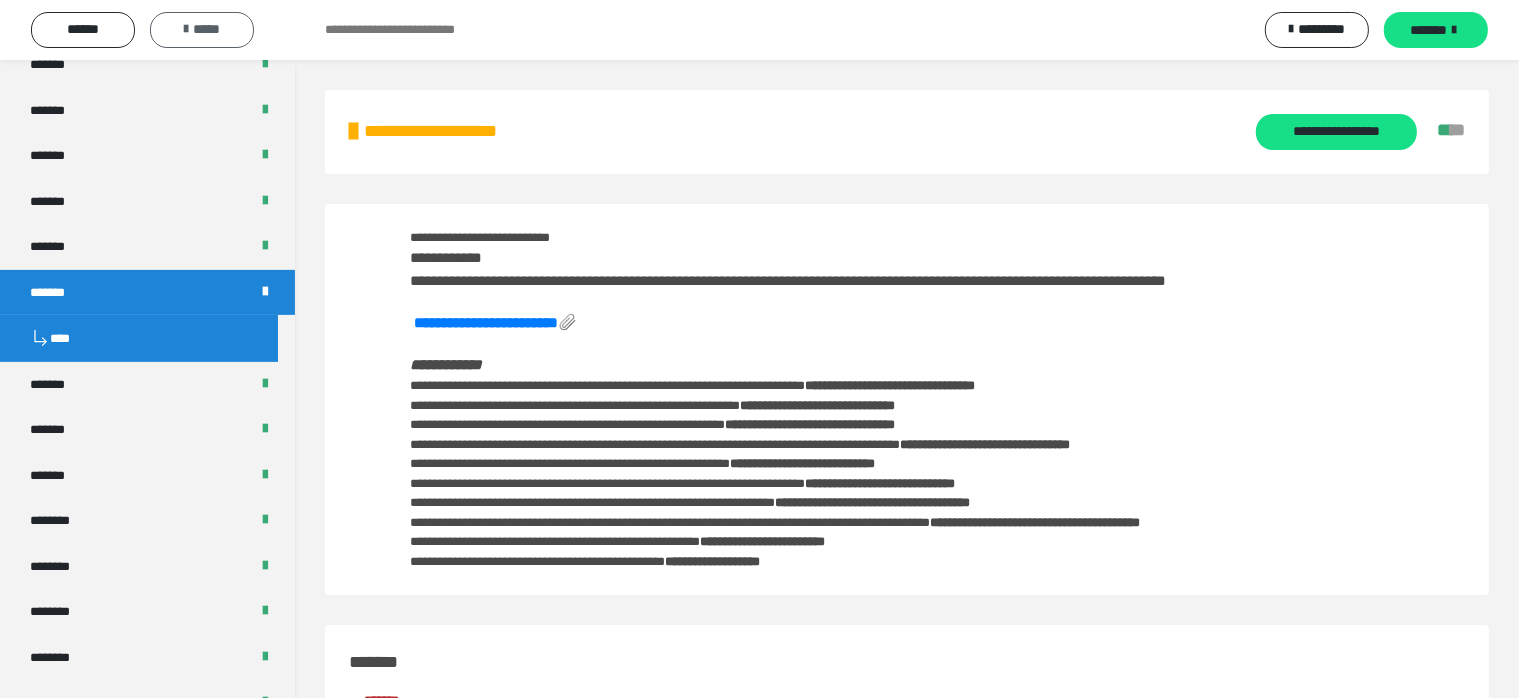 click at bounding box center (186, 29) 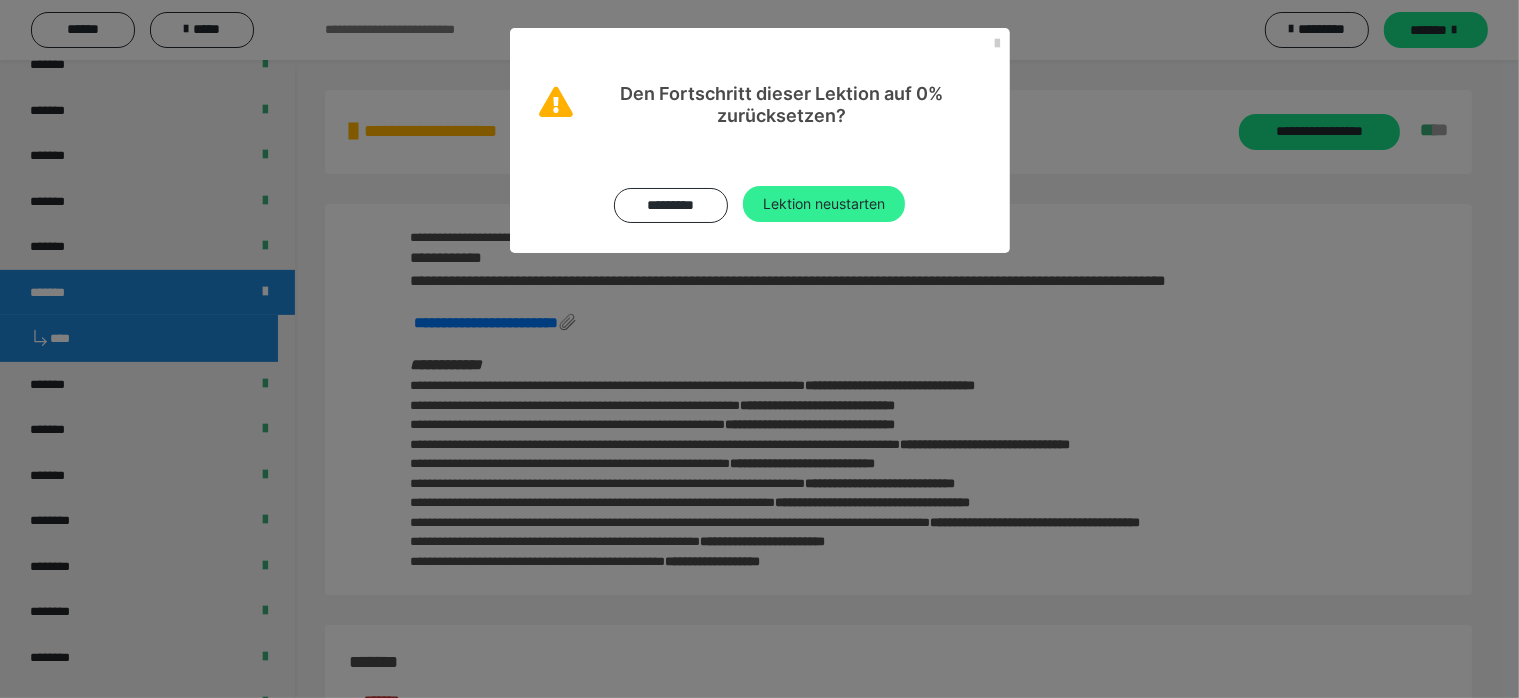 click on "Lektion neustarten" at bounding box center (824, 204) 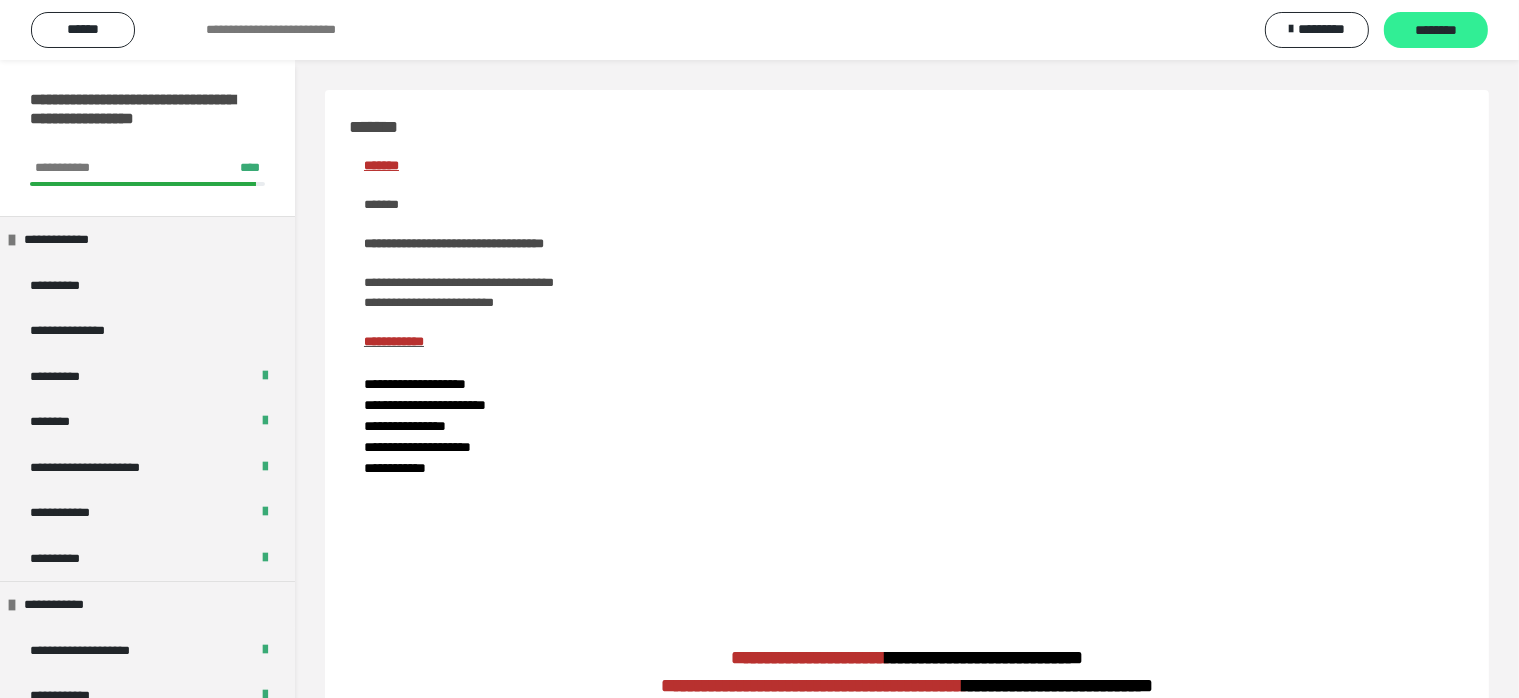 click on "********" at bounding box center [1436, 31] 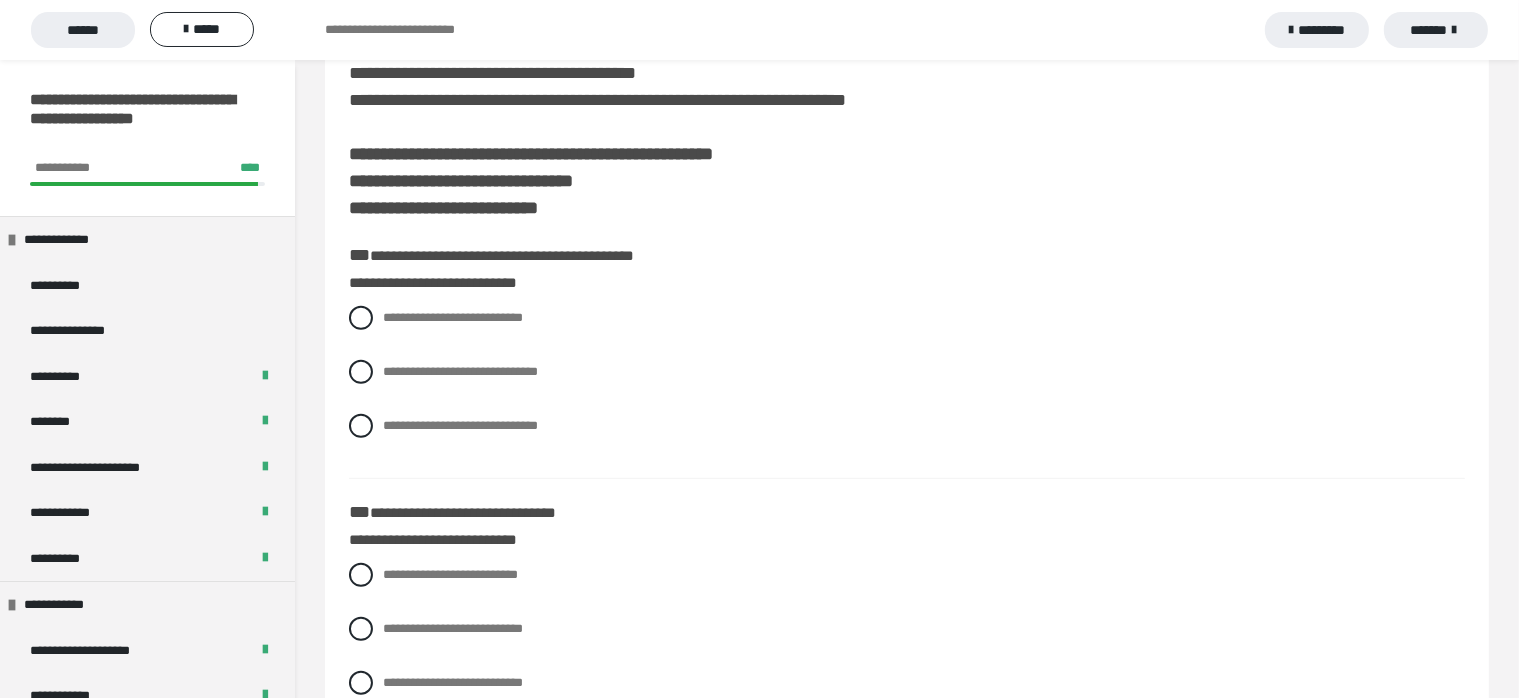 scroll, scrollTop: 813, scrollLeft: 0, axis: vertical 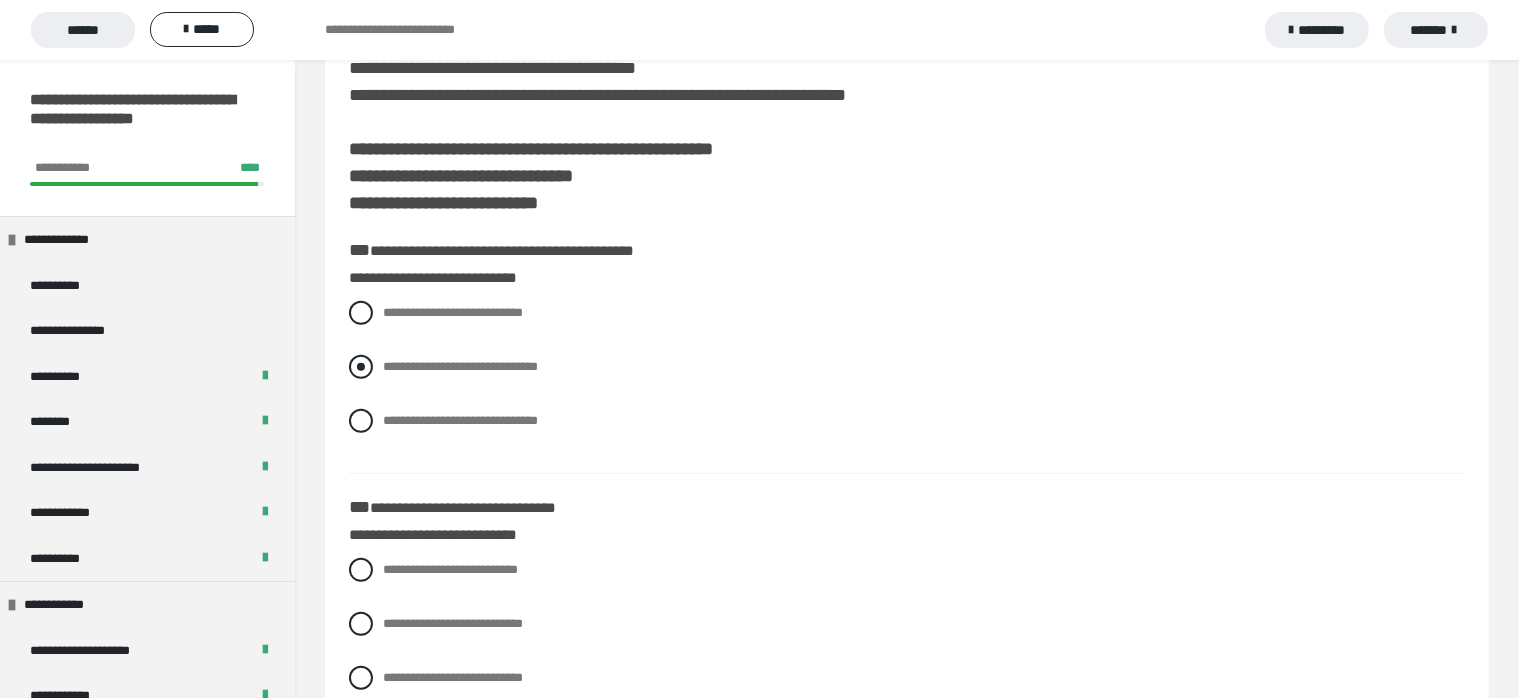 click at bounding box center (361, 367) 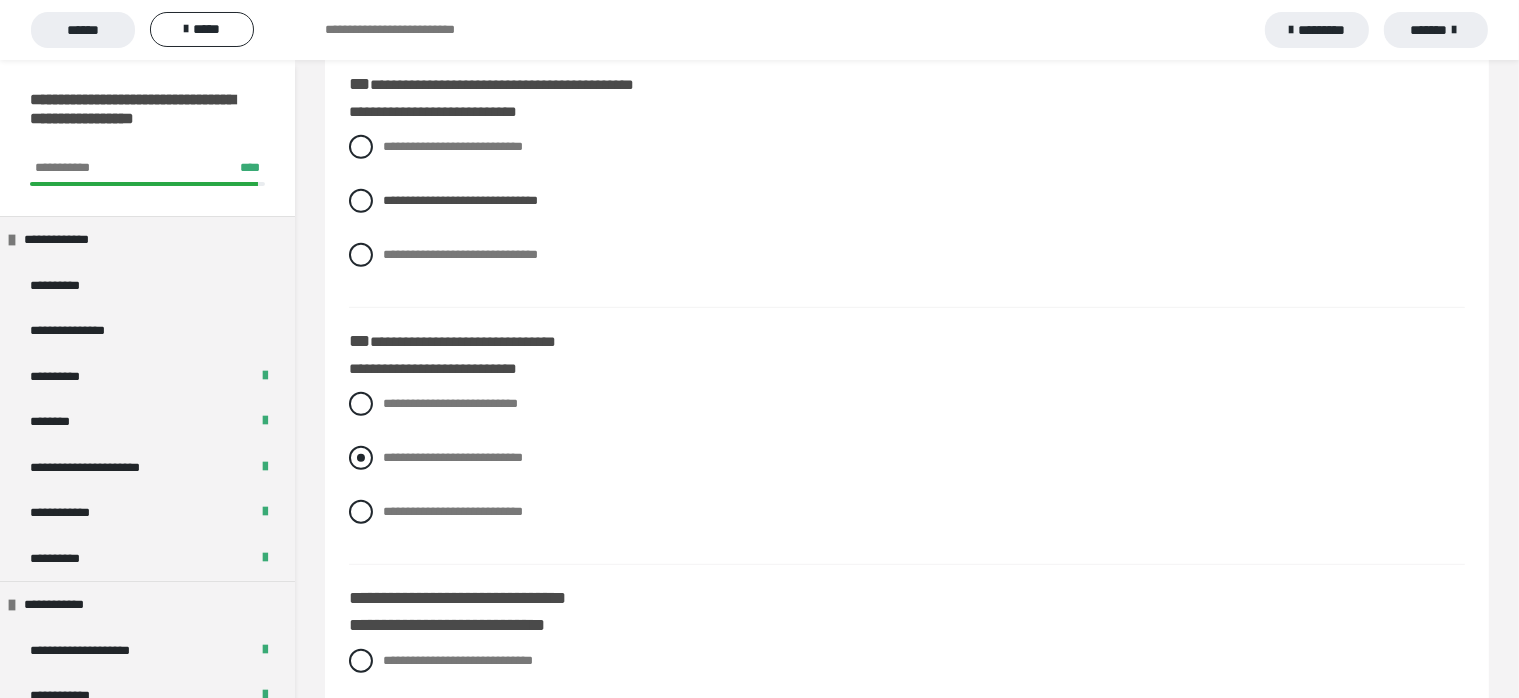 scroll, scrollTop: 1013, scrollLeft: 0, axis: vertical 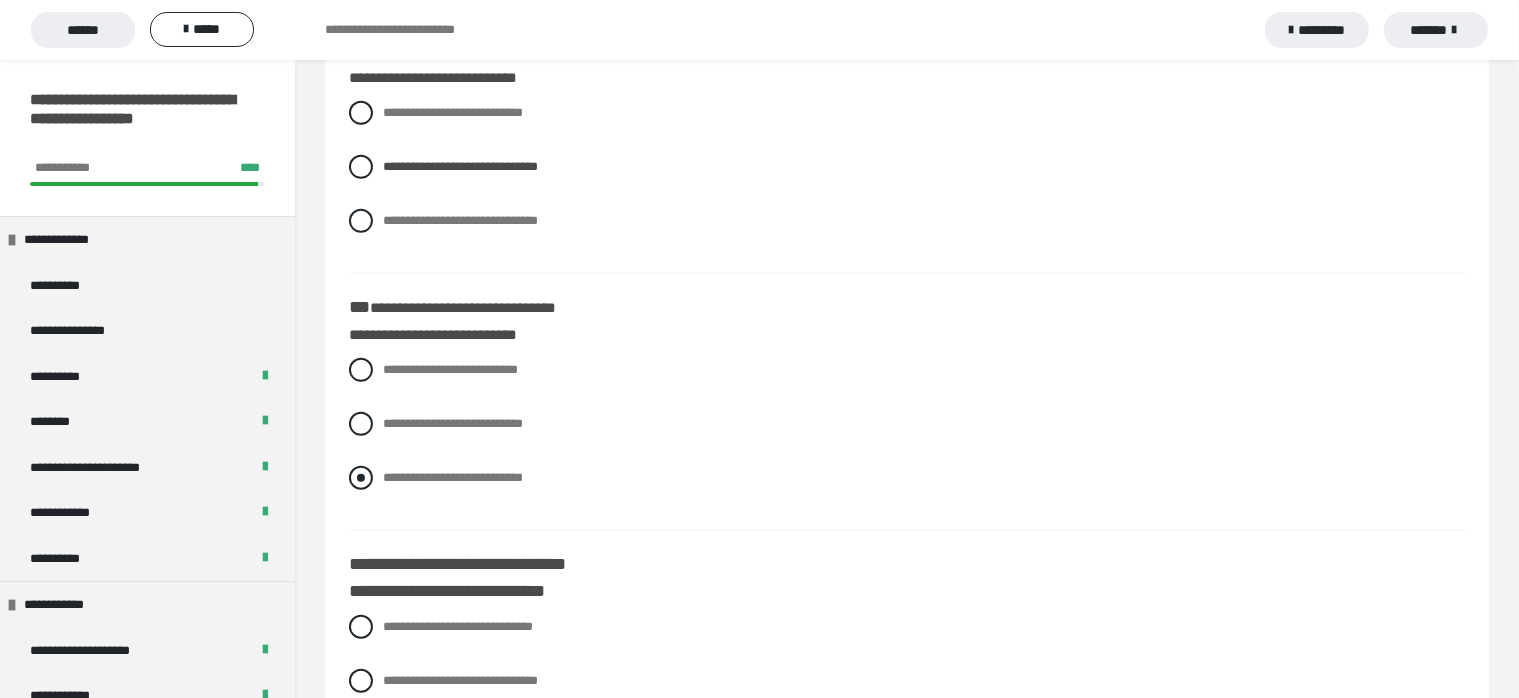 click at bounding box center [361, 478] 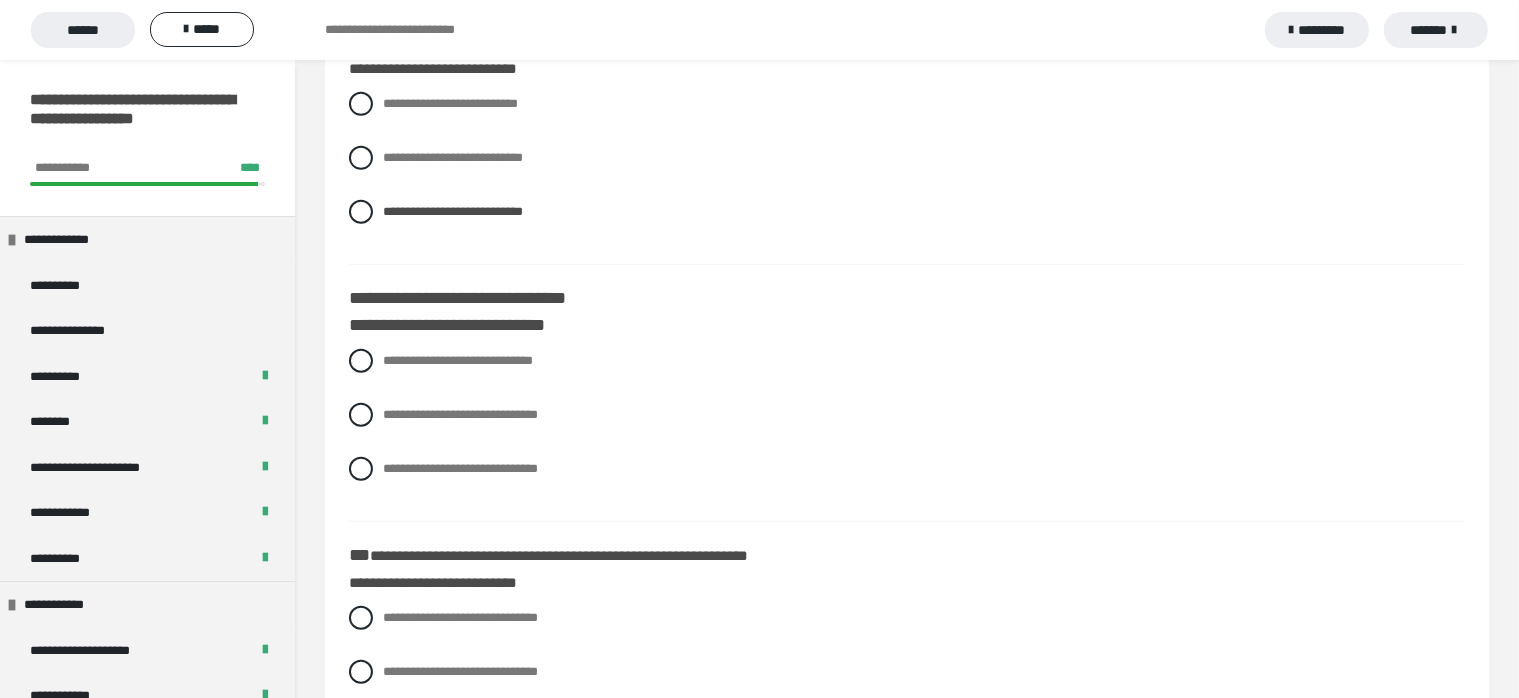 scroll, scrollTop: 1313, scrollLeft: 0, axis: vertical 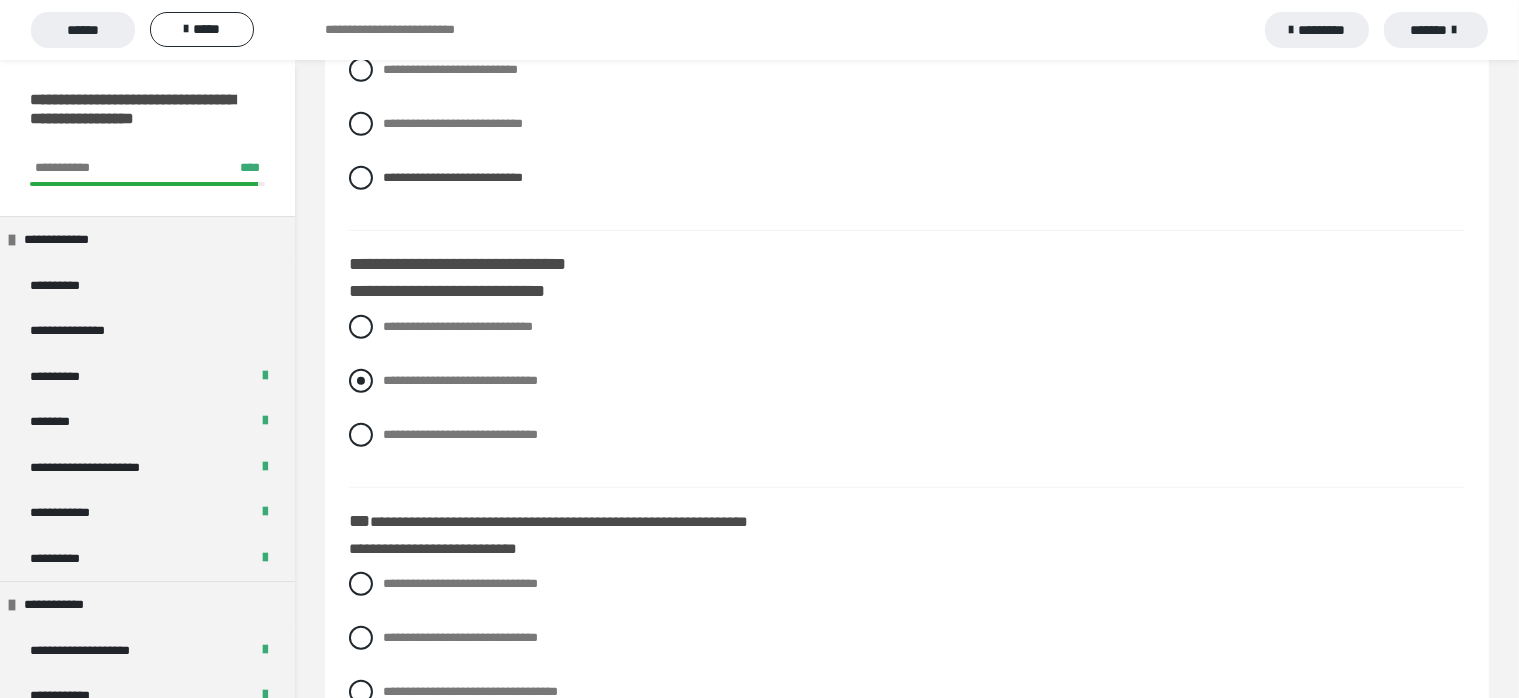 click at bounding box center (361, 381) 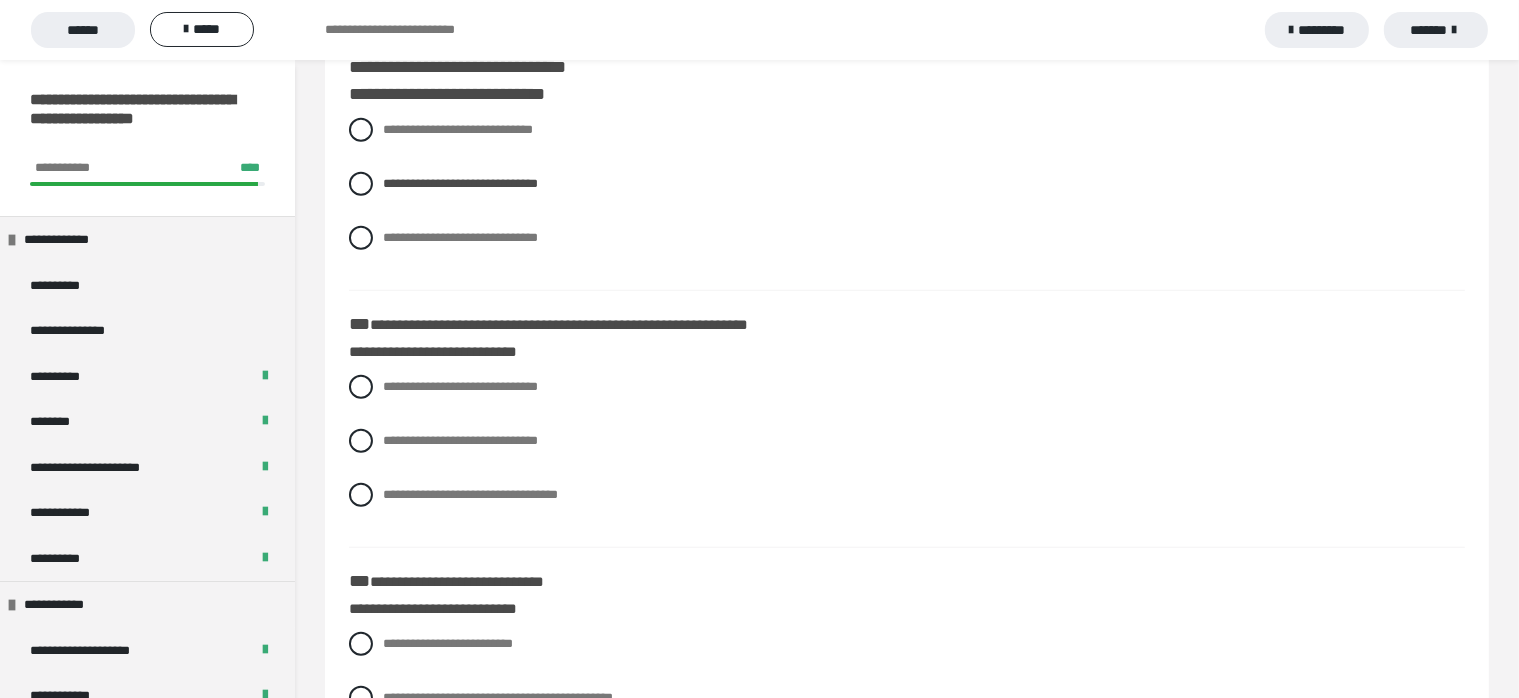 scroll, scrollTop: 1513, scrollLeft: 0, axis: vertical 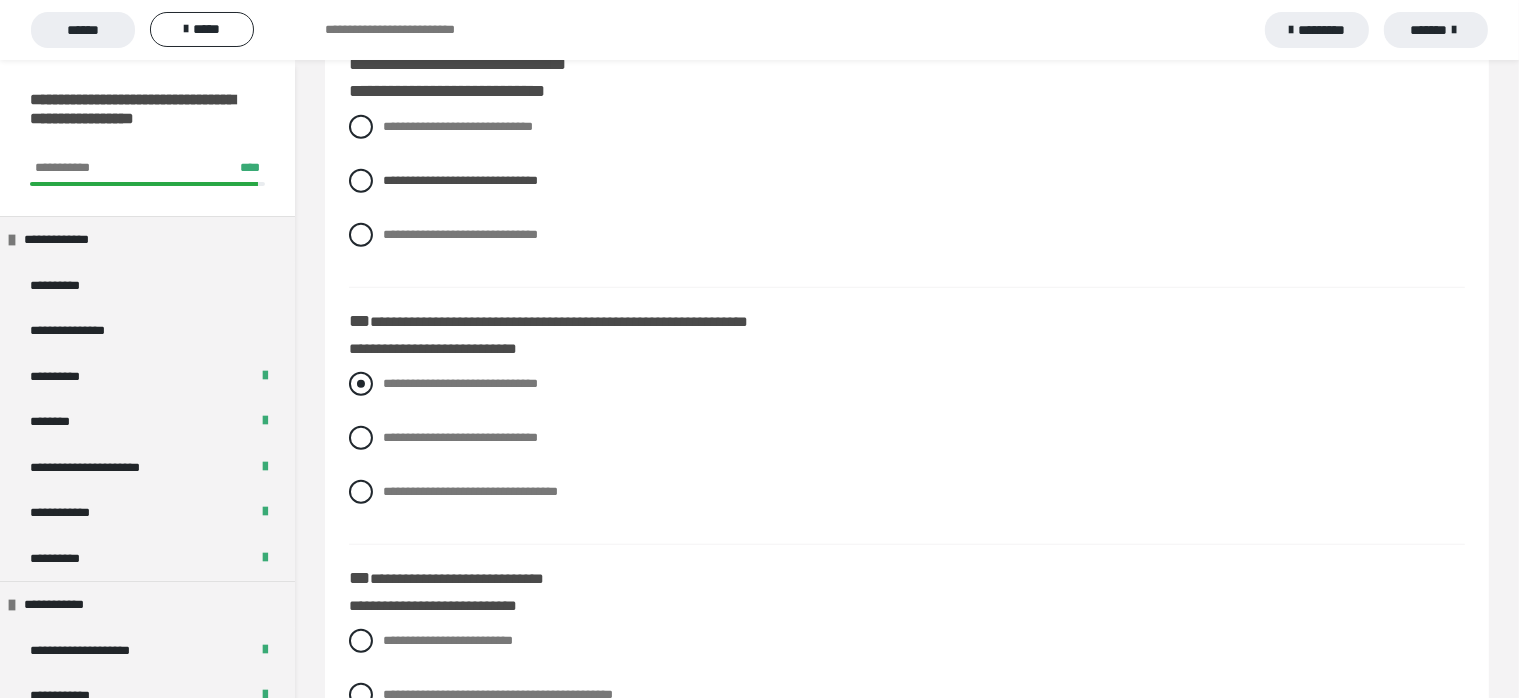 click at bounding box center [361, 384] 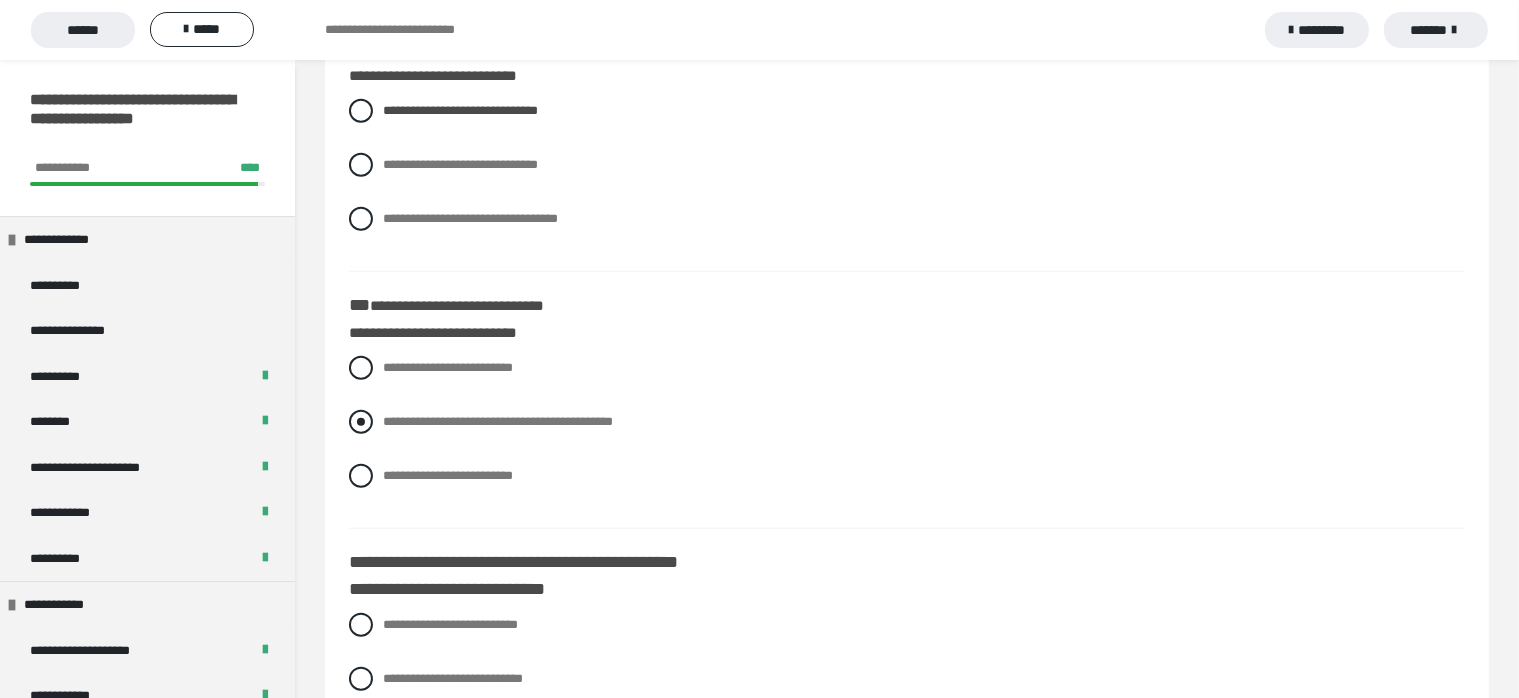 scroll, scrollTop: 1813, scrollLeft: 0, axis: vertical 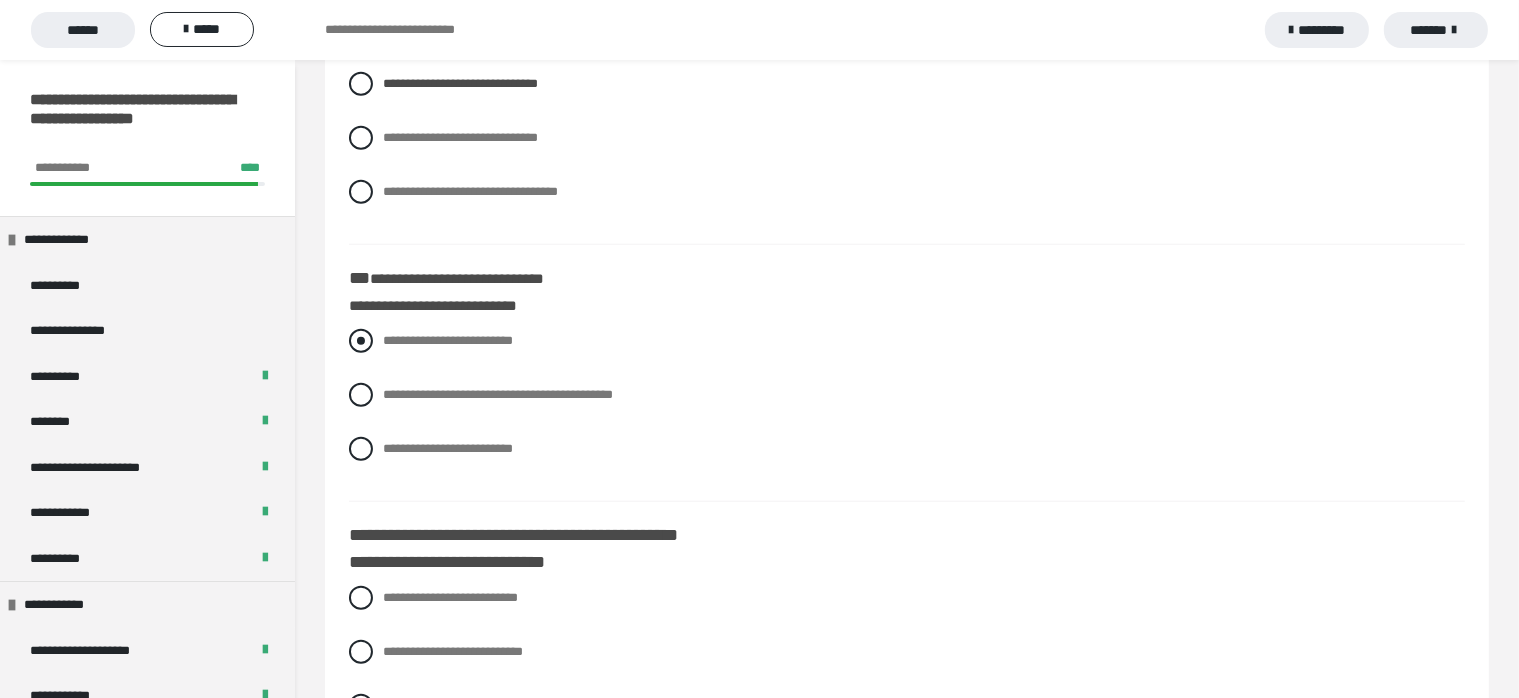 click at bounding box center [361, 341] 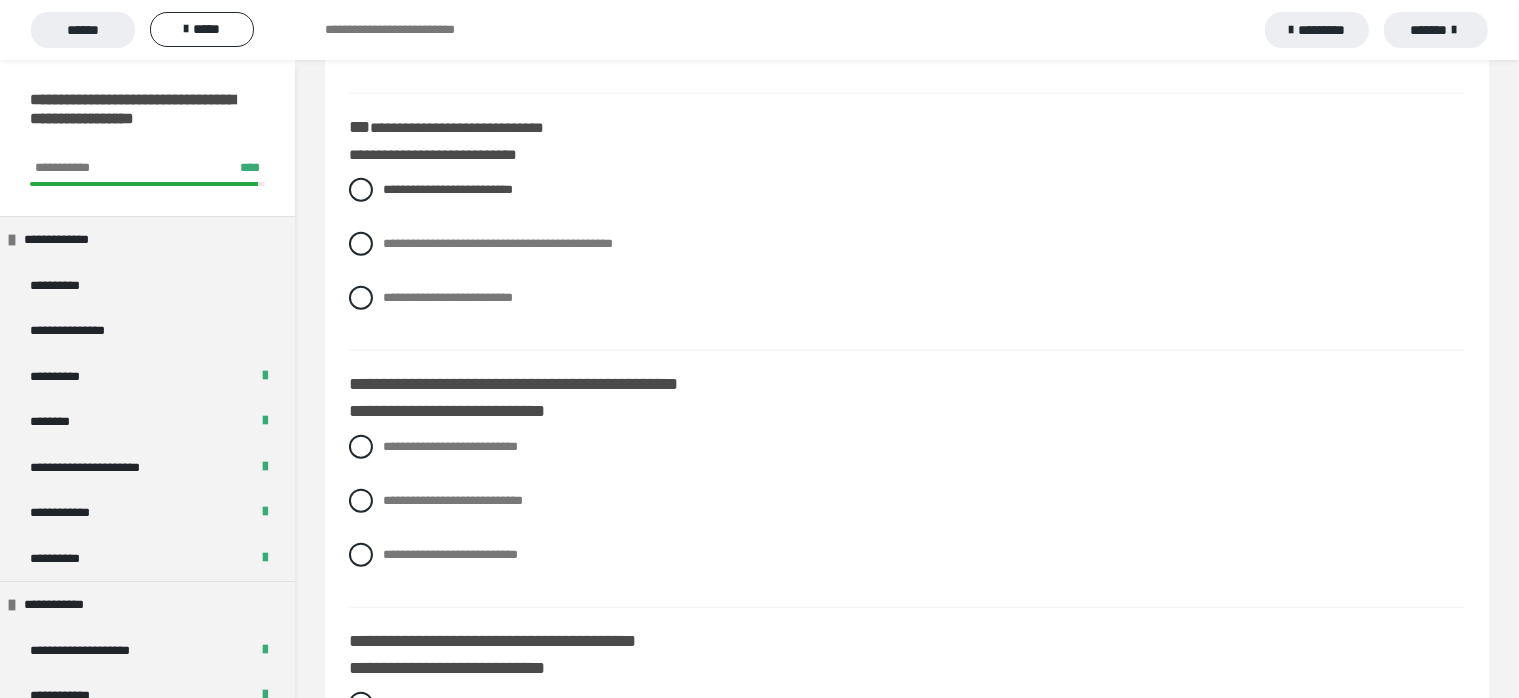 scroll, scrollTop: 2013, scrollLeft: 0, axis: vertical 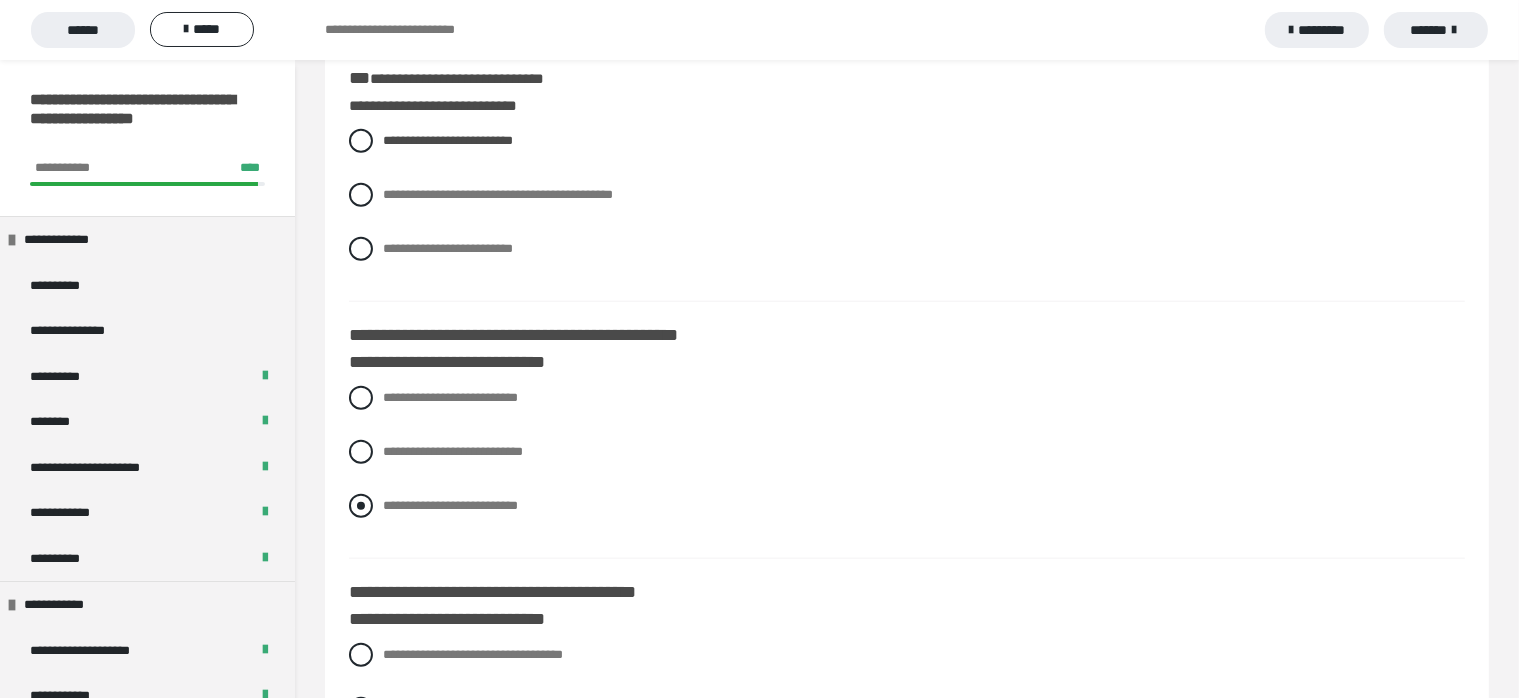click at bounding box center (361, 506) 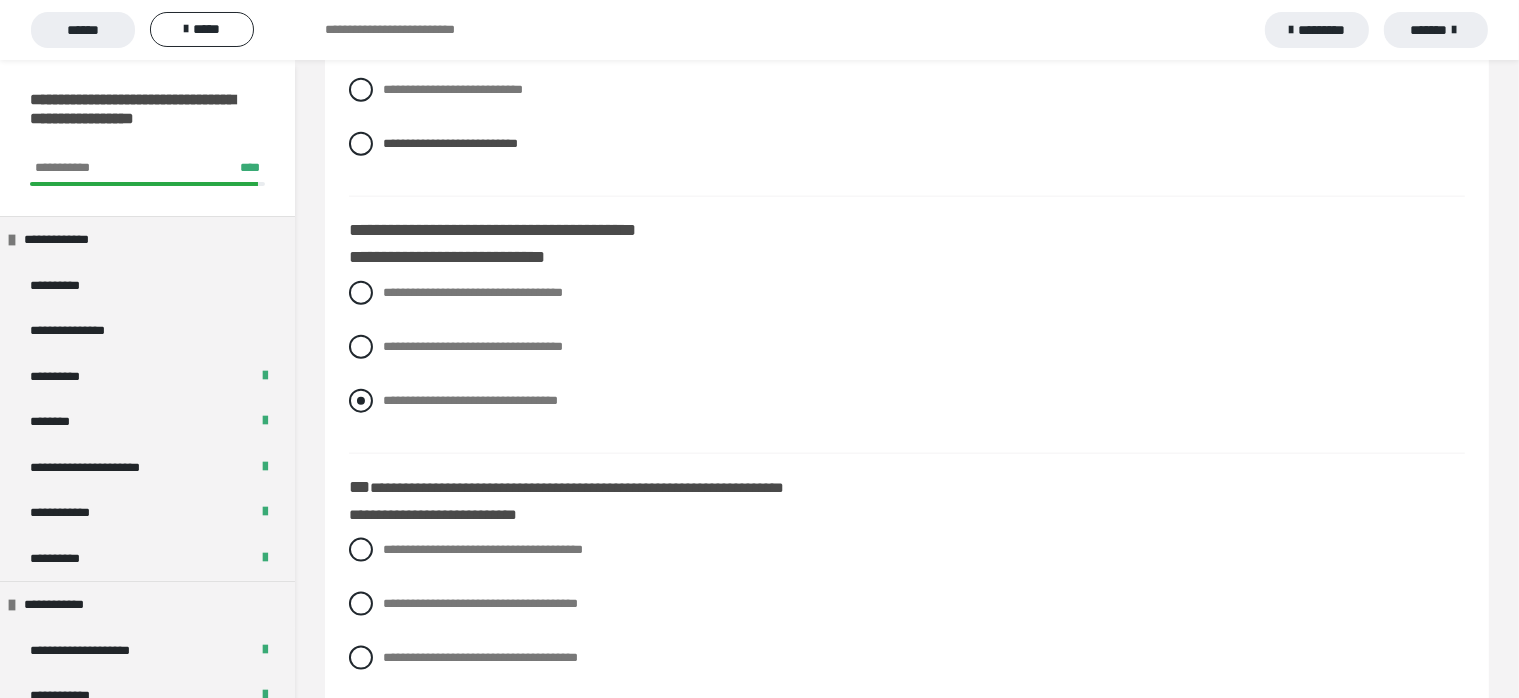 scroll, scrollTop: 2413, scrollLeft: 0, axis: vertical 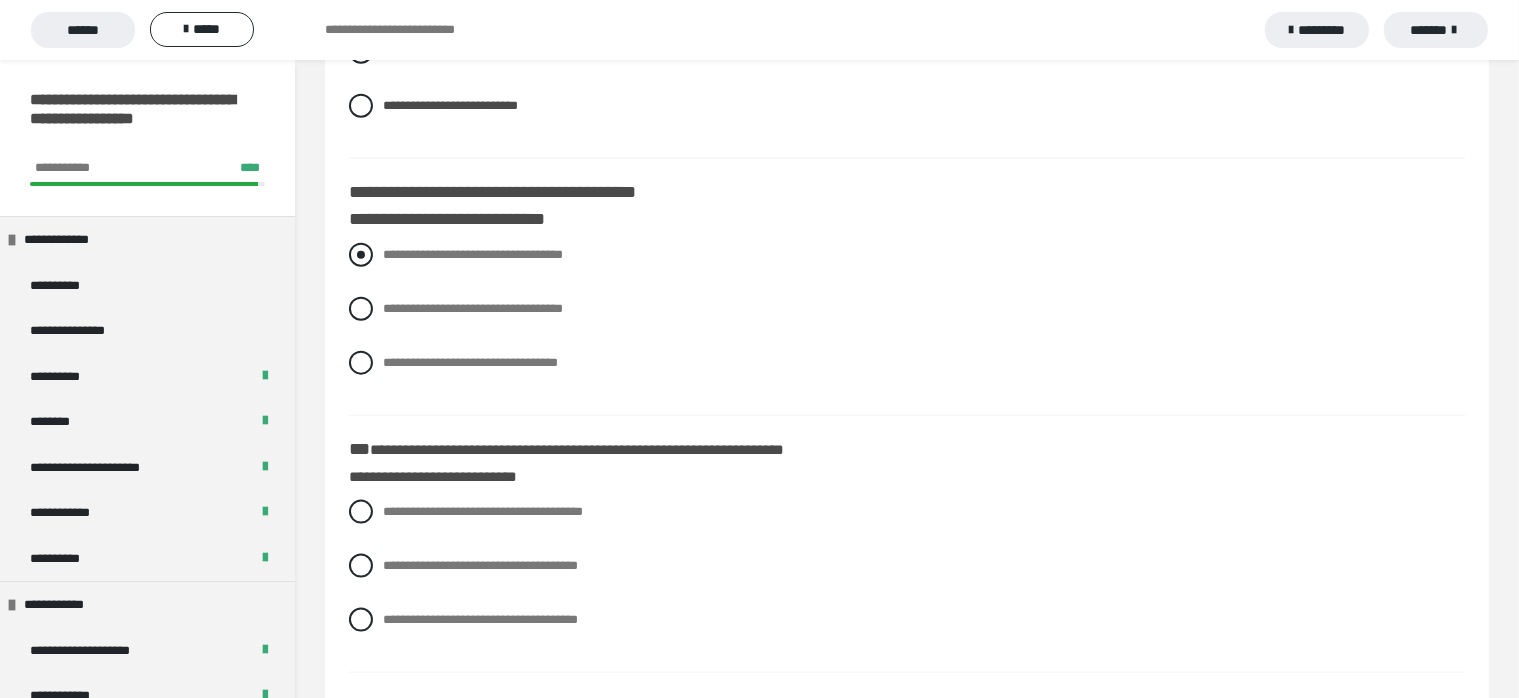 click at bounding box center (361, 255) 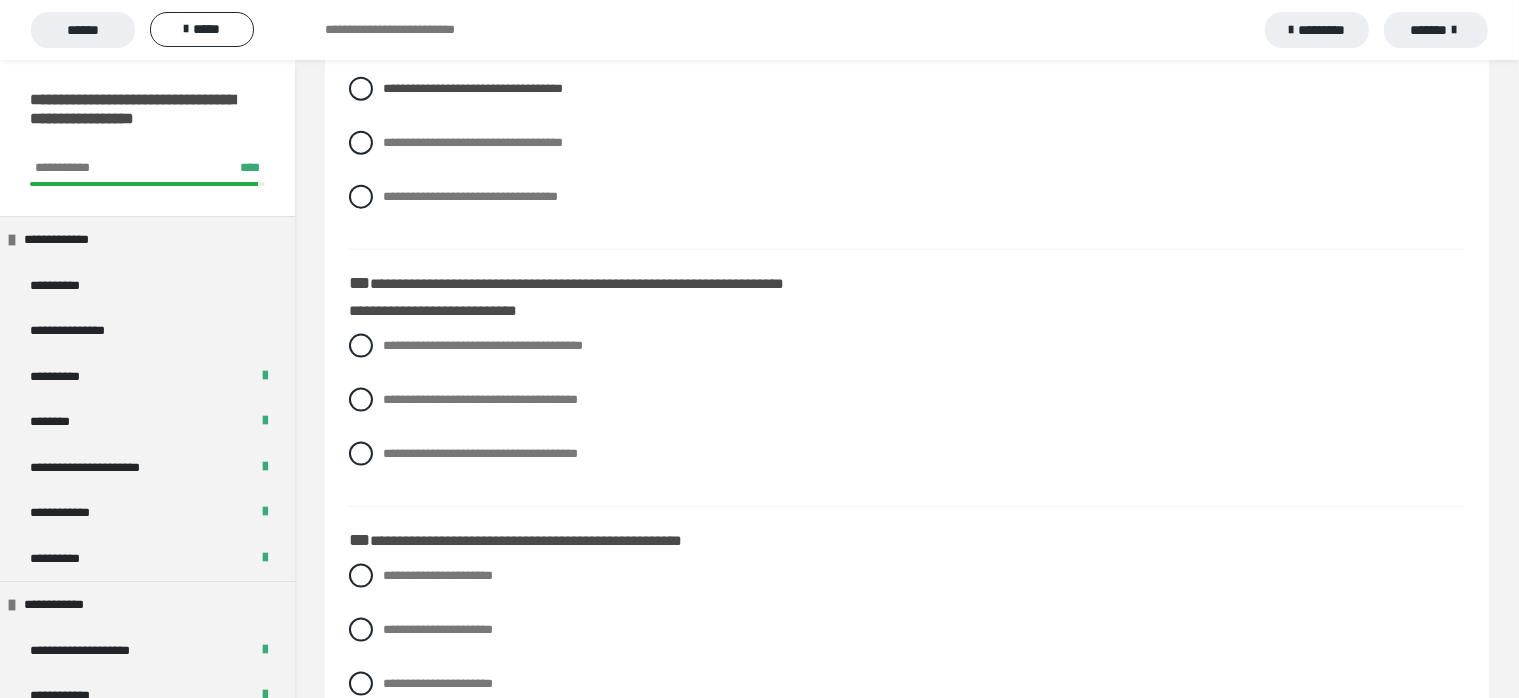scroll, scrollTop: 2613, scrollLeft: 0, axis: vertical 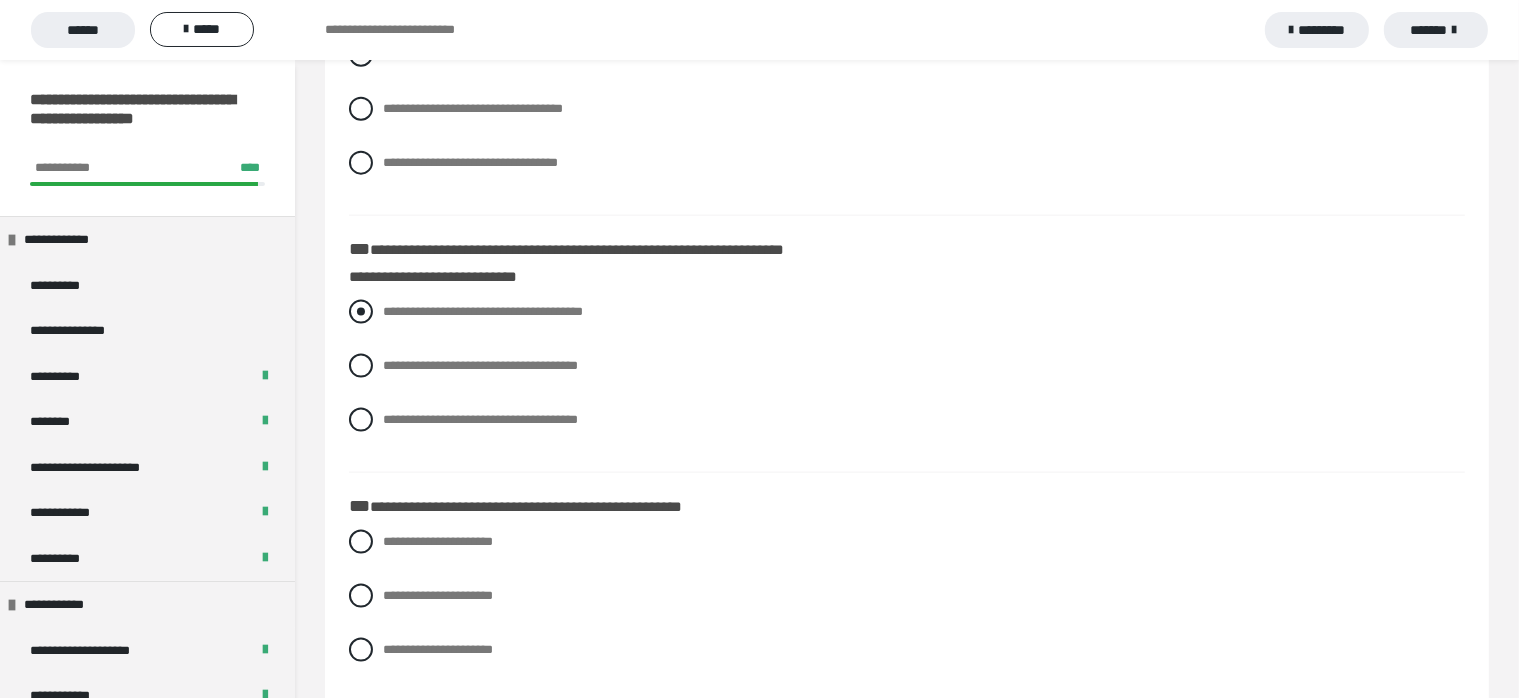 click at bounding box center [361, 312] 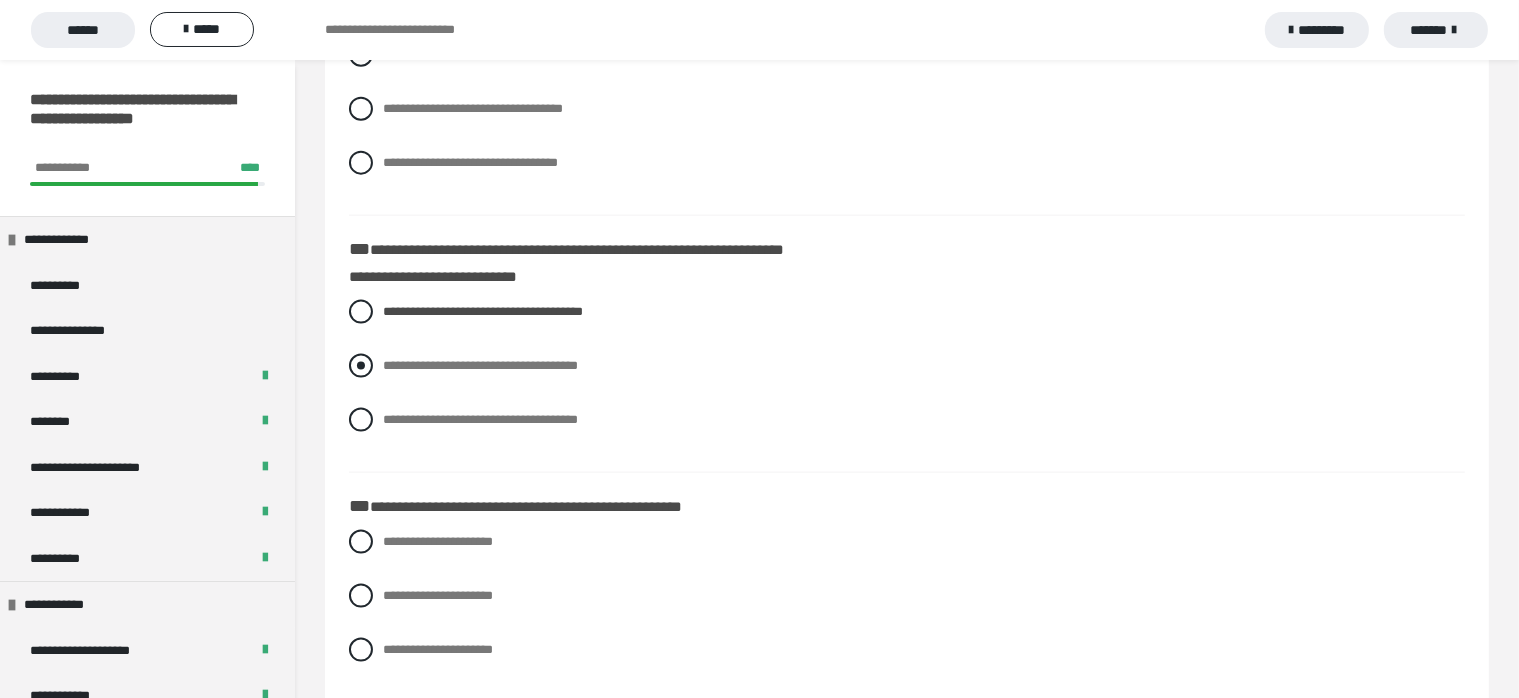 click at bounding box center [361, 366] 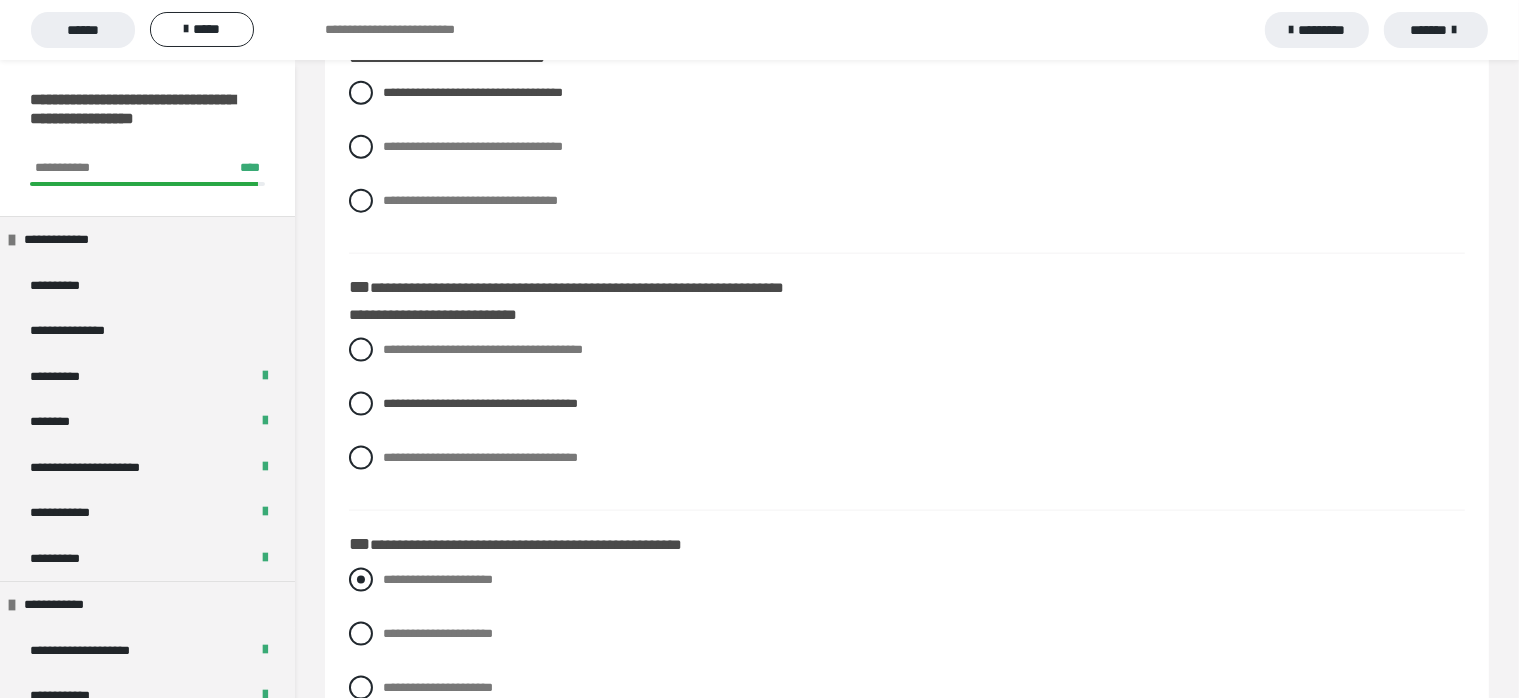 scroll, scrollTop: 2713, scrollLeft: 0, axis: vertical 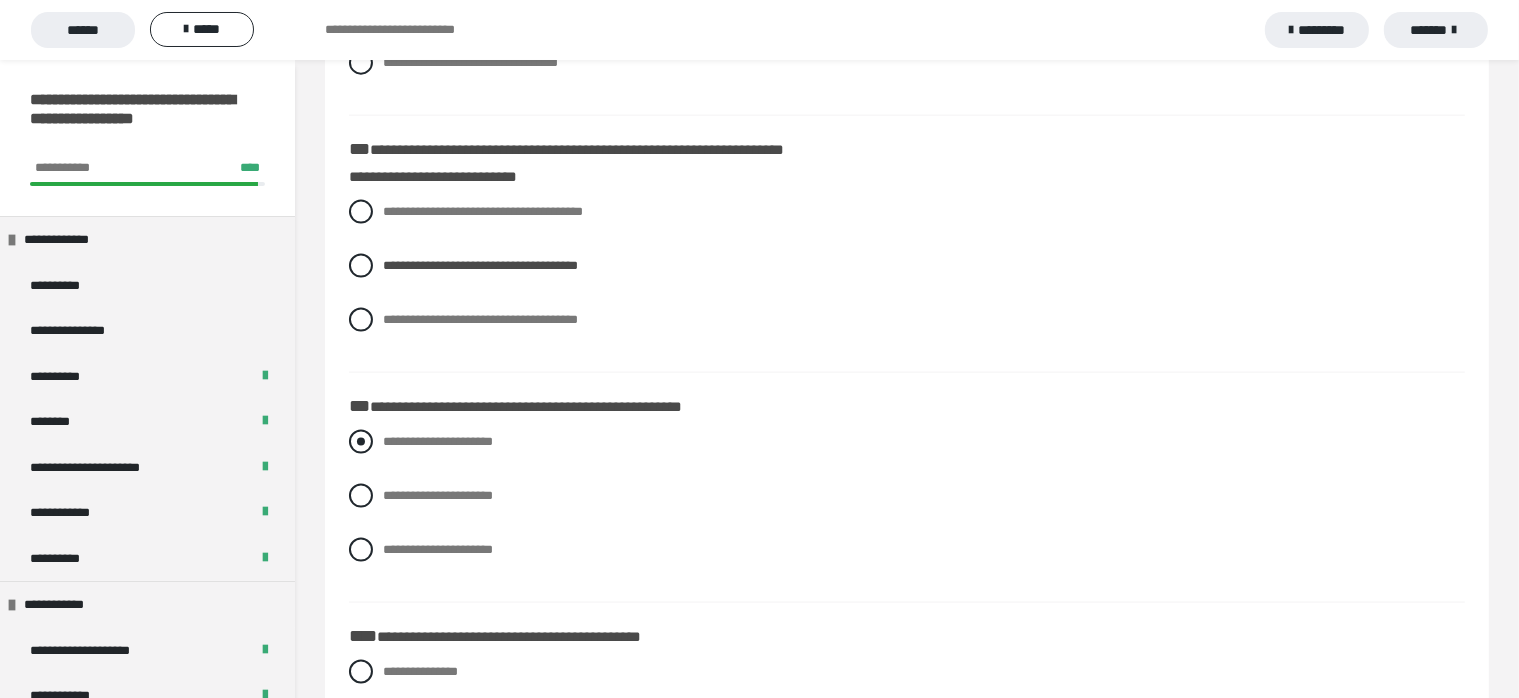 click on "**********" at bounding box center [438, 441] 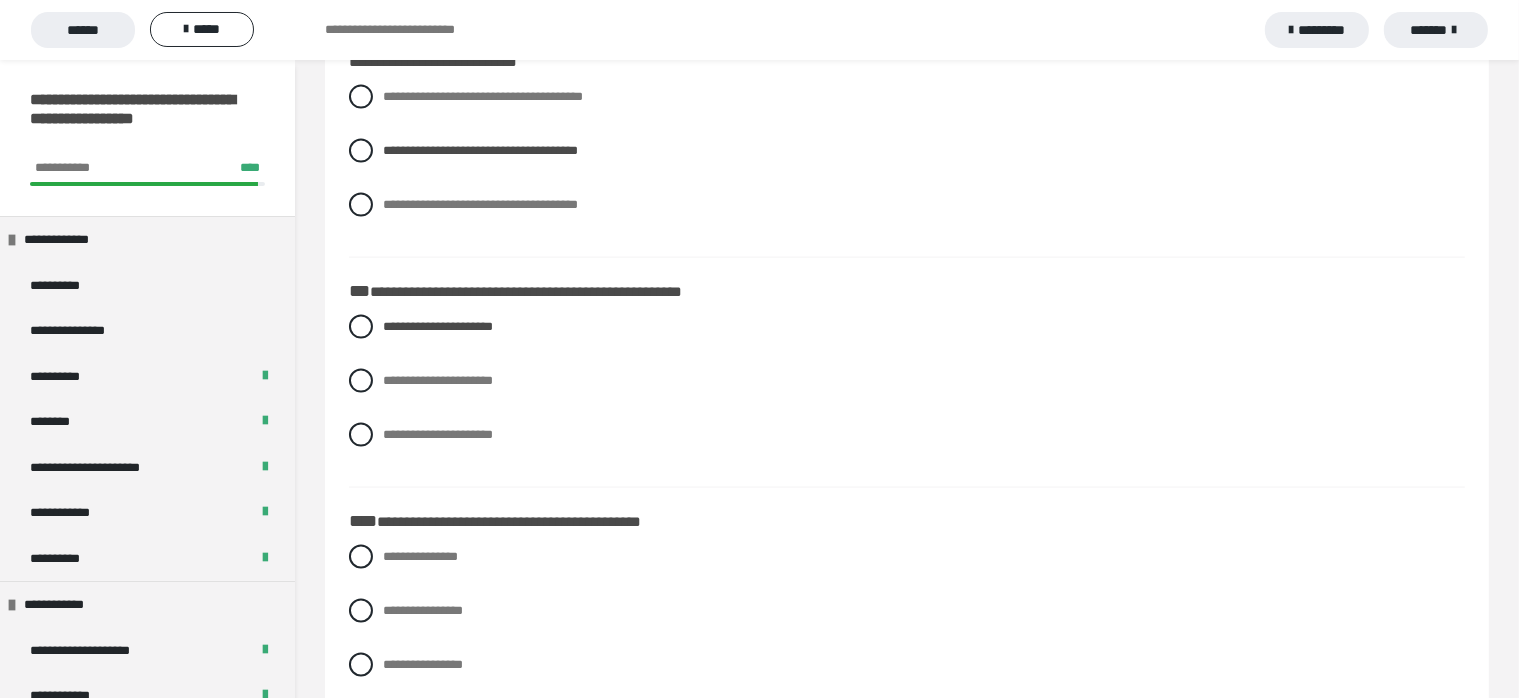 scroll, scrollTop: 2962, scrollLeft: 0, axis: vertical 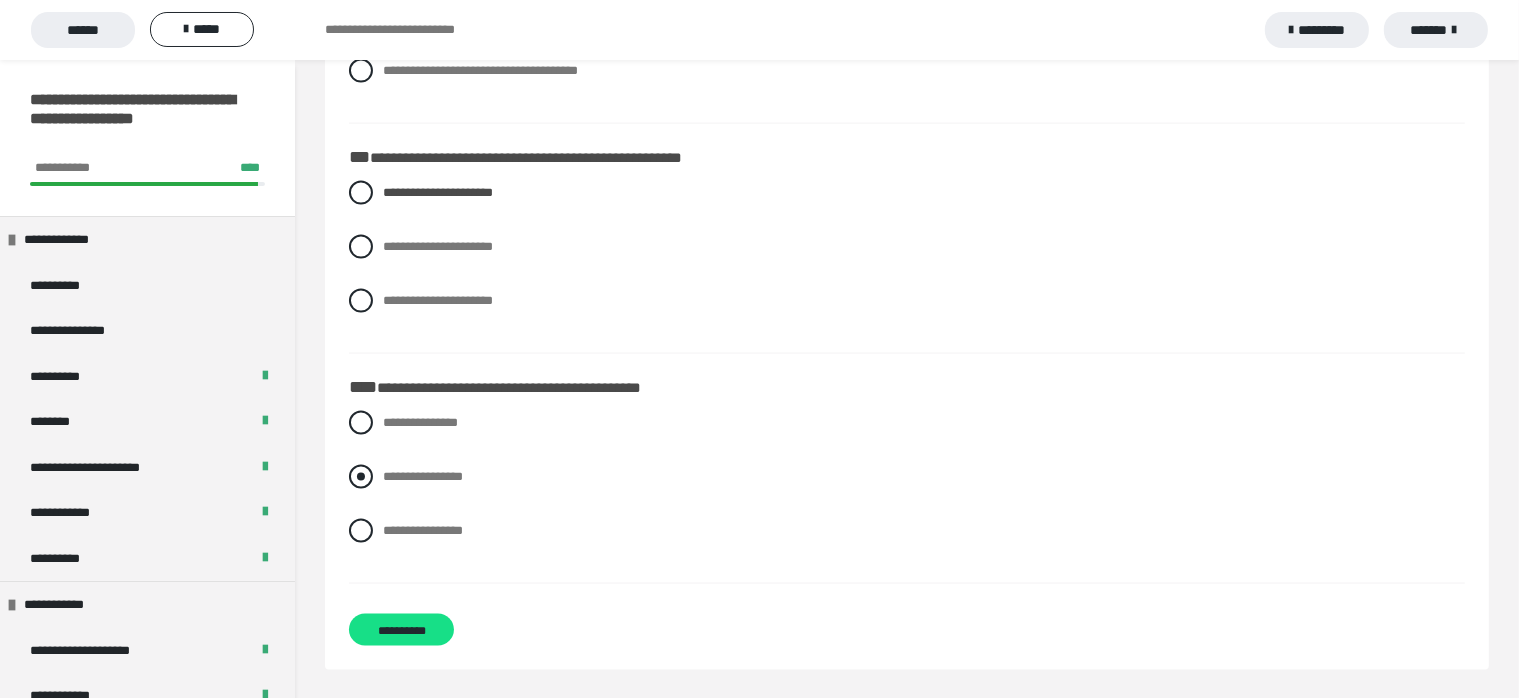 click on "**********" at bounding box center [423, 476] 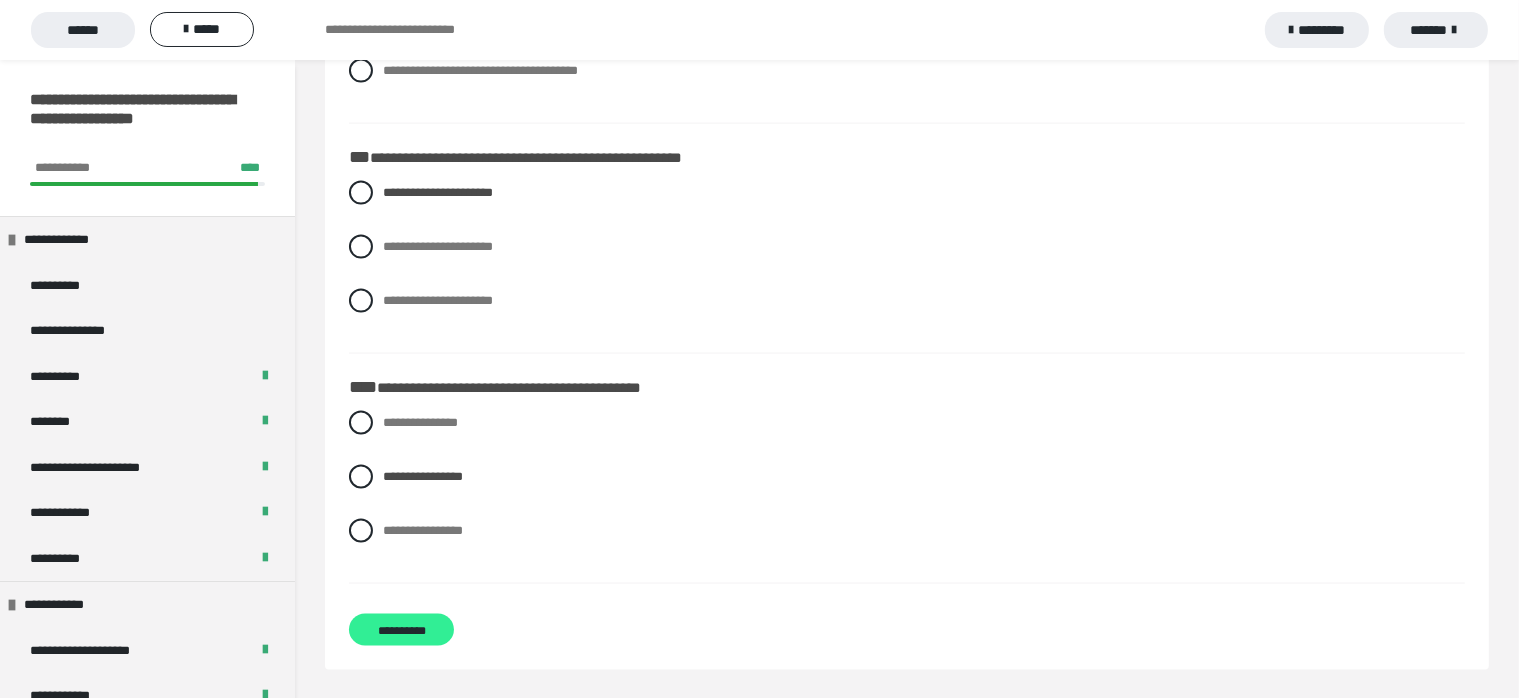 click on "**********" at bounding box center (401, 630) 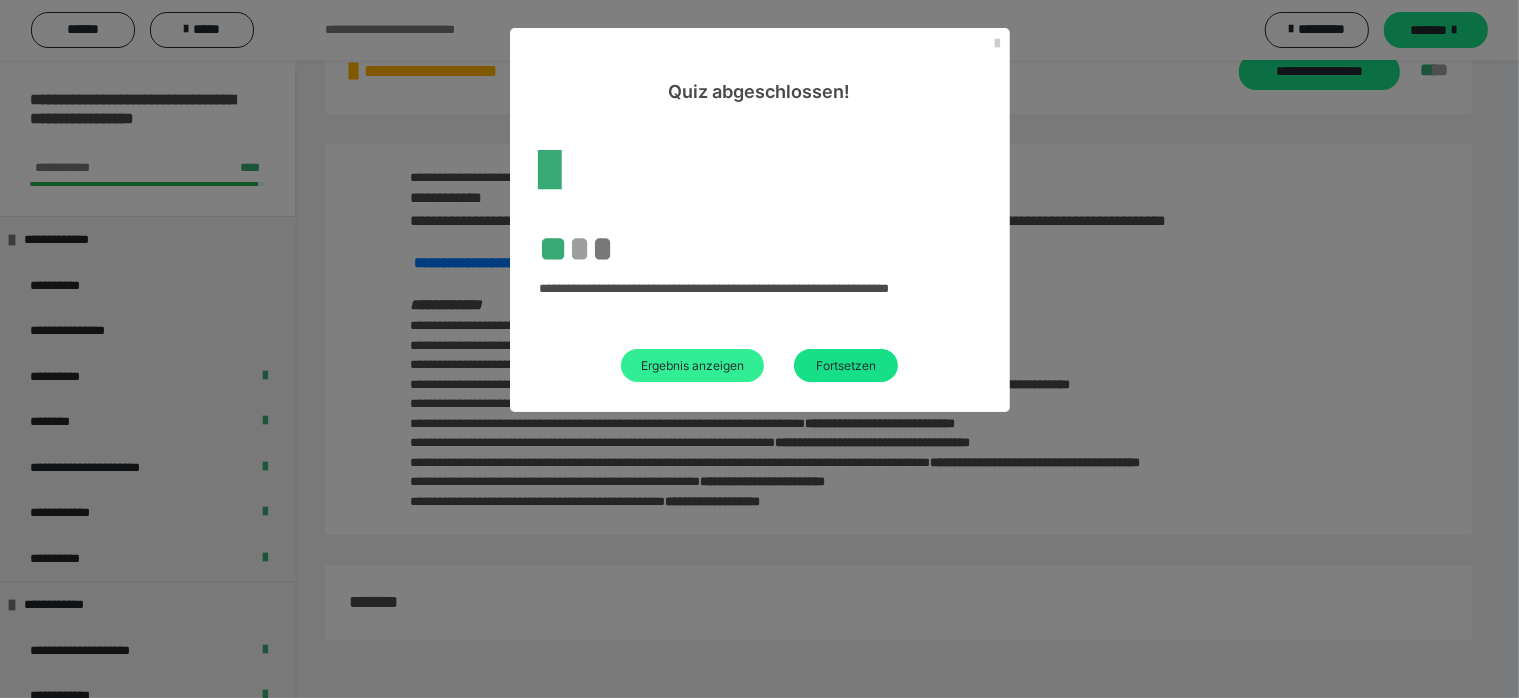 scroll, scrollTop: 60, scrollLeft: 0, axis: vertical 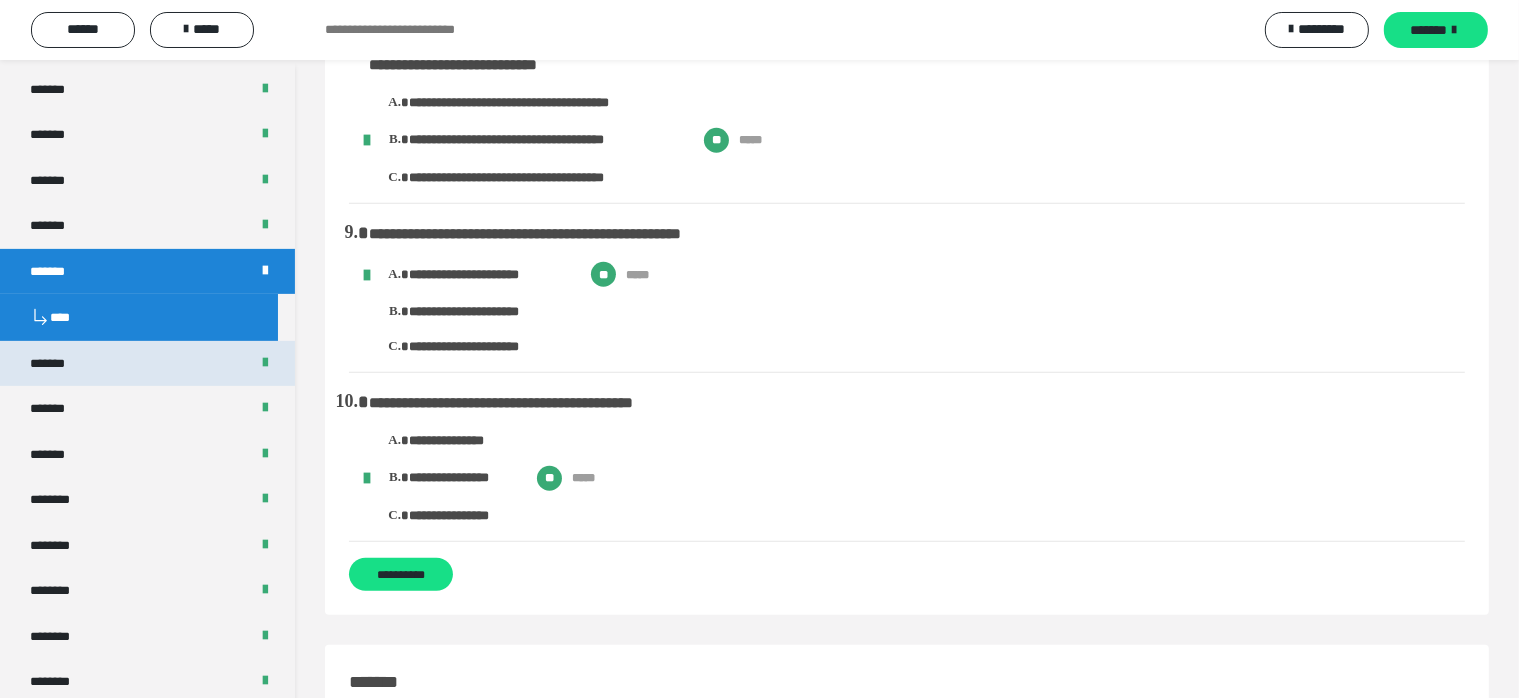 click on "*******" at bounding box center [58, 364] 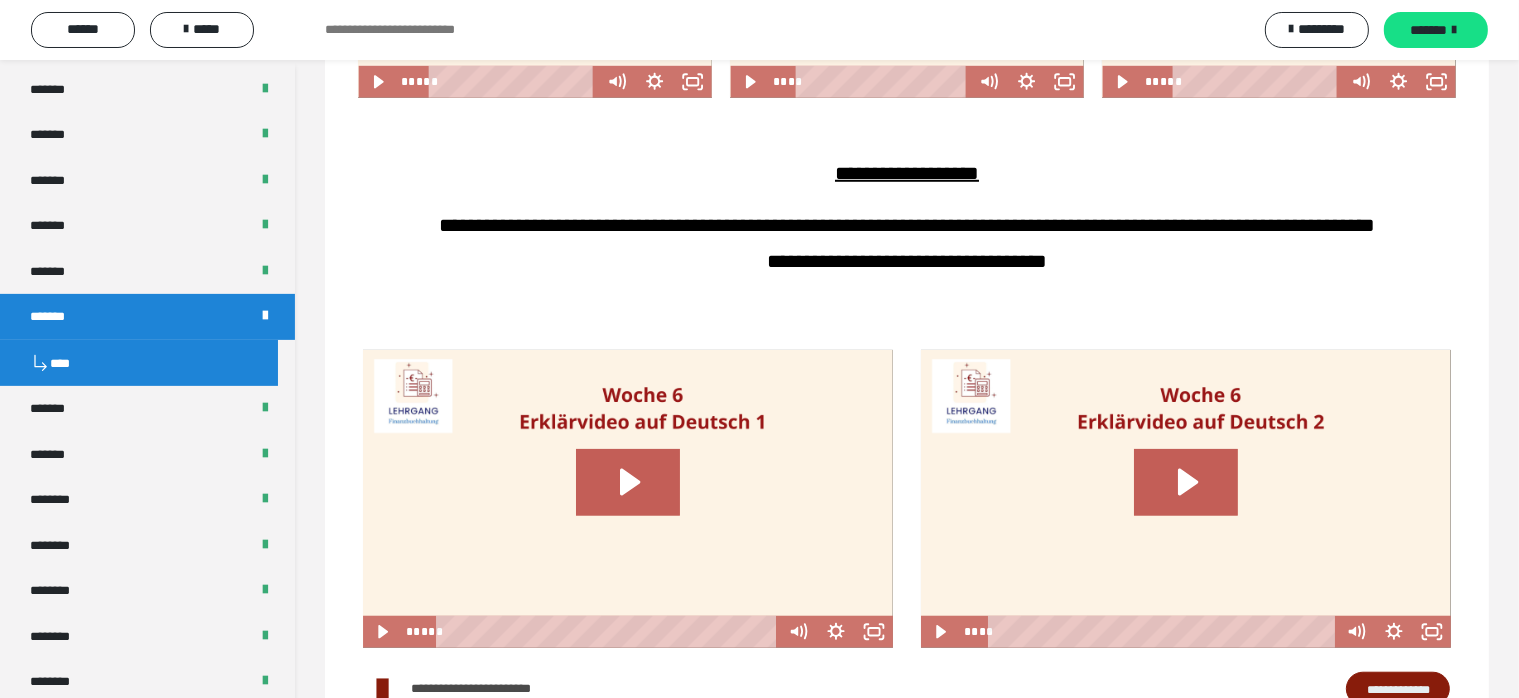 scroll, scrollTop: 0, scrollLeft: 0, axis: both 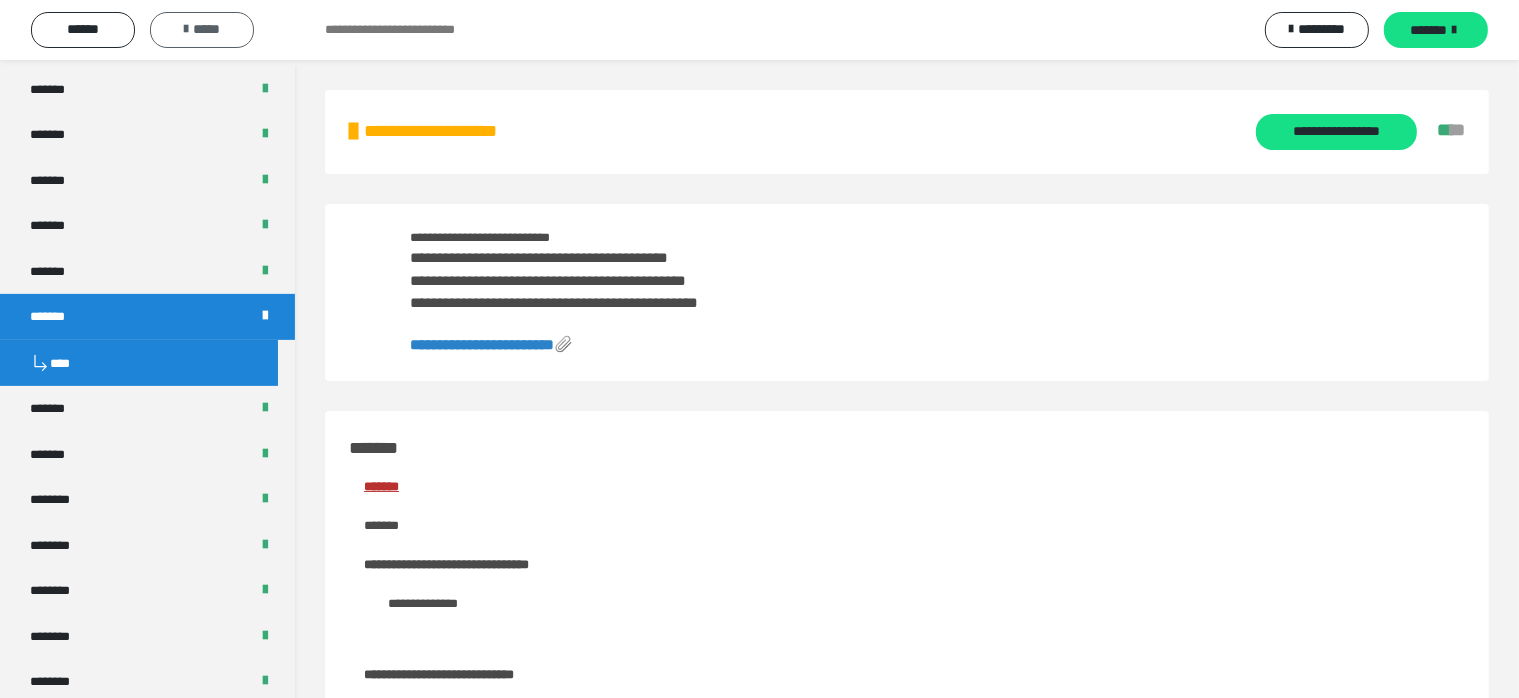 click on "*****" at bounding box center (202, 29) 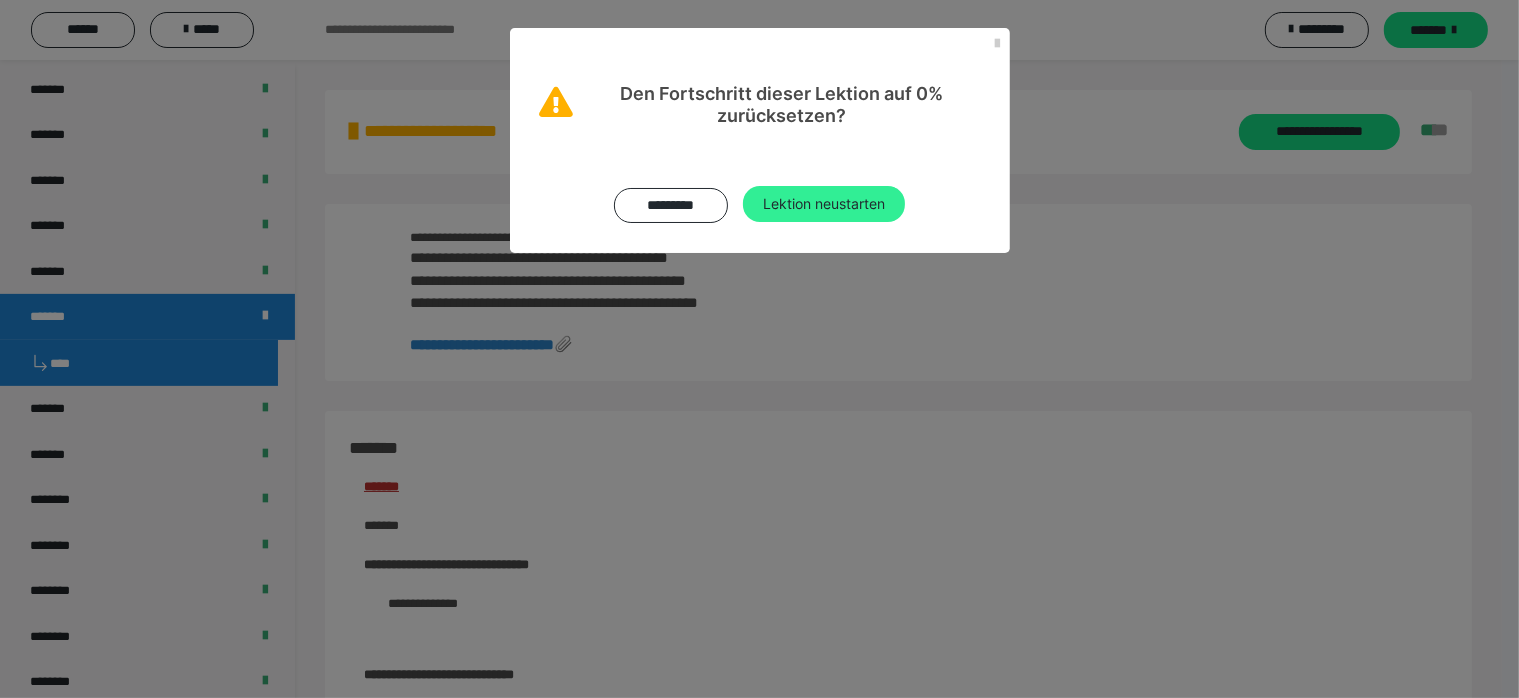 click on "Lektion neustarten" at bounding box center [824, 204] 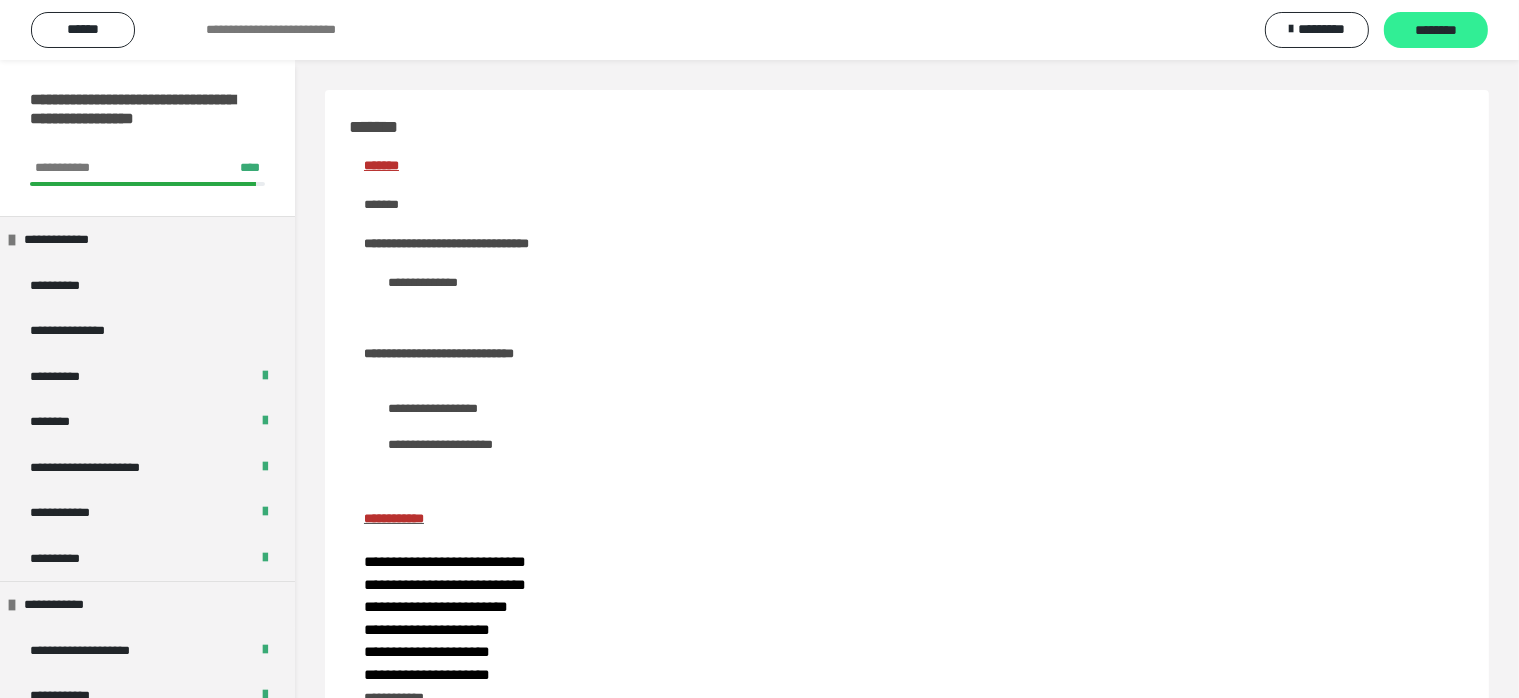 click on "********" at bounding box center [1436, 31] 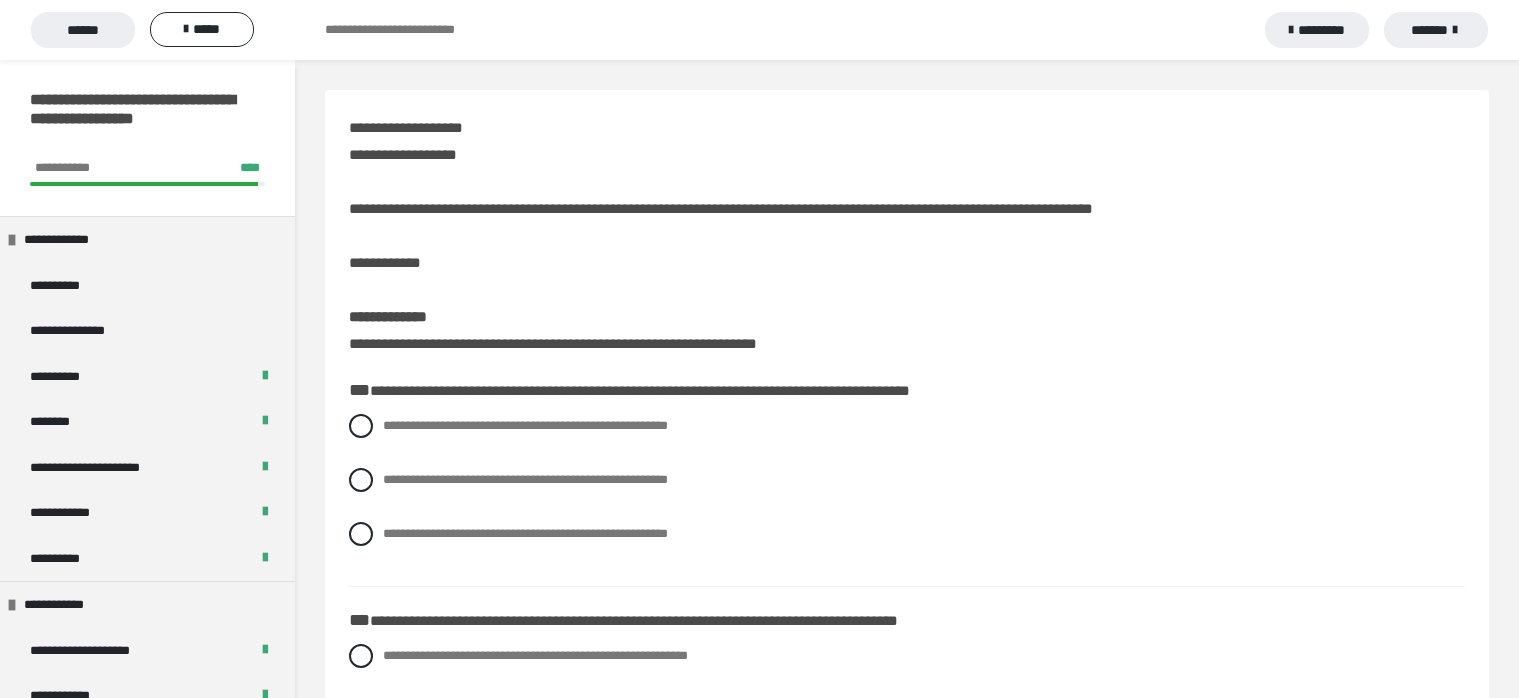 scroll, scrollTop: 0, scrollLeft: 0, axis: both 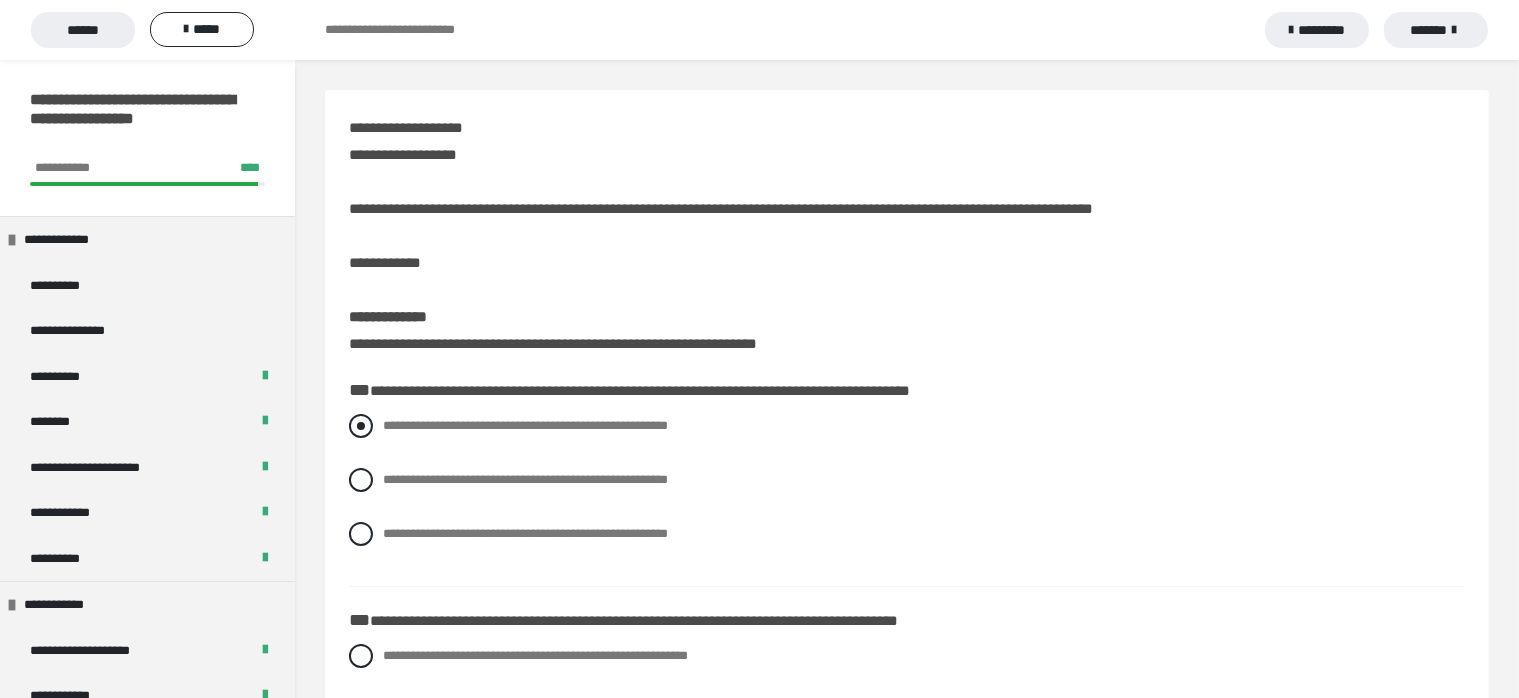 click at bounding box center [361, 426] 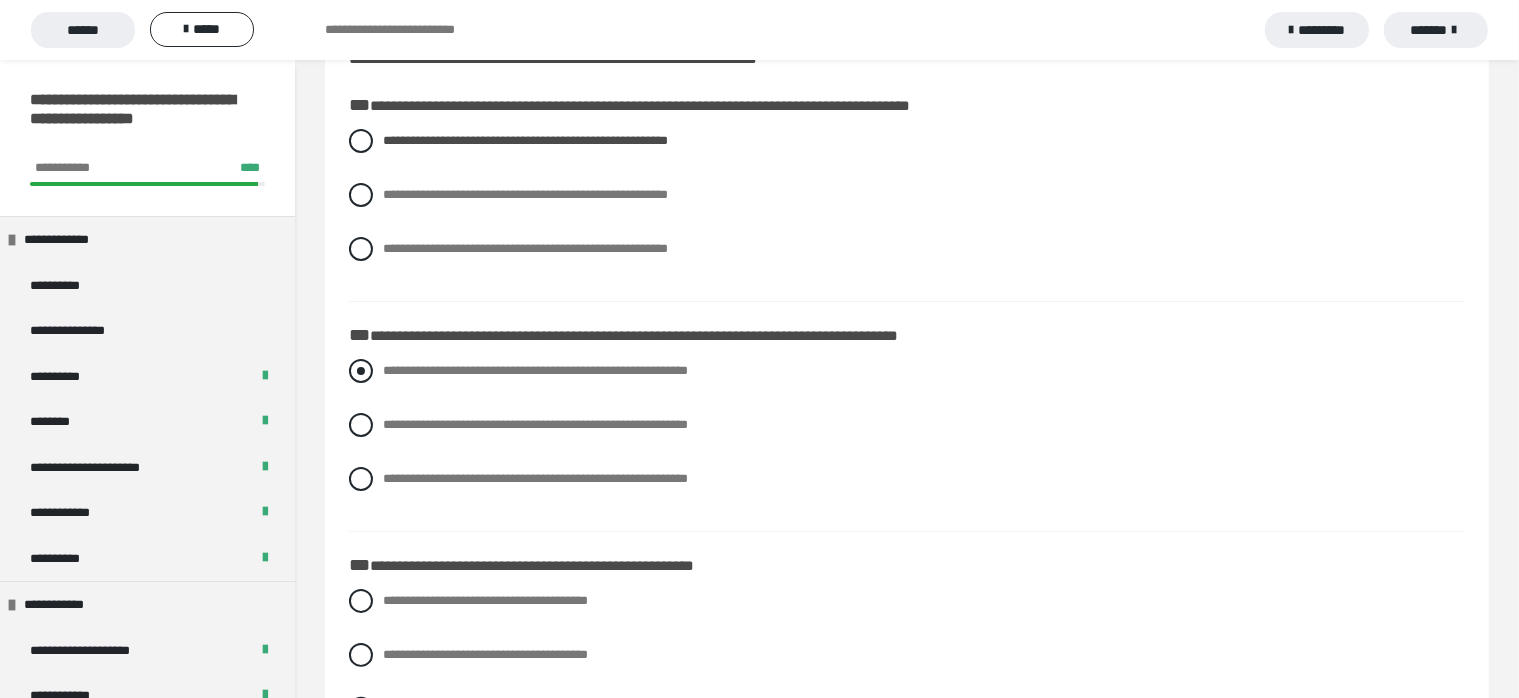 scroll, scrollTop: 300, scrollLeft: 0, axis: vertical 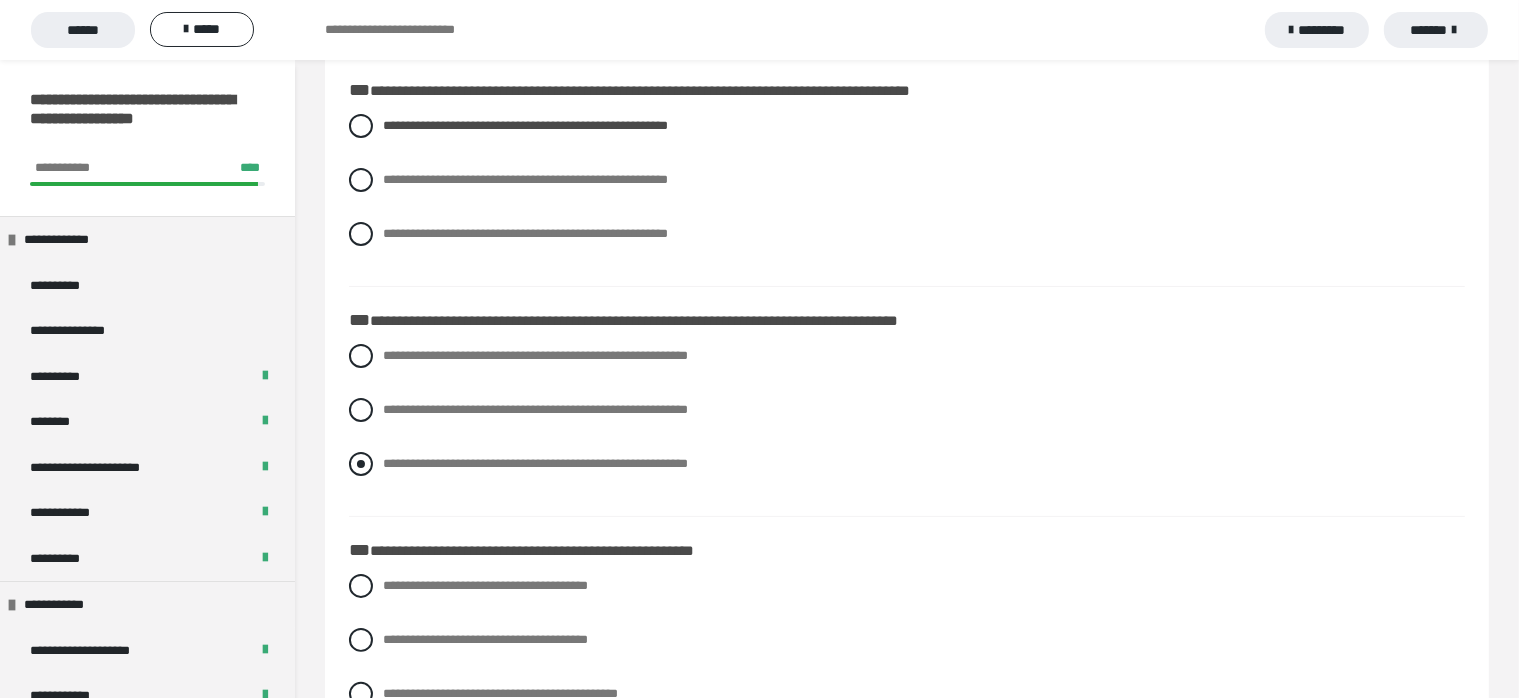 click at bounding box center (361, 464) 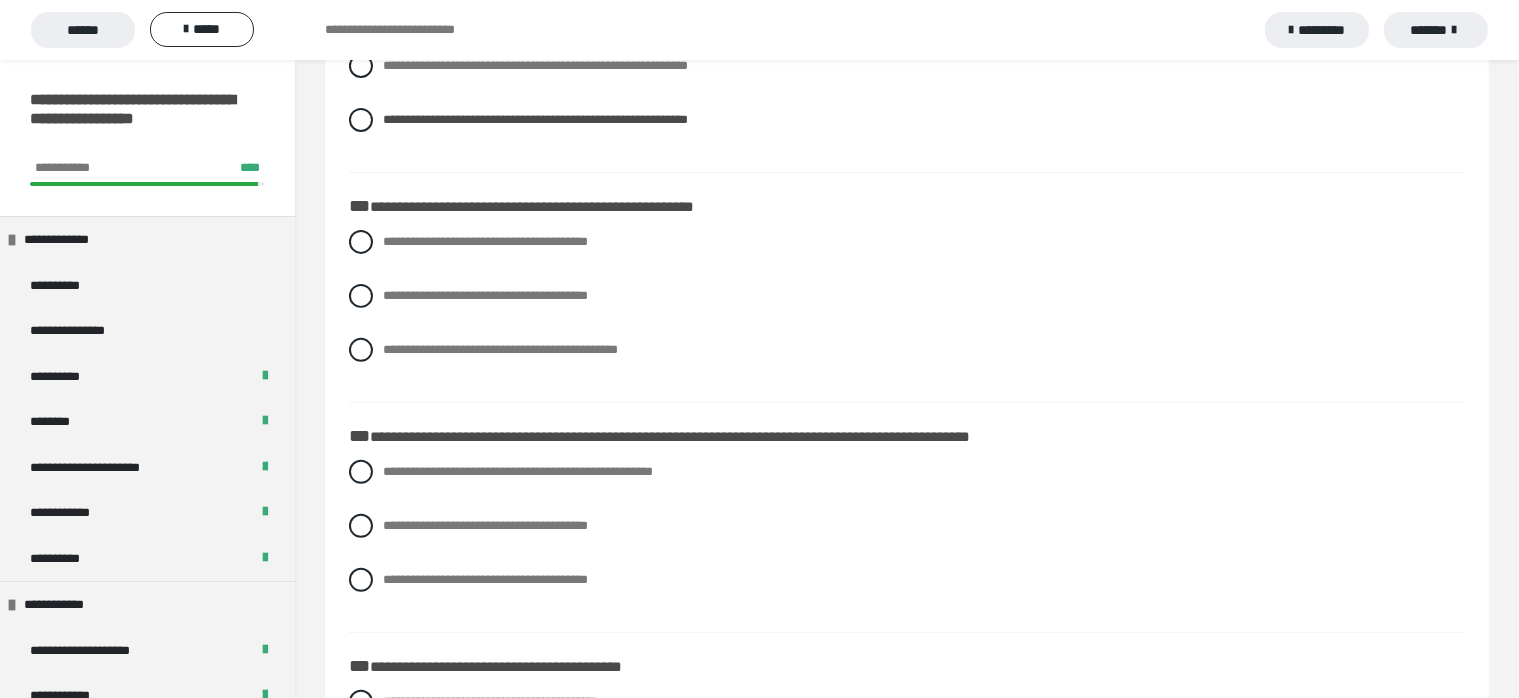 scroll, scrollTop: 647, scrollLeft: 0, axis: vertical 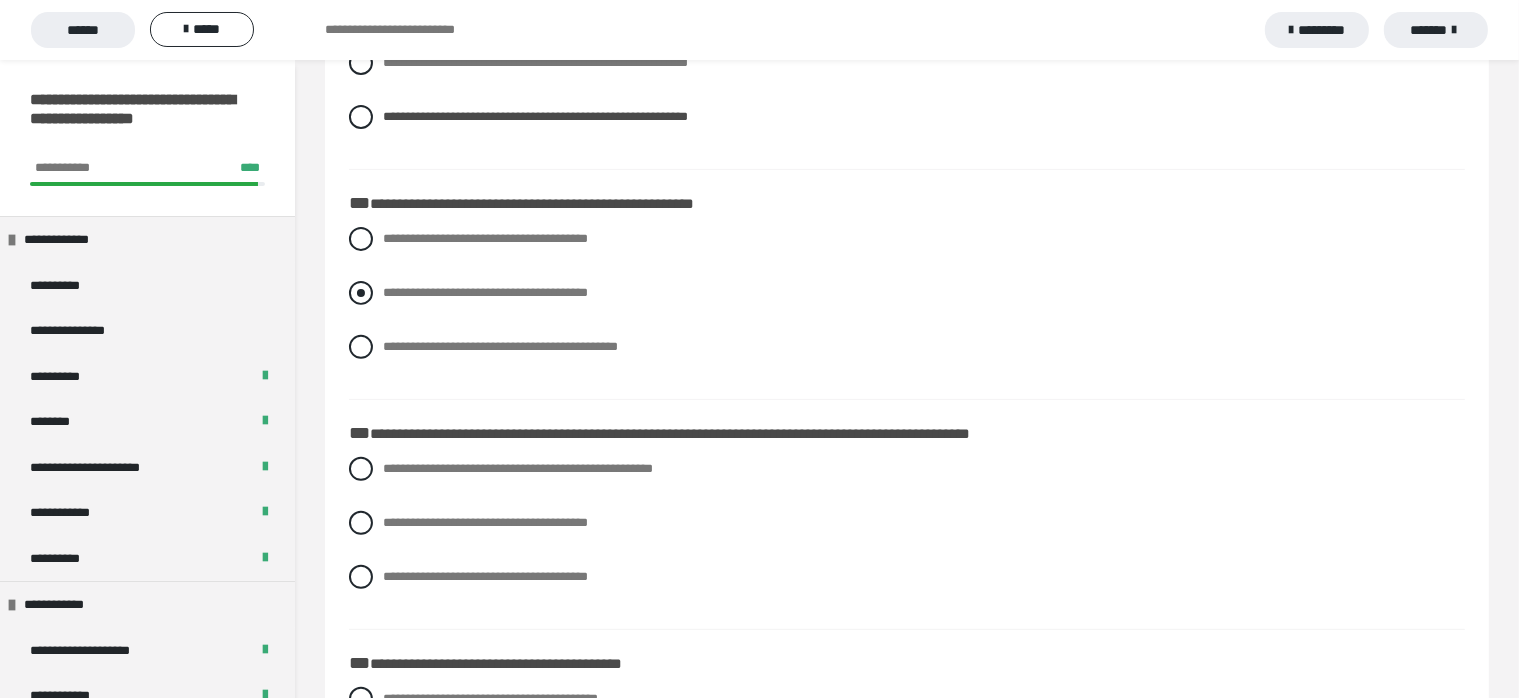 click at bounding box center (361, 293) 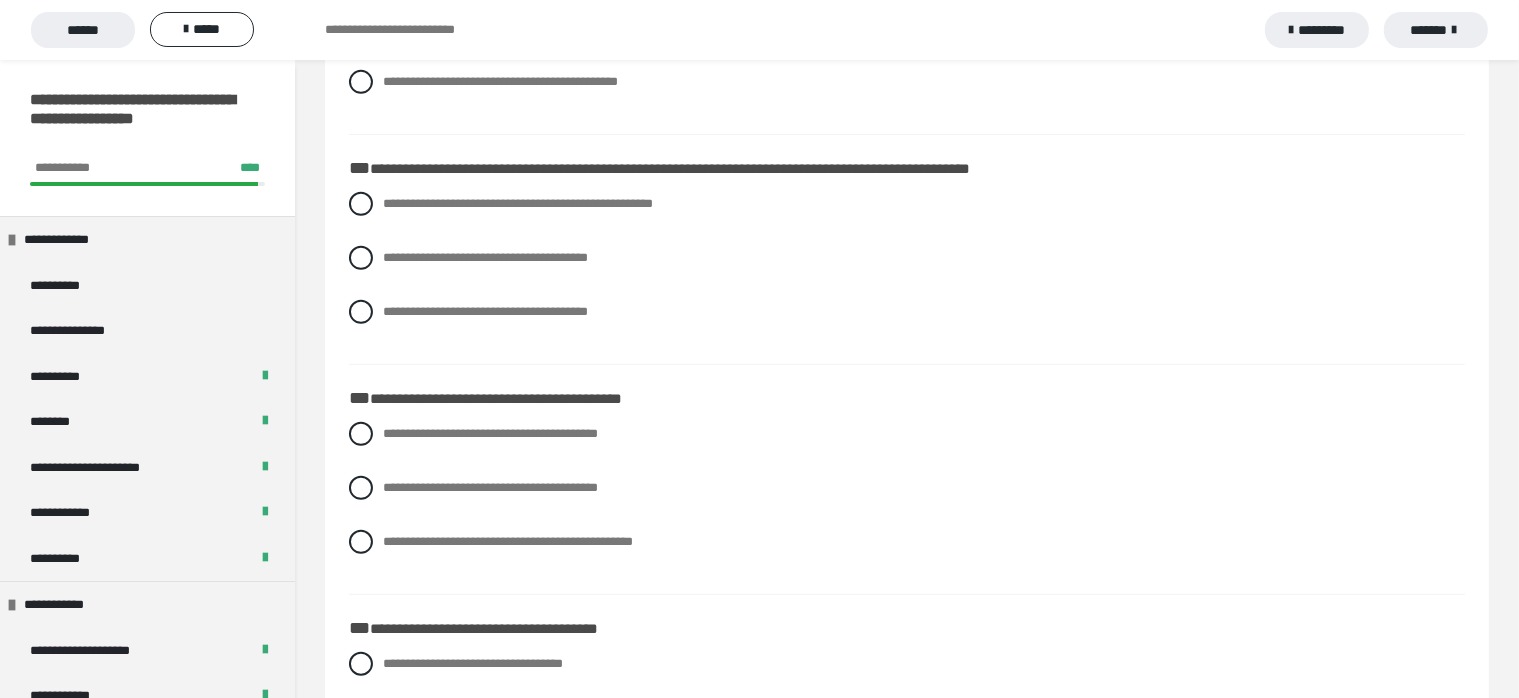 scroll, scrollTop: 947, scrollLeft: 0, axis: vertical 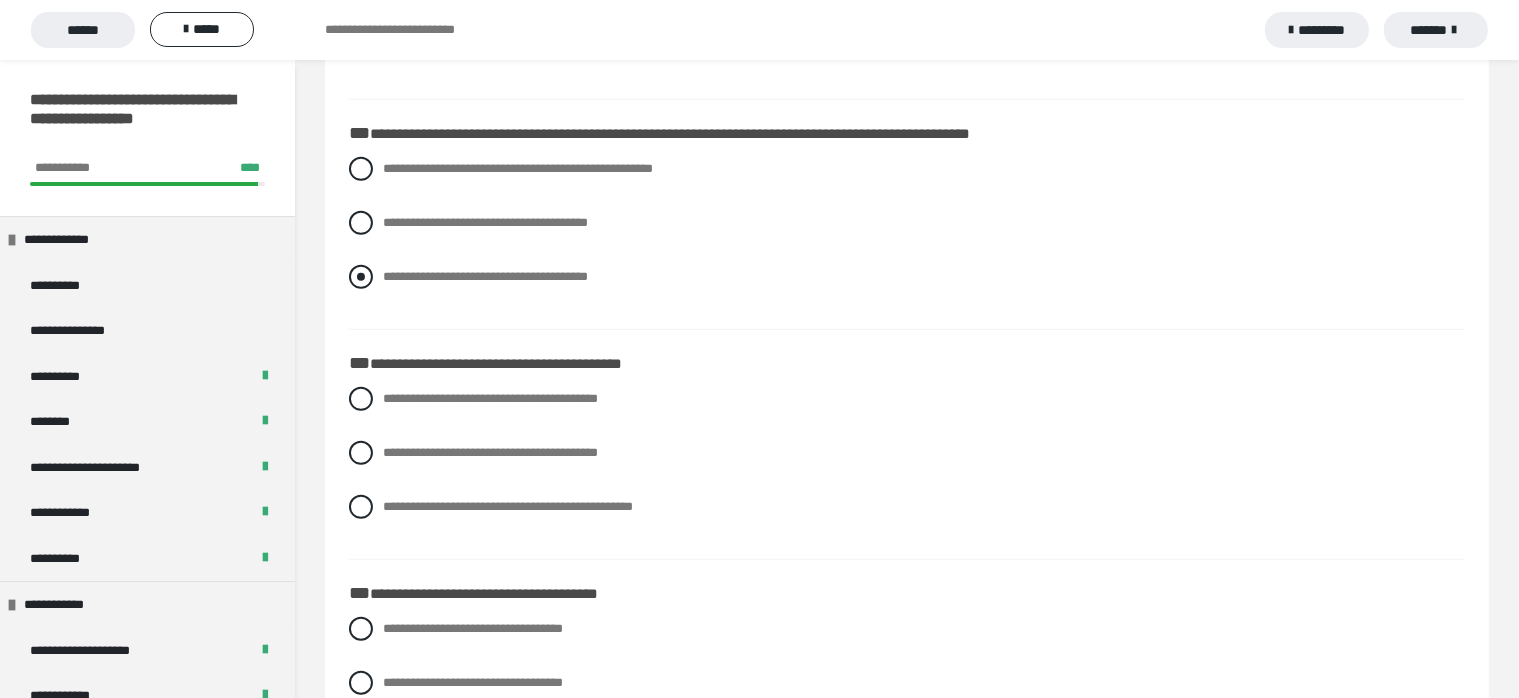click at bounding box center (361, 277) 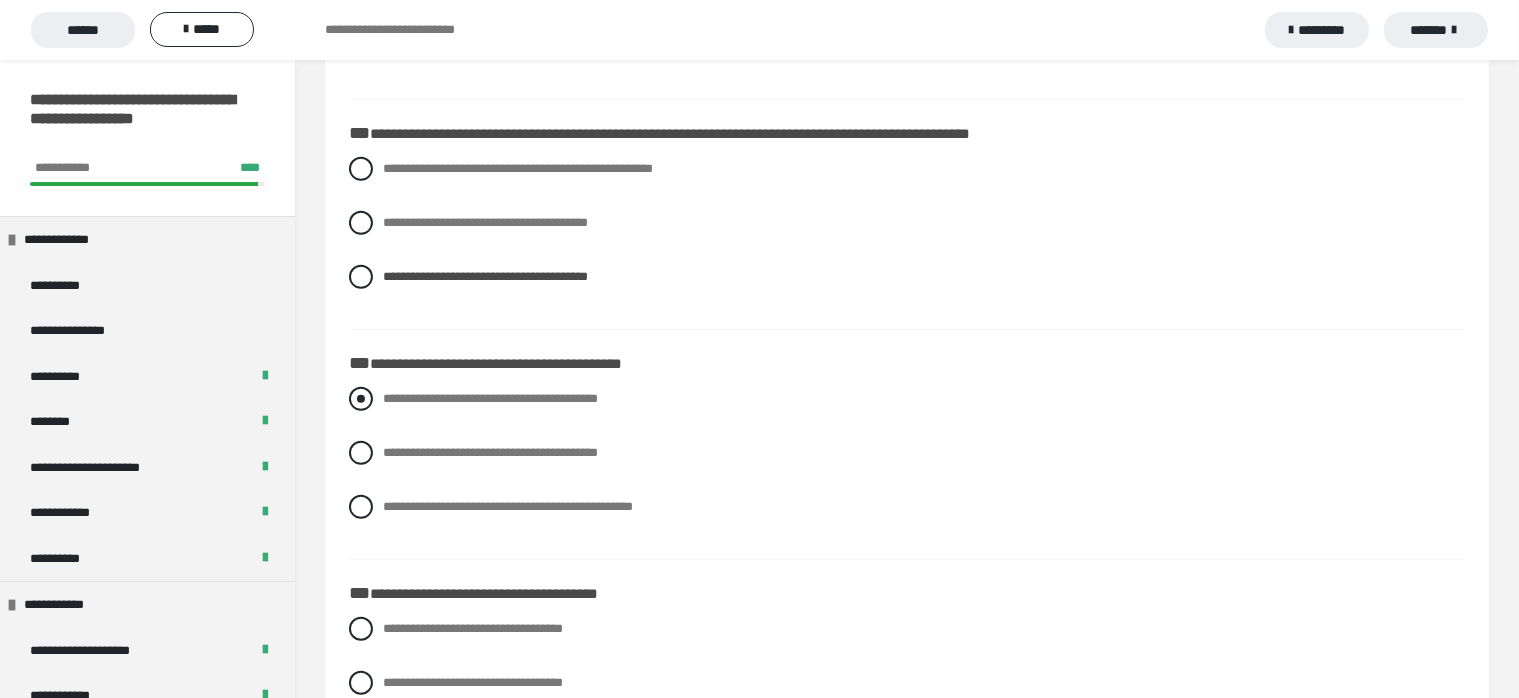 scroll, scrollTop: 1047, scrollLeft: 0, axis: vertical 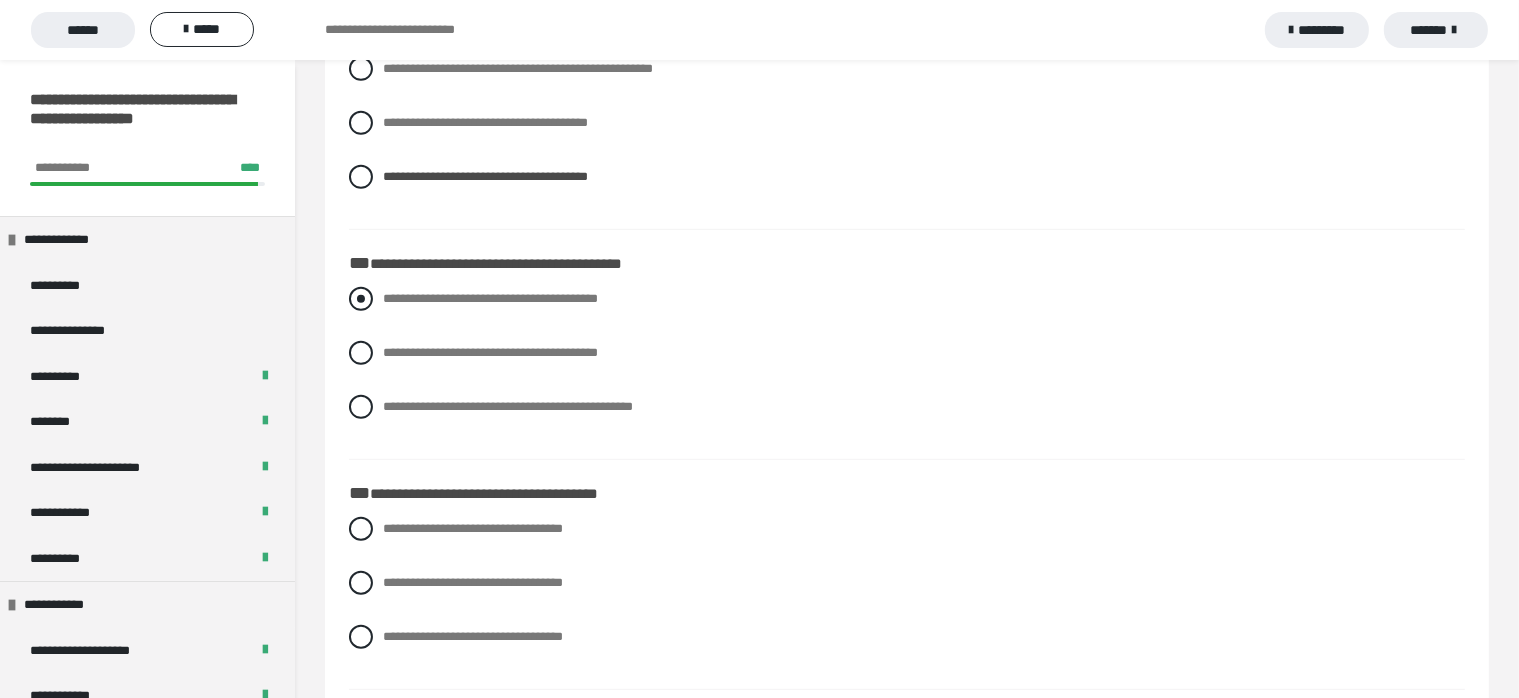 click at bounding box center [361, 299] 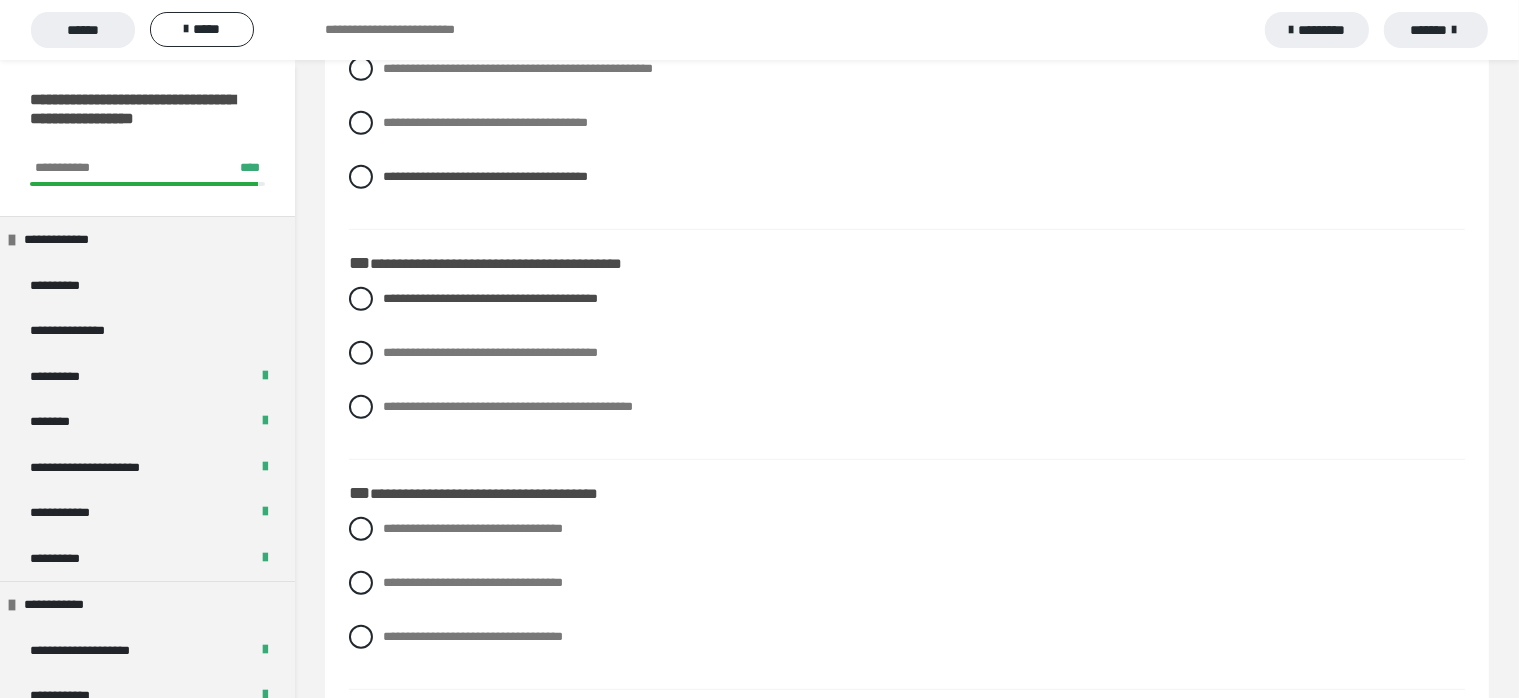 scroll, scrollTop: 1247, scrollLeft: 0, axis: vertical 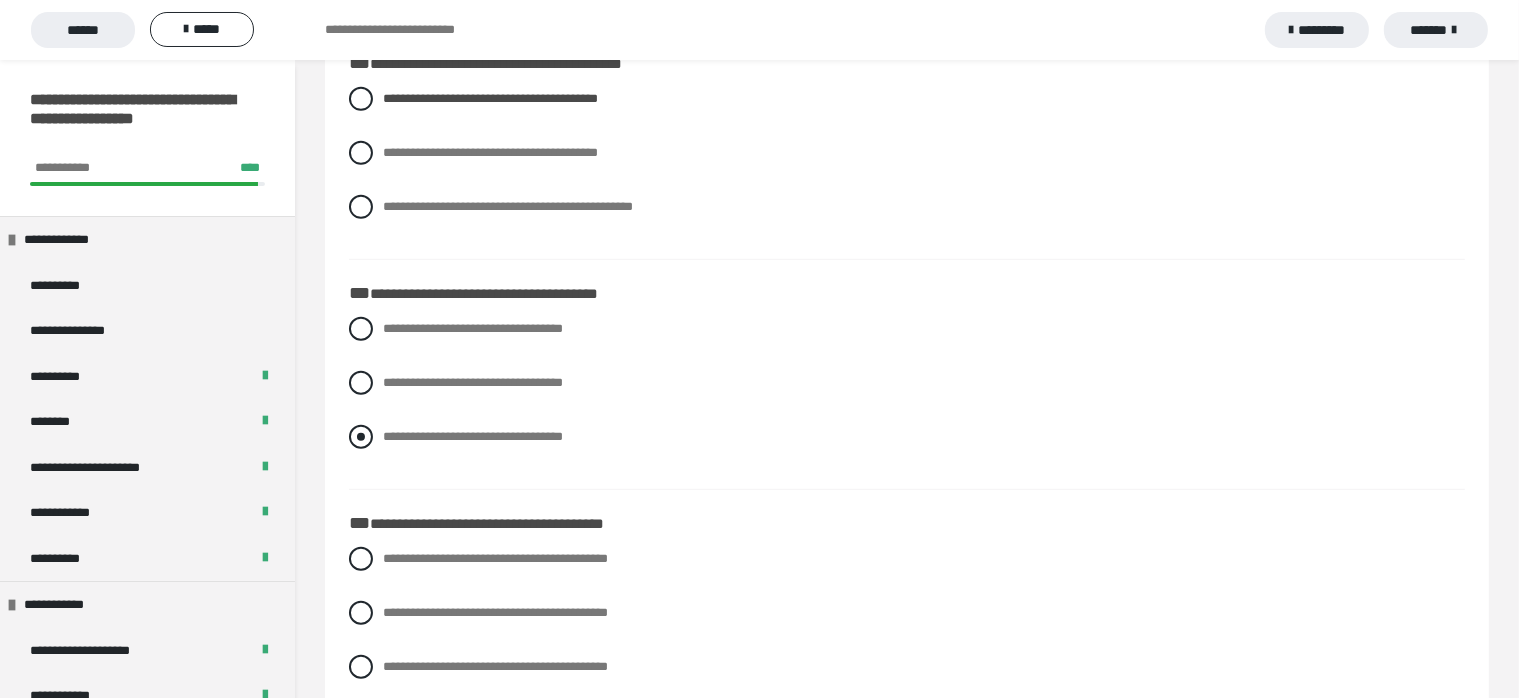 click at bounding box center (361, 437) 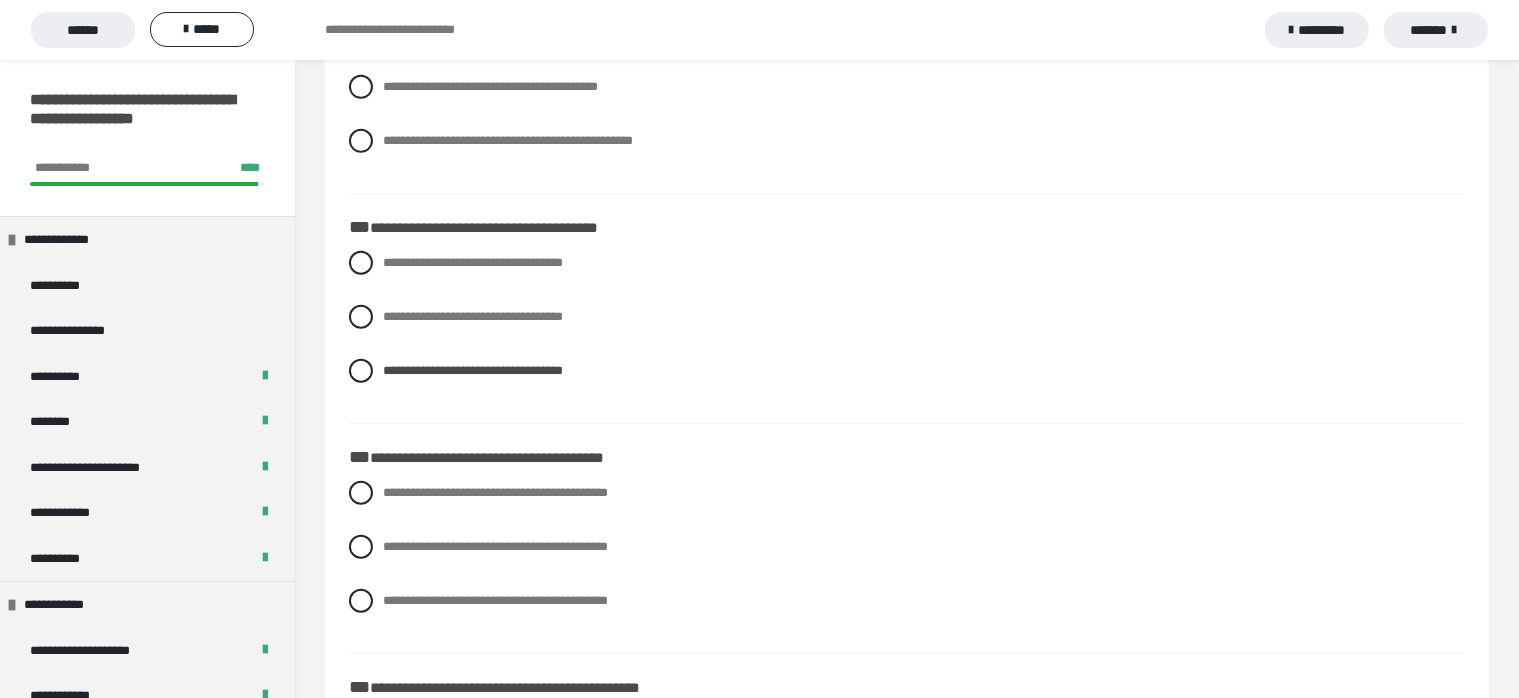 scroll, scrollTop: 1347, scrollLeft: 0, axis: vertical 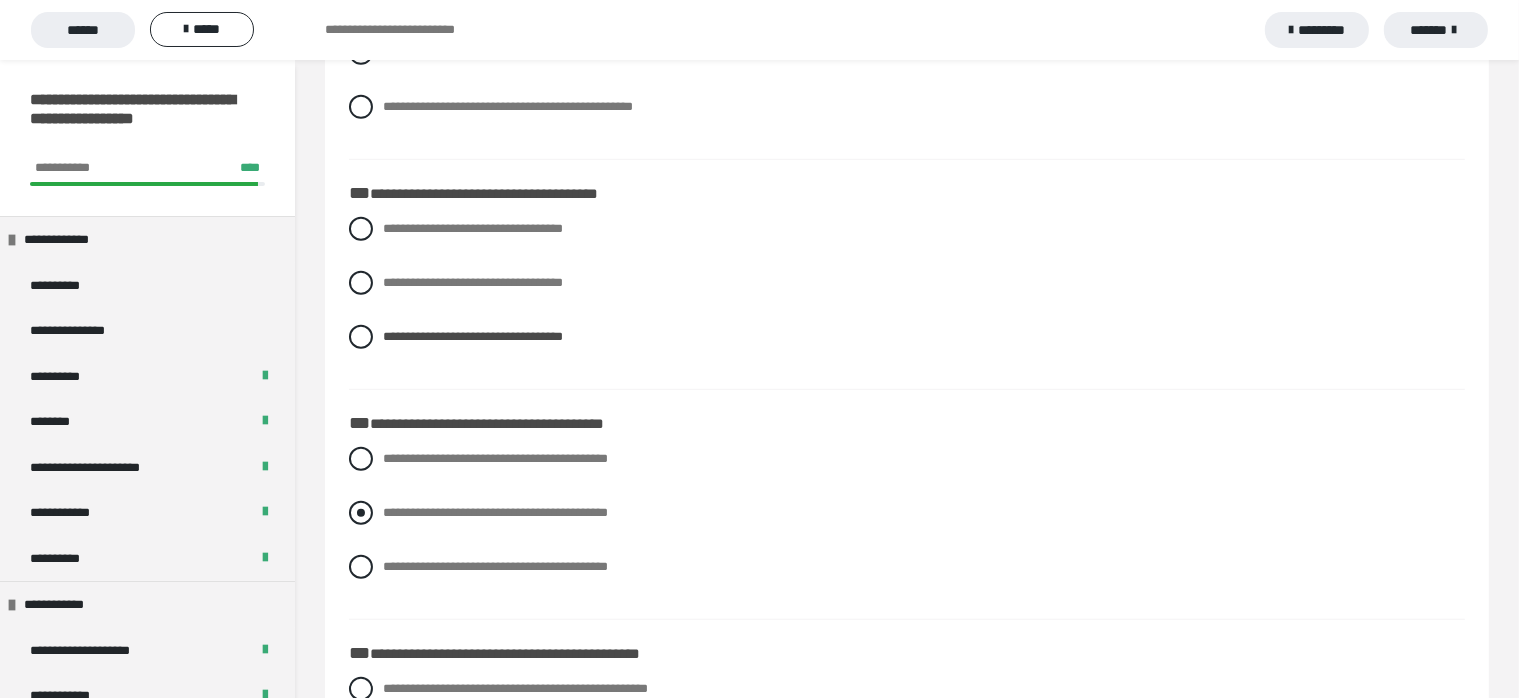 click at bounding box center [361, 513] 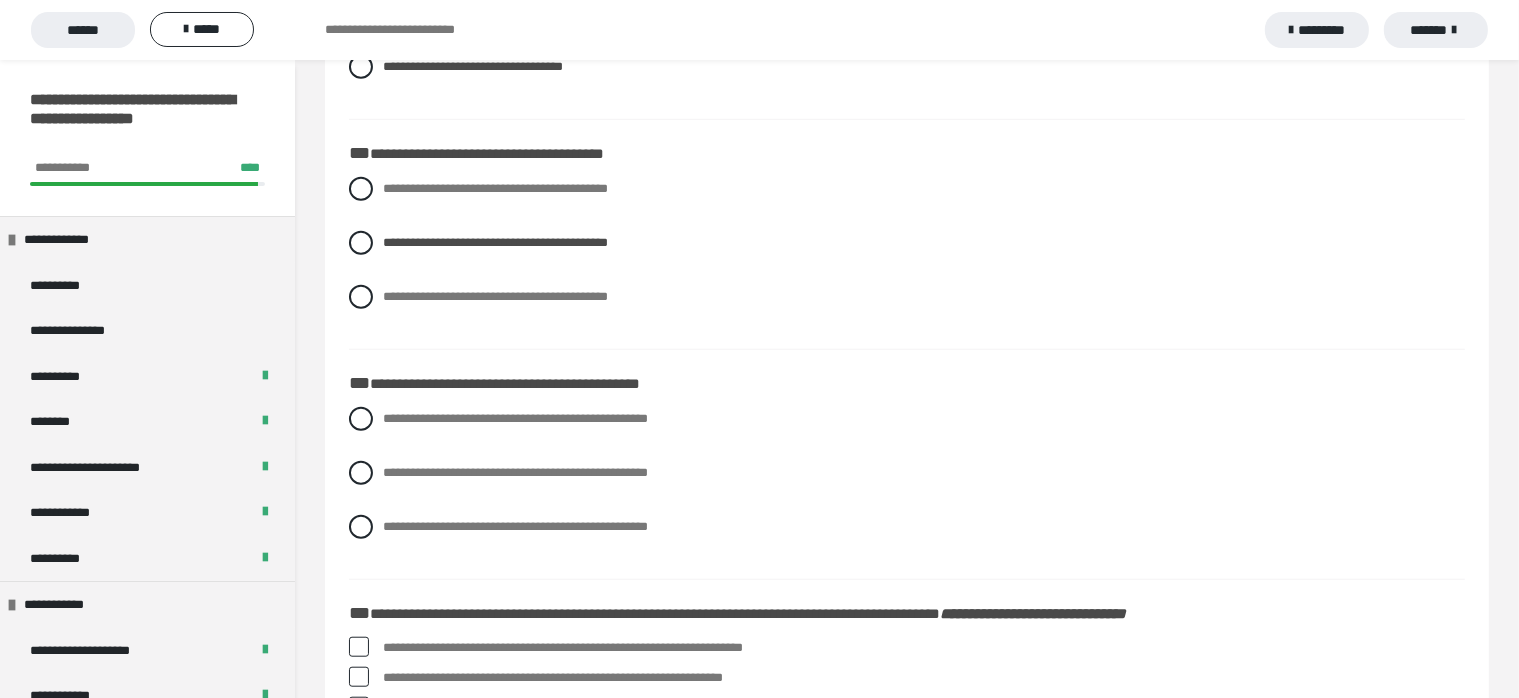 scroll, scrollTop: 1647, scrollLeft: 0, axis: vertical 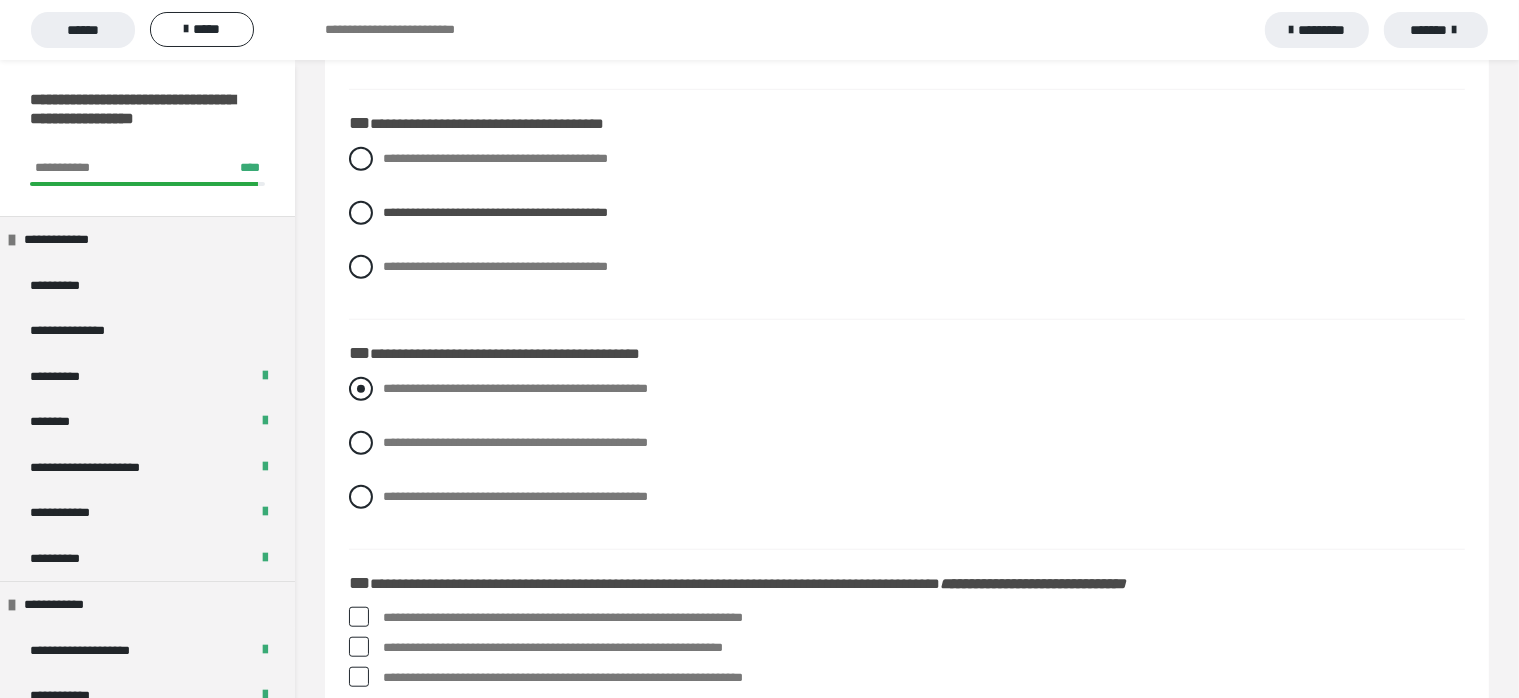 click at bounding box center (361, 389) 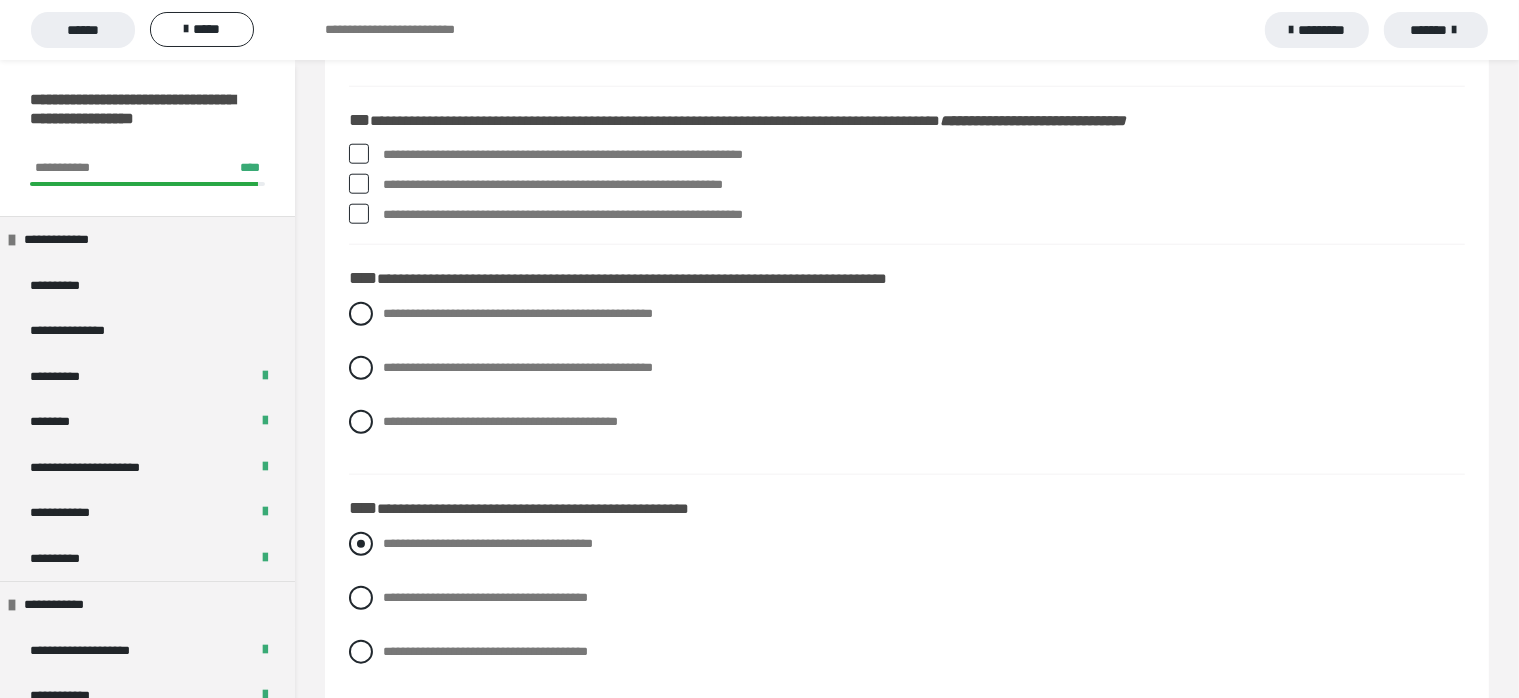 scroll, scrollTop: 1931, scrollLeft: 0, axis: vertical 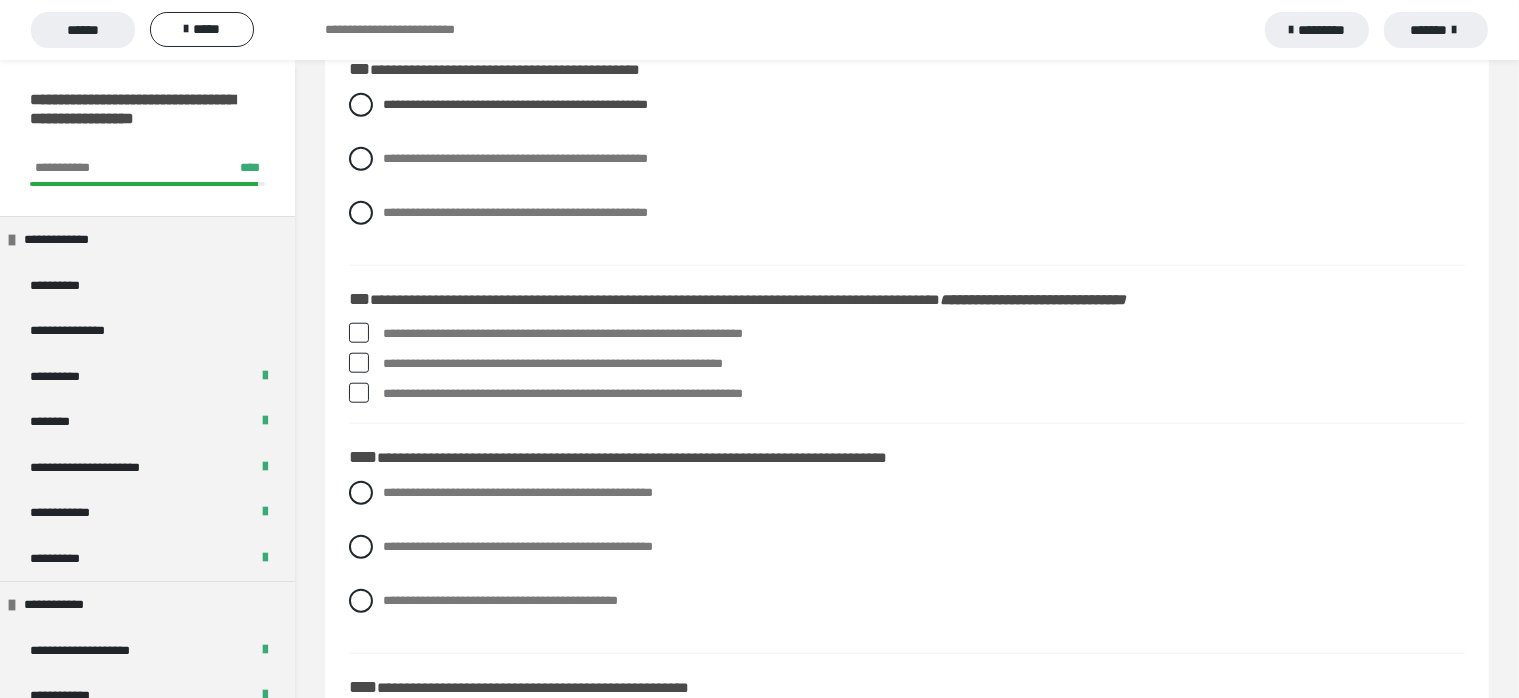 click on "**********" at bounding box center (907, 364) 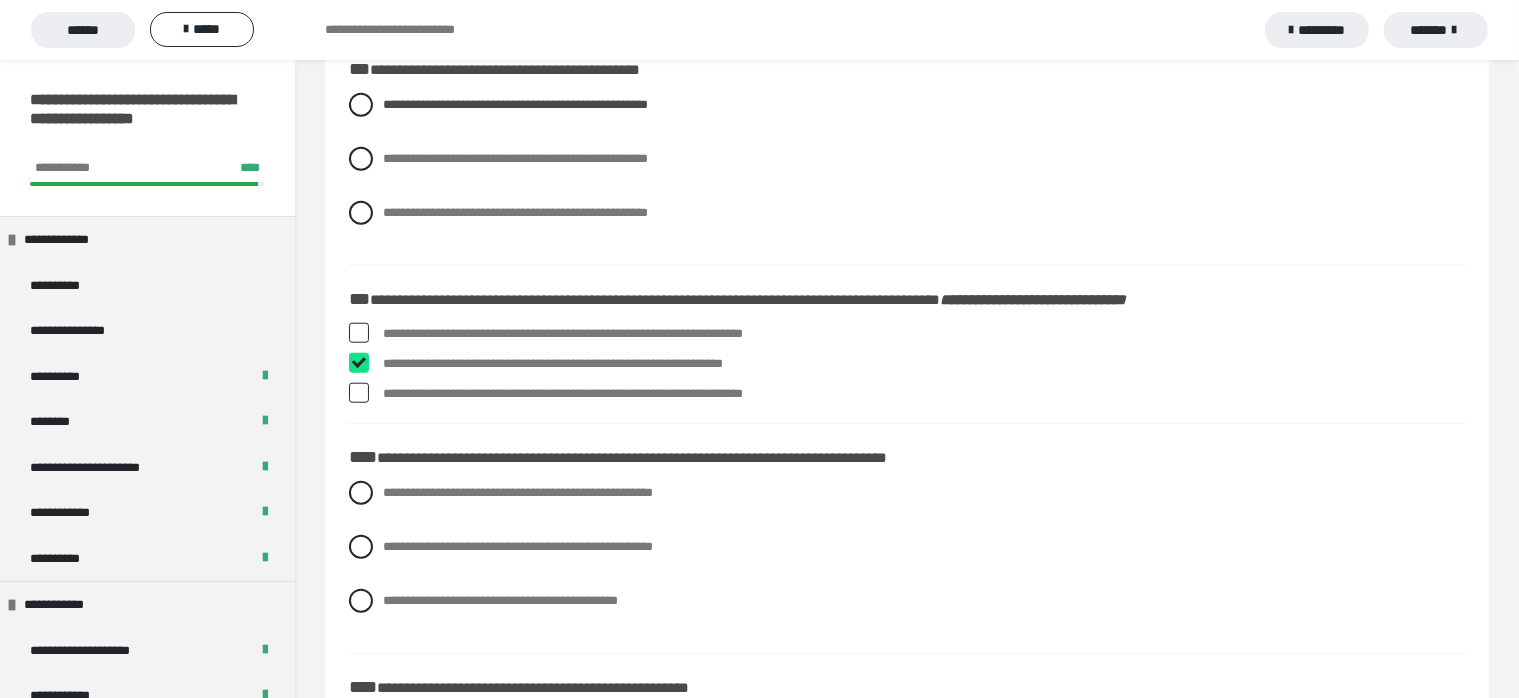 checkbox on "****" 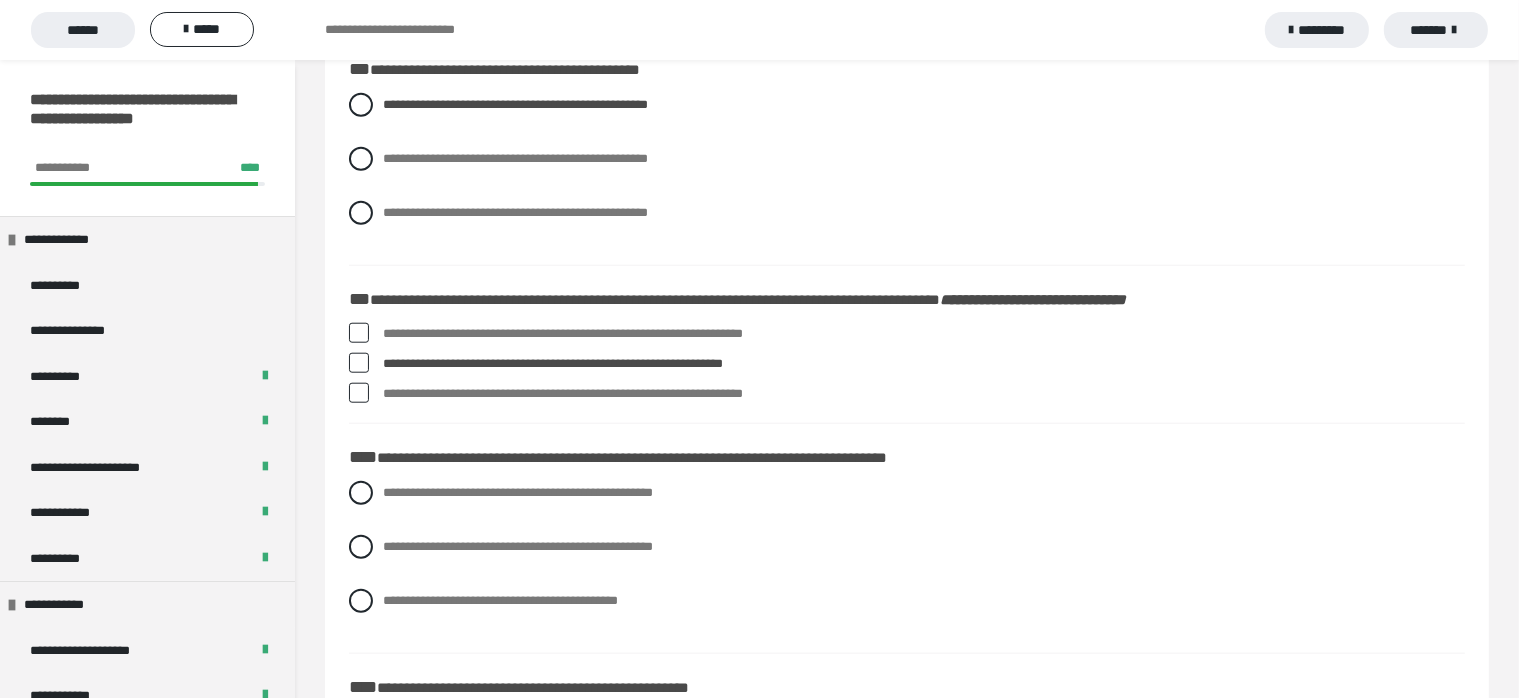 click at bounding box center [359, 393] 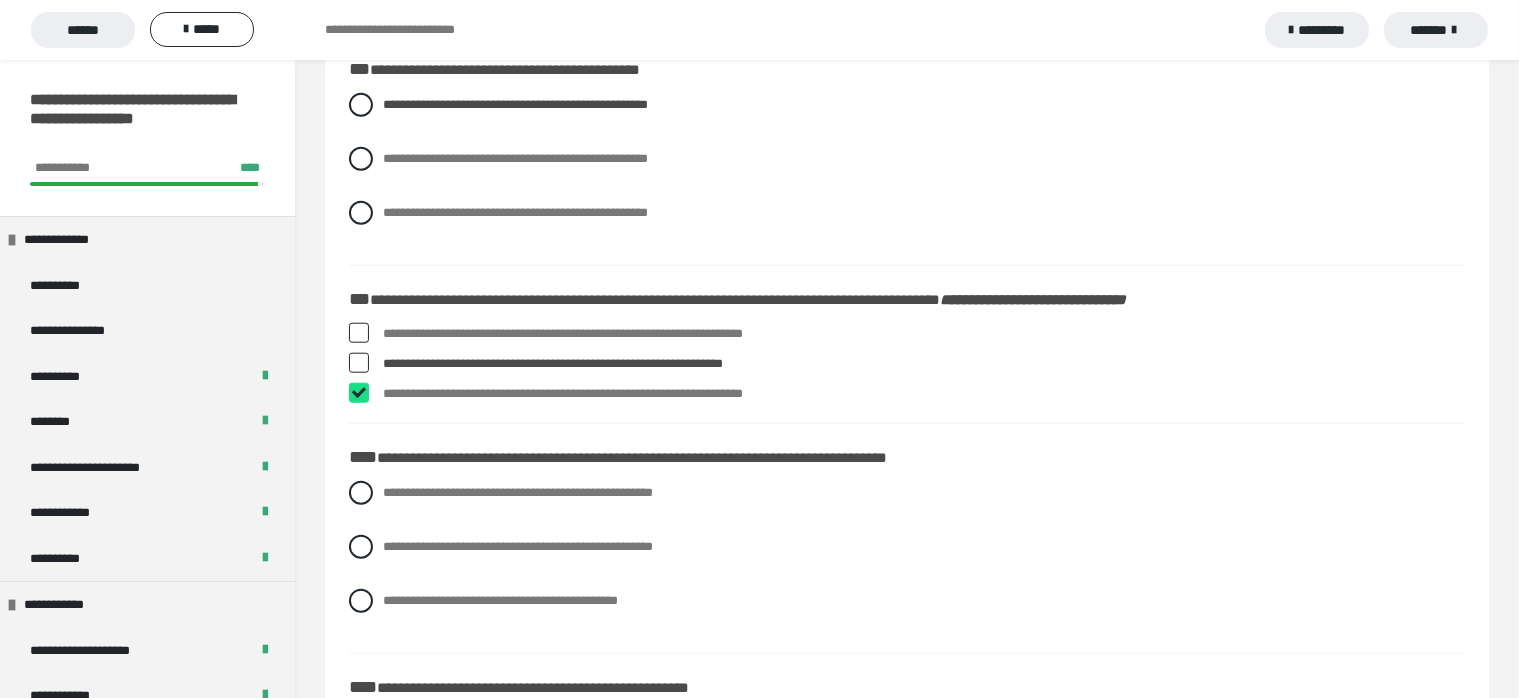 checkbox on "****" 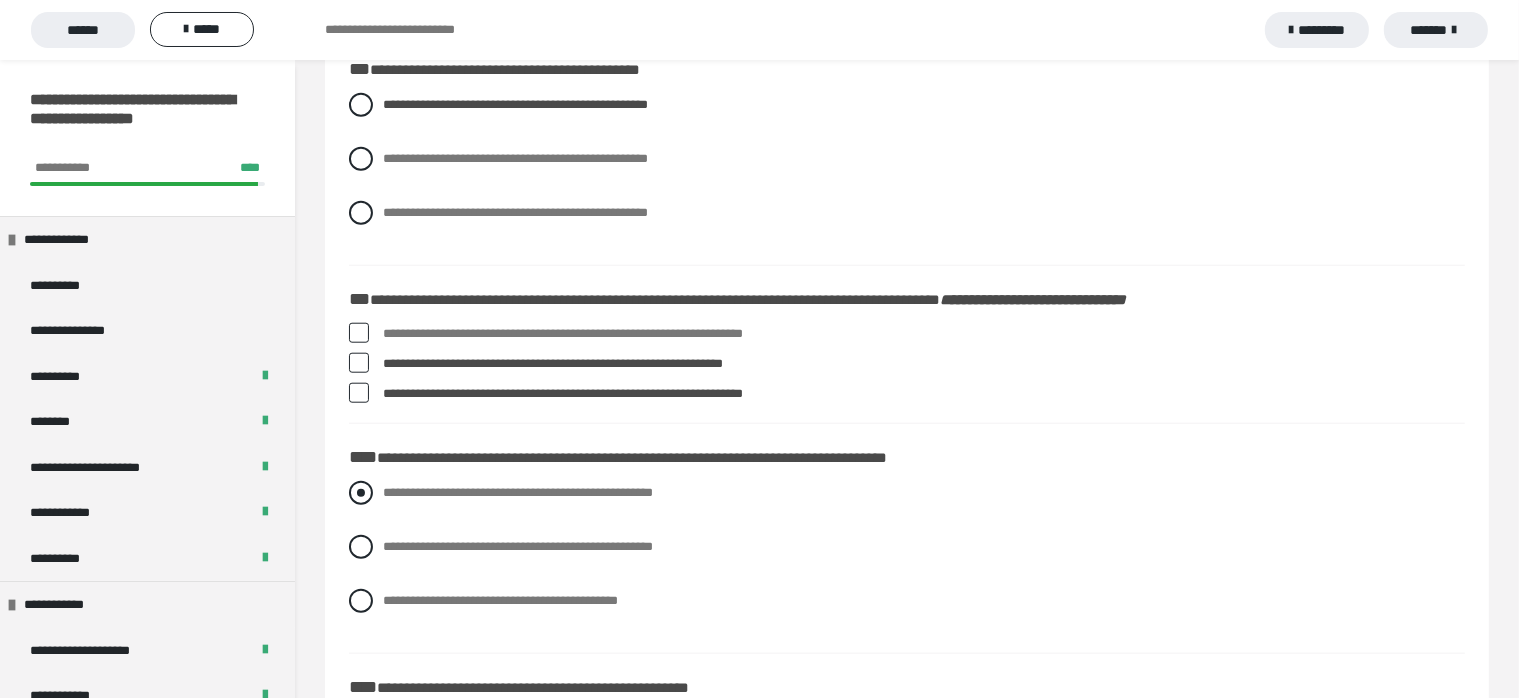 scroll, scrollTop: 2031, scrollLeft: 0, axis: vertical 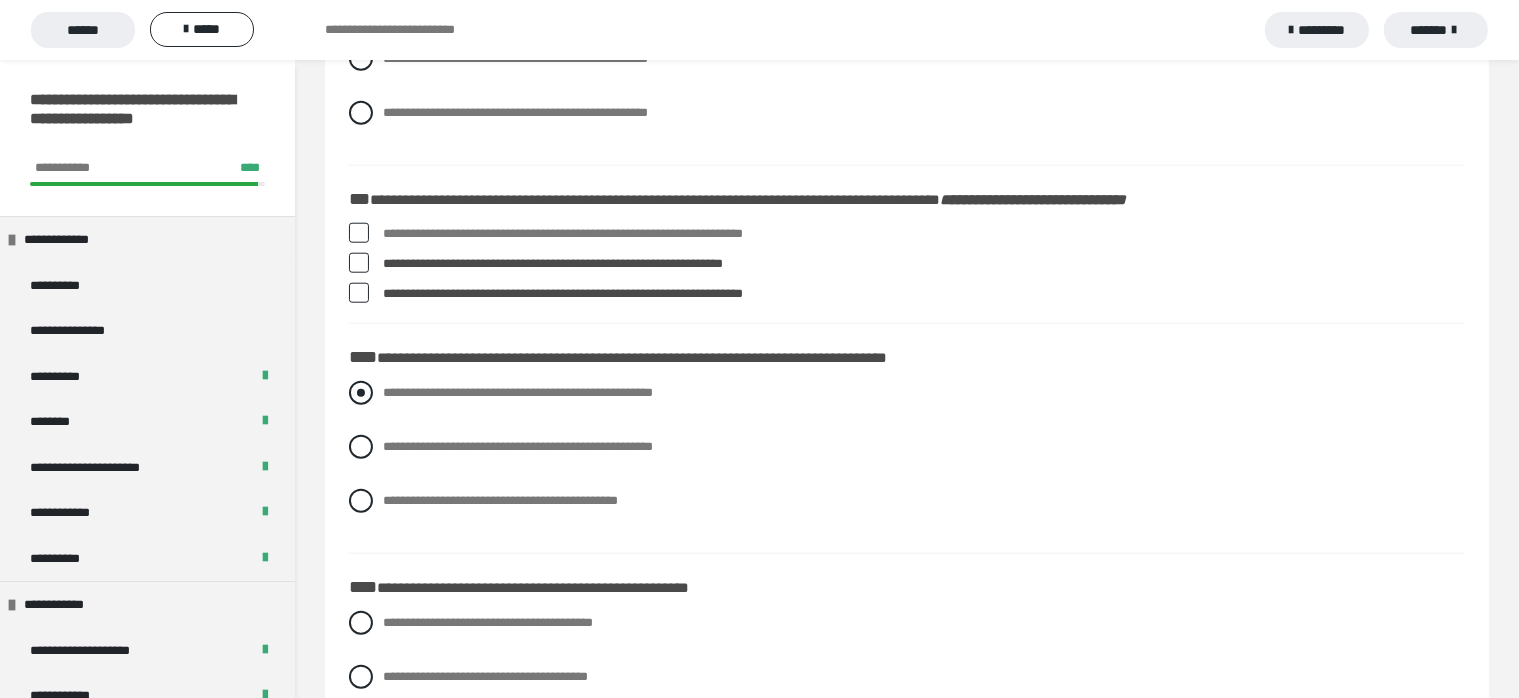 click at bounding box center [361, 393] 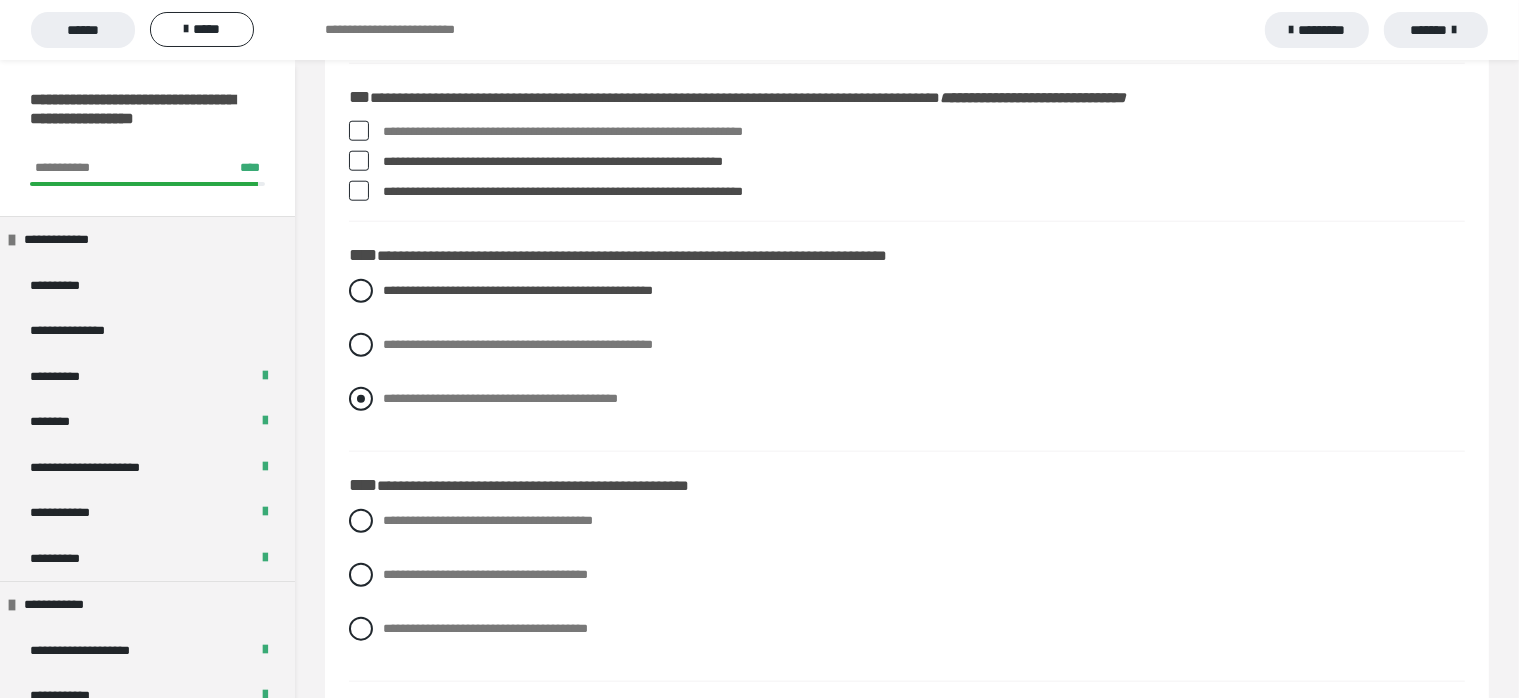 scroll, scrollTop: 2231, scrollLeft: 0, axis: vertical 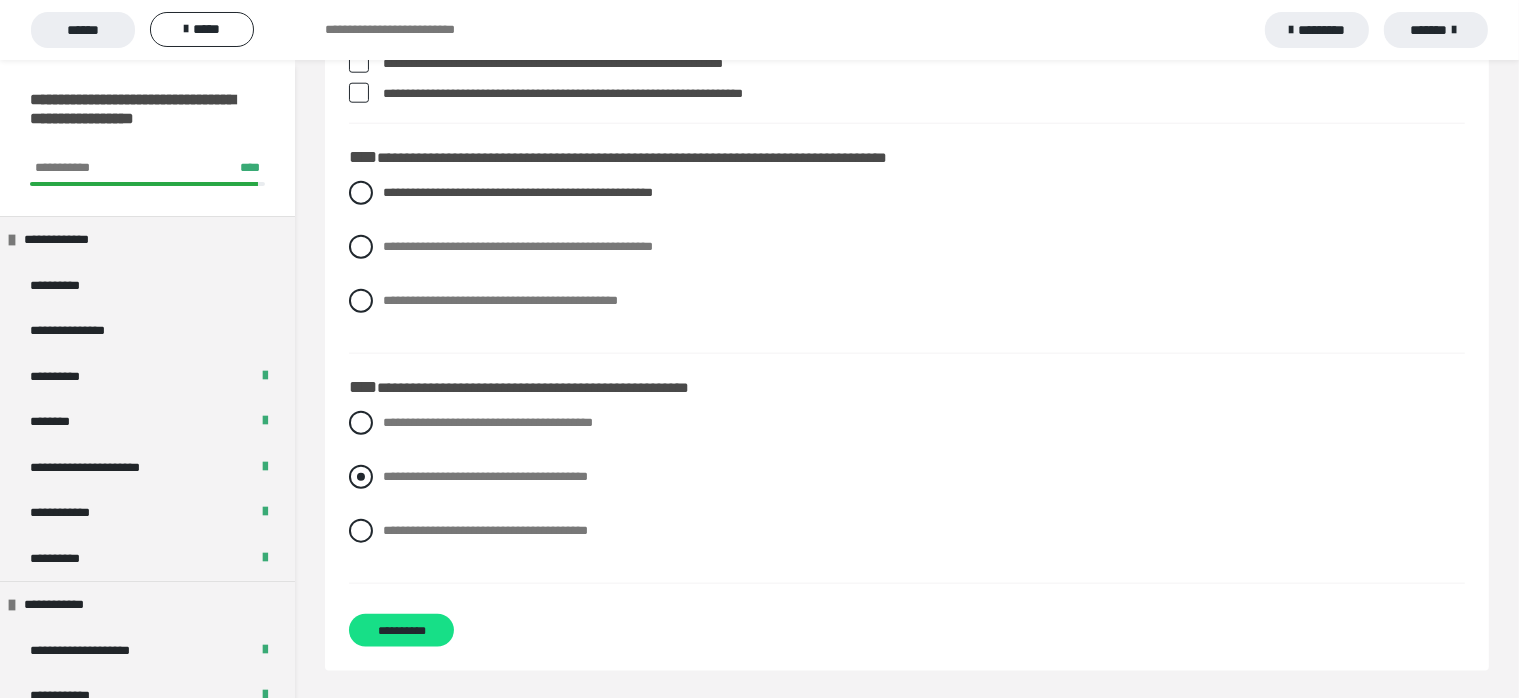 click at bounding box center [361, 477] 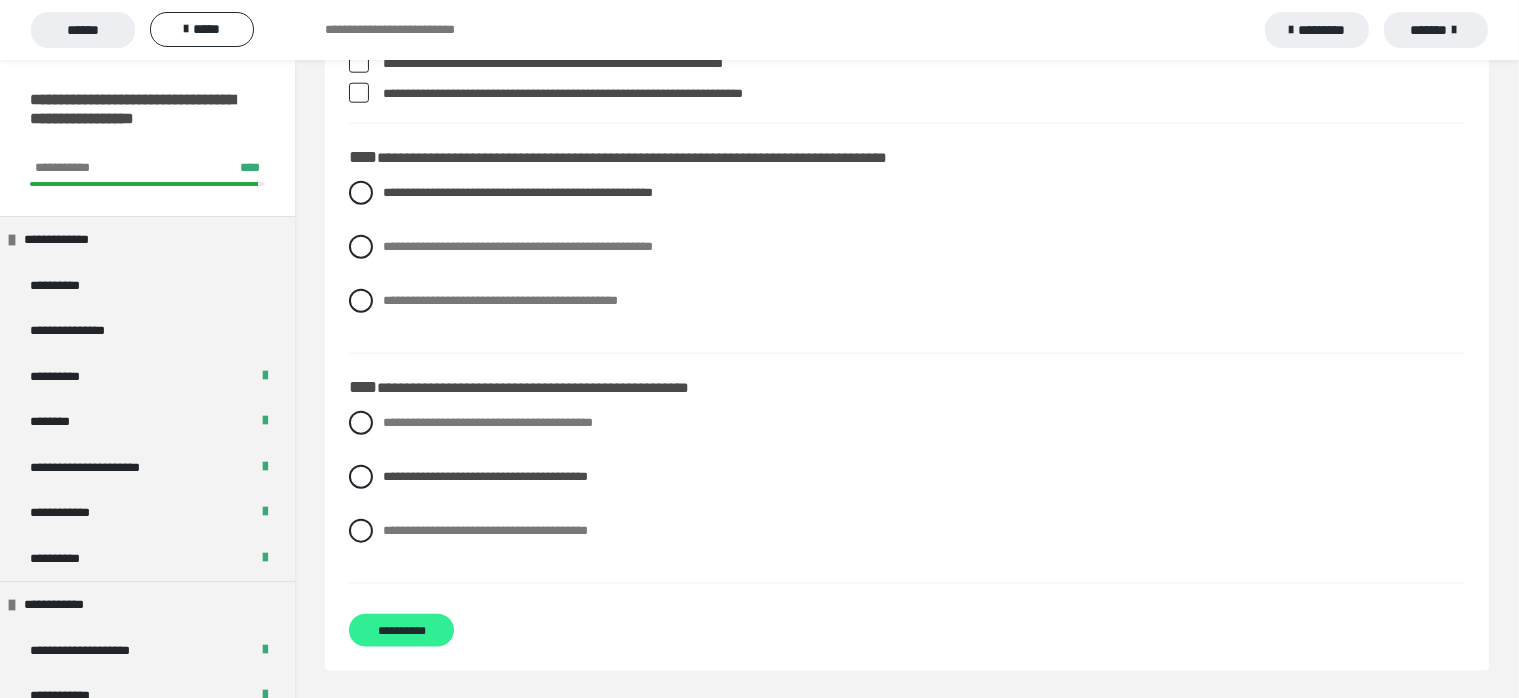 click on "**********" at bounding box center [401, 630] 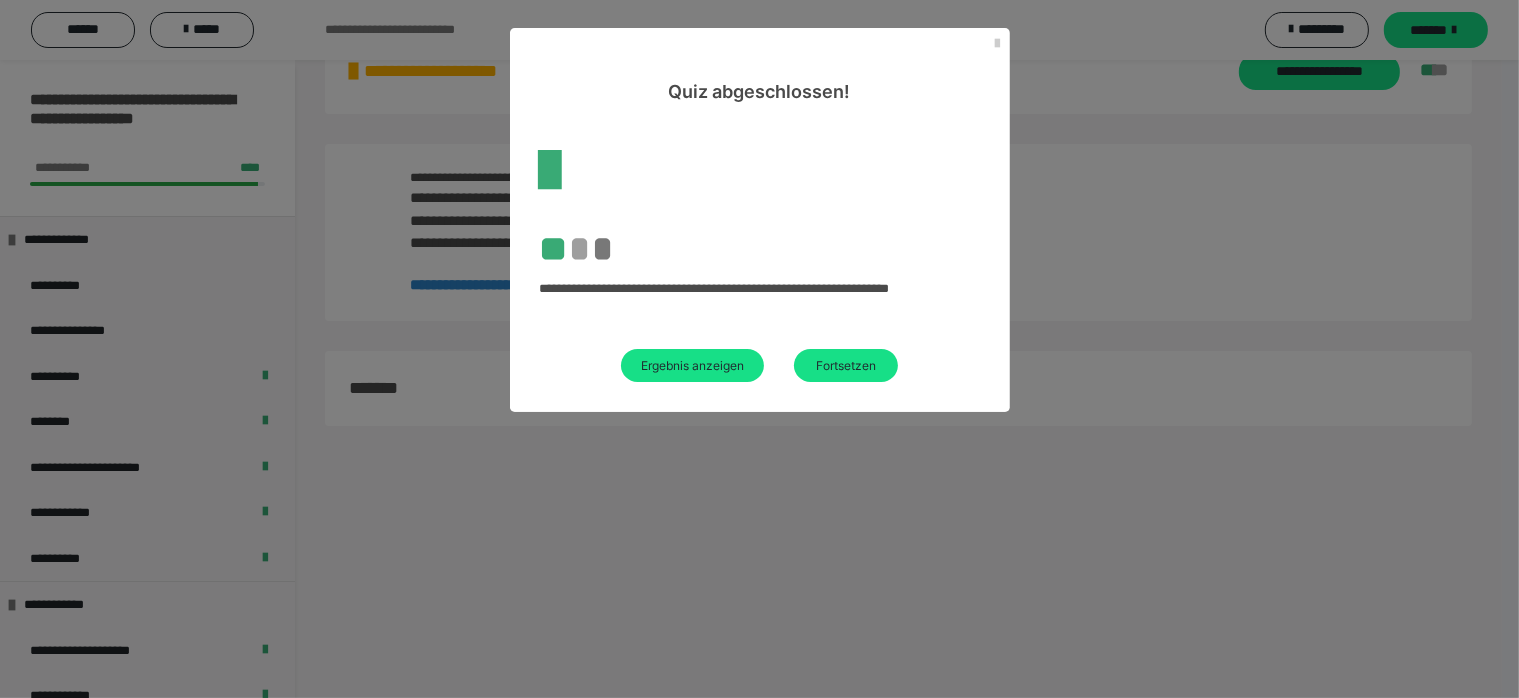 scroll, scrollTop: 60, scrollLeft: 0, axis: vertical 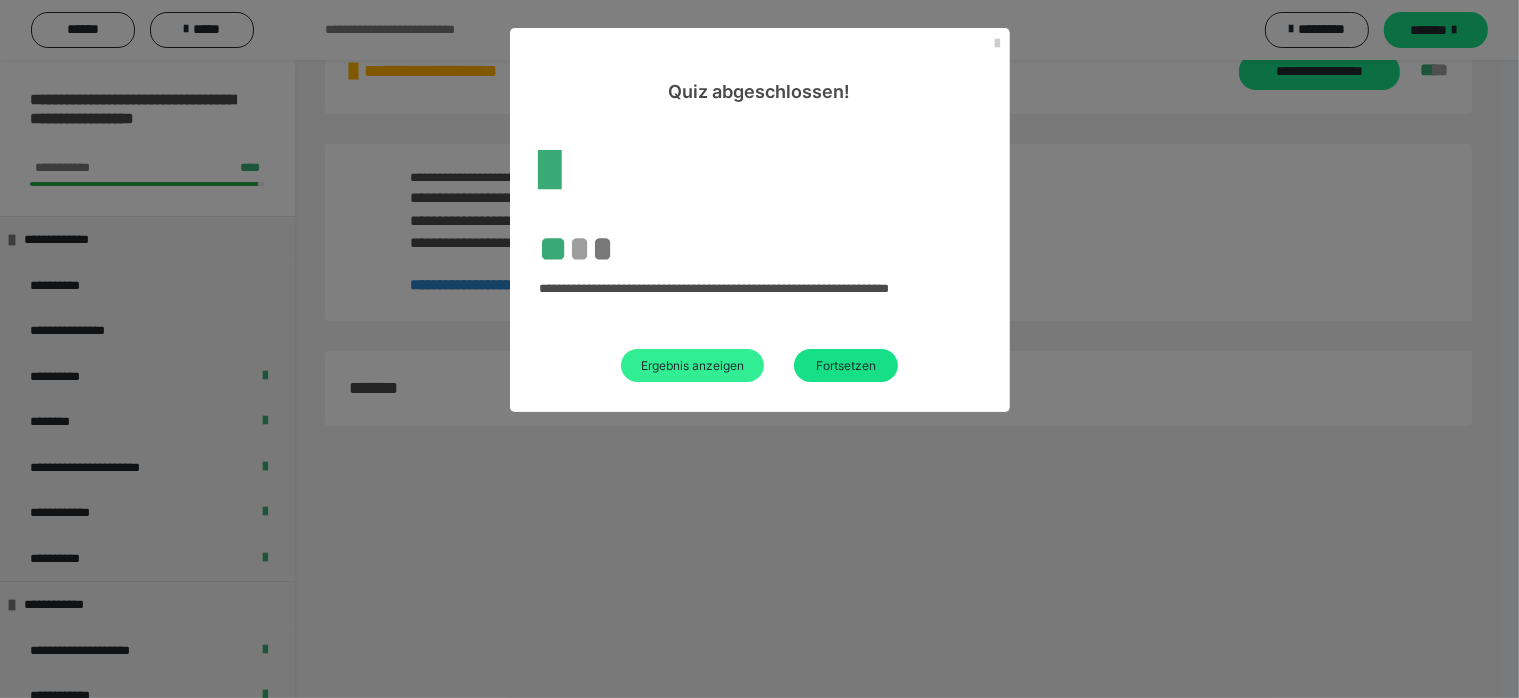 click on "Ergebnis anzeigen" at bounding box center (692, 365) 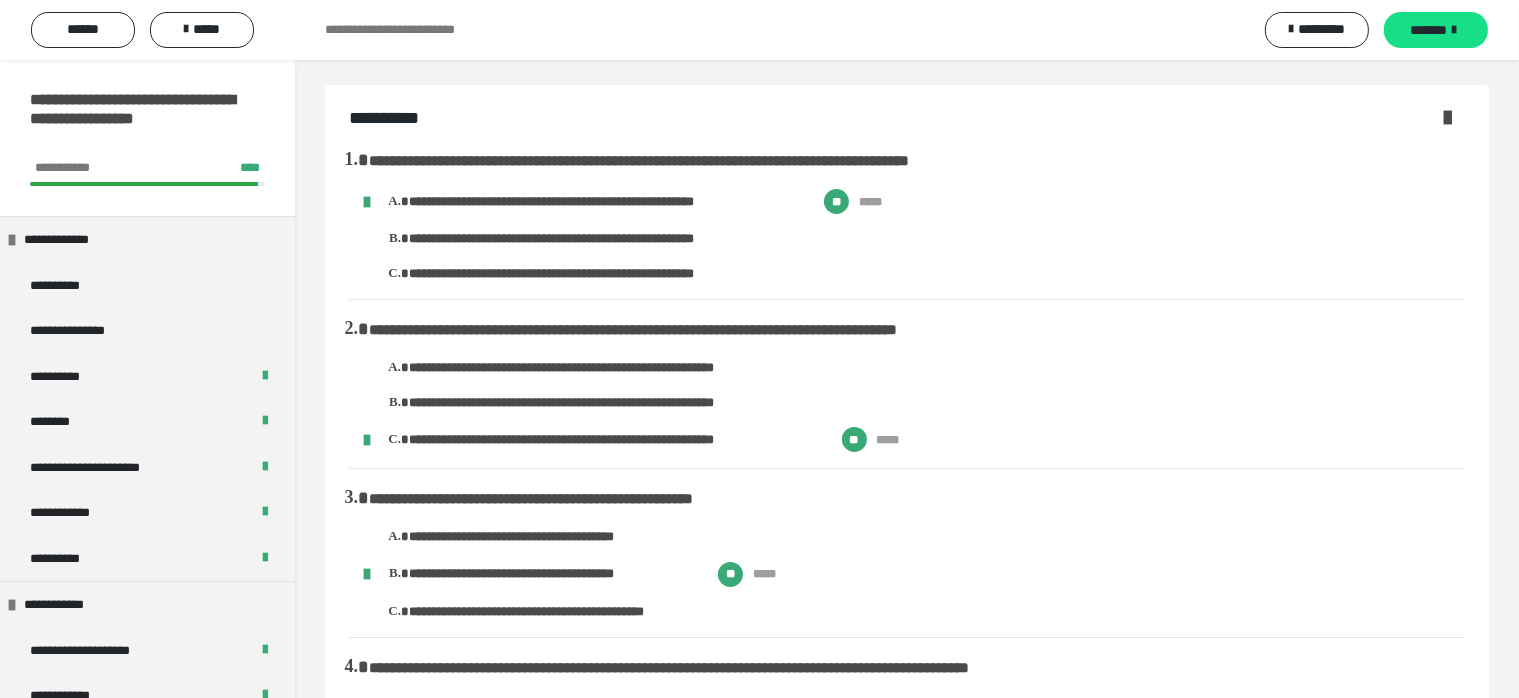 scroll, scrollTop: 0, scrollLeft: 0, axis: both 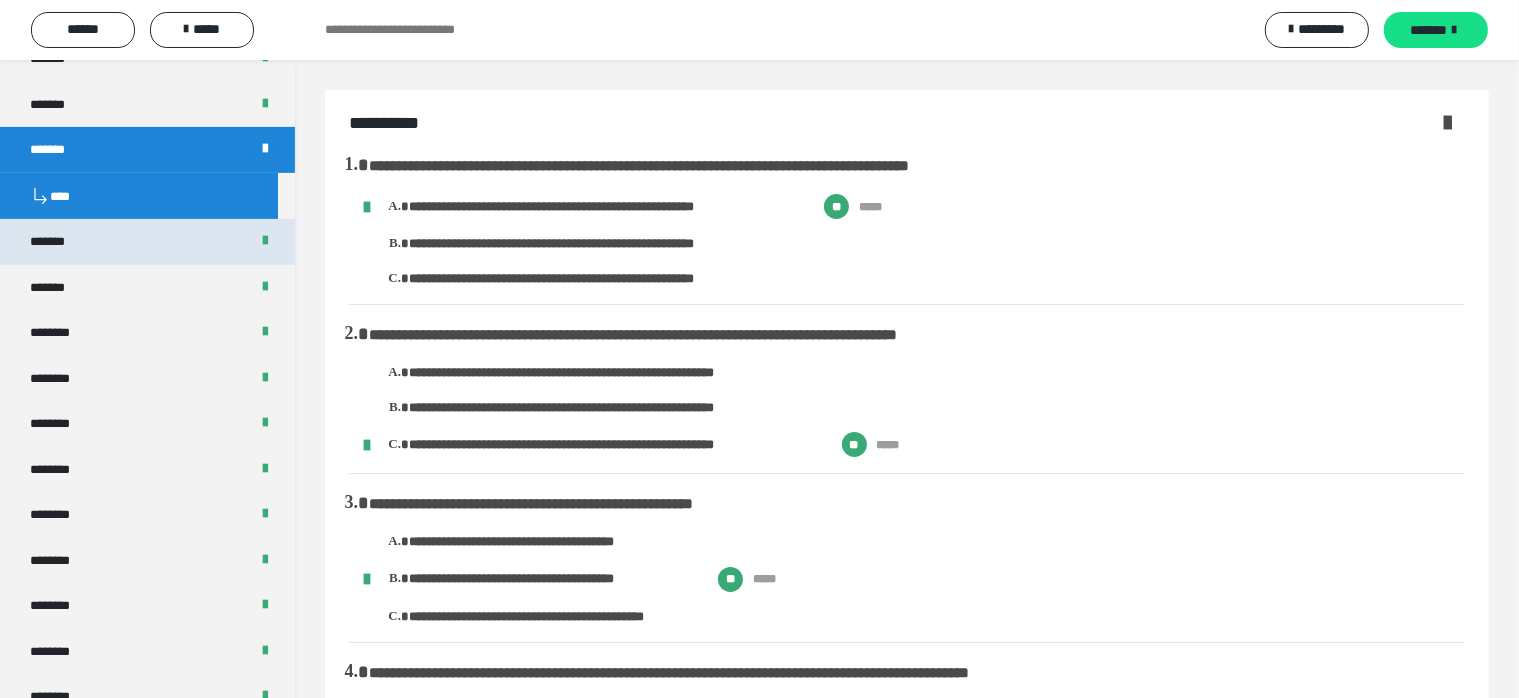 click on "*******" at bounding box center [147, 242] 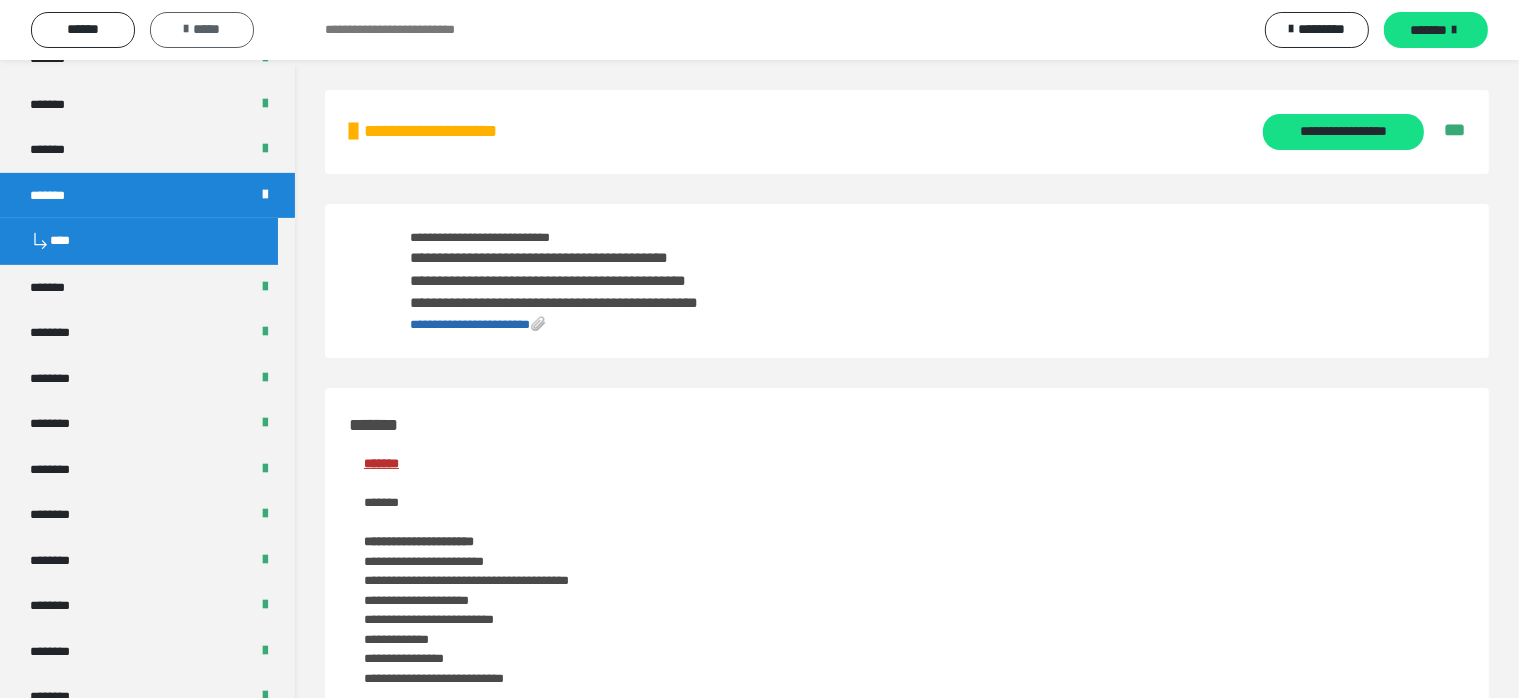 click on "*****" at bounding box center (202, 29) 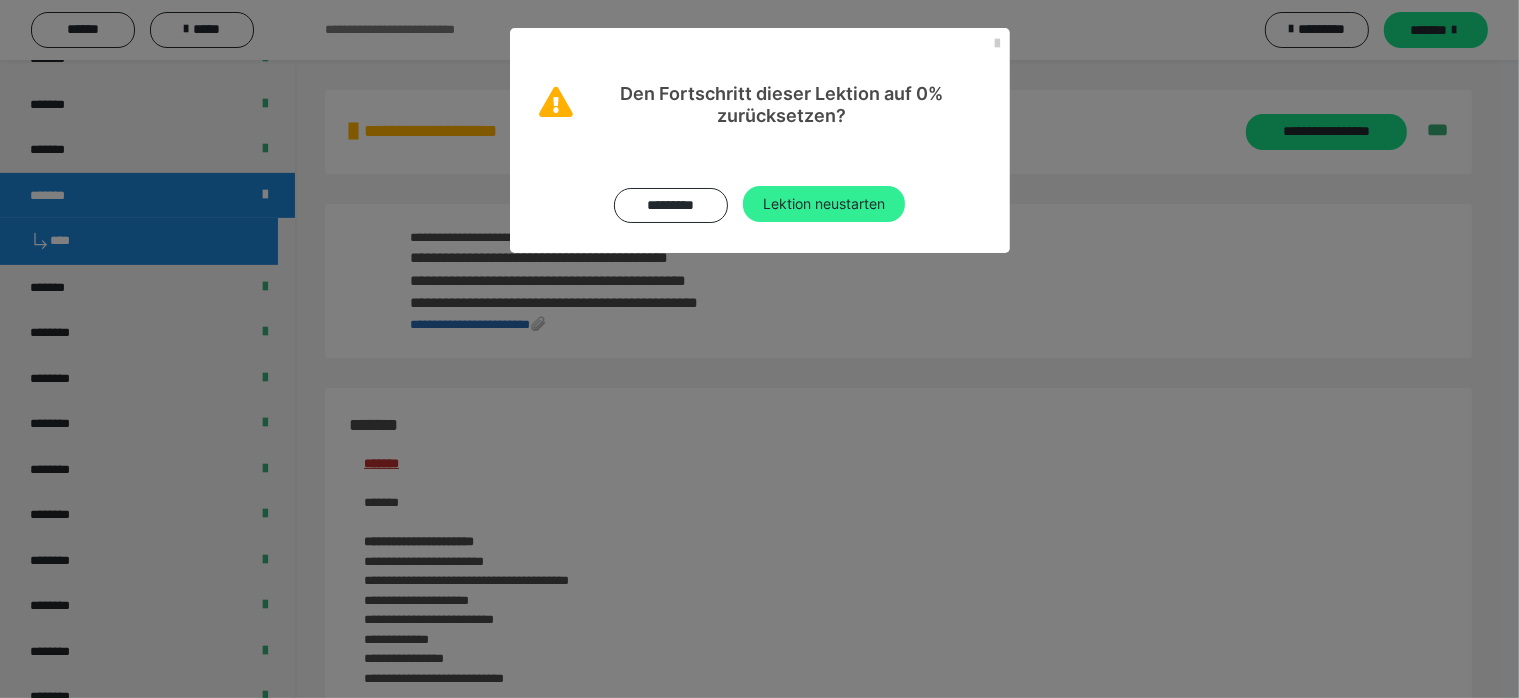 click on "Lektion neustarten" at bounding box center (824, 204) 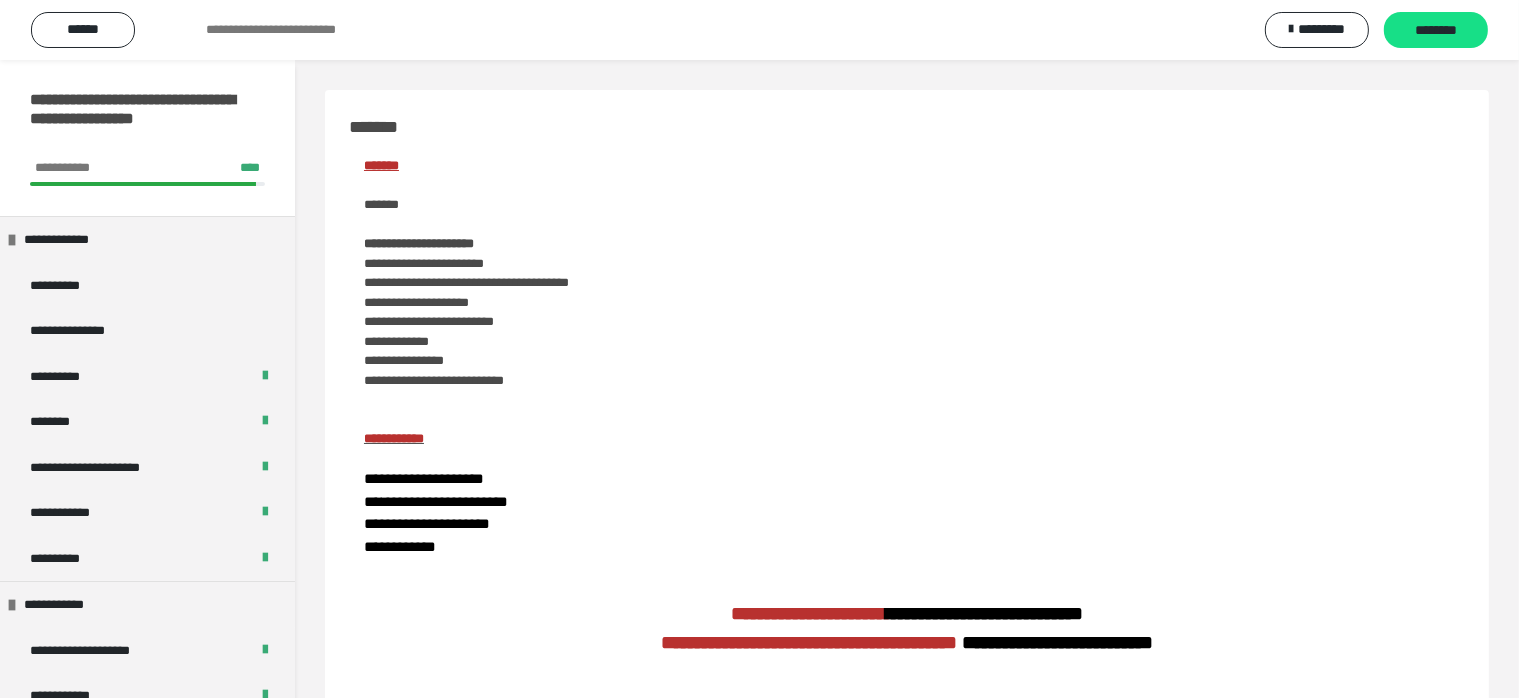 scroll, scrollTop: 300, scrollLeft: 0, axis: vertical 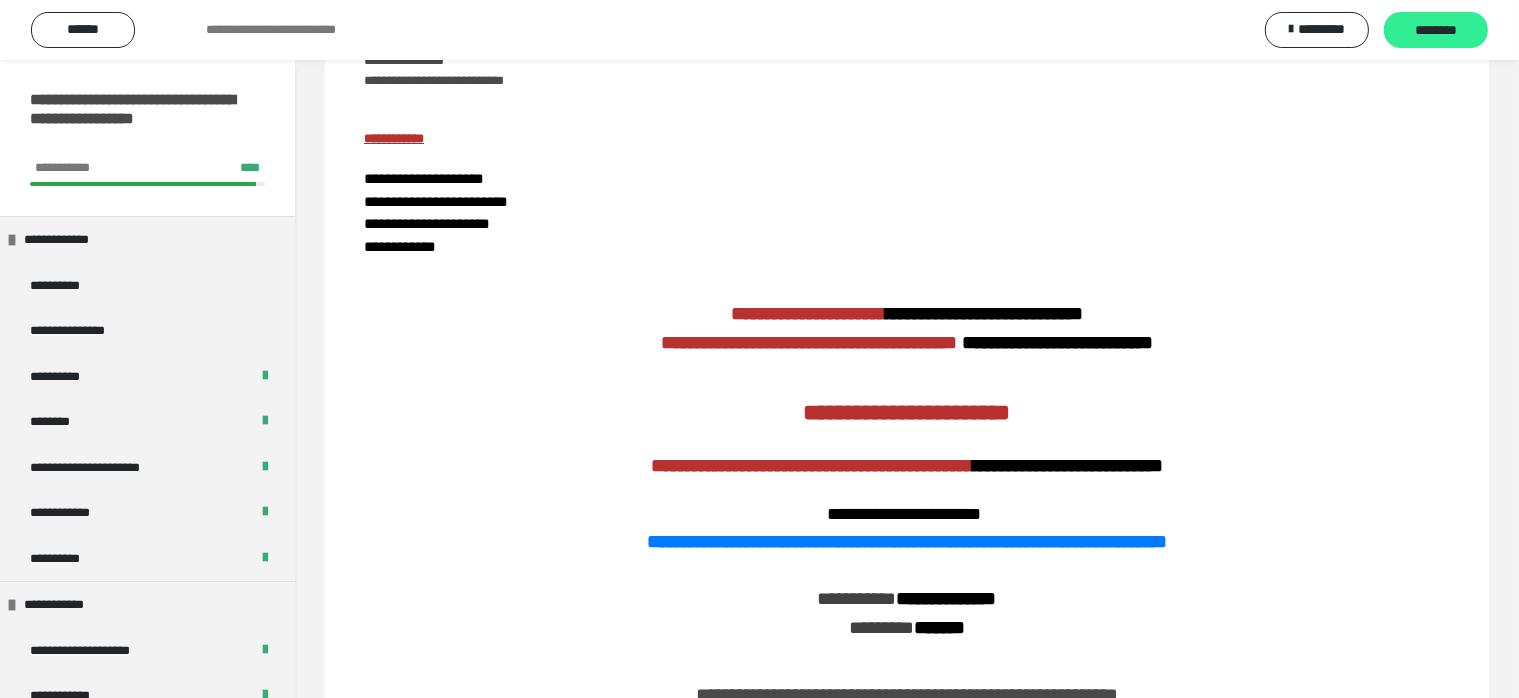 click on "********" at bounding box center (1436, 31) 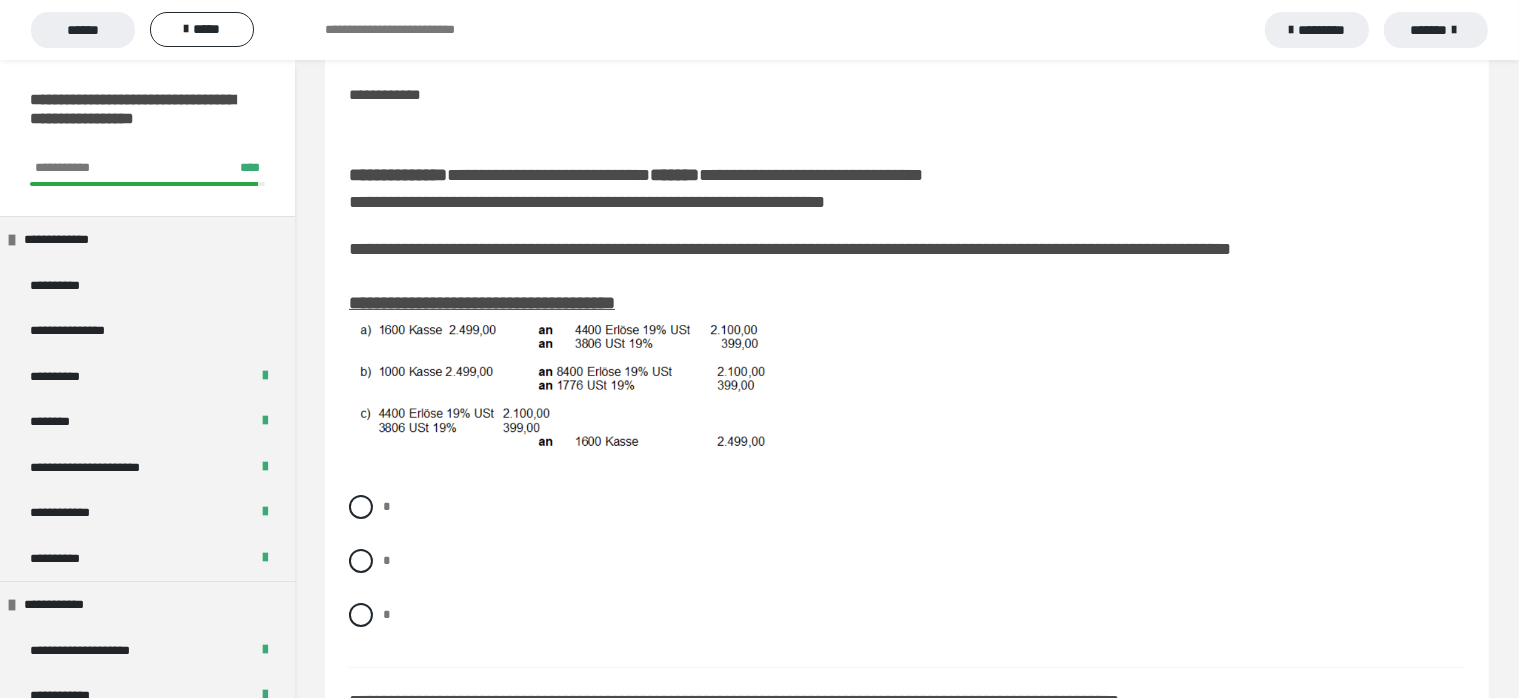 scroll, scrollTop: 200, scrollLeft: 0, axis: vertical 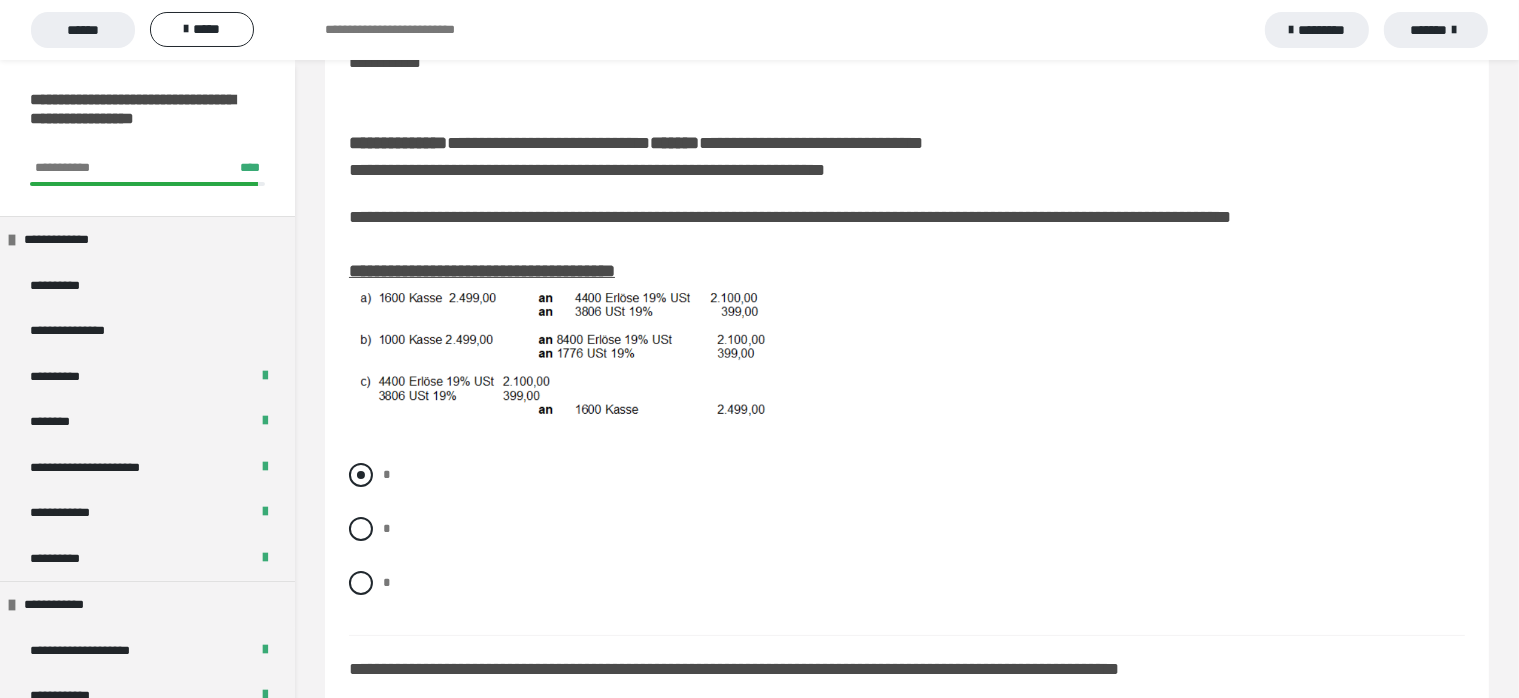 click at bounding box center (361, 475) 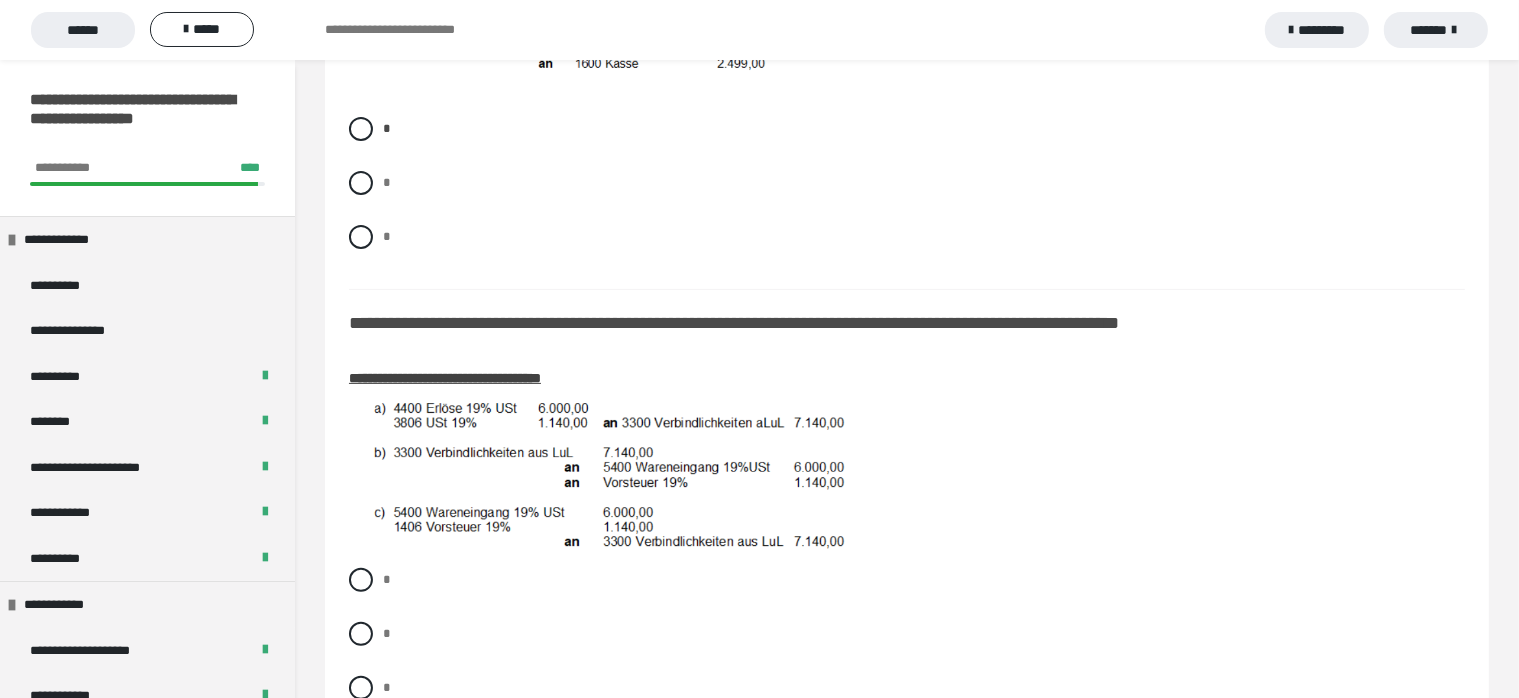 scroll, scrollTop: 600, scrollLeft: 0, axis: vertical 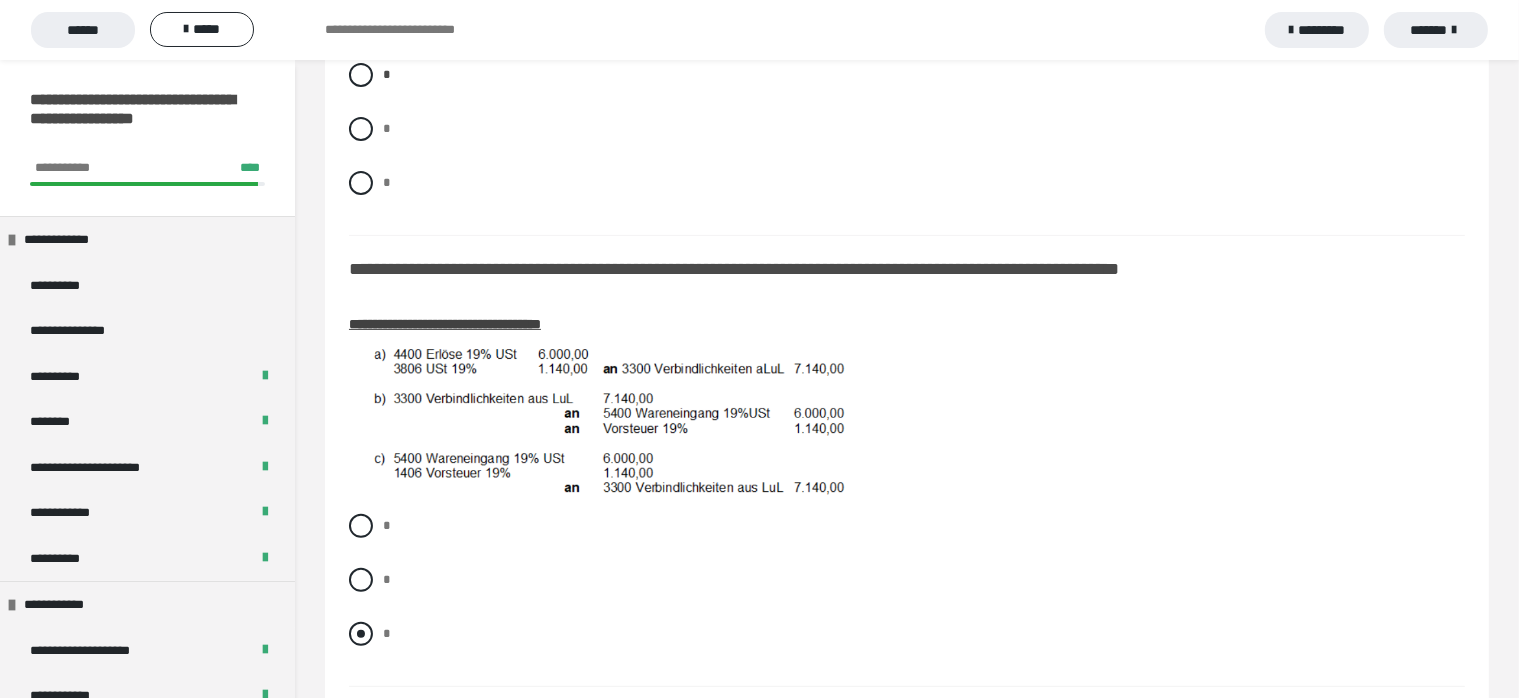 click at bounding box center [361, 634] 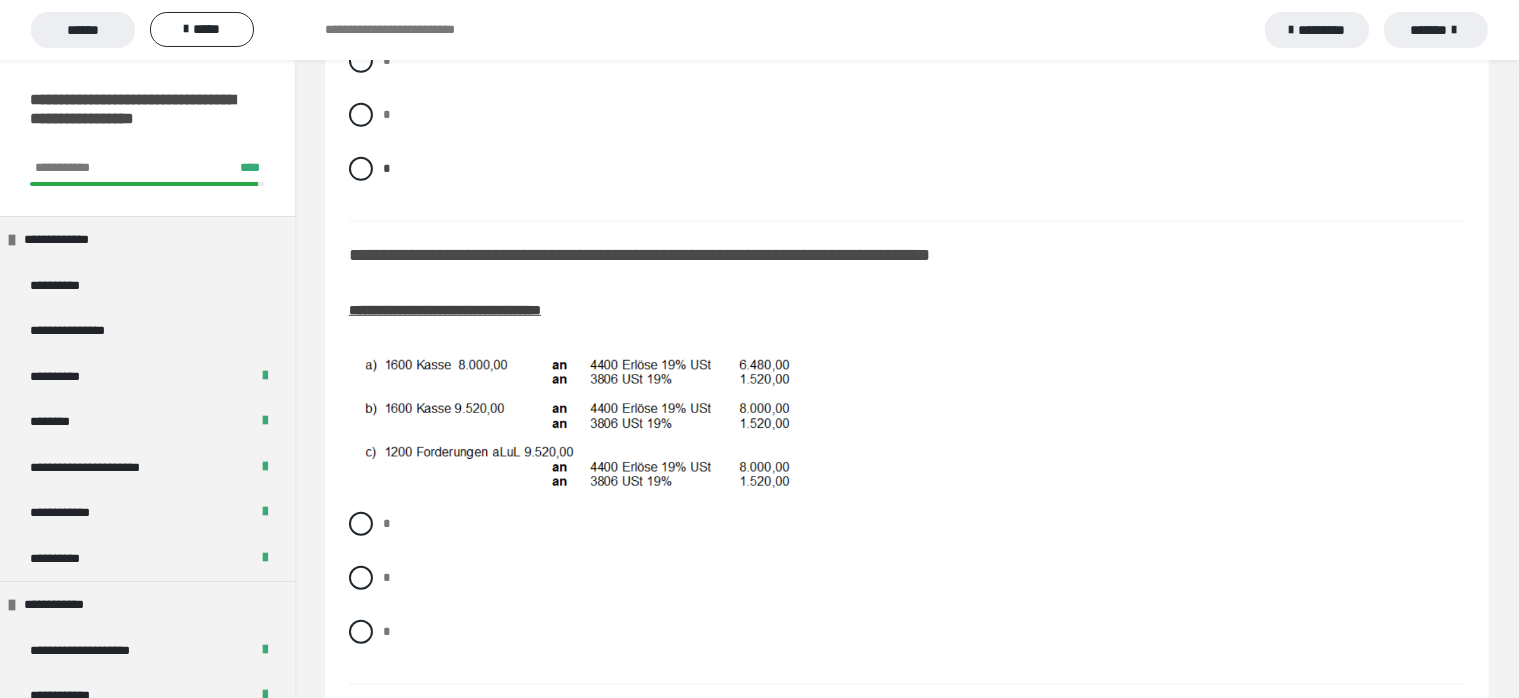 scroll, scrollTop: 1100, scrollLeft: 0, axis: vertical 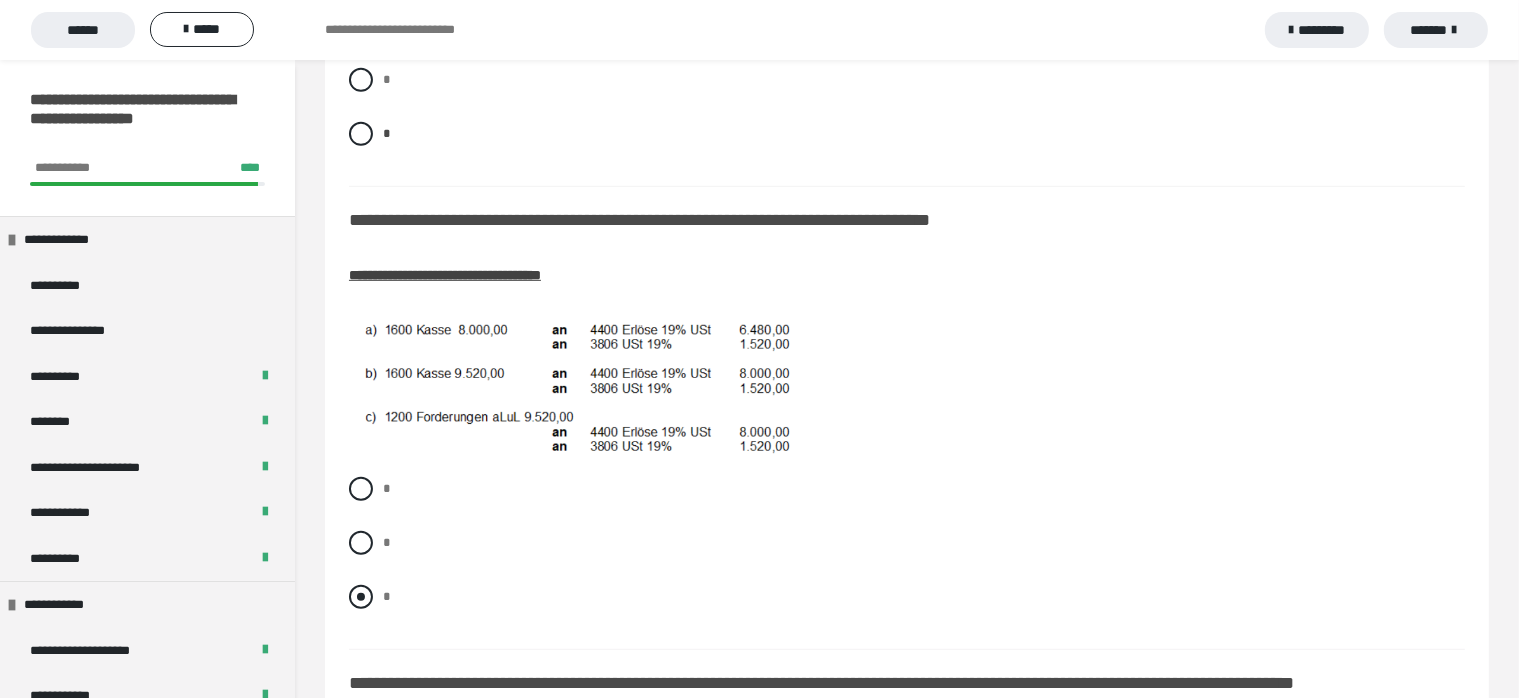 click at bounding box center (361, 597) 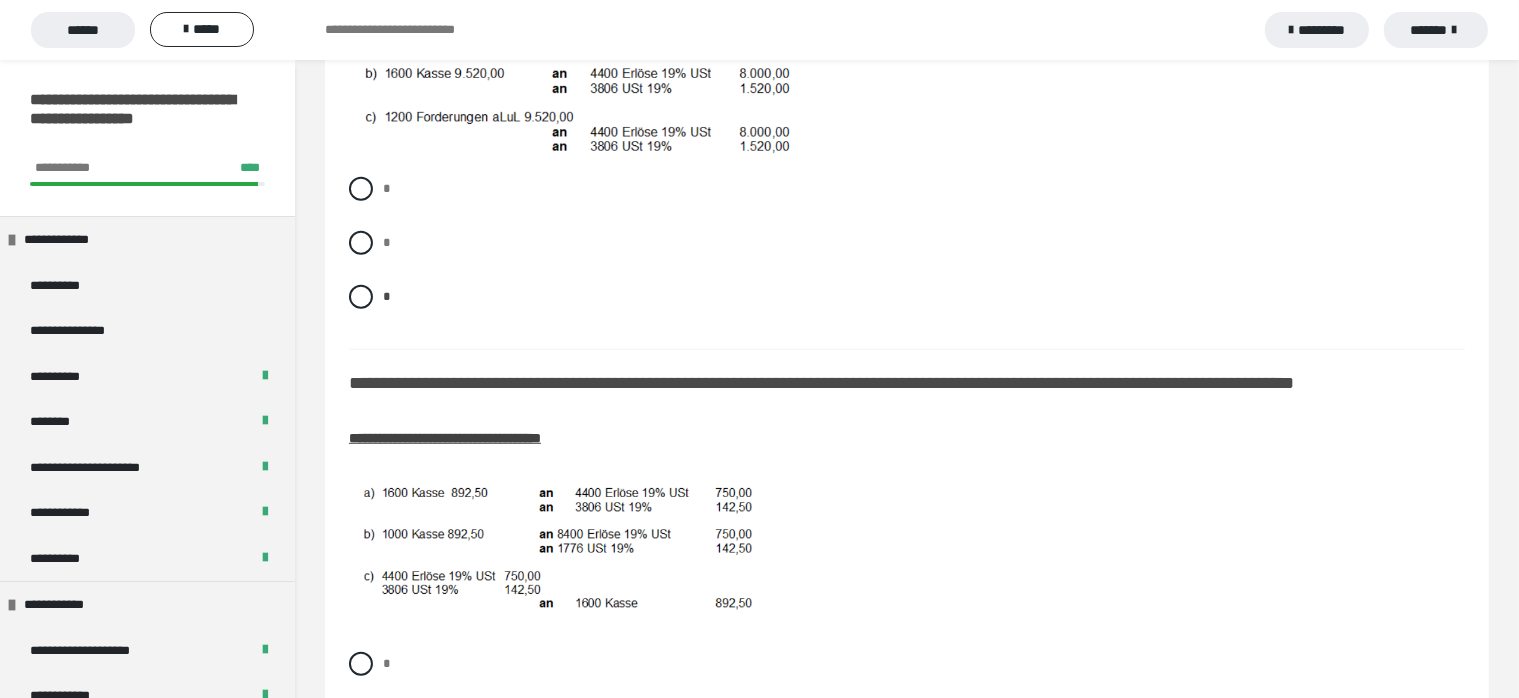 scroll, scrollTop: 1500, scrollLeft: 0, axis: vertical 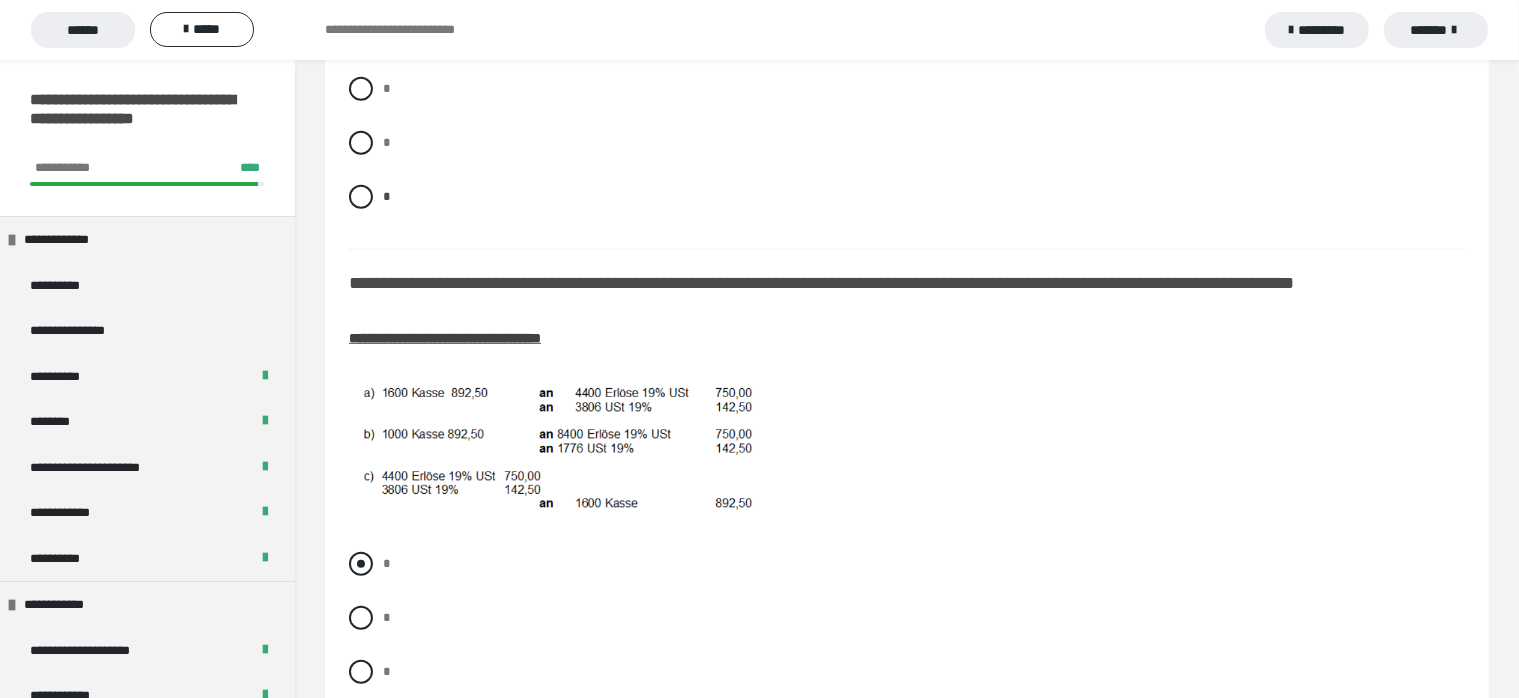 click at bounding box center (361, 564) 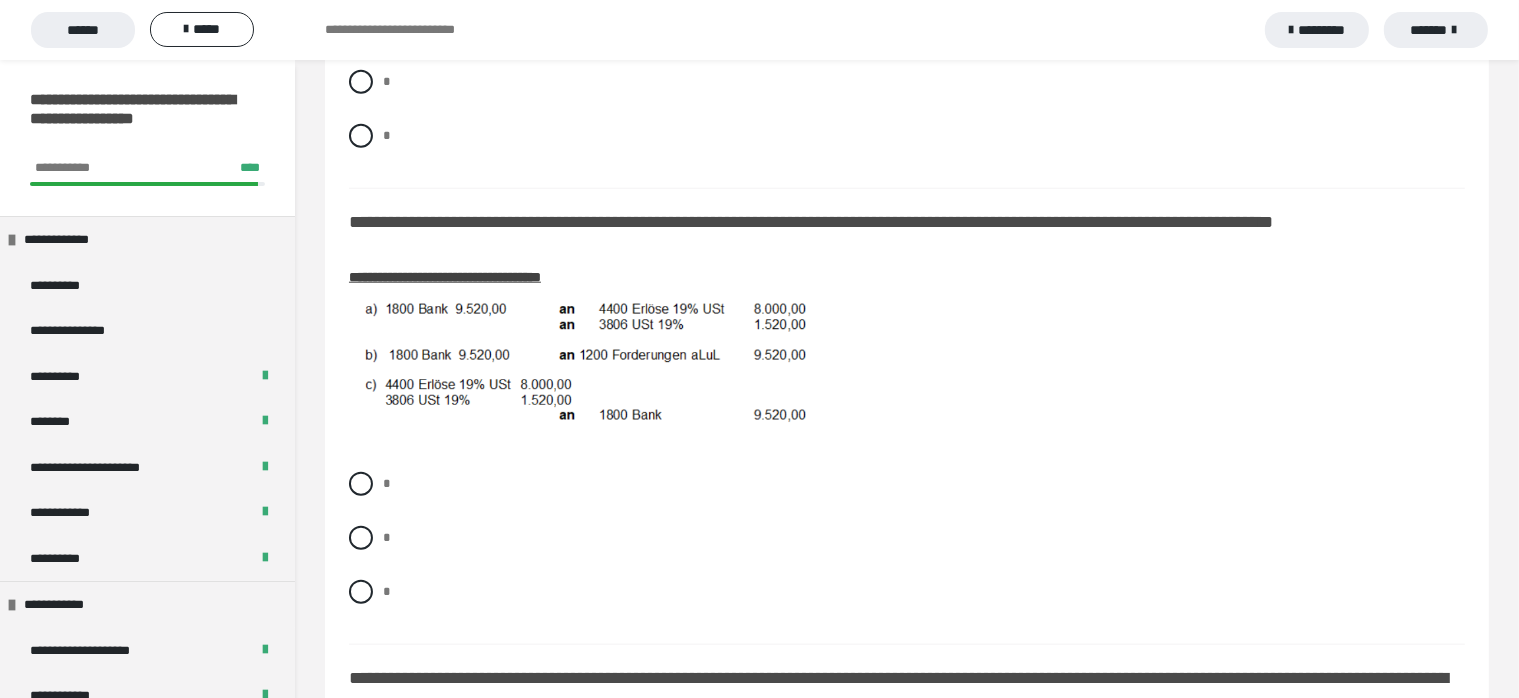 scroll, scrollTop: 2100, scrollLeft: 0, axis: vertical 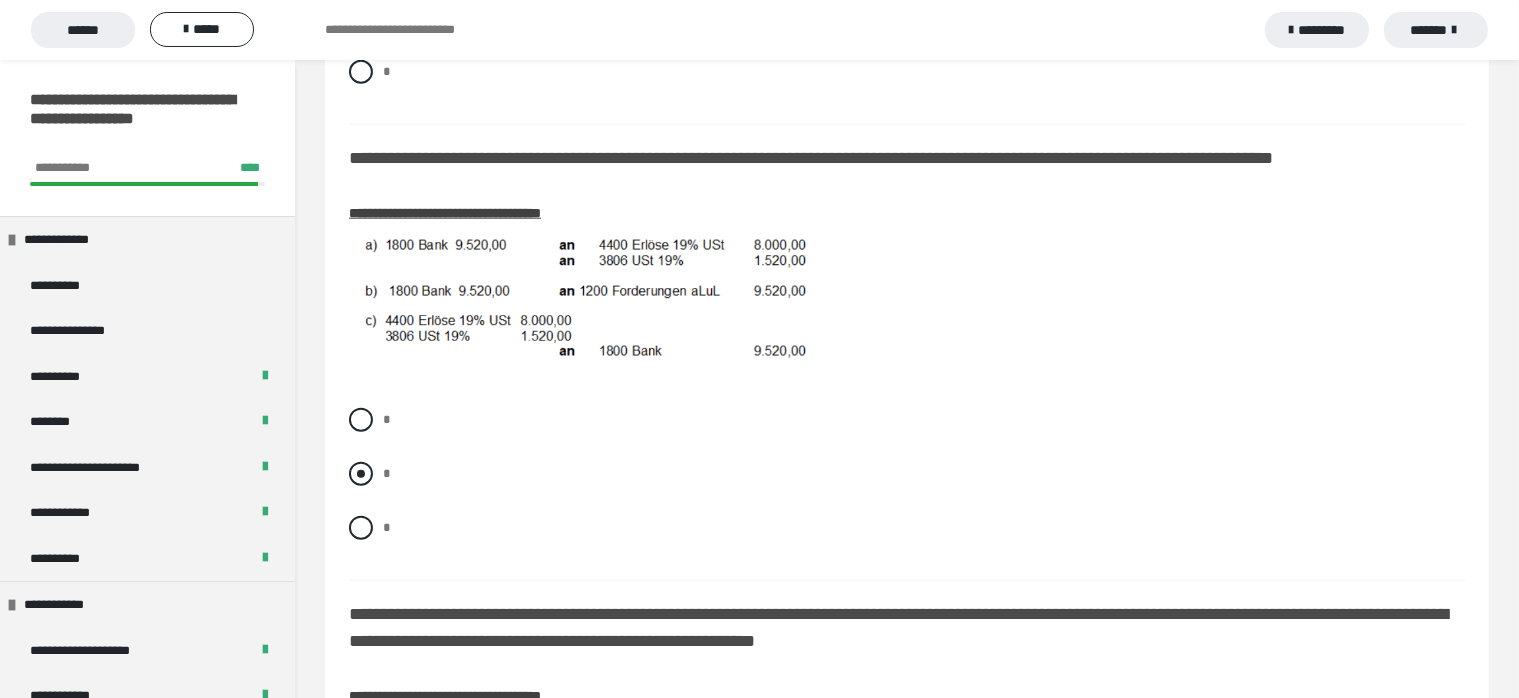 click at bounding box center [361, 474] 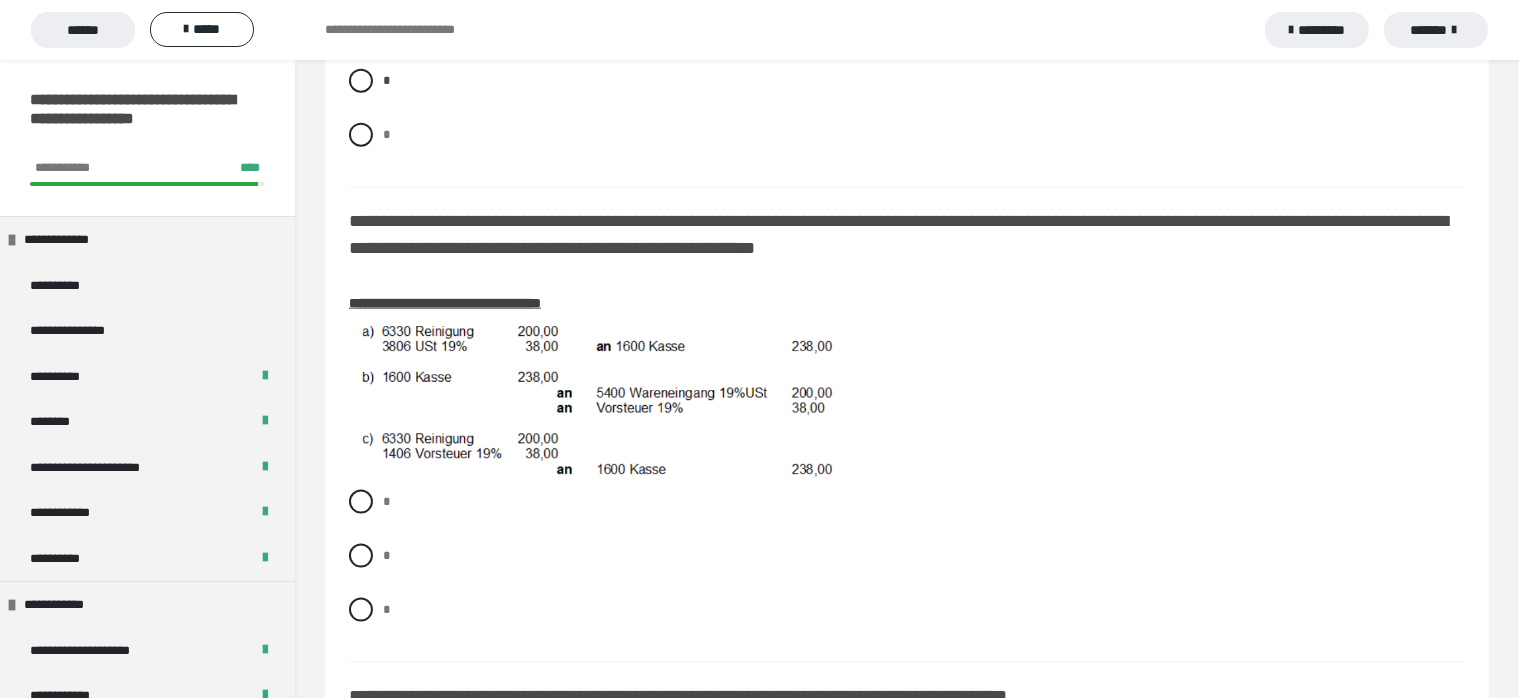 scroll, scrollTop: 2500, scrollLeft: 0, axis: vertical 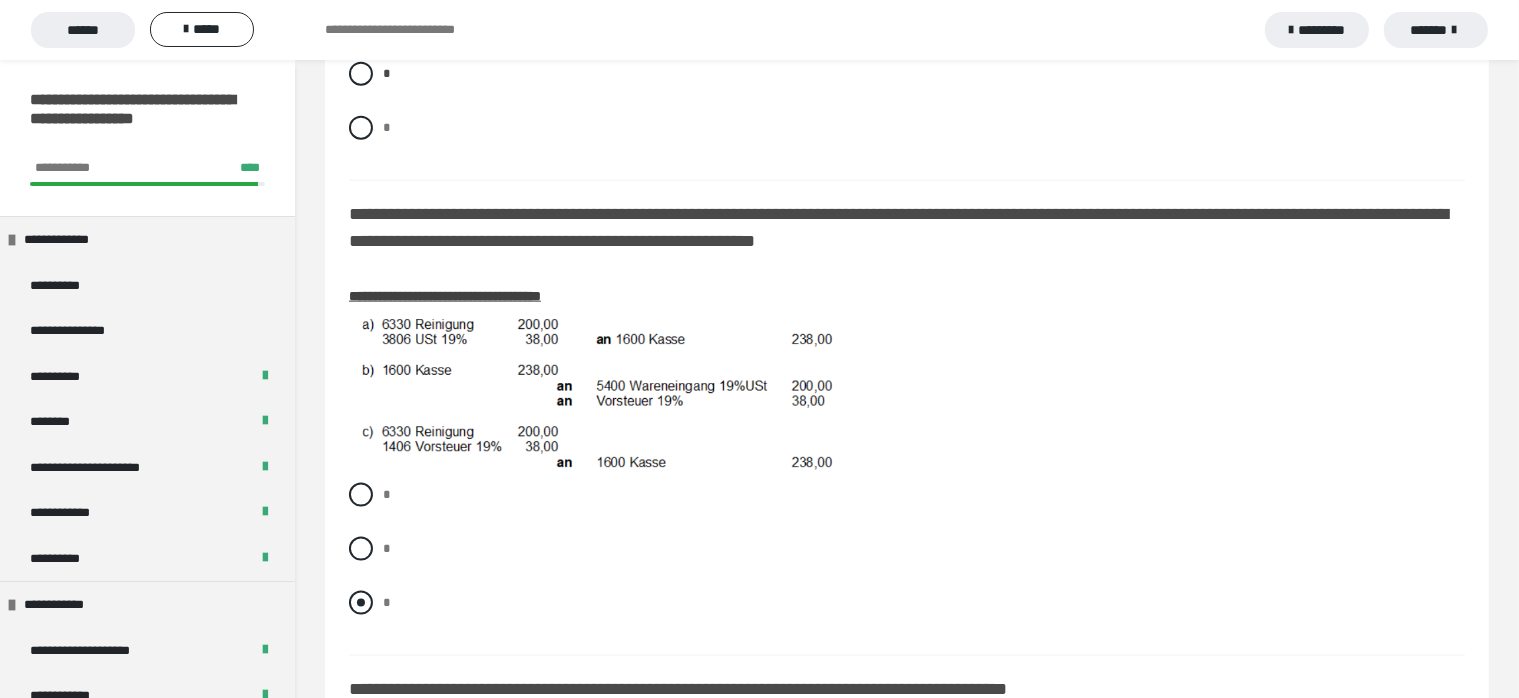 click at bounding box center [361, 603] 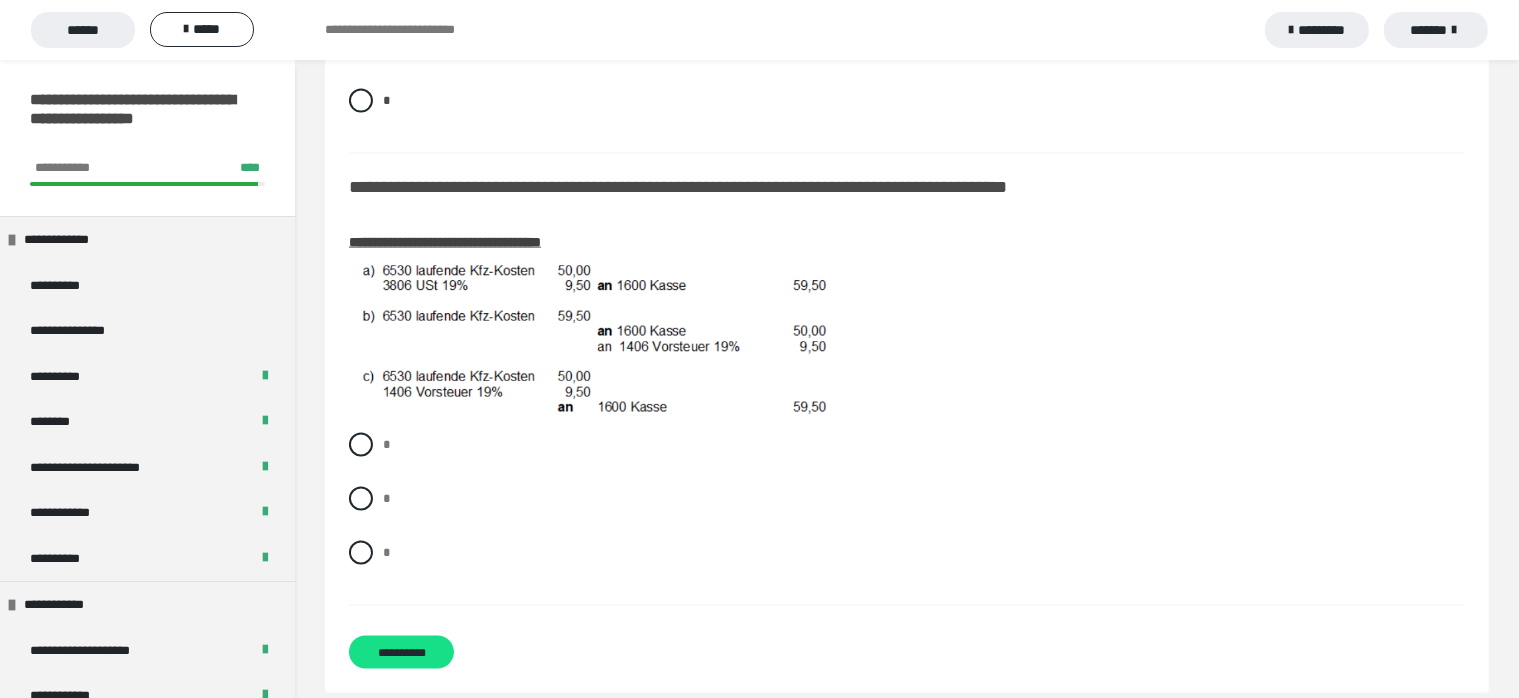 scroll, scrollTop: 2950, scrollLeft: 0, axis: vertical 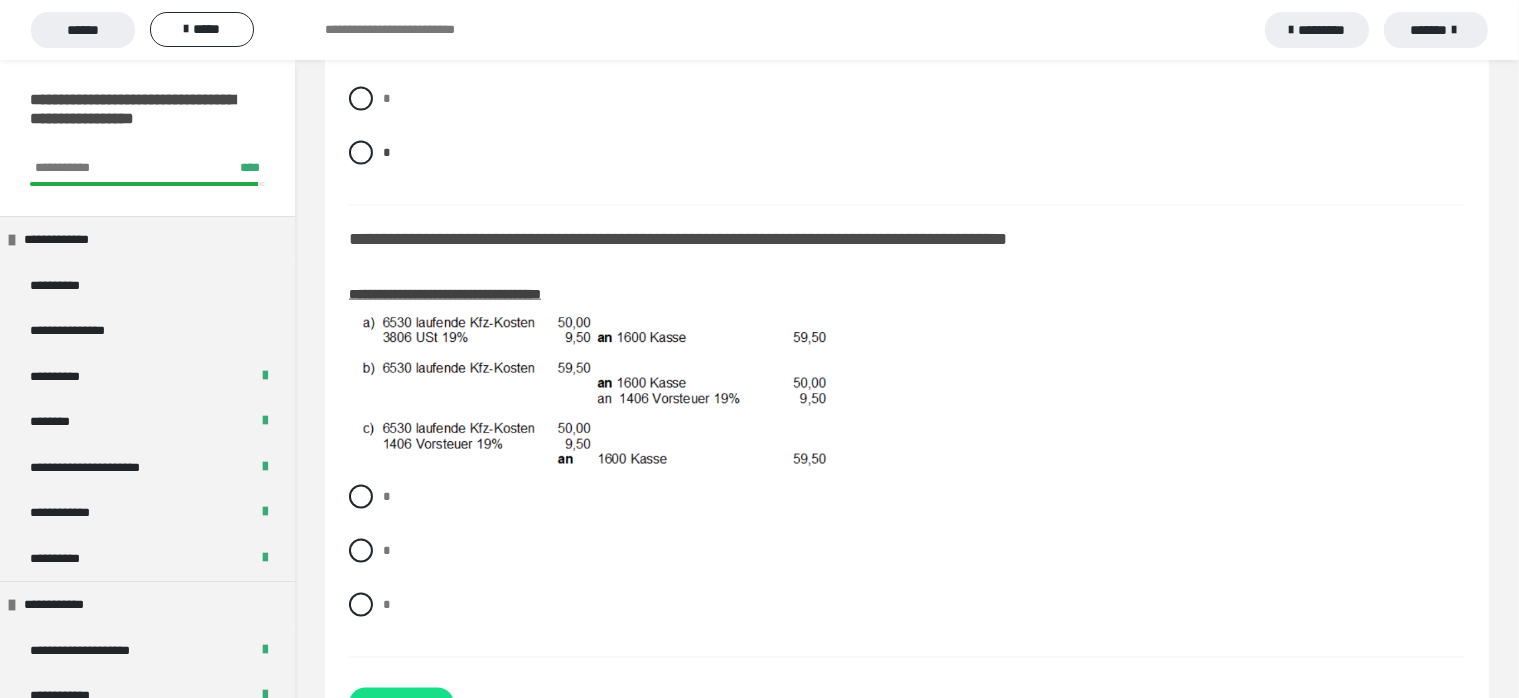 click on "* * *" at bounding box center (907, 566) 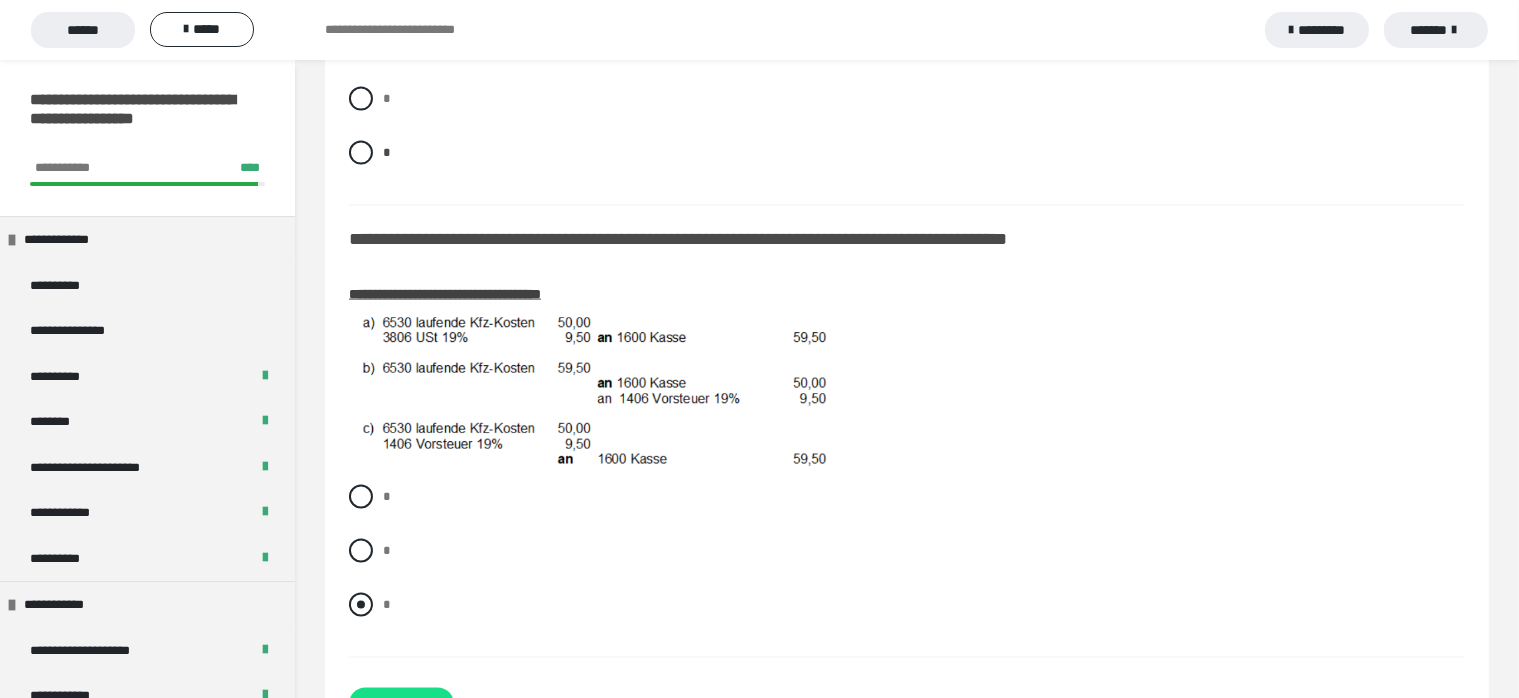 click at bounding box center [361, 605] 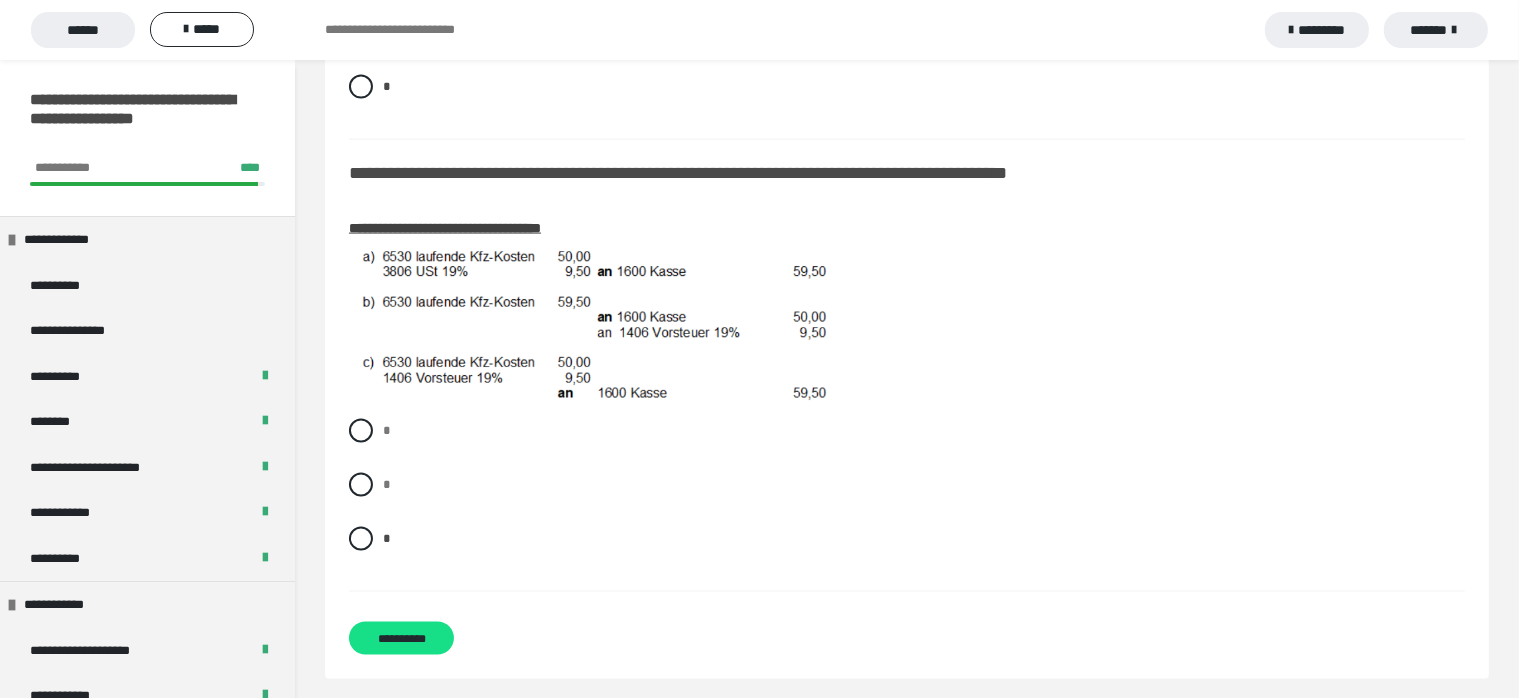 scroll, scrollTop: 3050, scrollLeft: 0, axis: vertical 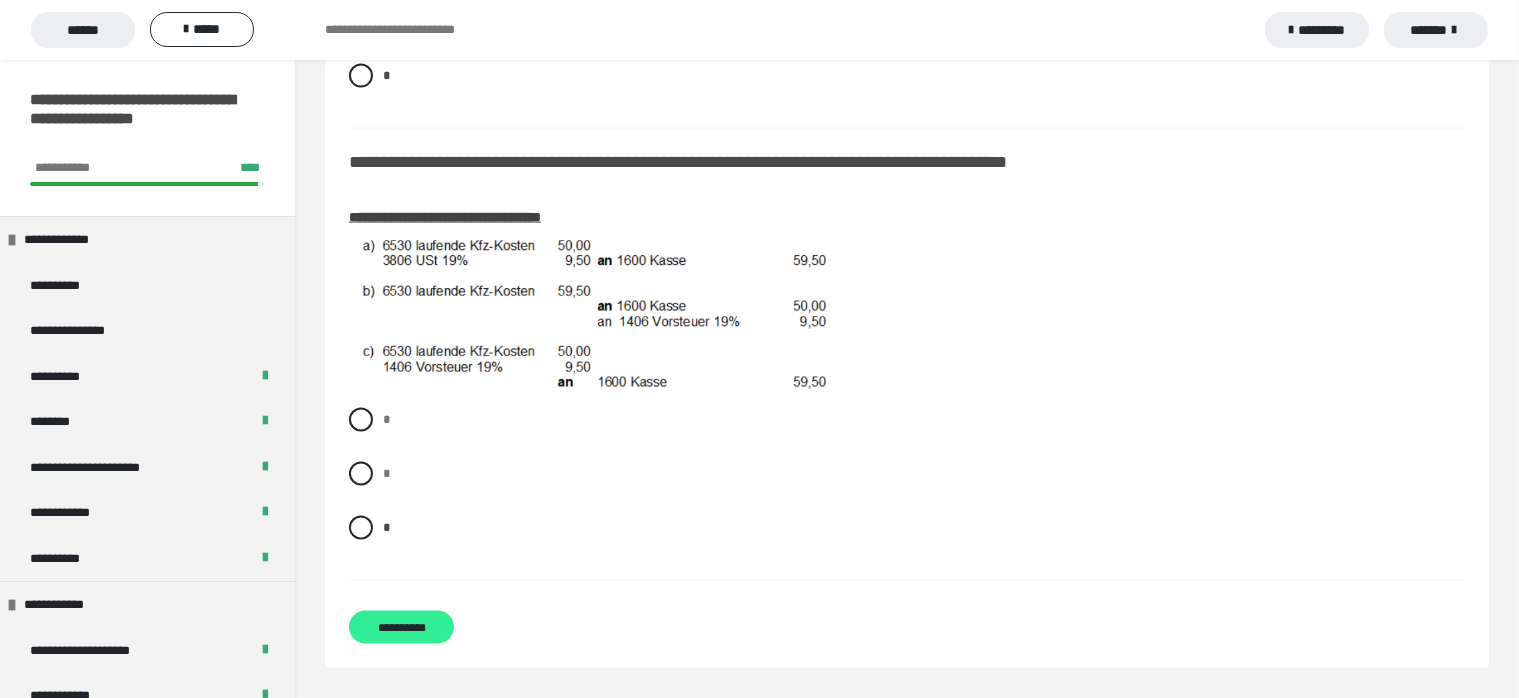 click on "**********" at bounding box center (401, 627) 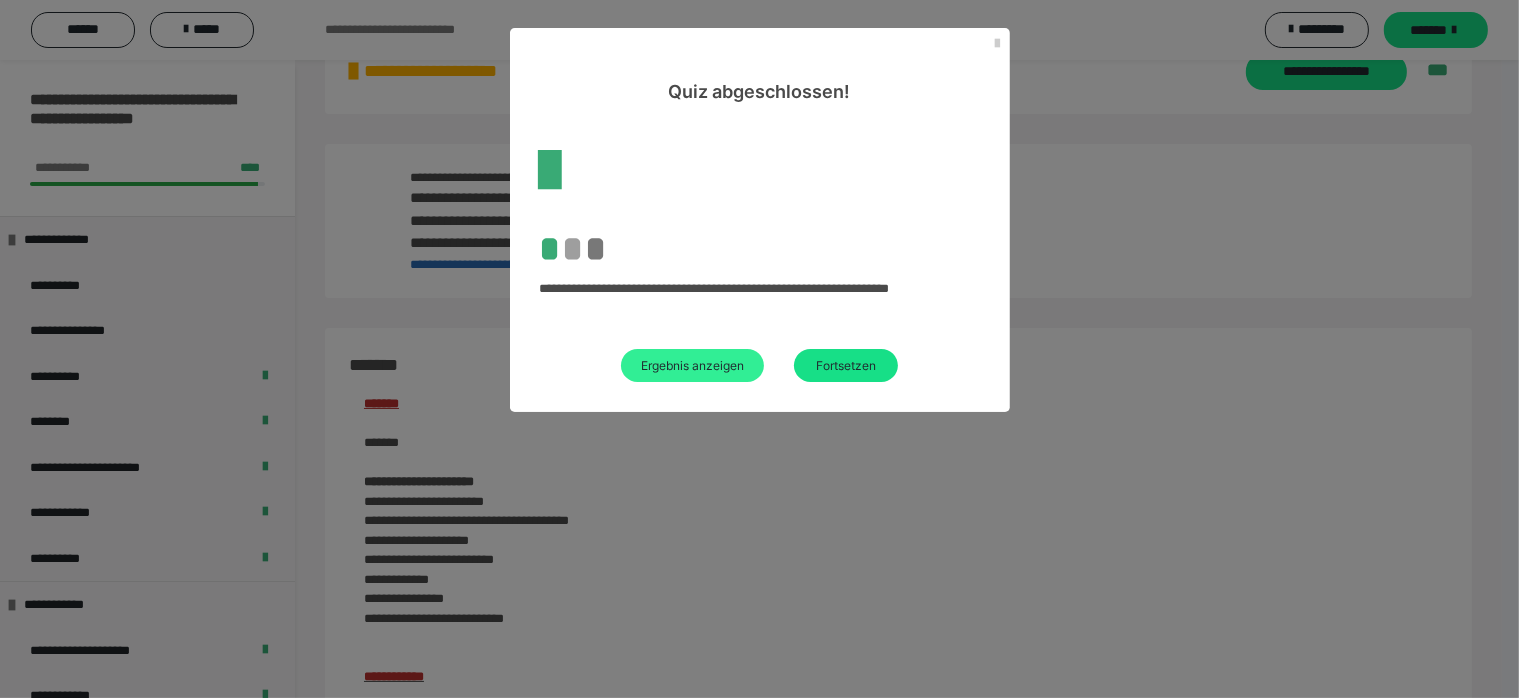 scroll, scrollTop: 2282, scrollLeft: 0, axis: vertical 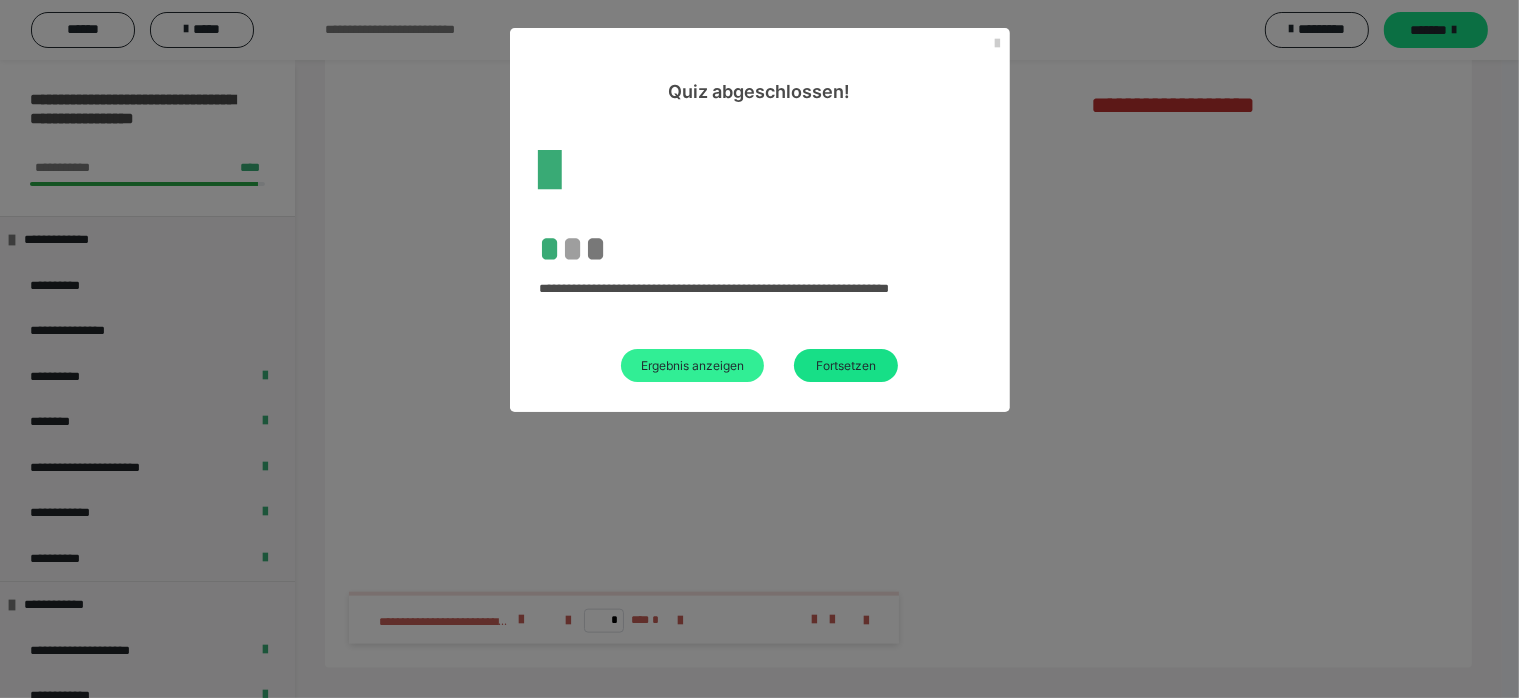 click on "Ergebnis anzeigen" at bounding box center [692, 365] 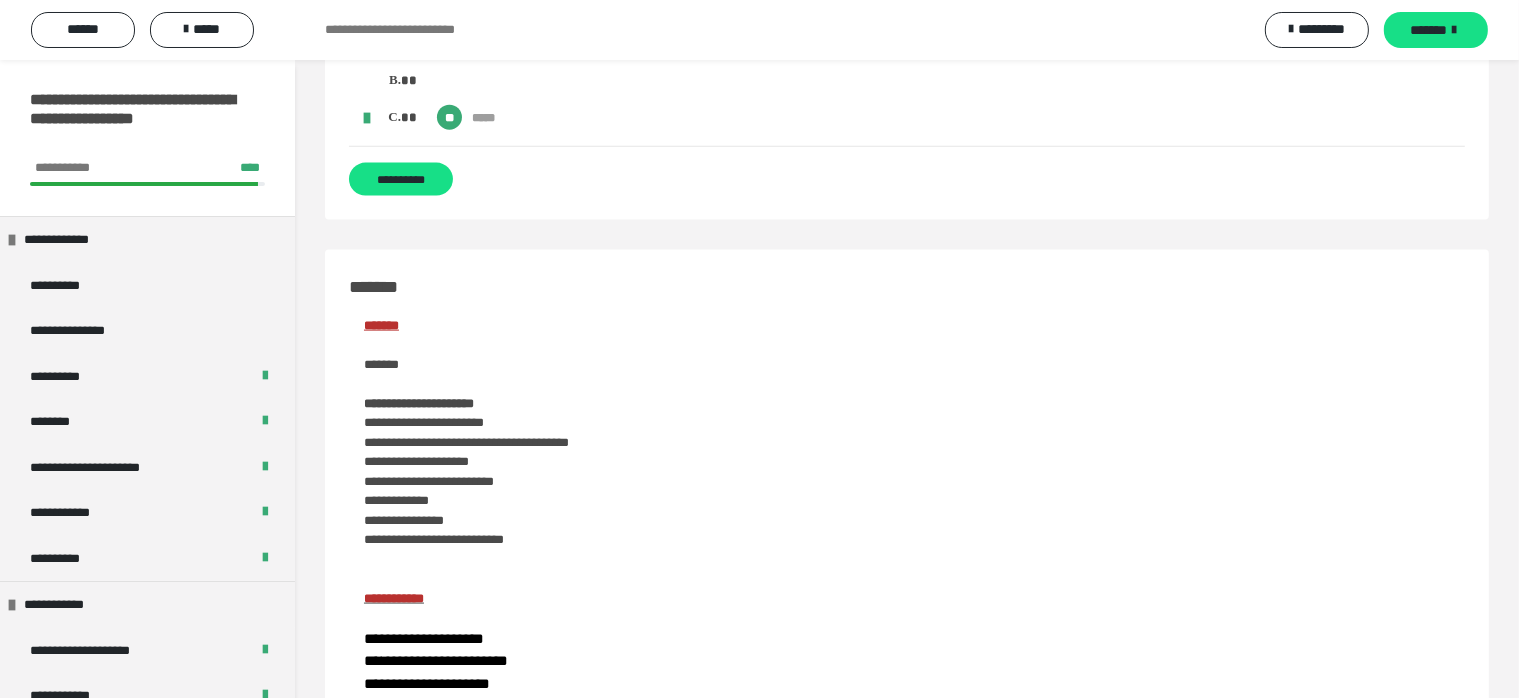 scroll, scrollTop: 2700, scrollLeft: 0, axis: vertical 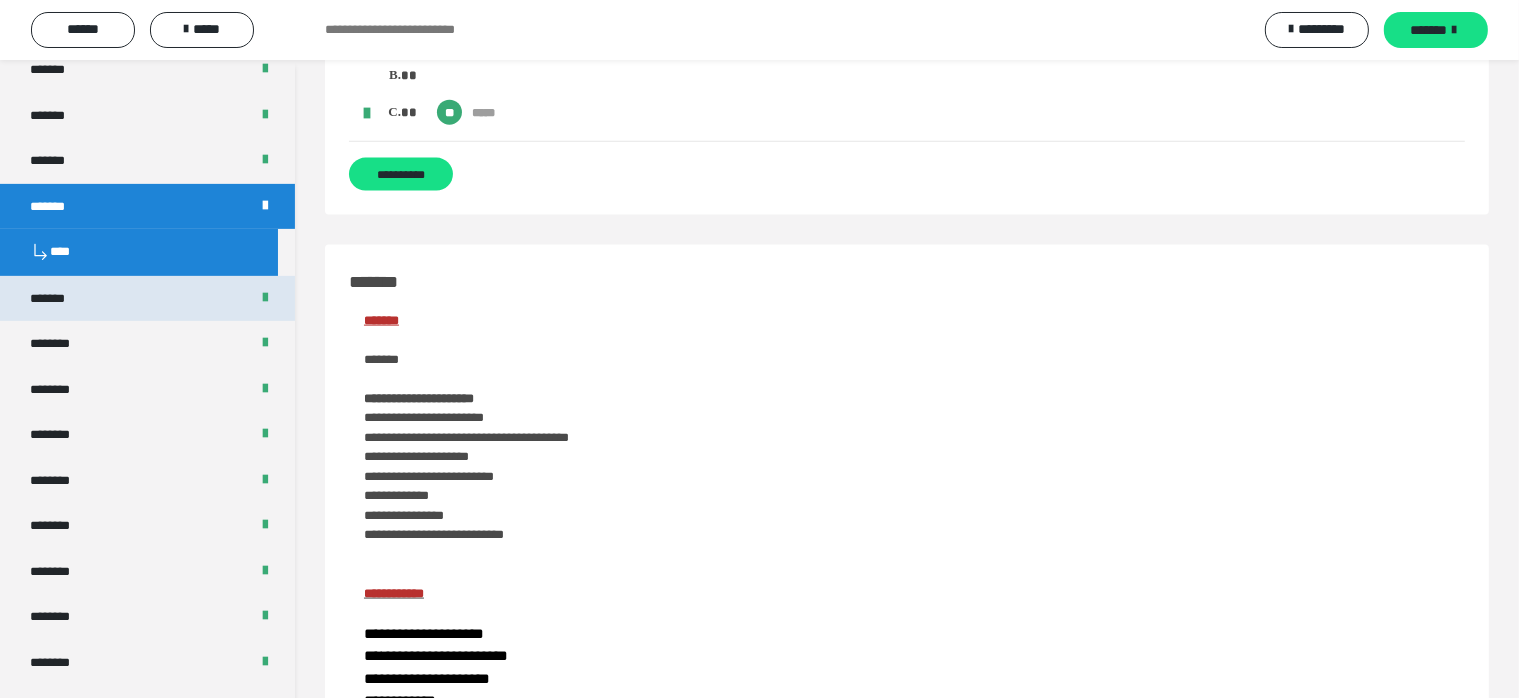 click on "*******" at bounding box center (147, 299) 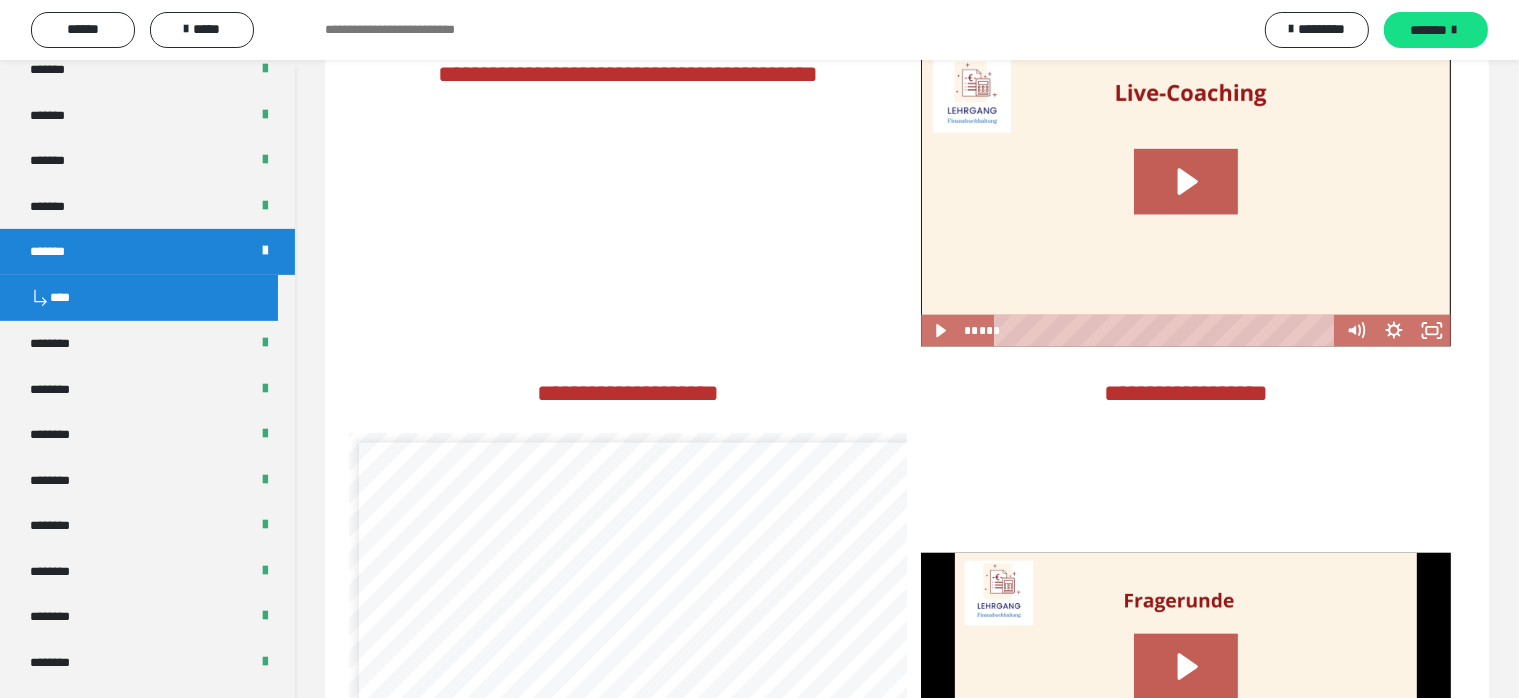 scroll, scrollTop: 120, scrollLeft: 0, axis: vertical 